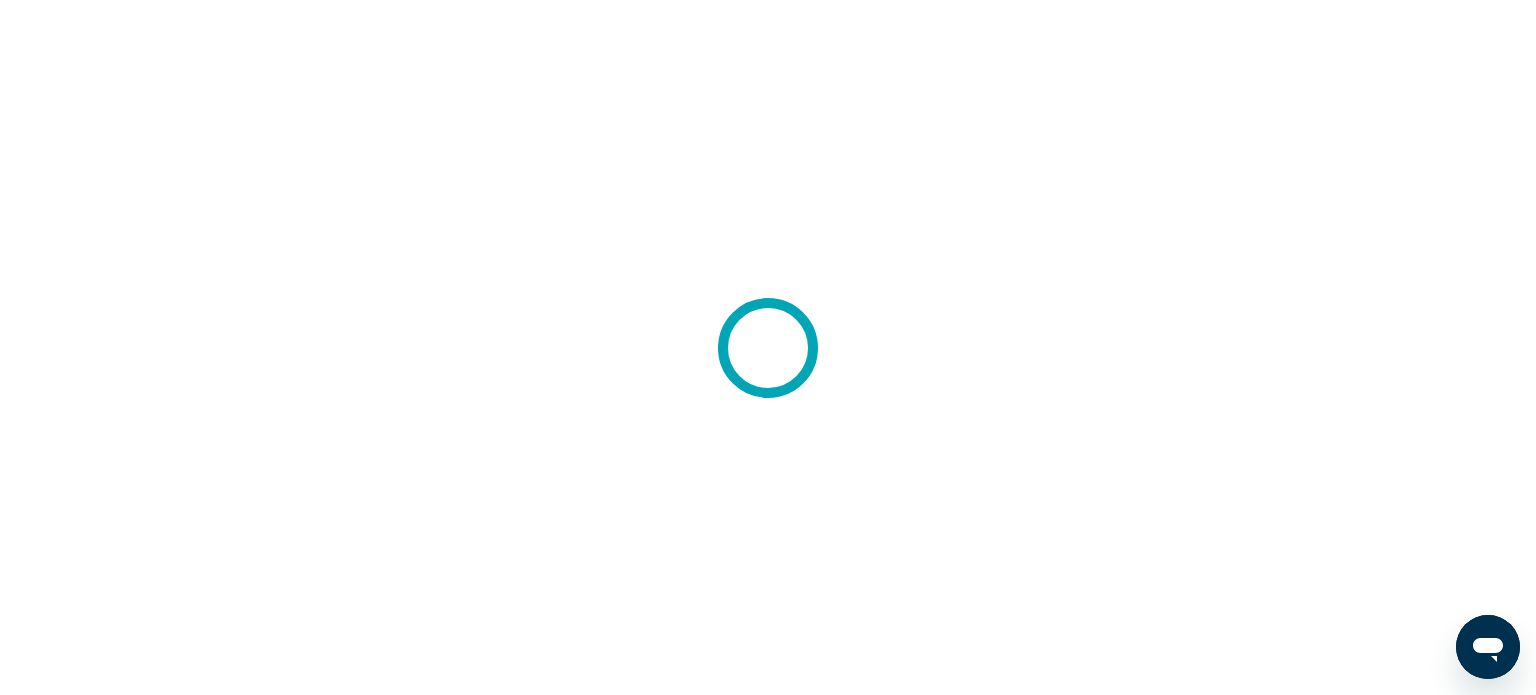 scroll, scrollTop: 0, scrollLeft: 0, axis: both 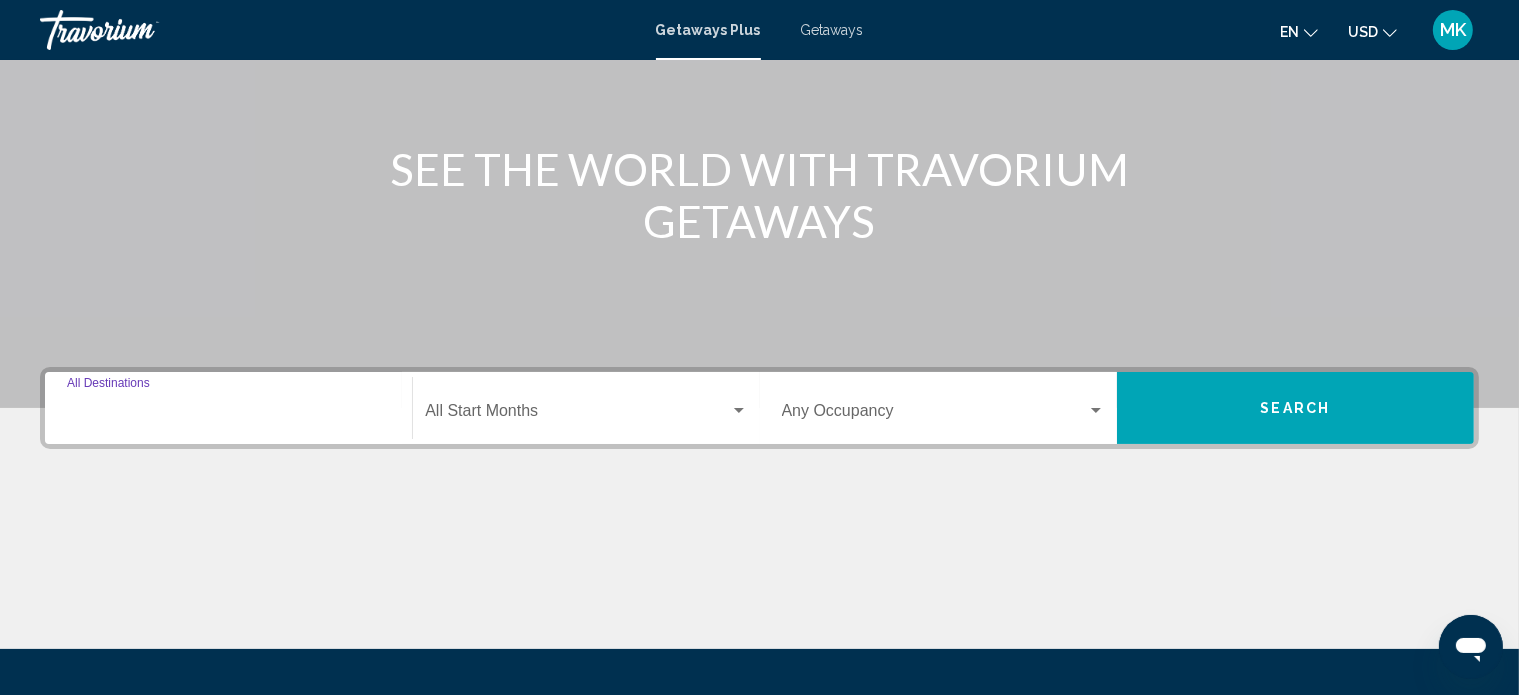 click on "Destination All Destinations" at bounding box center (228, 415) 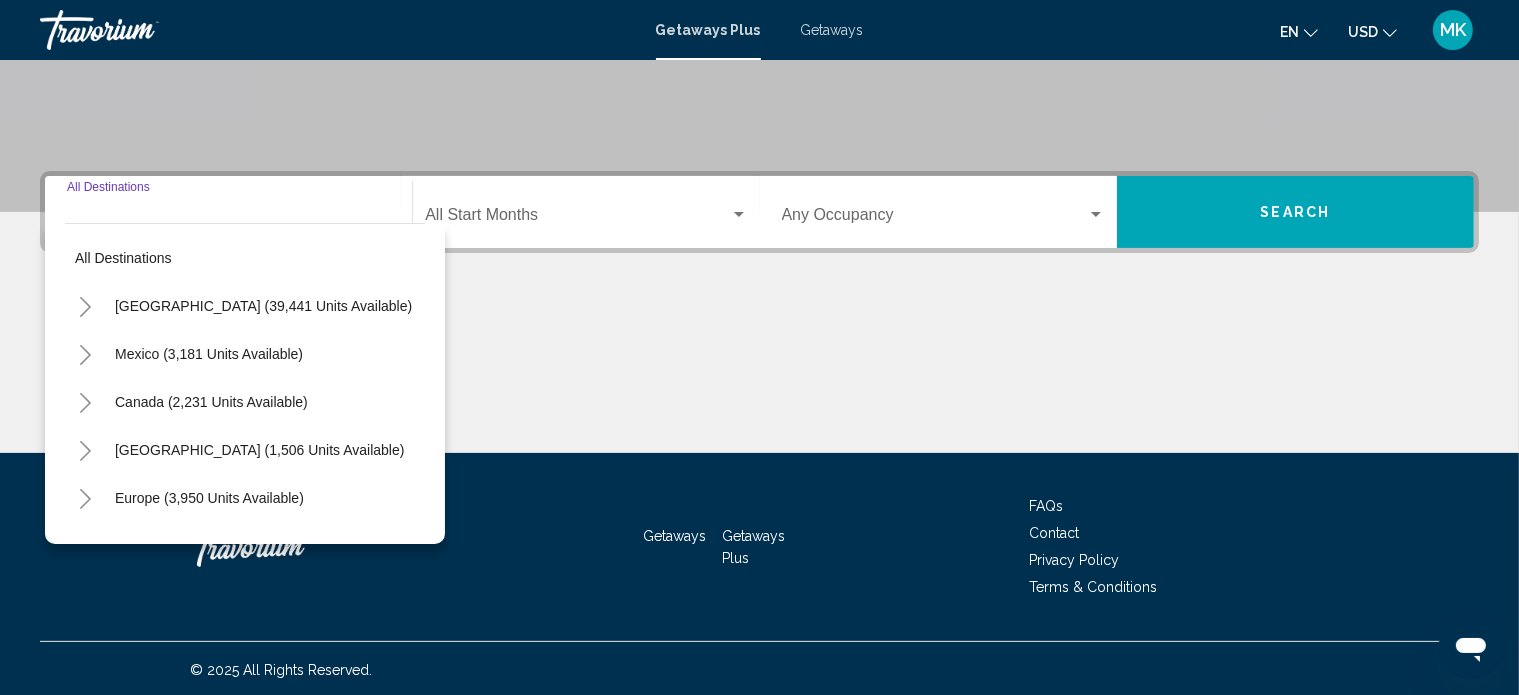 scroll, scrollTop: 390, scrollLeft: 0, axis: vertical 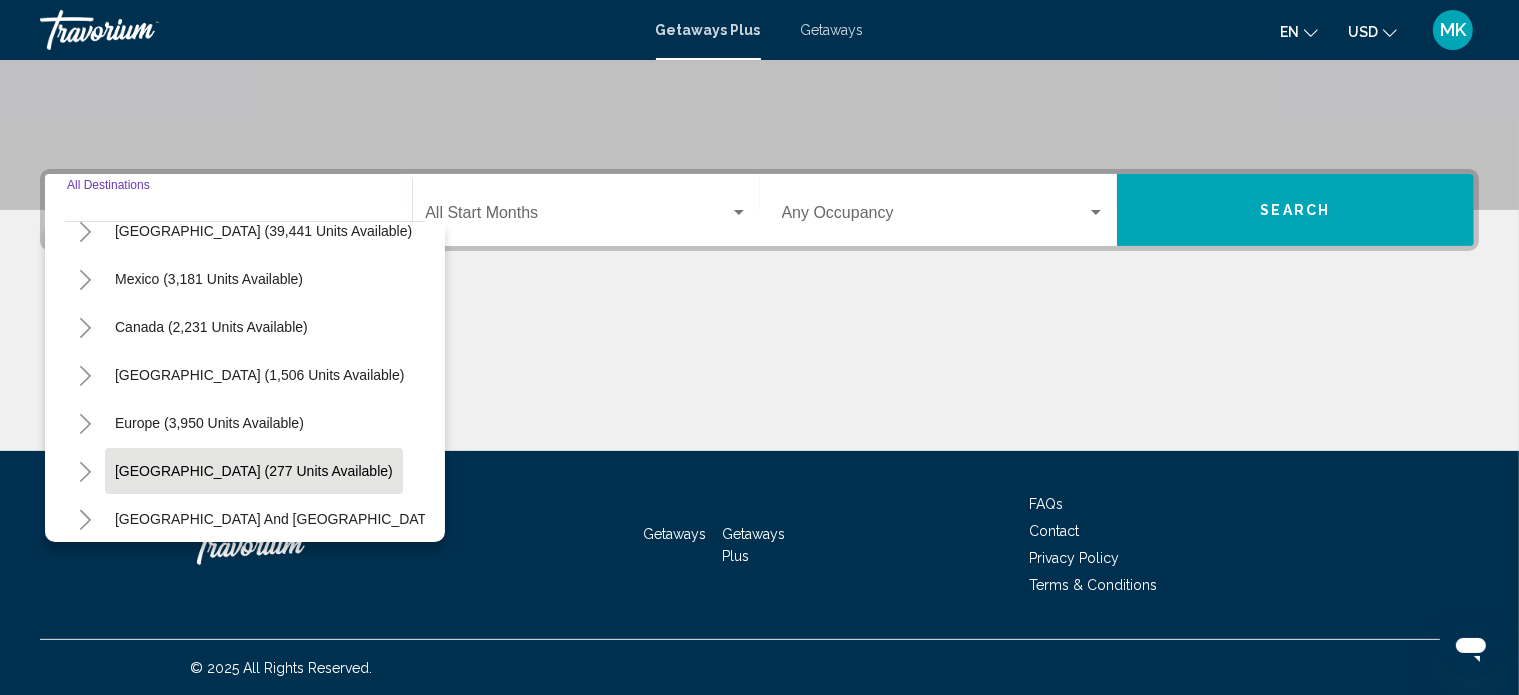 click on "[GEOGRAPHIC_DATA] (277 units available)" at bounding box center (342, 519) 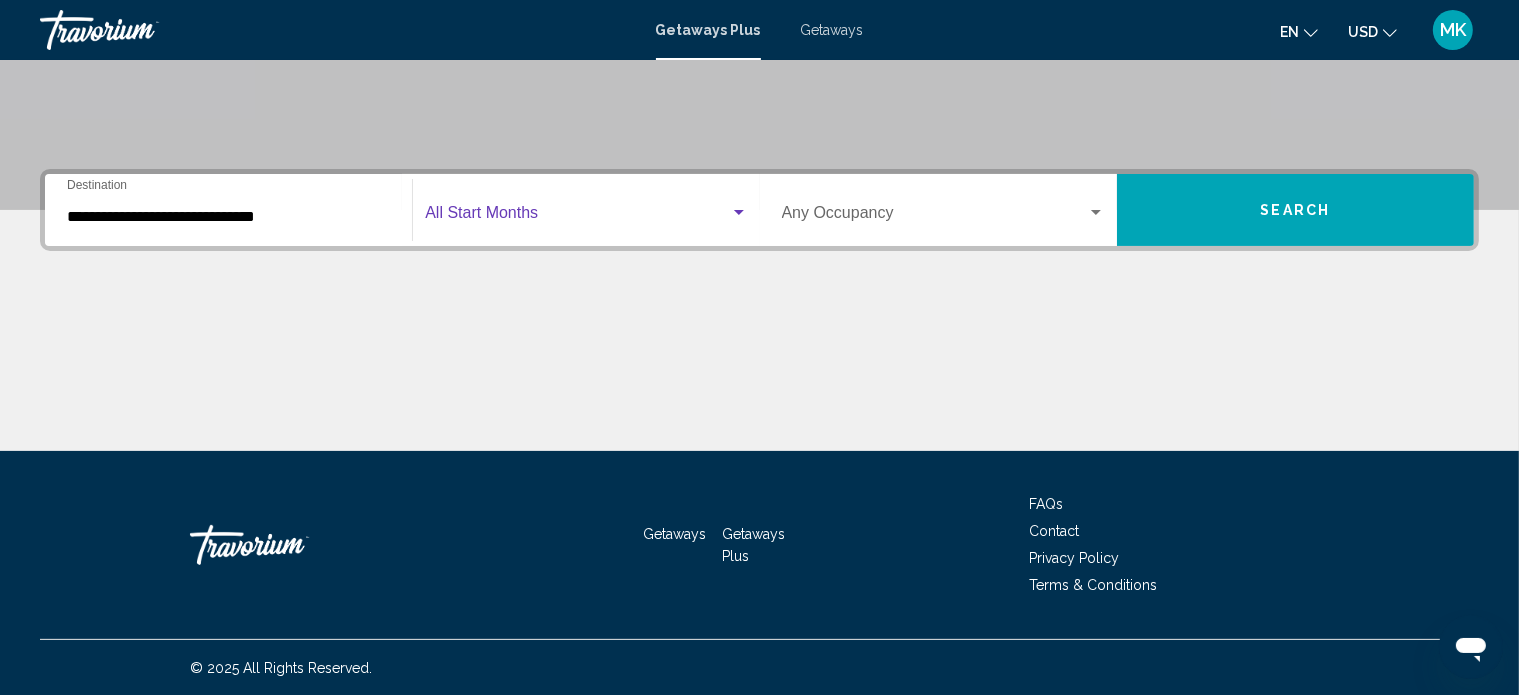 click at bounding box center [739, 213] 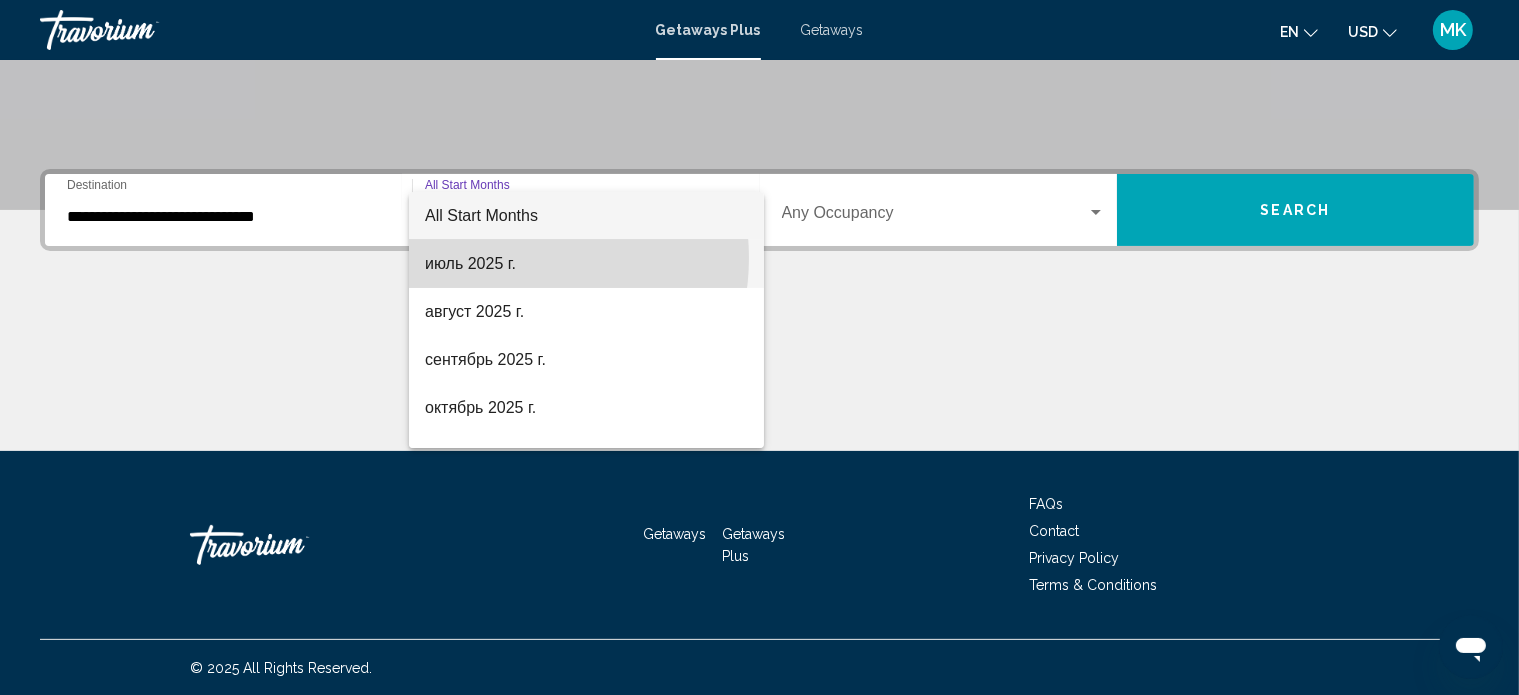 click on "июль 2025 г." at bounding box center [586, 264] 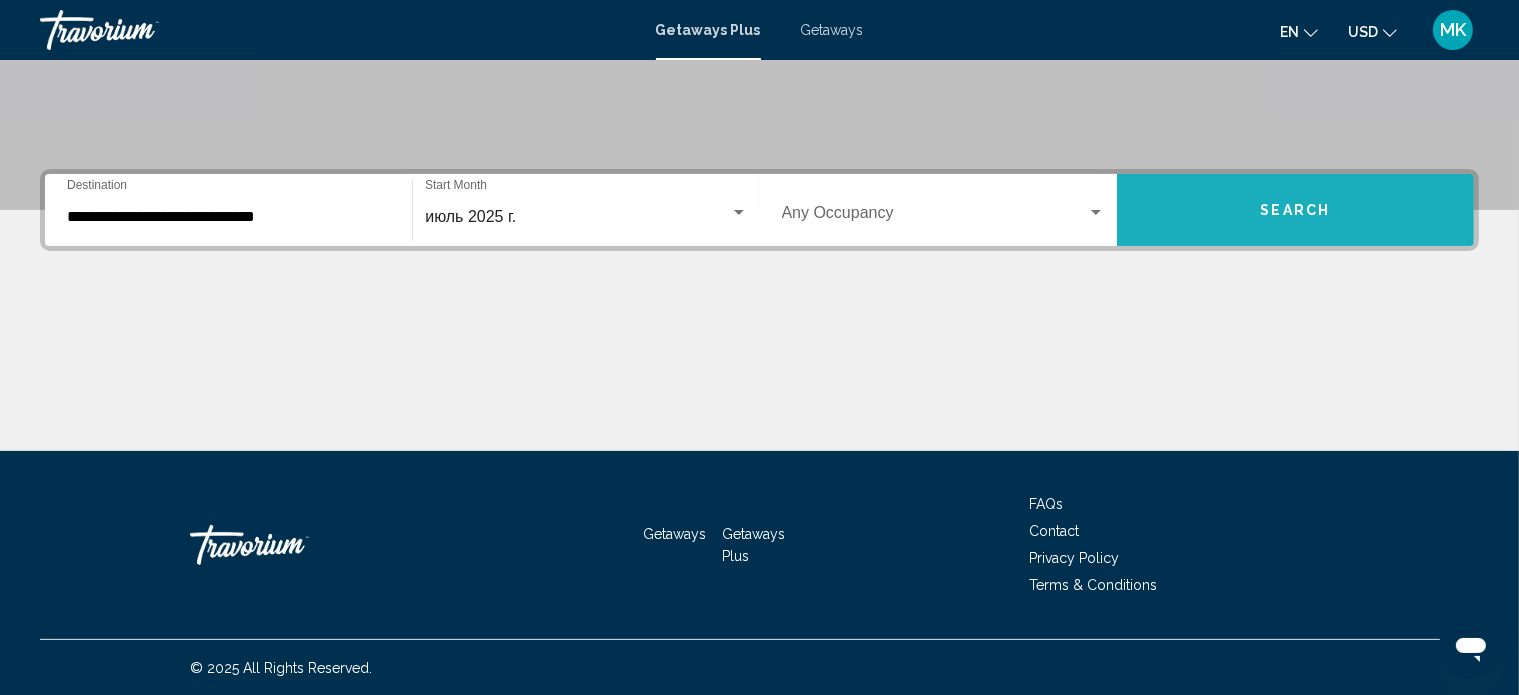 click on "Search" at bounding box center [1295, 210] 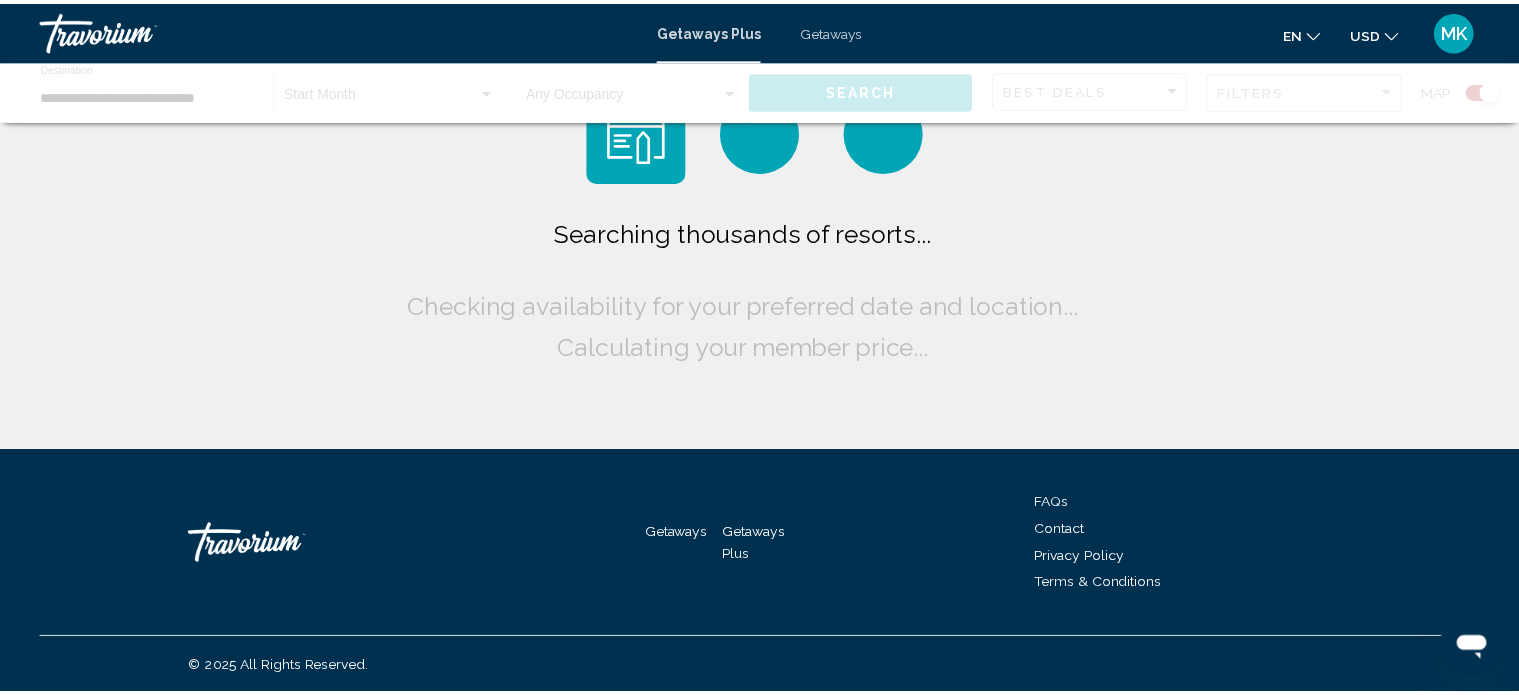 scroll, scrollTop: 0, scrollLeft: 0, axis: both 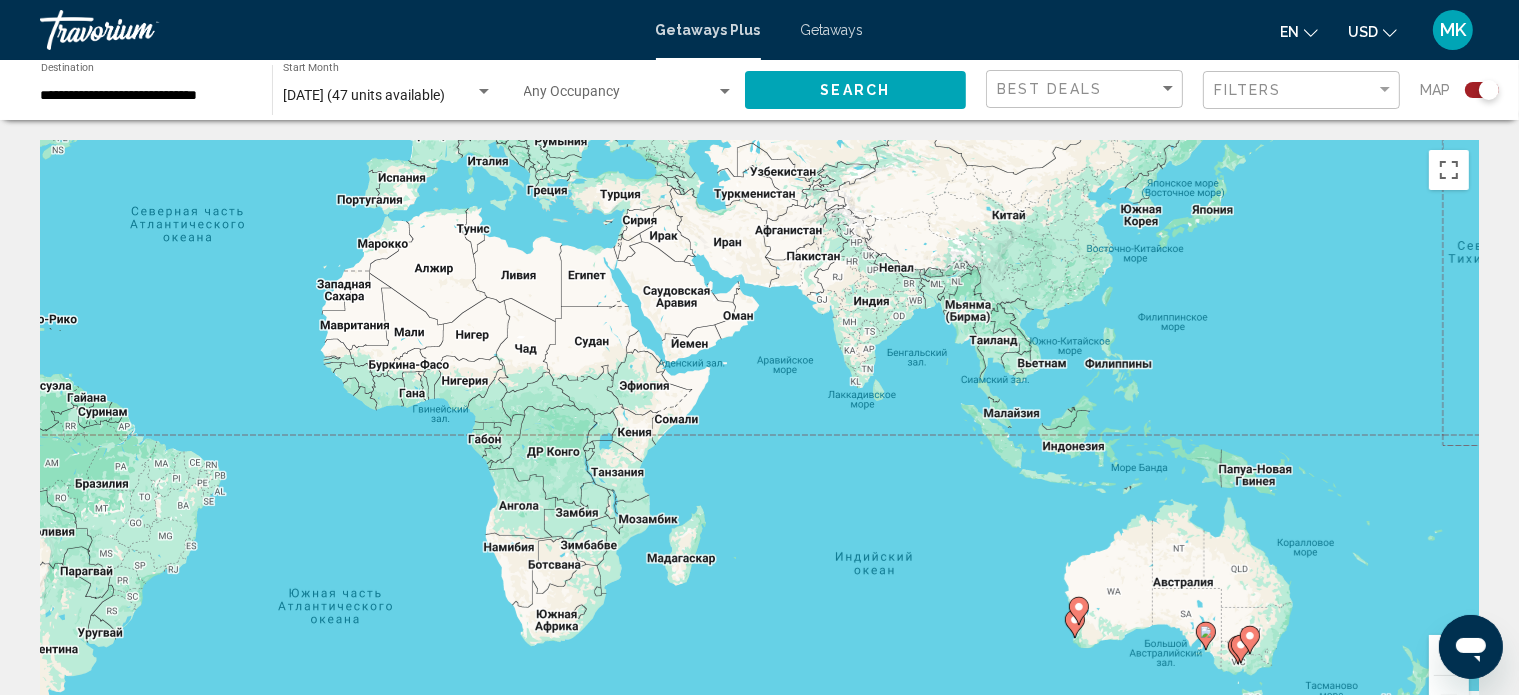 drag, startPoint x: 1258, startPoint y: 404, endPoint x: 679, endPoint y: 193, distance: 616.24835 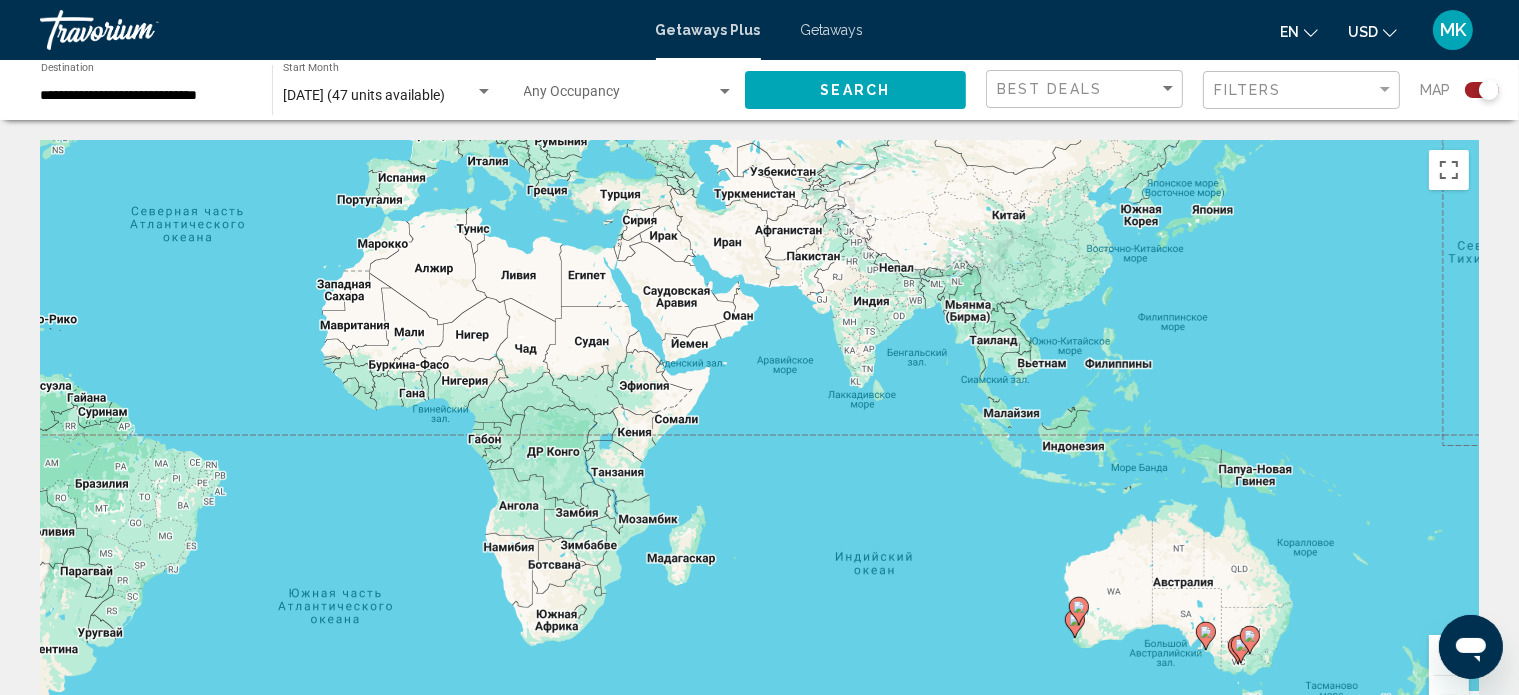 click on "Для навигации используйте клавиши со стрелками. Чтобы активировать перетаскивание с помощью клавиатуры, нажмите Alt + Ввод. После этого перемещайте маркер, используя клавиши со стрелками. Чтобы завершить перетаскивание, нажмите клавишу Ввод. Чтобы отменить действие, нажмите клавишу Esc." at bounding box center [759, 440] 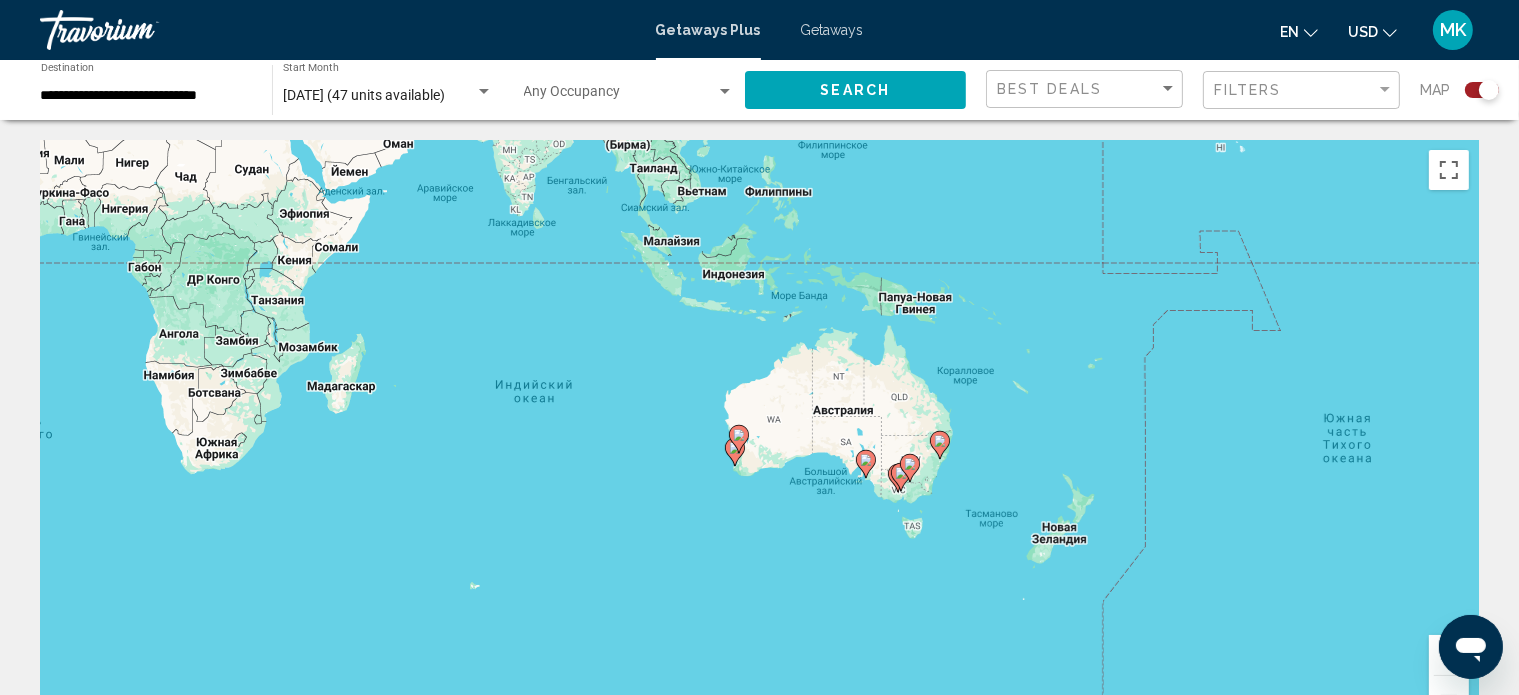 drag, startPoint x: 1052, startPoint y: 461, endPoint x: 773, endPoint y: 318, distance: 313.51236 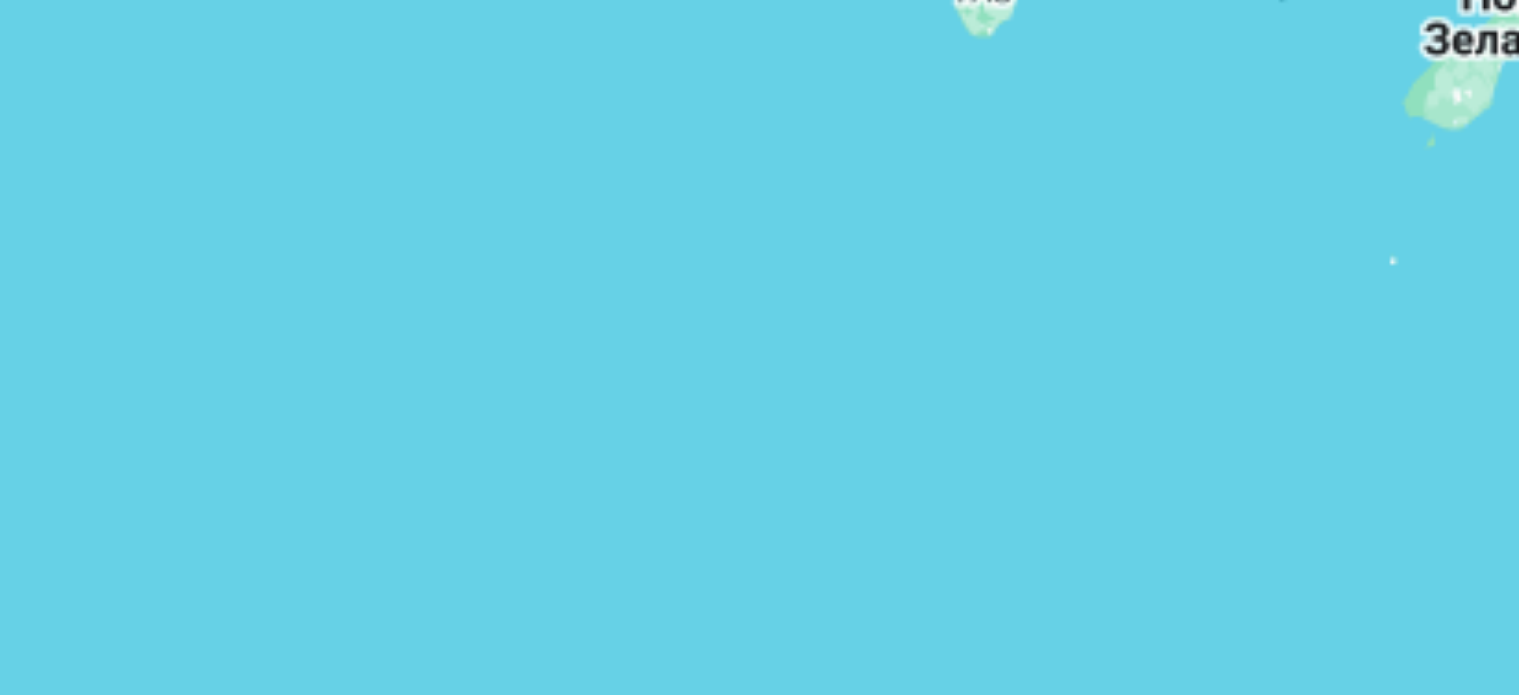 scroll, scrollTop: 22, scrollLeft: 0, axis: vertical 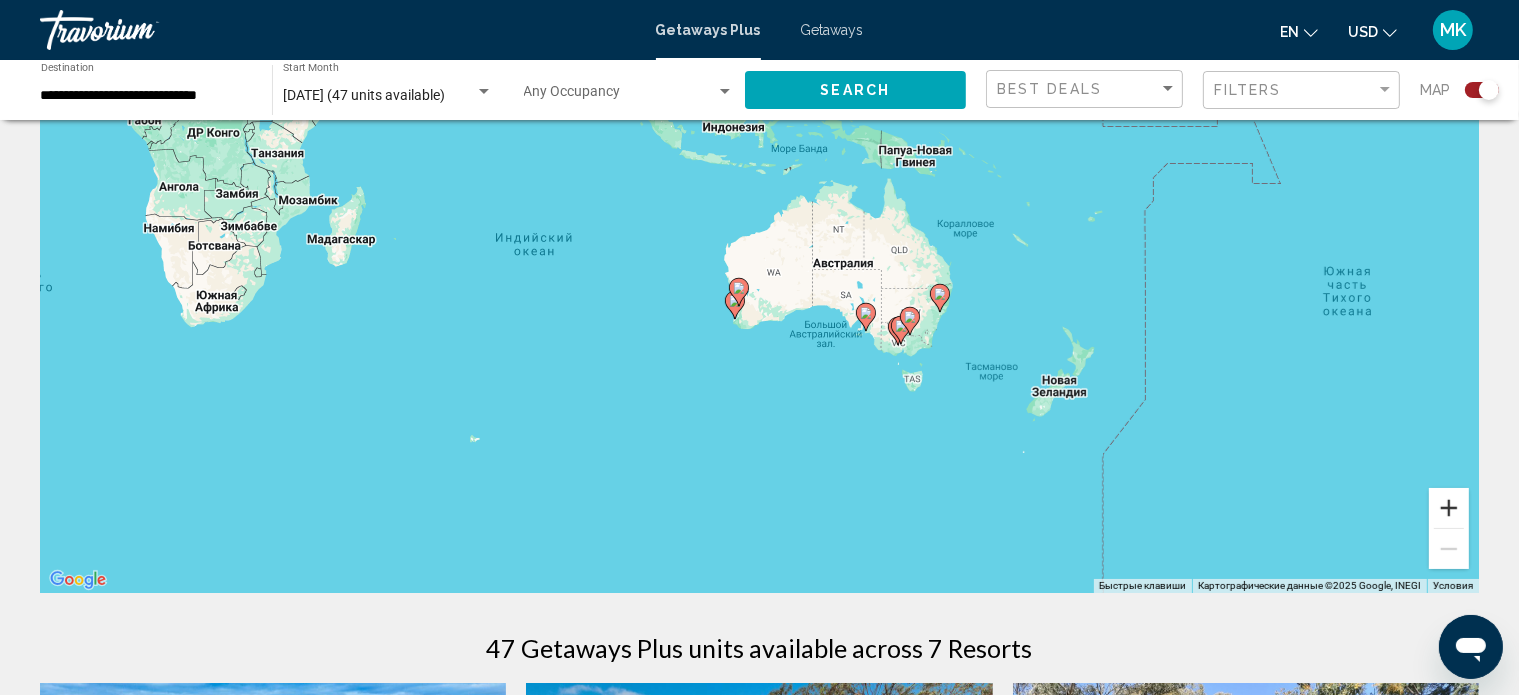 click at bounding box center [1449, 508] 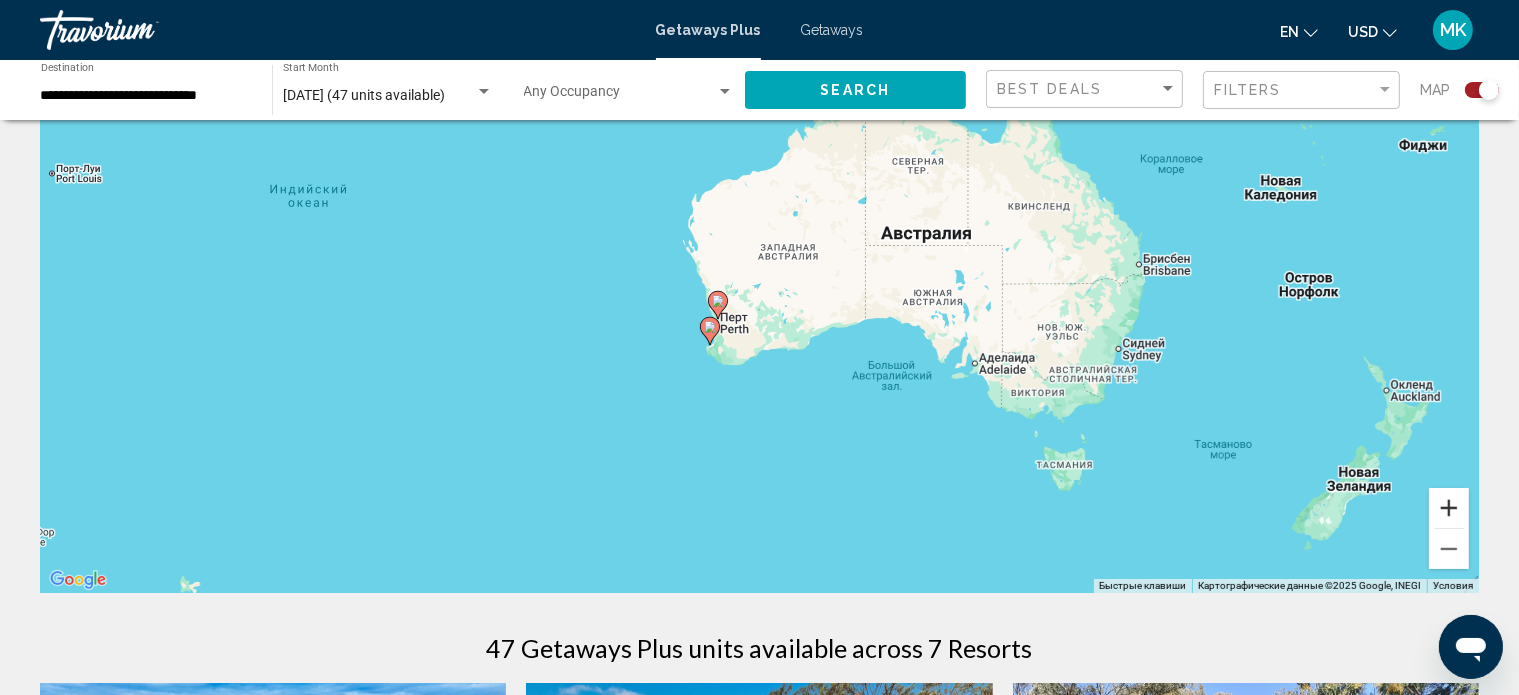 click at bounding box center [1449, 508] 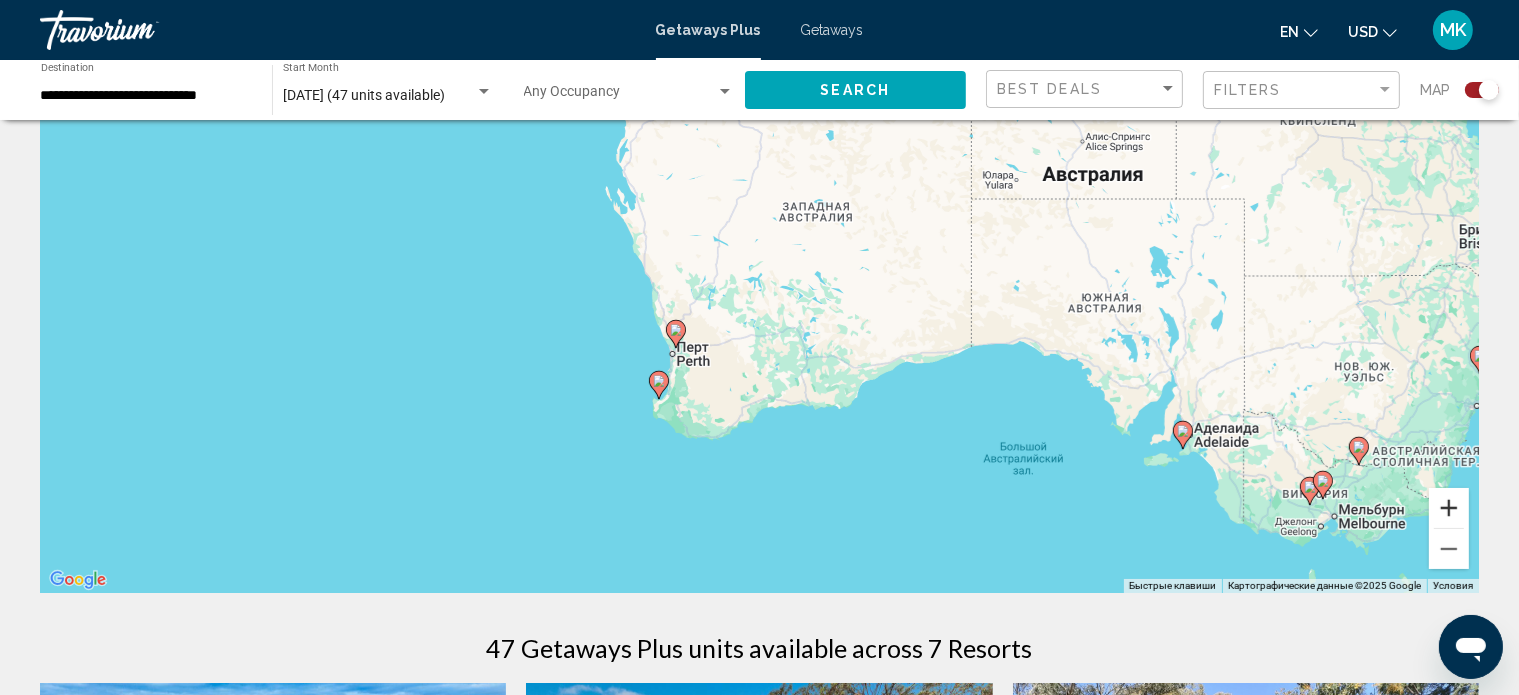 click at bounding box center [1449, 508] 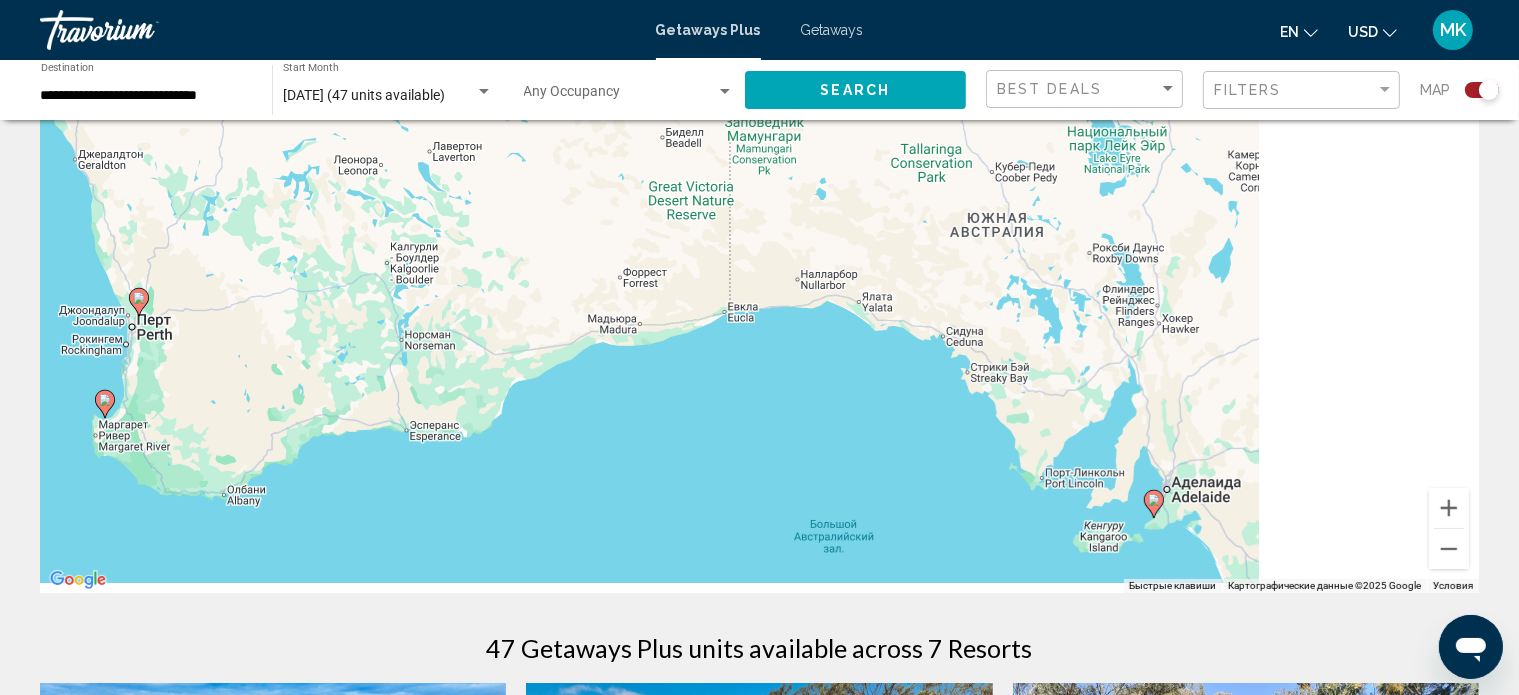 drag, startPoint x: 1052, startPoint y: 359, endPoint x: 588, endPoint y: 273, distance: 471.90253 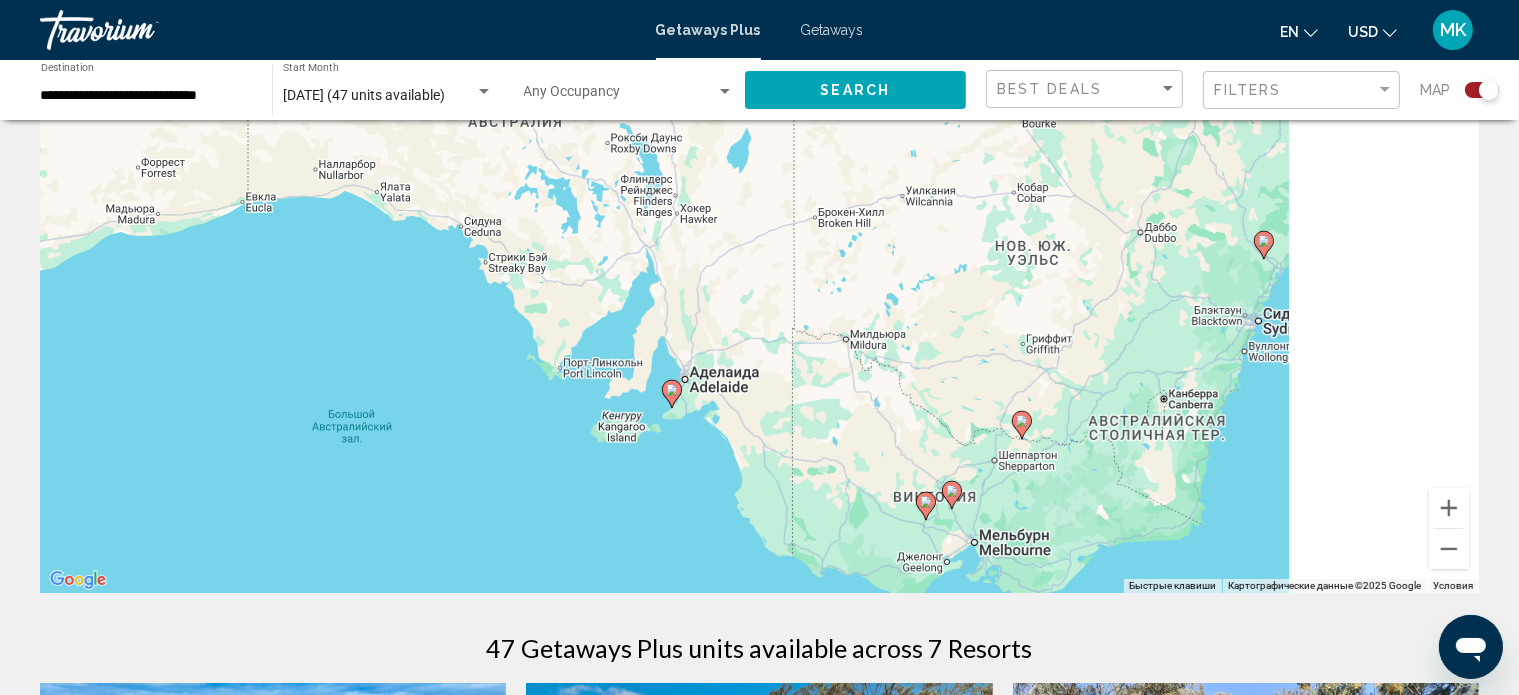 drag, startPoint x: 1072, startPoint y: 420, endPoint x: 702, endPoint y: 295, distance: 390.5445 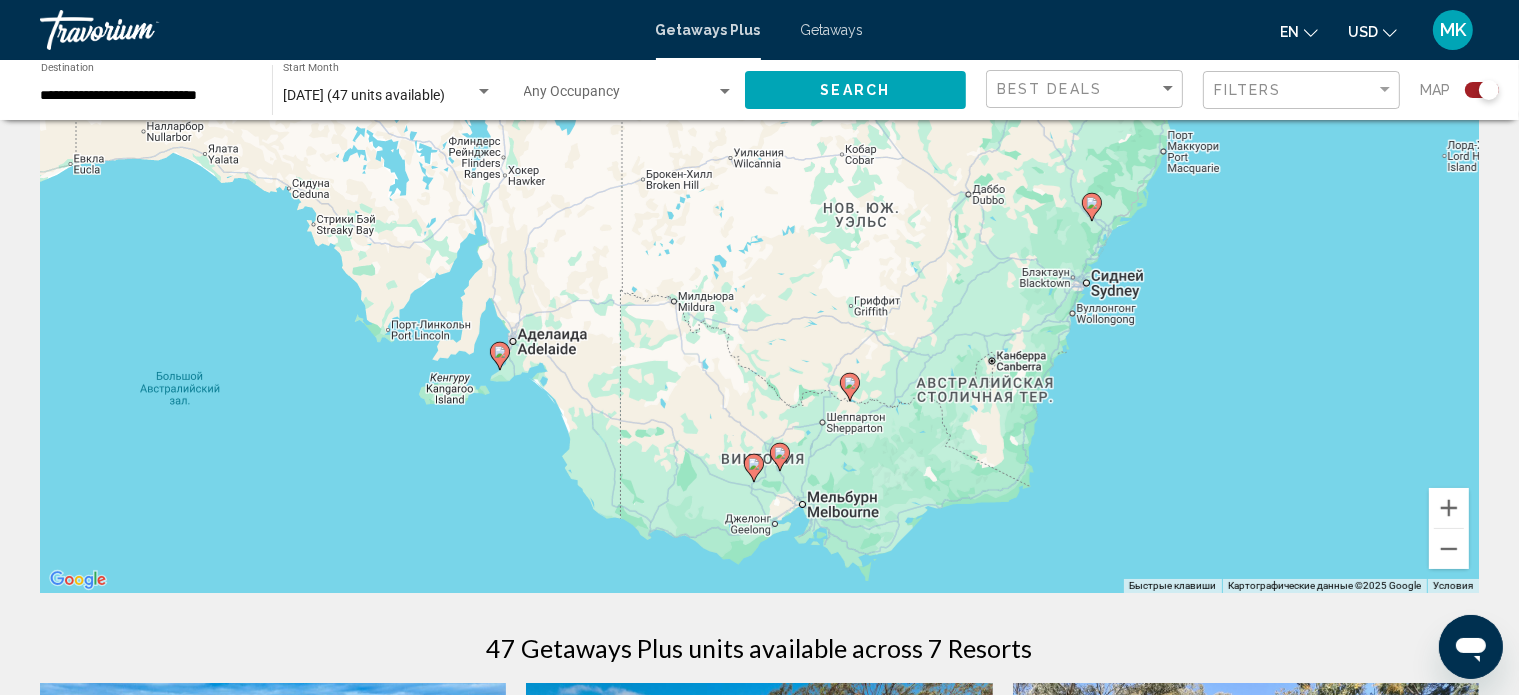 drag, startPoint x: 1010, startPoint y: 389, endPoint x: 856, endPoint y: 350, distance: 158.86157 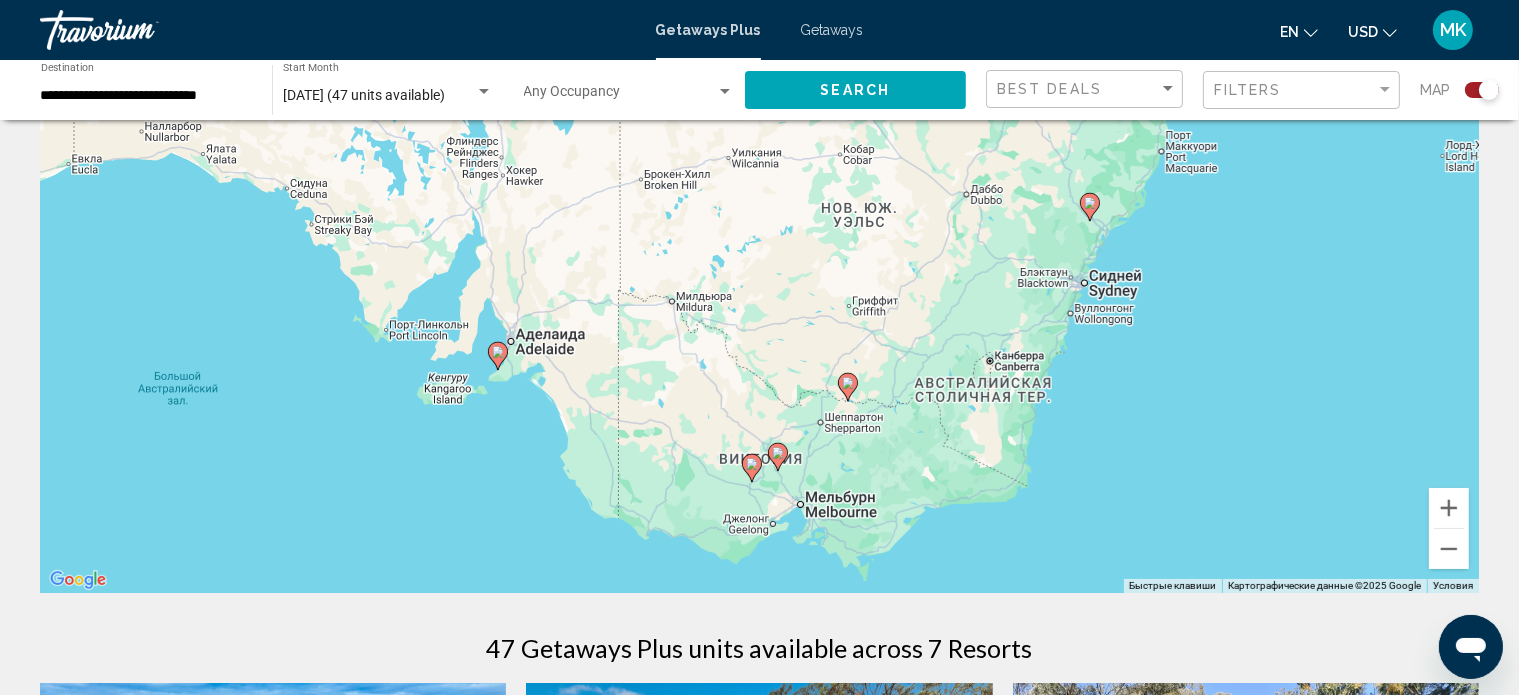 click 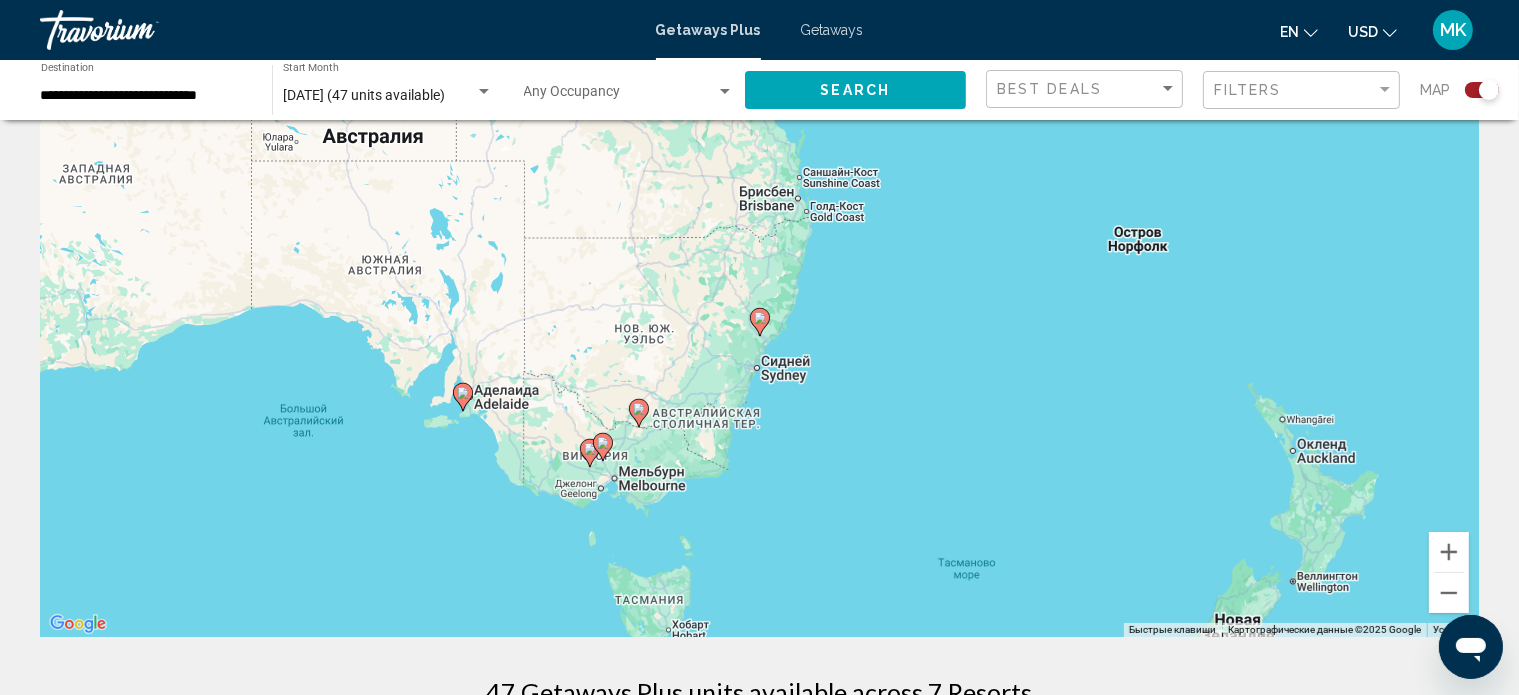 scroll, scrollTop: 102, scrollLeft: 0, axis: vertical 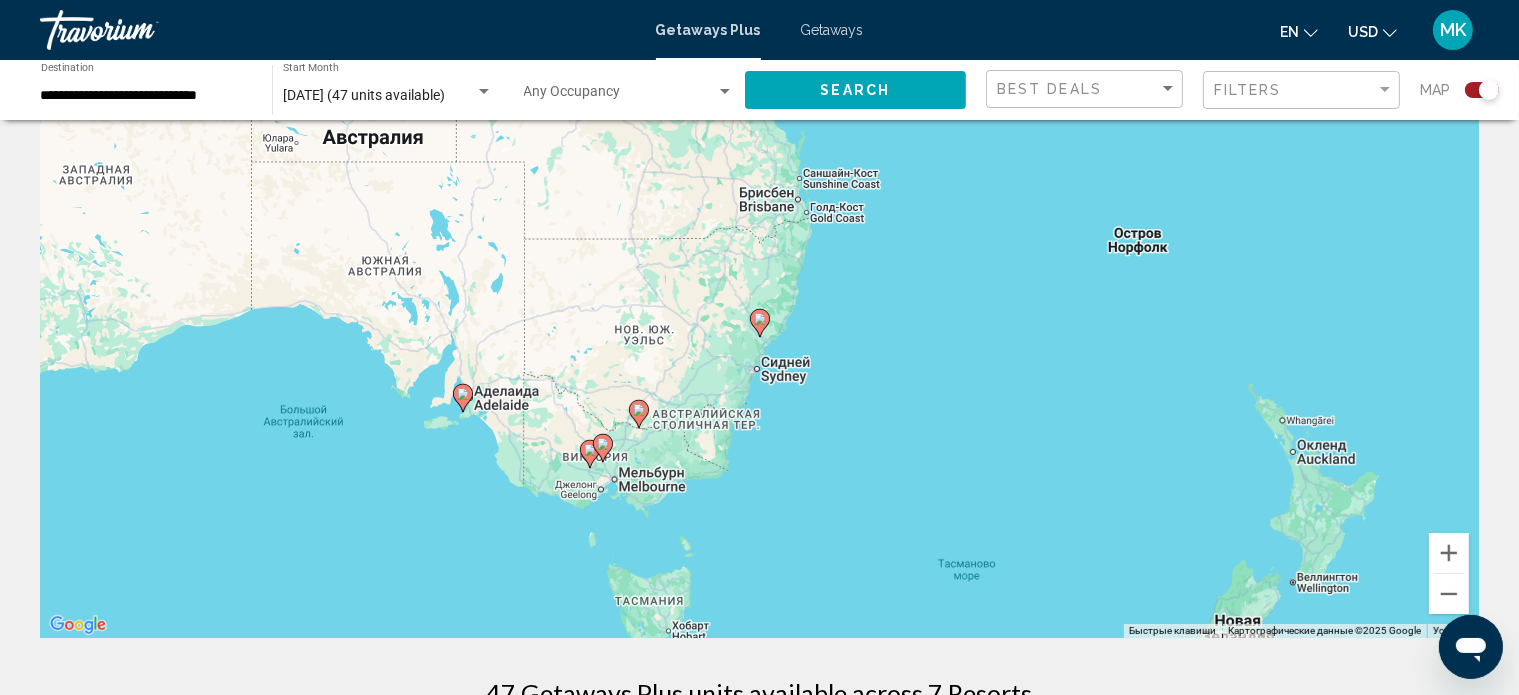 click 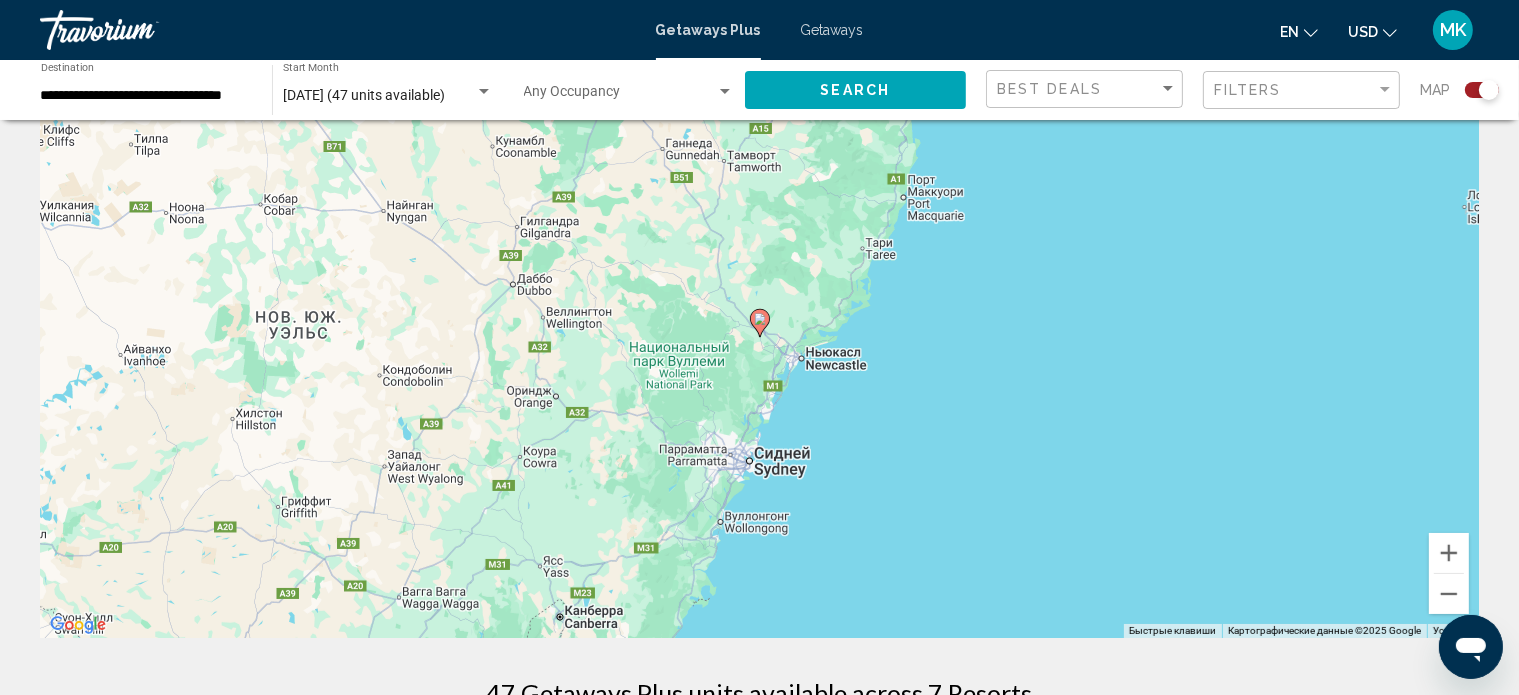 click 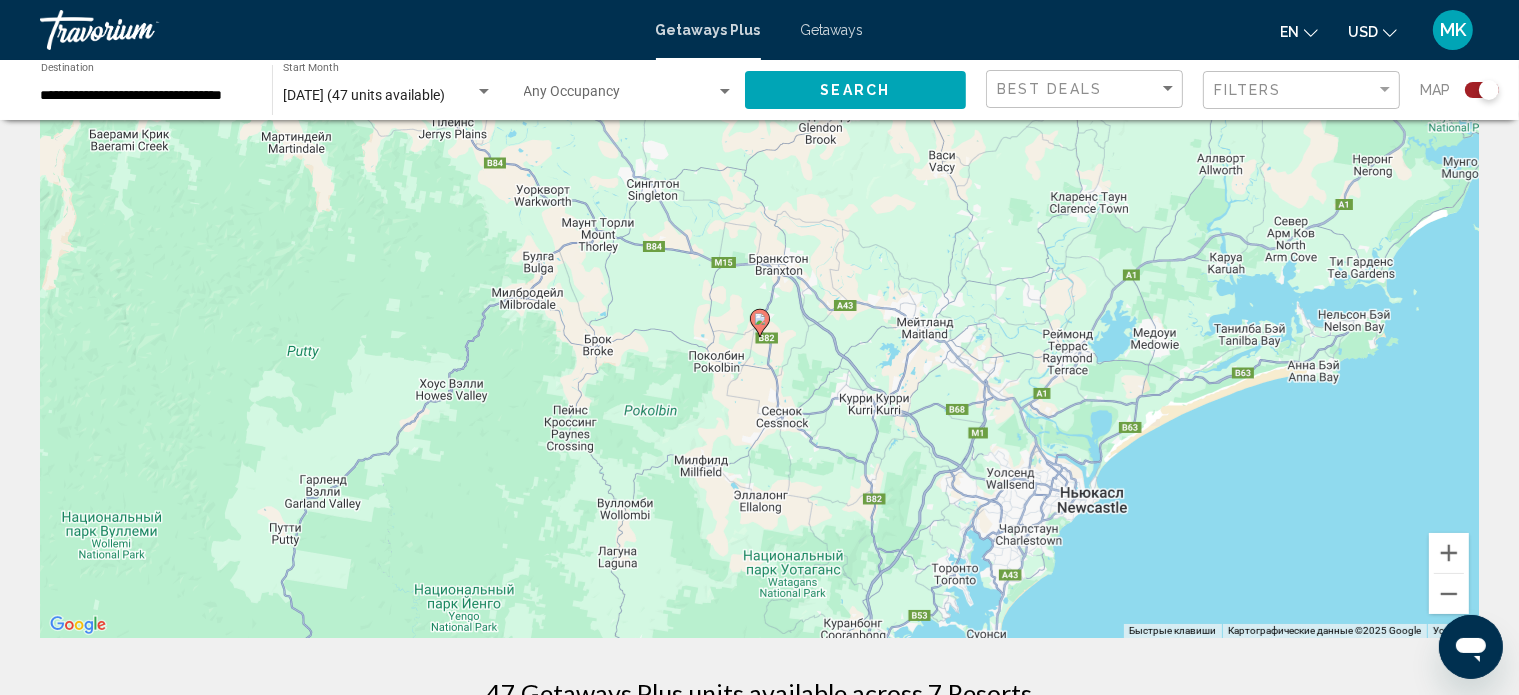 click 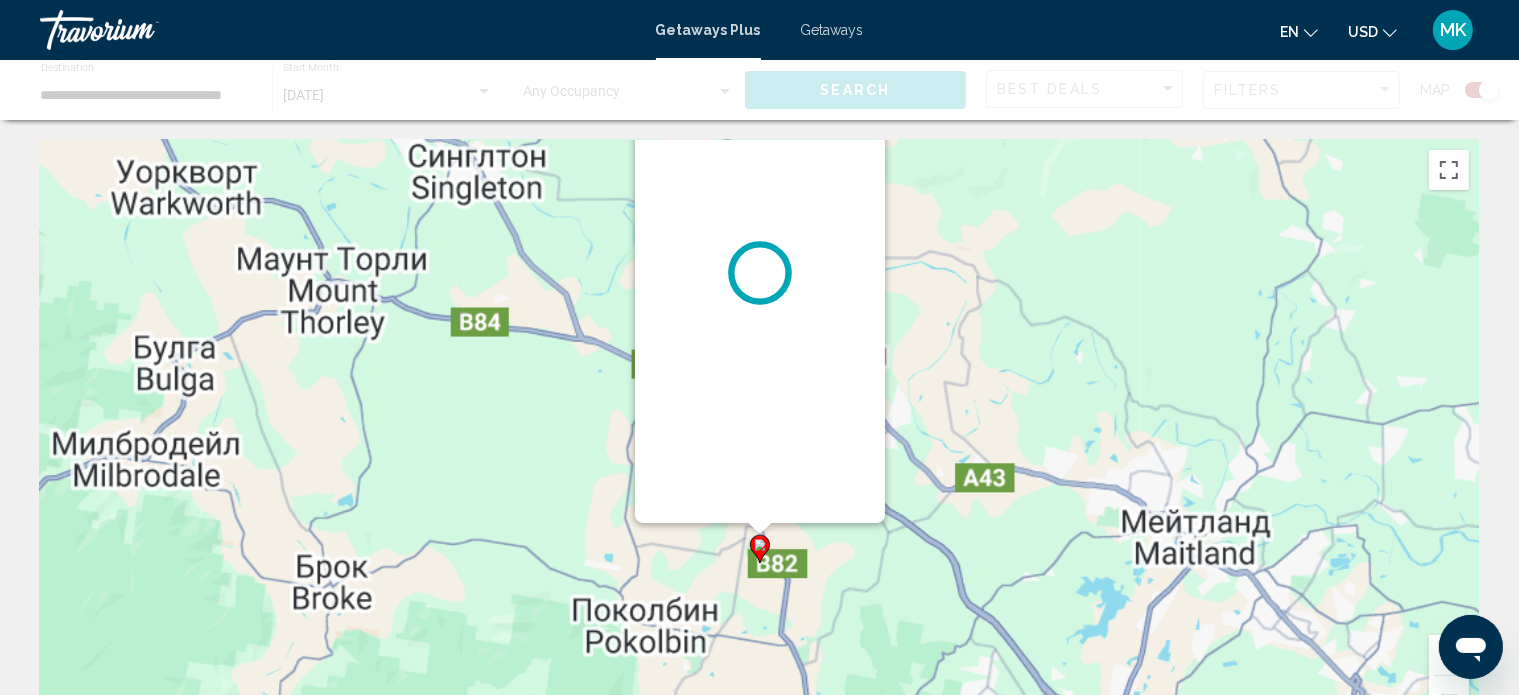 scroll, scrollTop: 0, scrollLeft: 0, axis: both 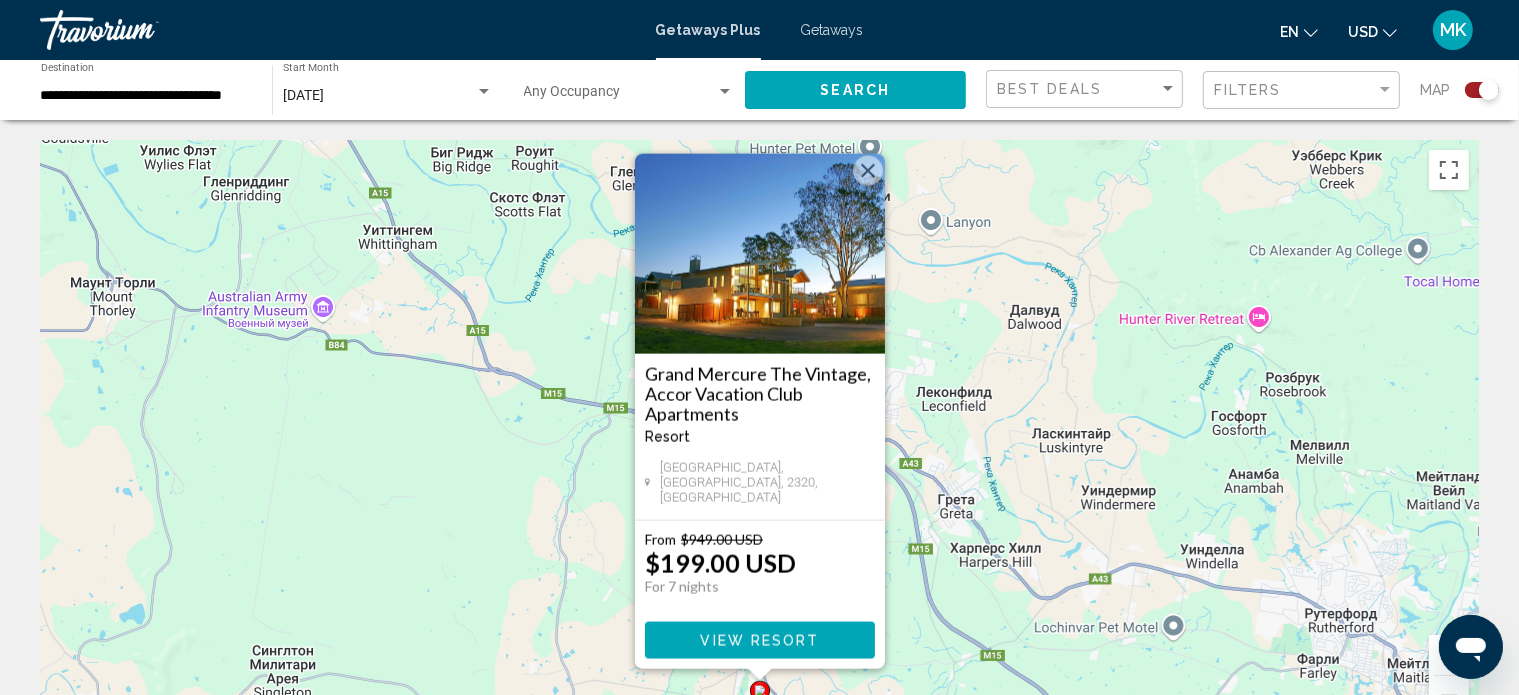 click on "View Resort" at bounding box center (759, 641) 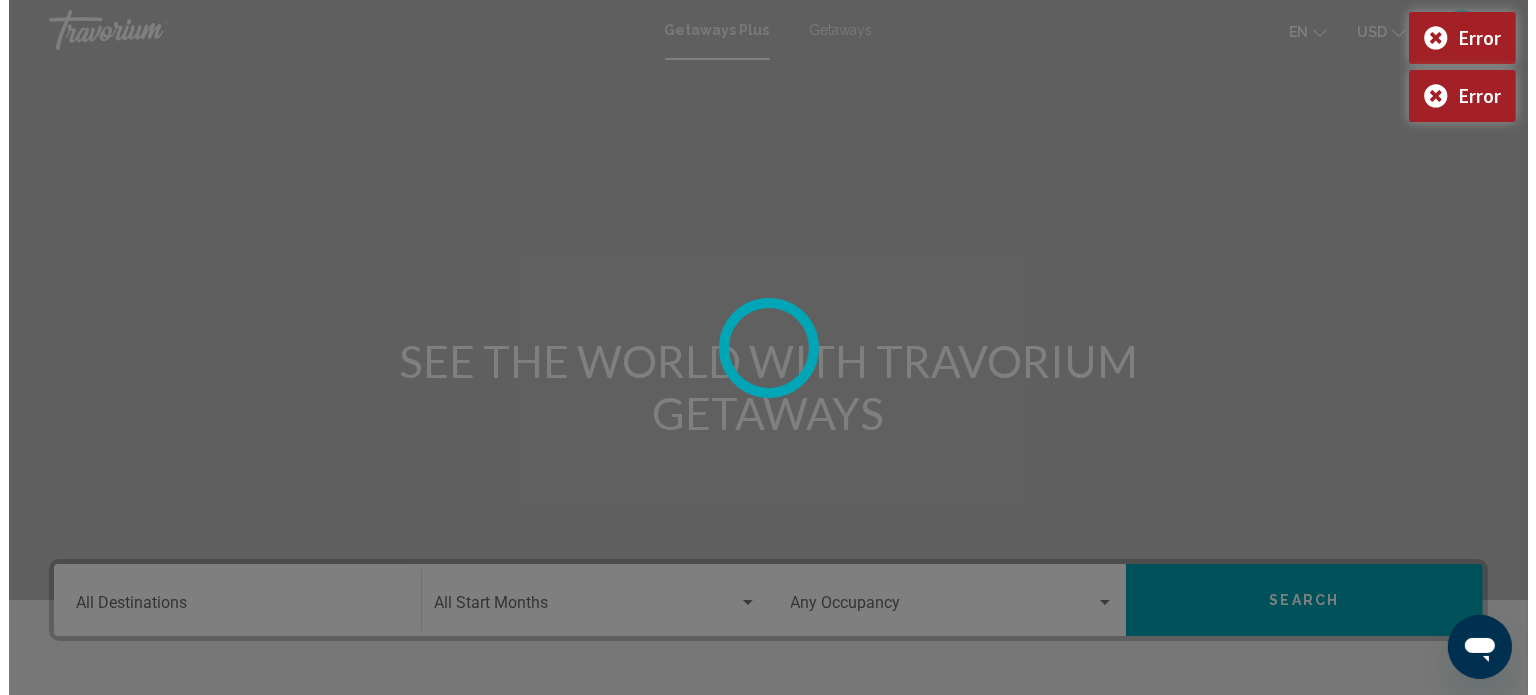 scroll, scrollTop: 0, scrollLeft: 0, axis: both 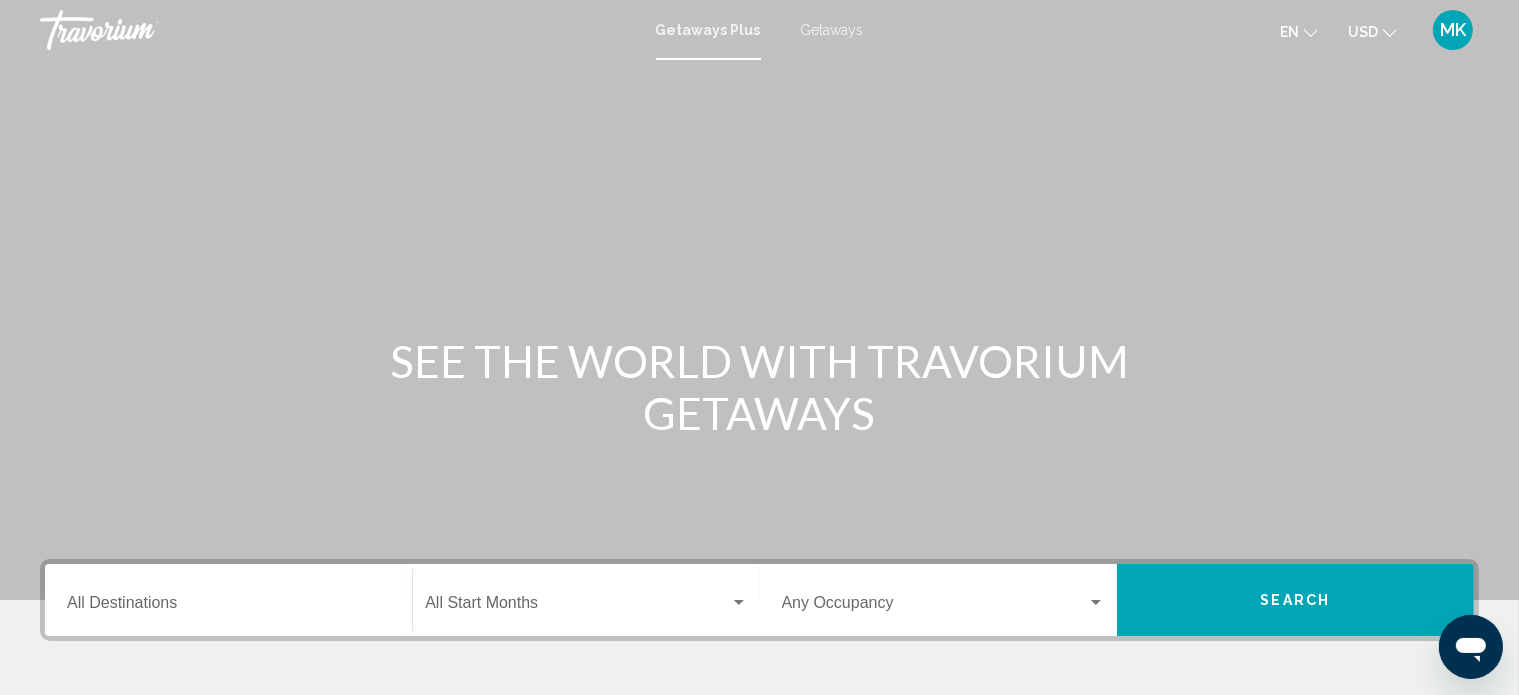 click on "Destination All Destinations" at bounding box center [228, 600] 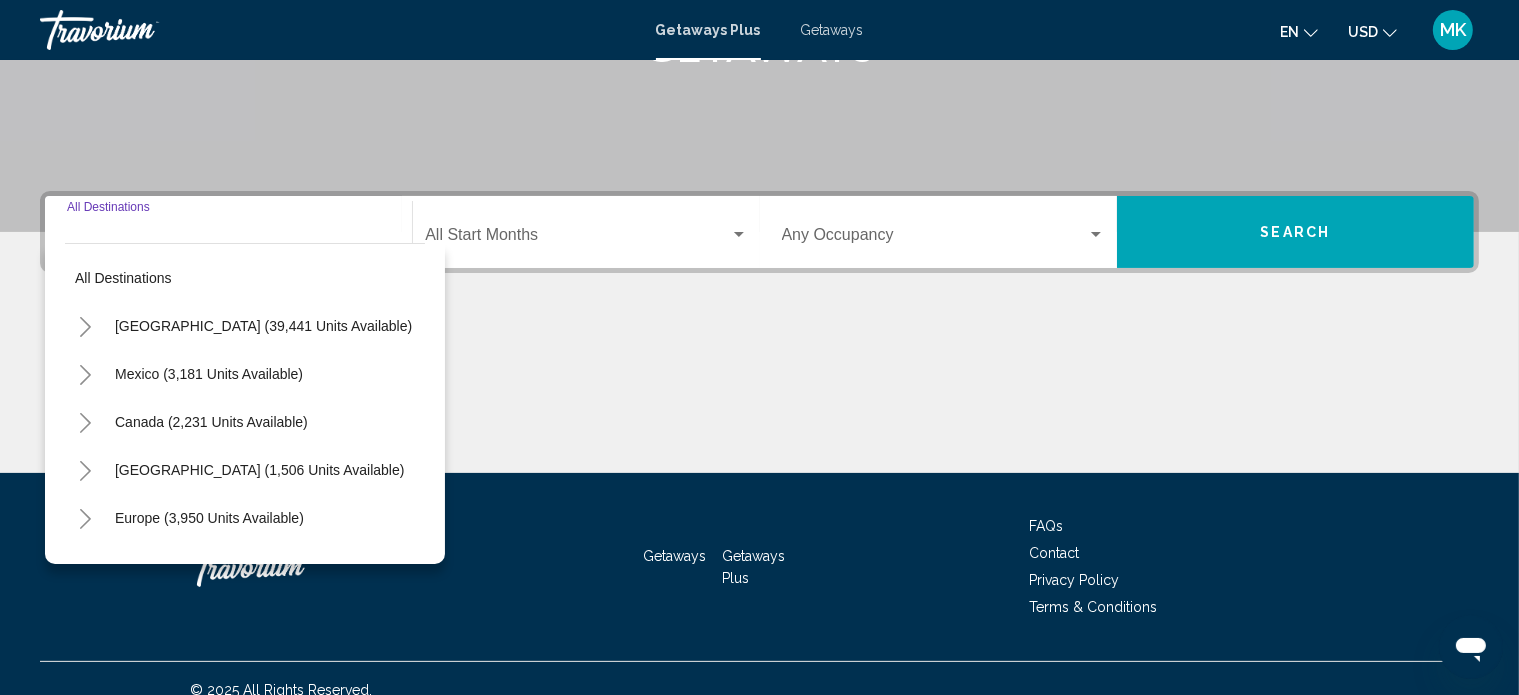 scroll, scrollTop: 390, scrollLeft: 0, axis: vertical 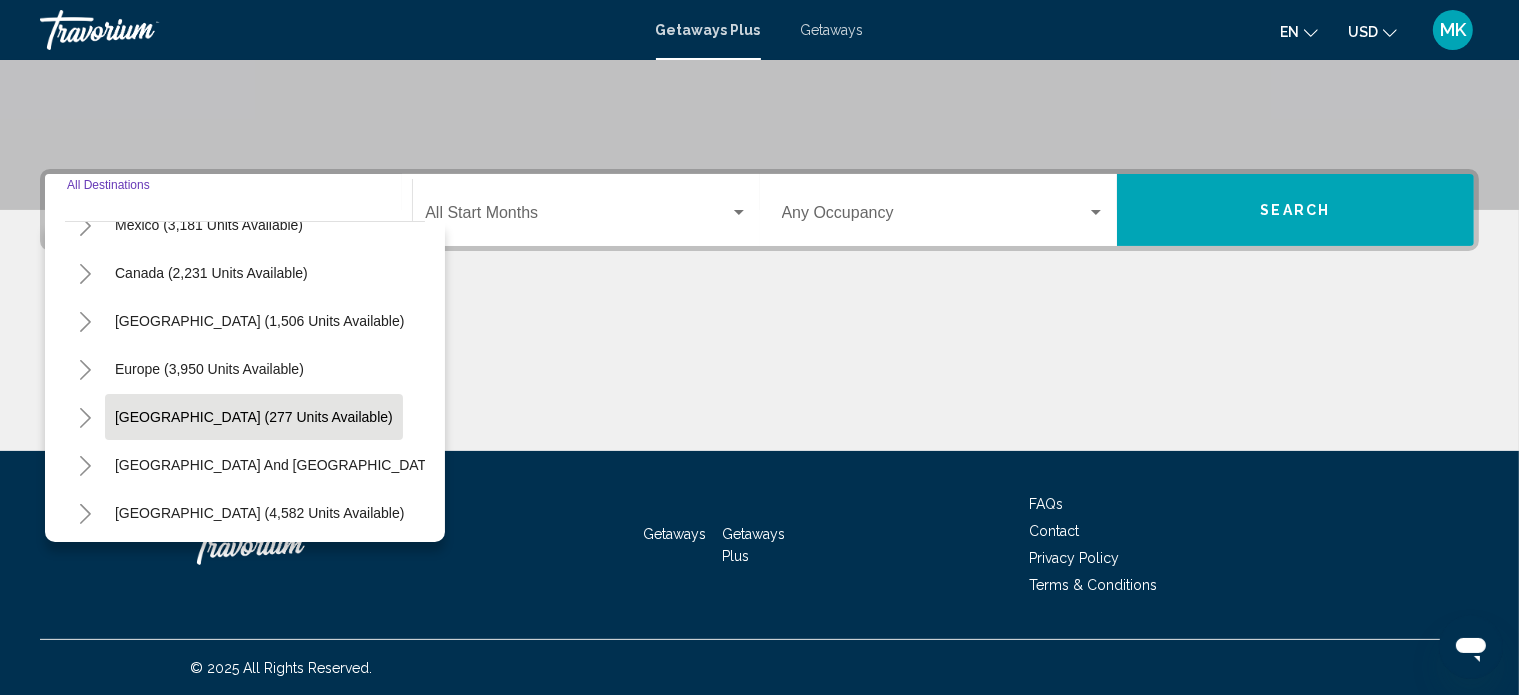 click on "[GEOGRAPHIC_DATA] (277 units available)" at bounding box center [342, 465] 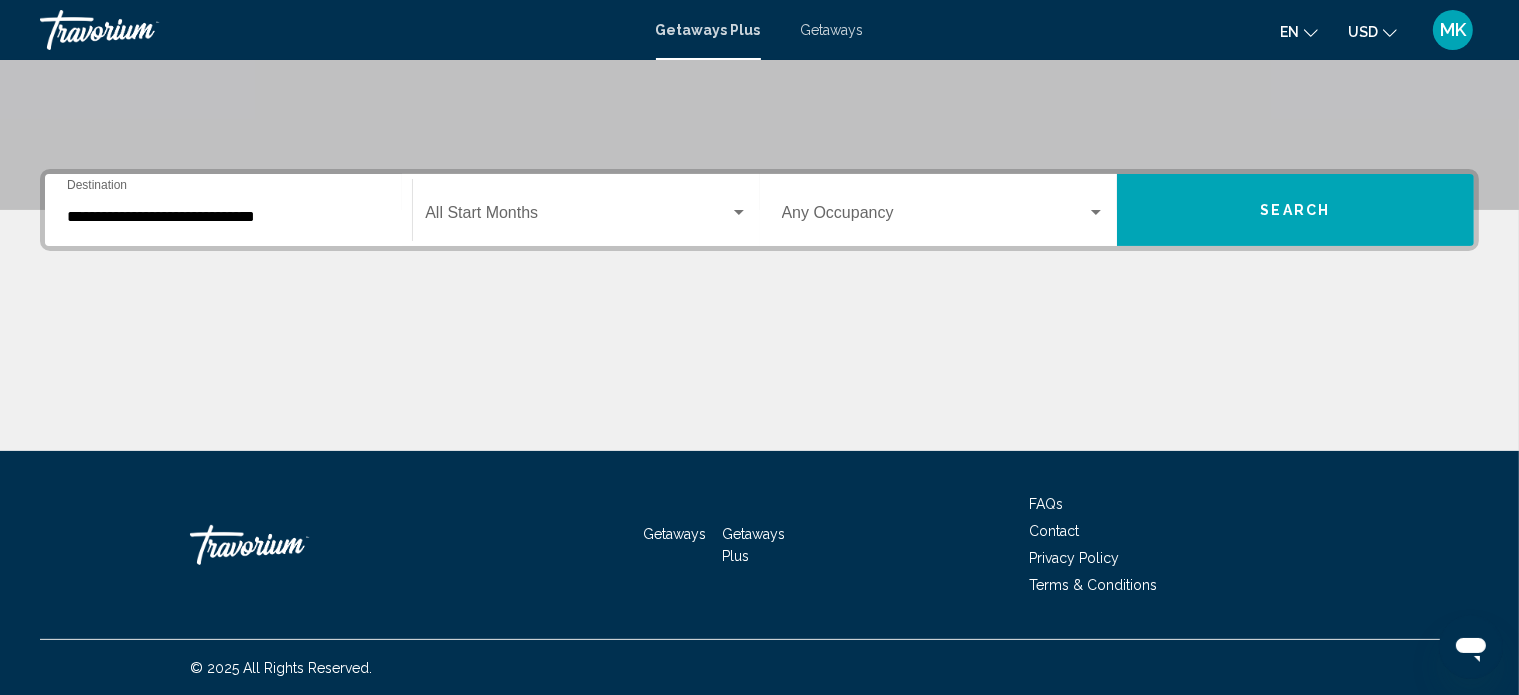 click on "Start Month All Start Months" 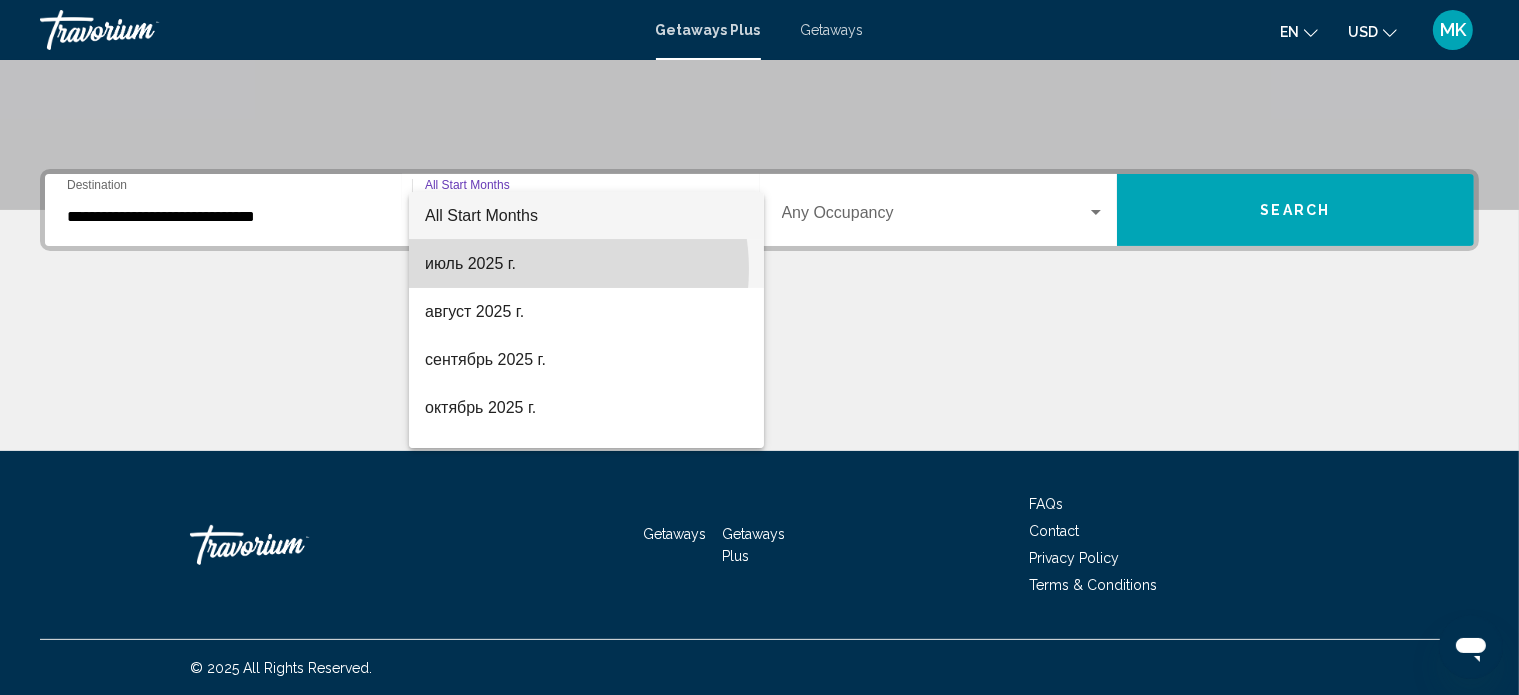 click on "июль 2025 г." at bounding box center [586, 264] 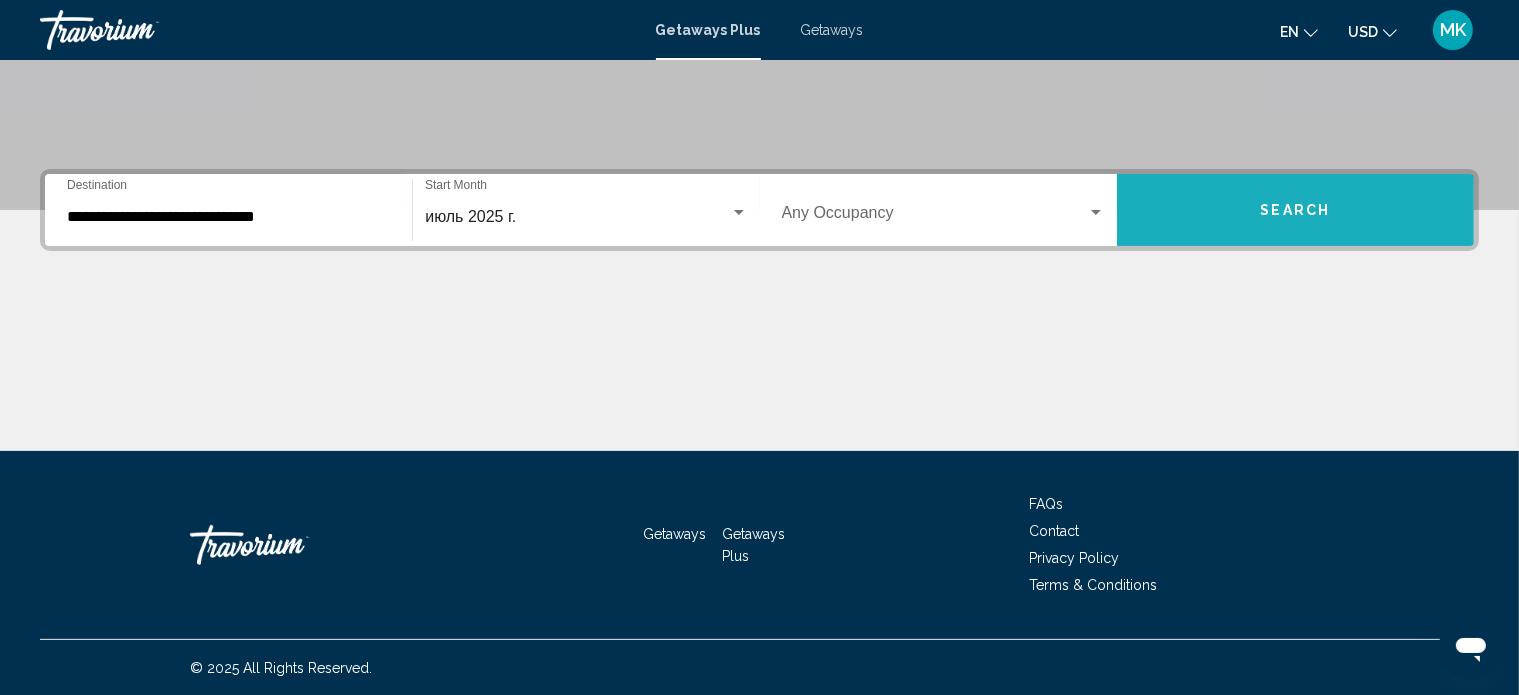 click on "Search" at bounding box center [1295, 210] 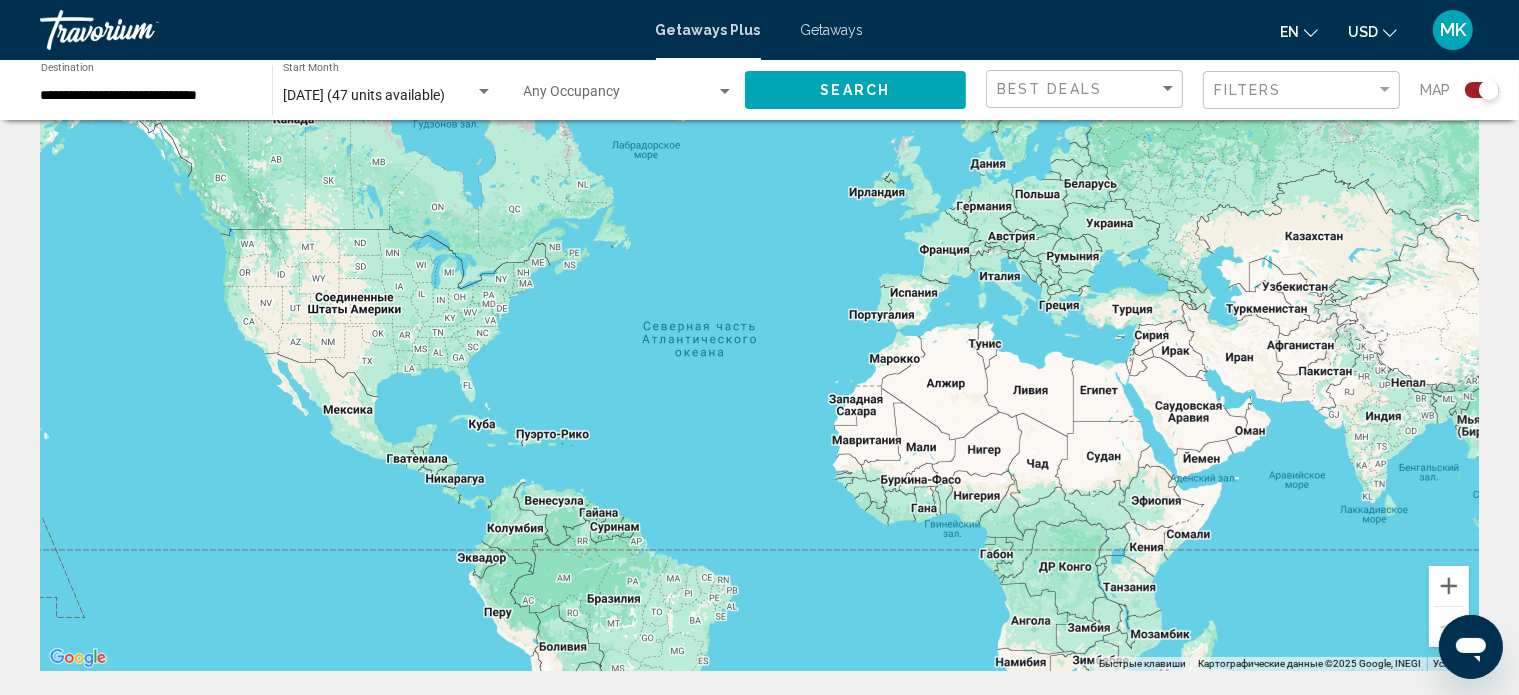 scroll, scrollTop: 74, scrollLeft: 0, axis: vertical 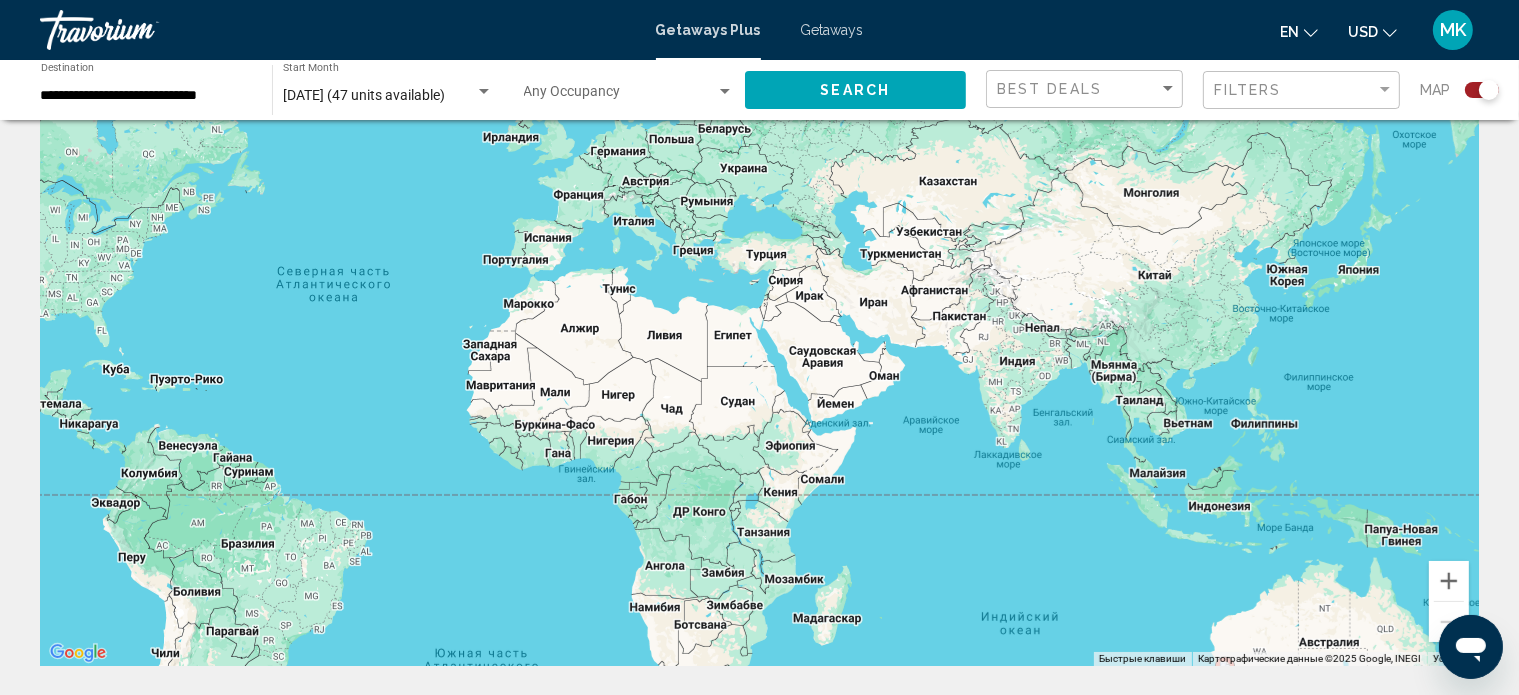 drag, startPoint x: 1305, startPoint y: 346, endPoint x: 885, endPoint y: 285, distance: 424.40665 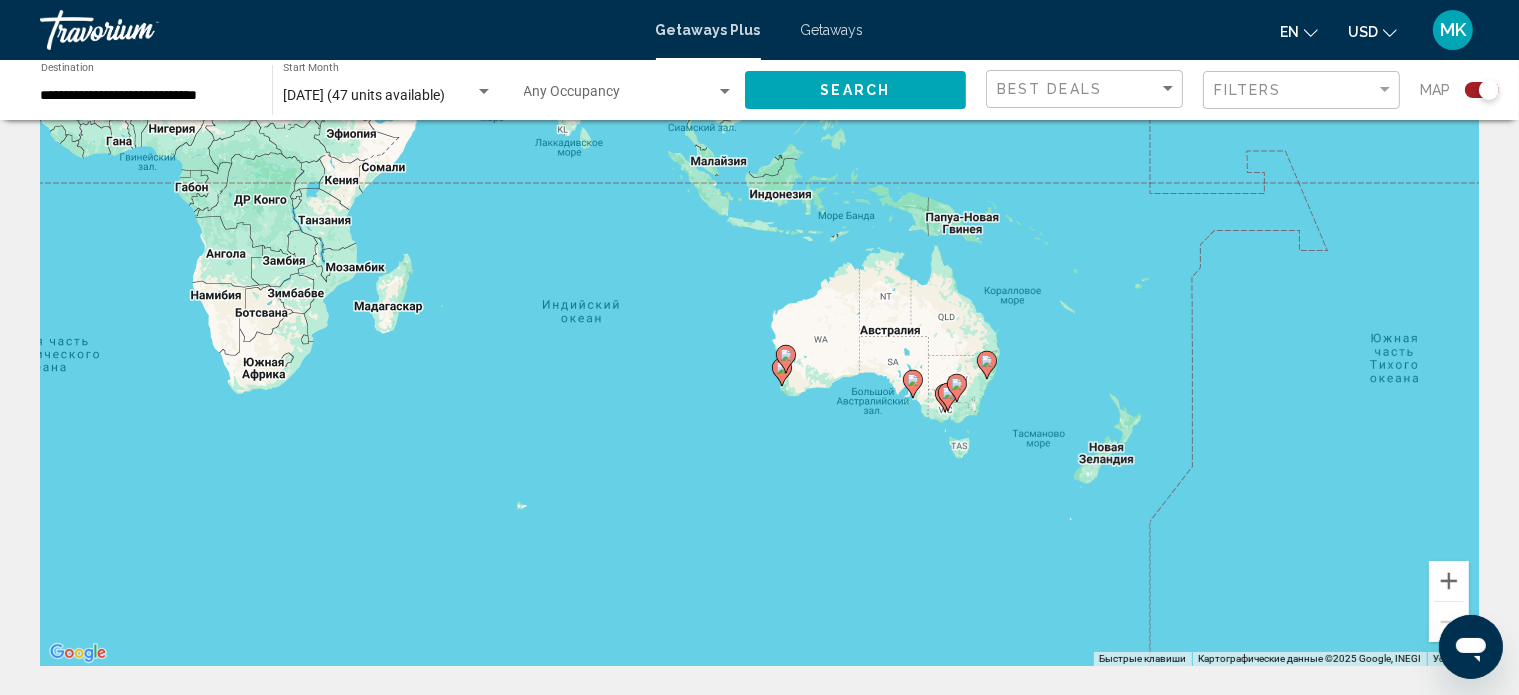 drag, startPoint x: 1071, startPoint y: 491, endPoint x: 720, endPoint y: 199, distance: 456.57968 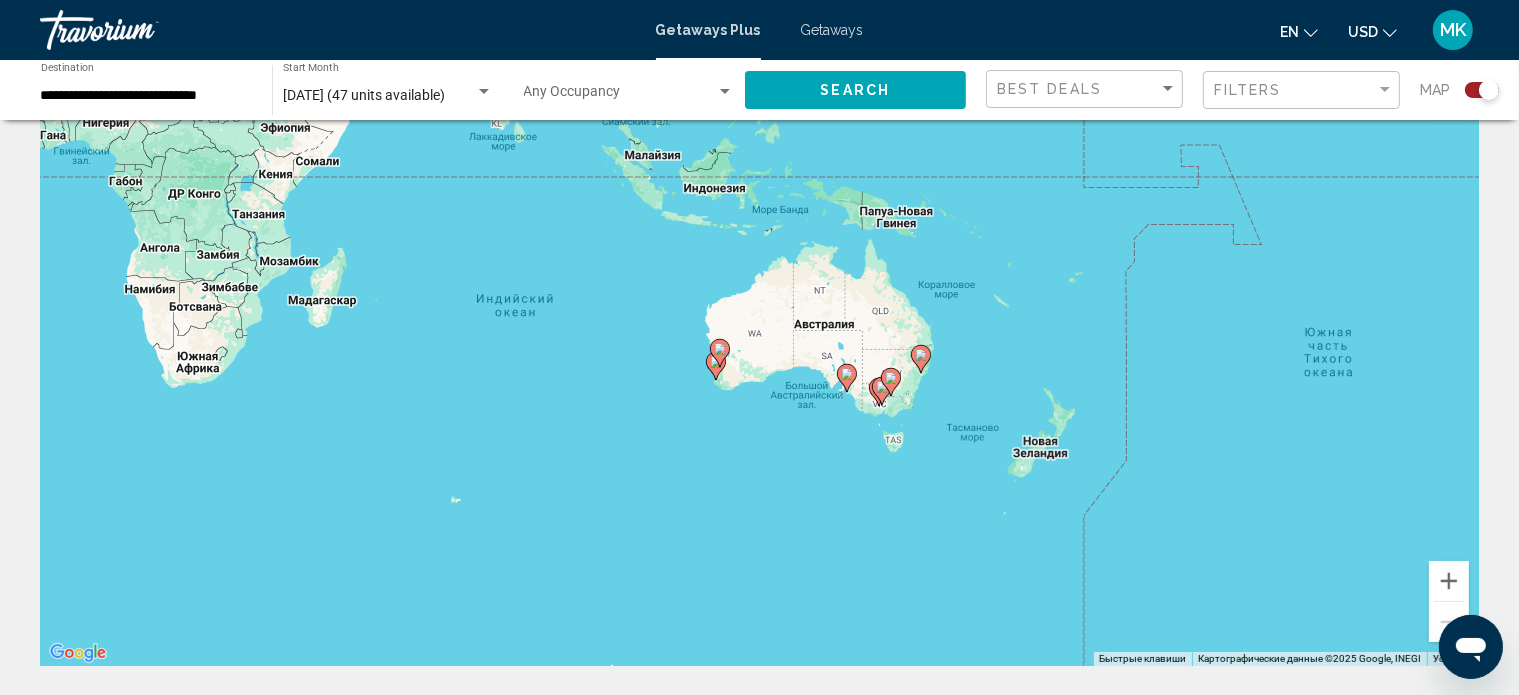 drag, startPoint x: 920, startPoint y: 381, endPoint x: 801, endPoint y: 368, distance: 119.70798 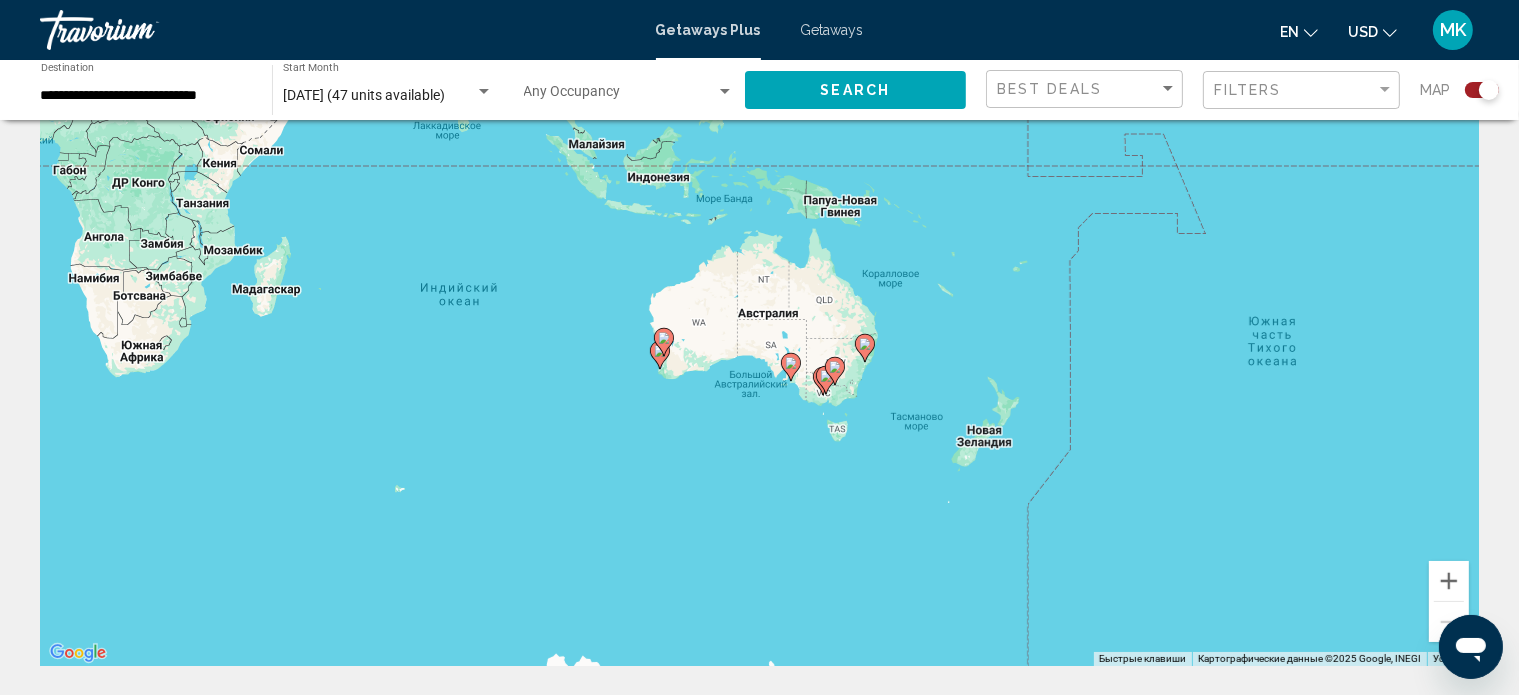 click 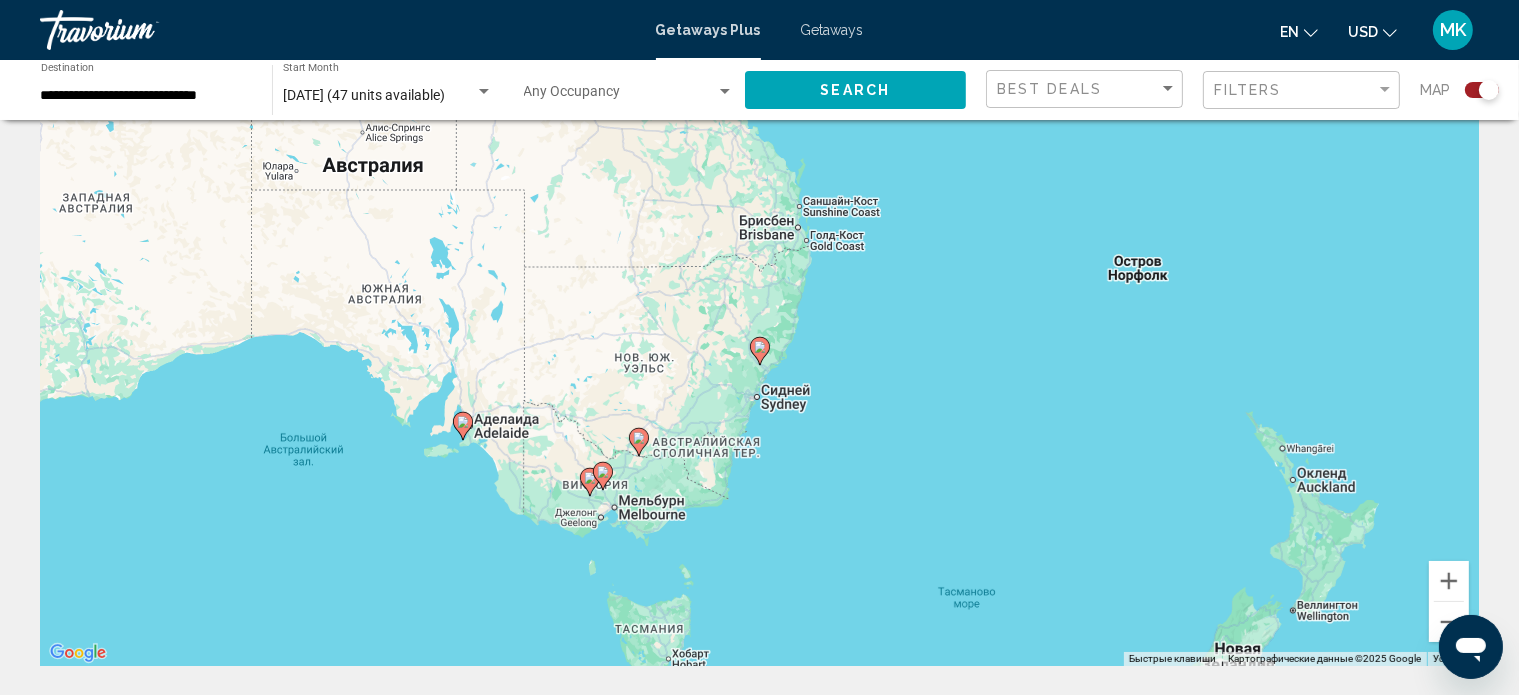 click 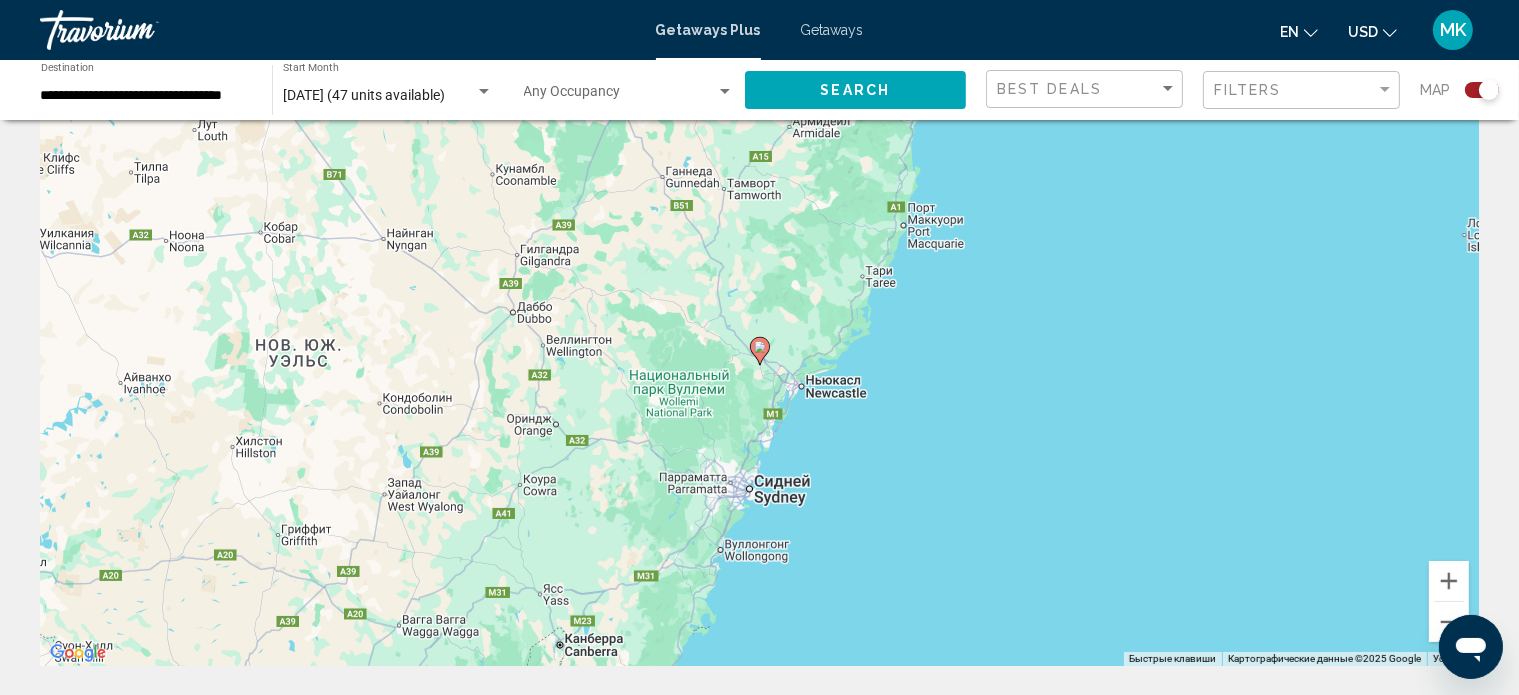 click 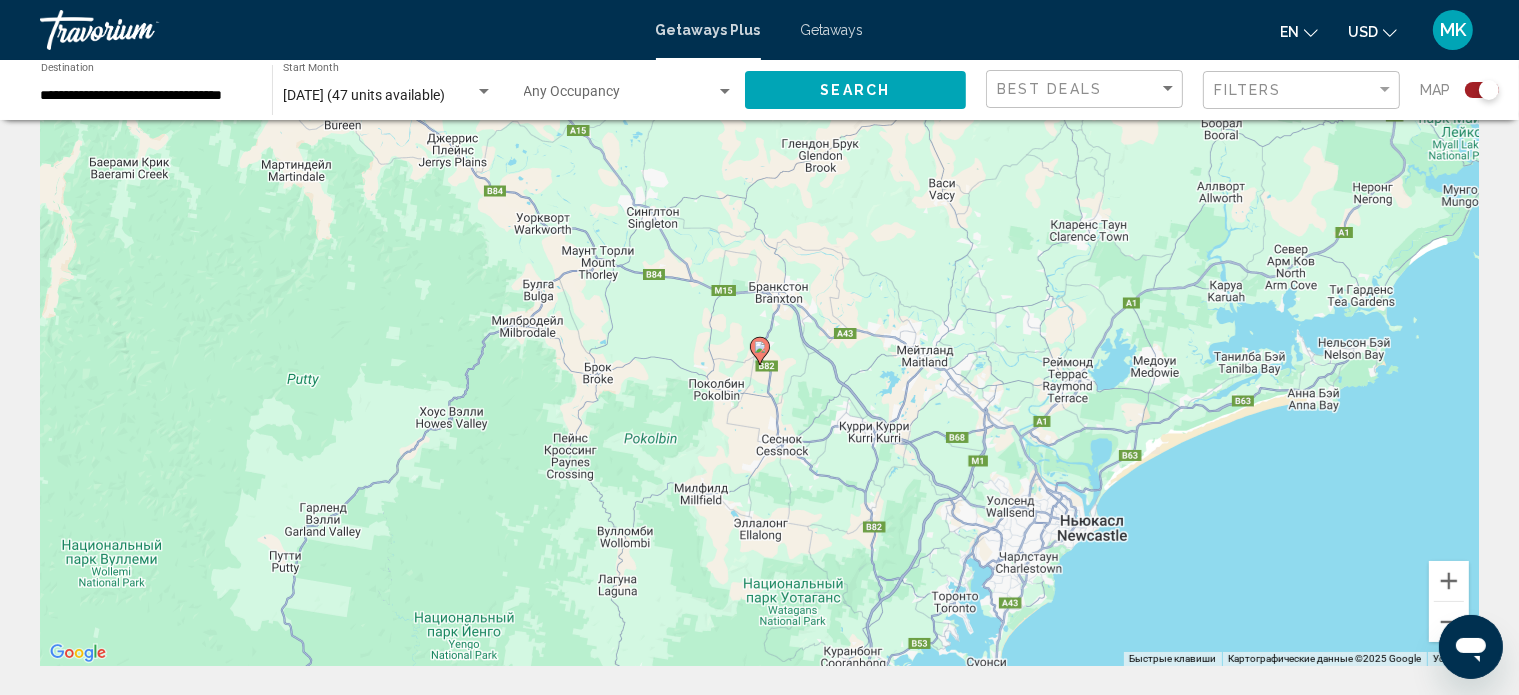 click 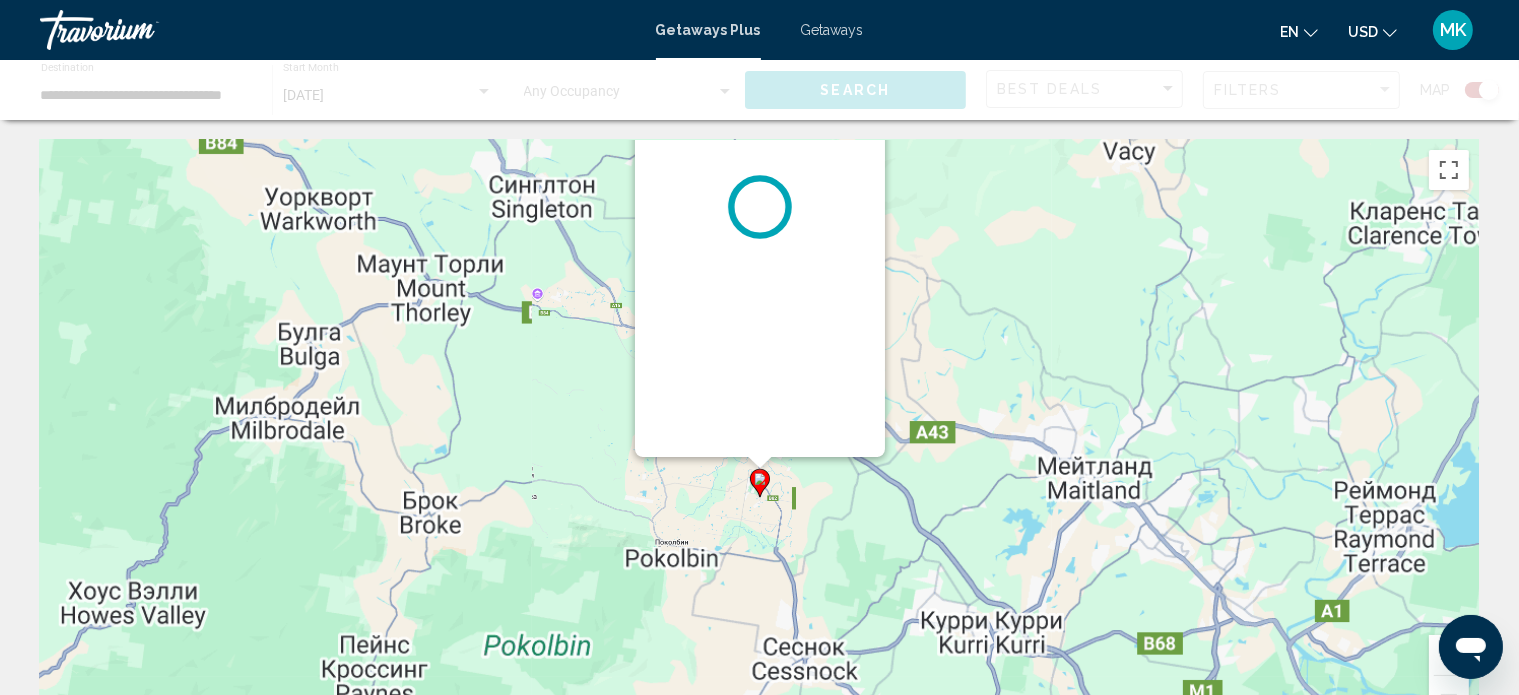 scroll, scrollTop: 0, scrollLeft: 0, axis: both 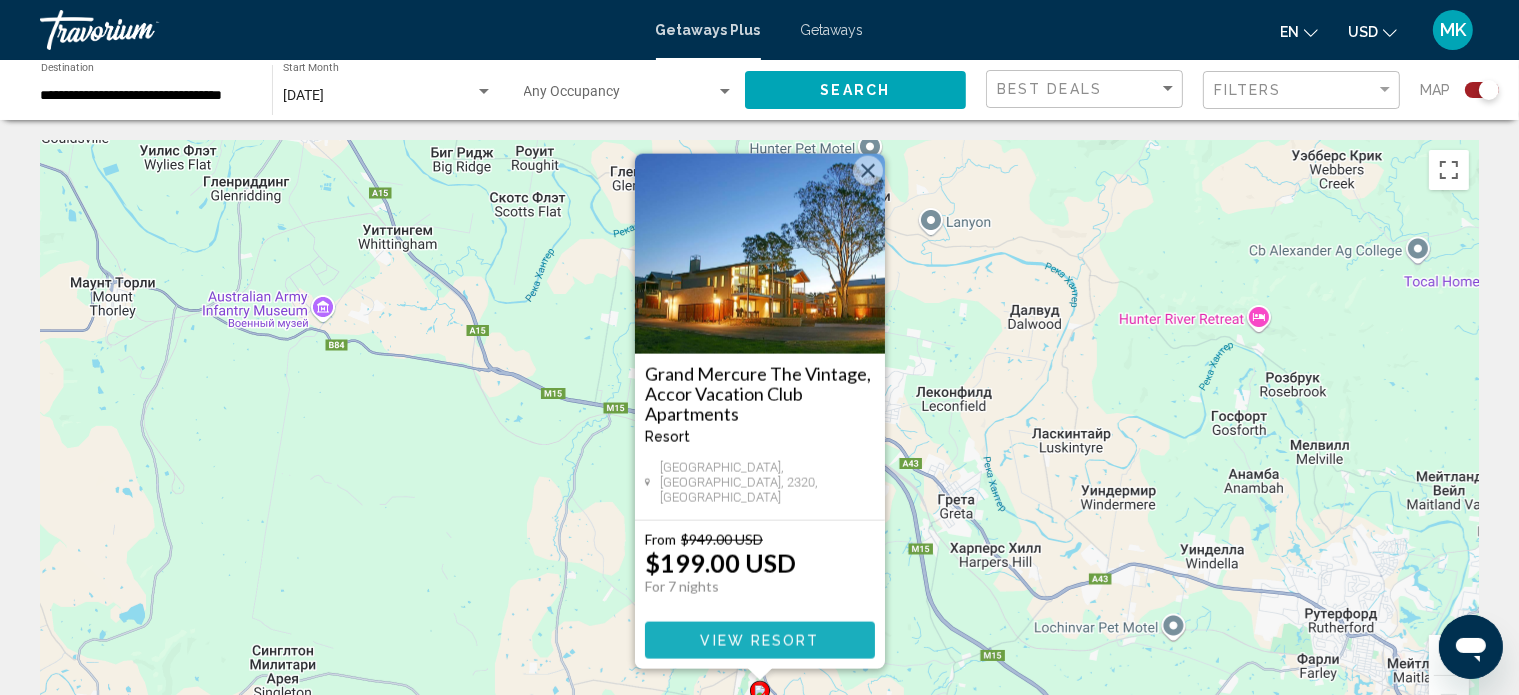 click on "View Resort" at bounding box center (759, 641) 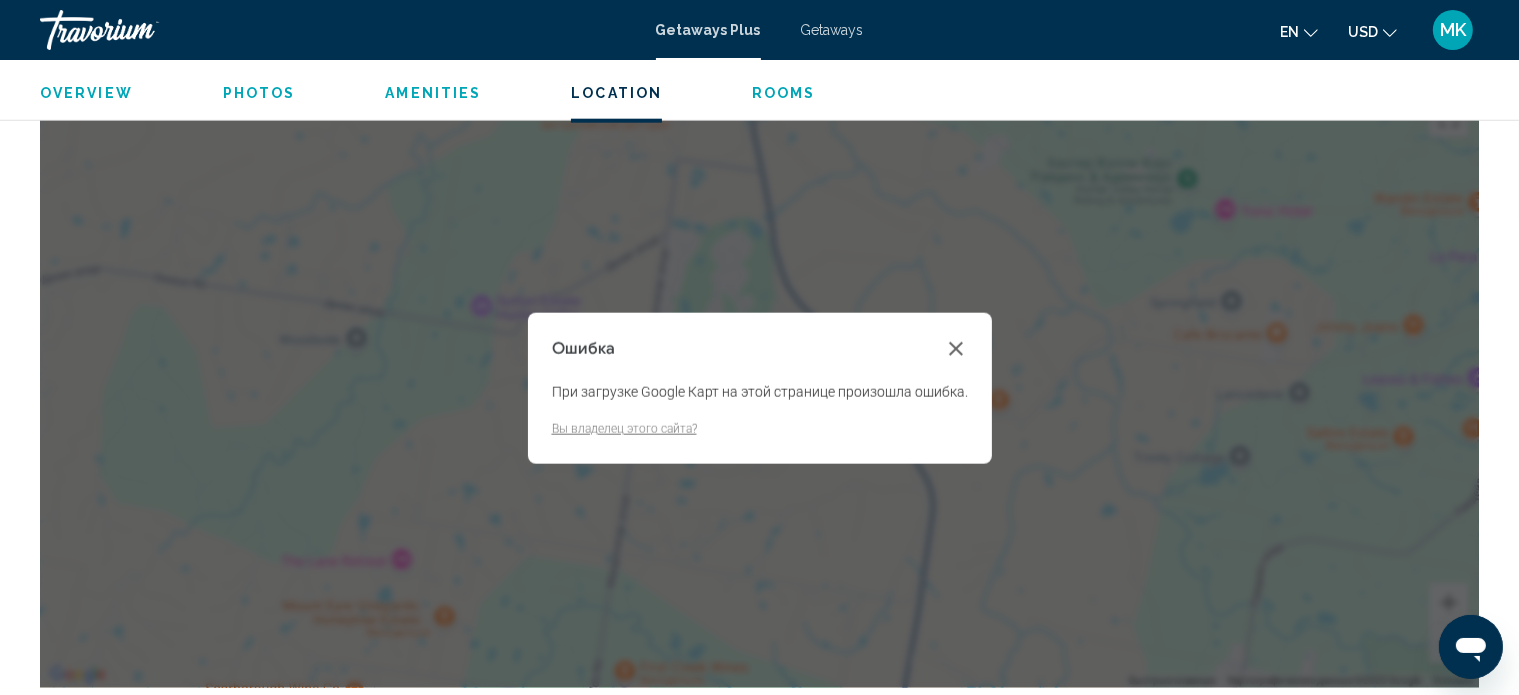 scroll, scrollTop: 0, scrollLeft: 0, axis: both 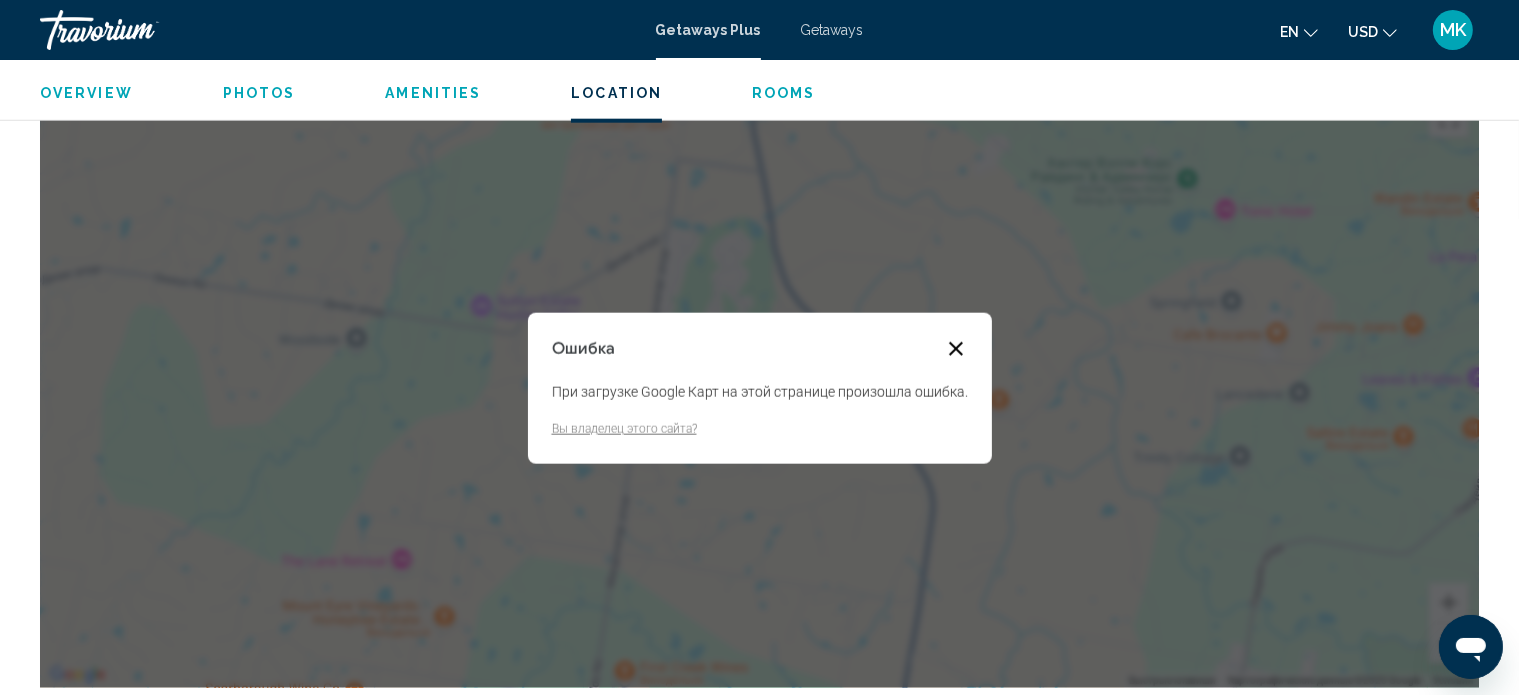 click at bounding box center [956, 349] 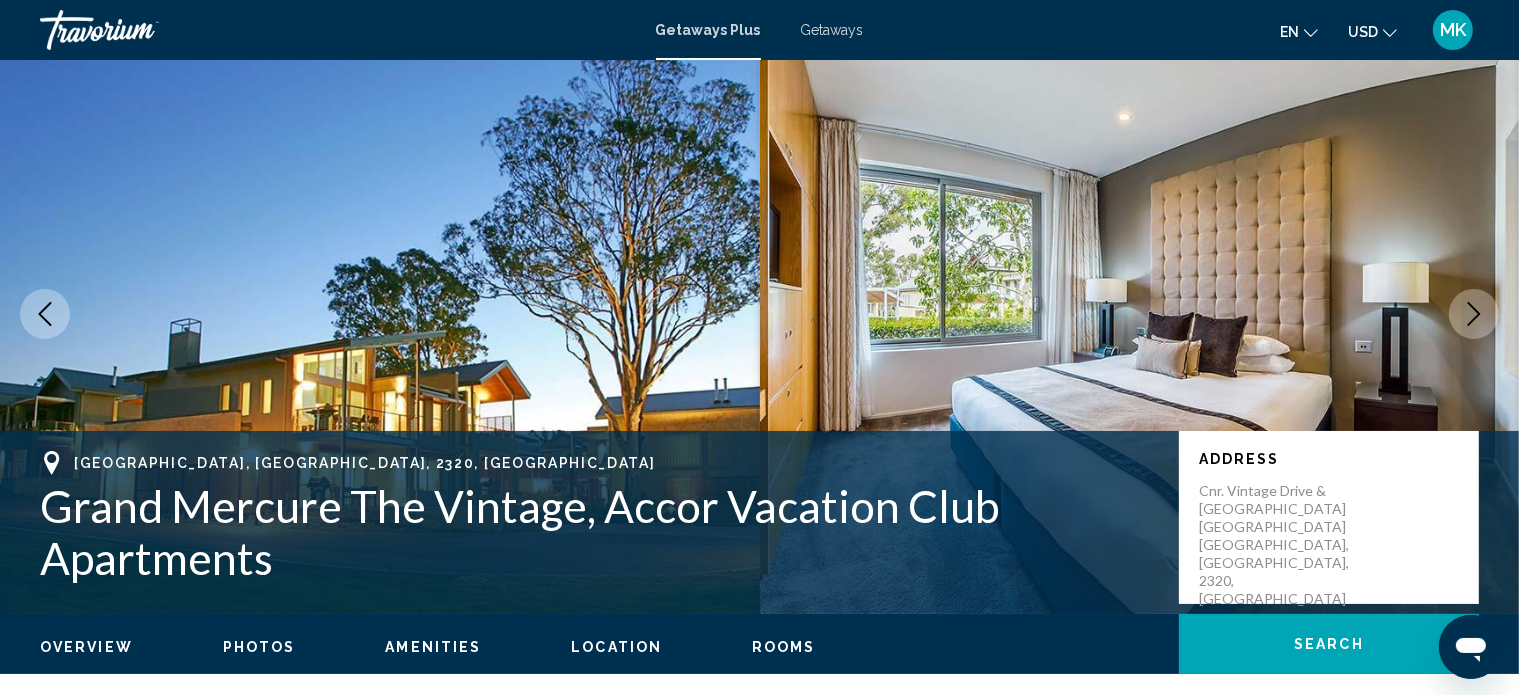 scroll, scrollTop: 45, scrollLeft: 0, axis: vertical 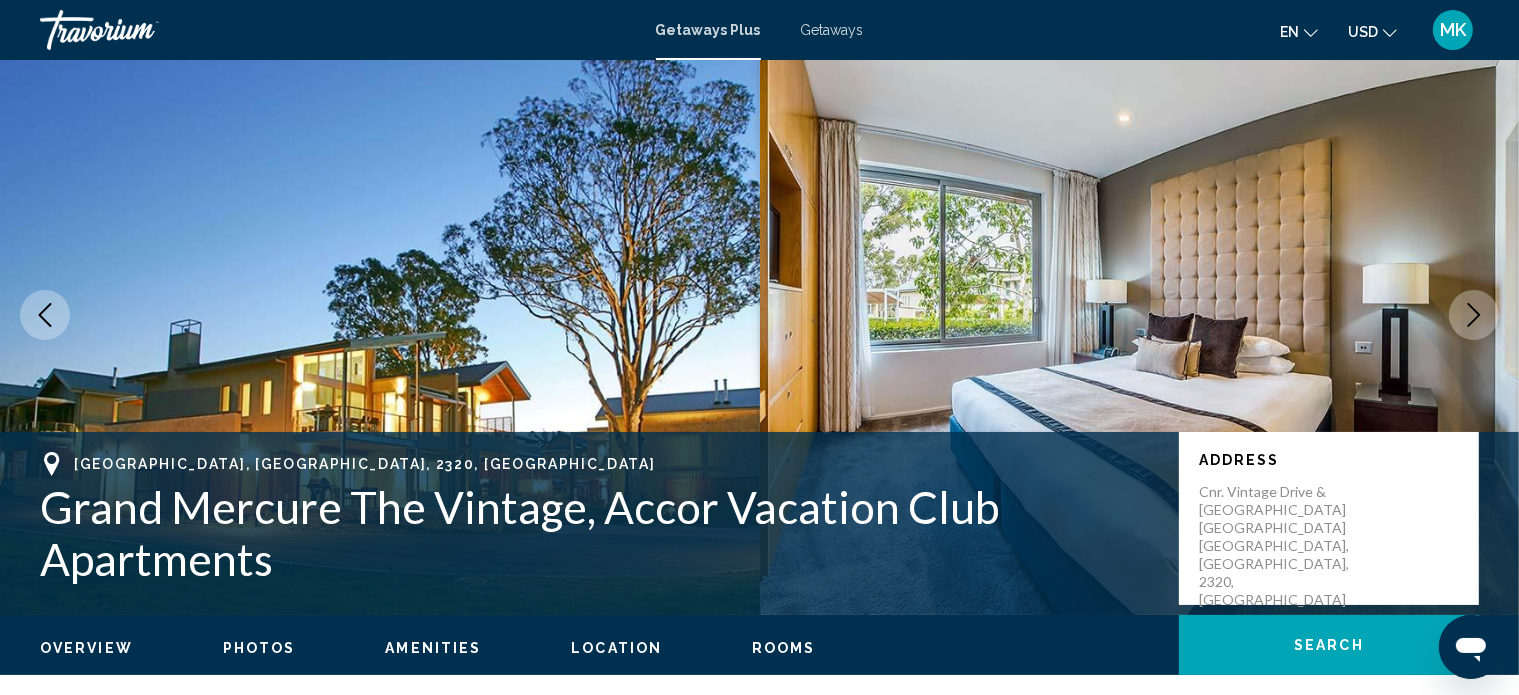 click 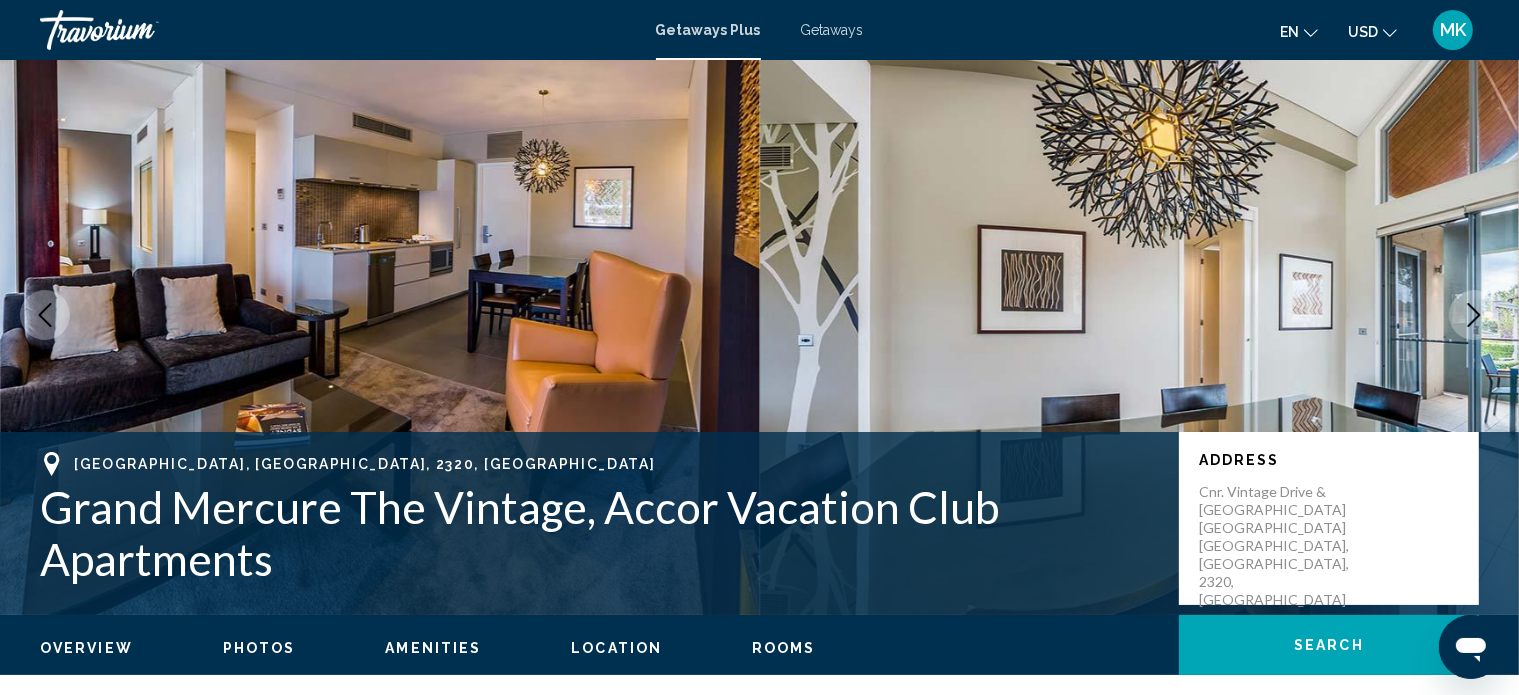 click 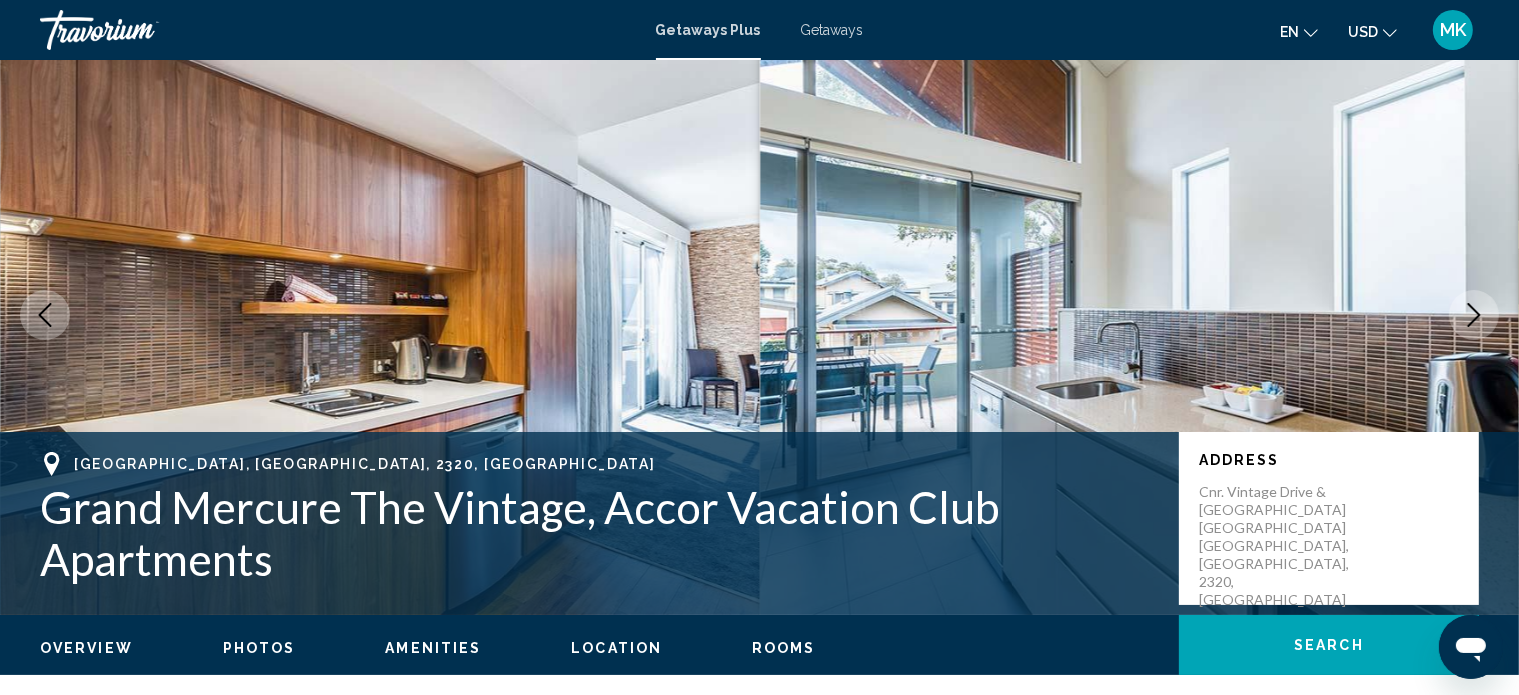 click 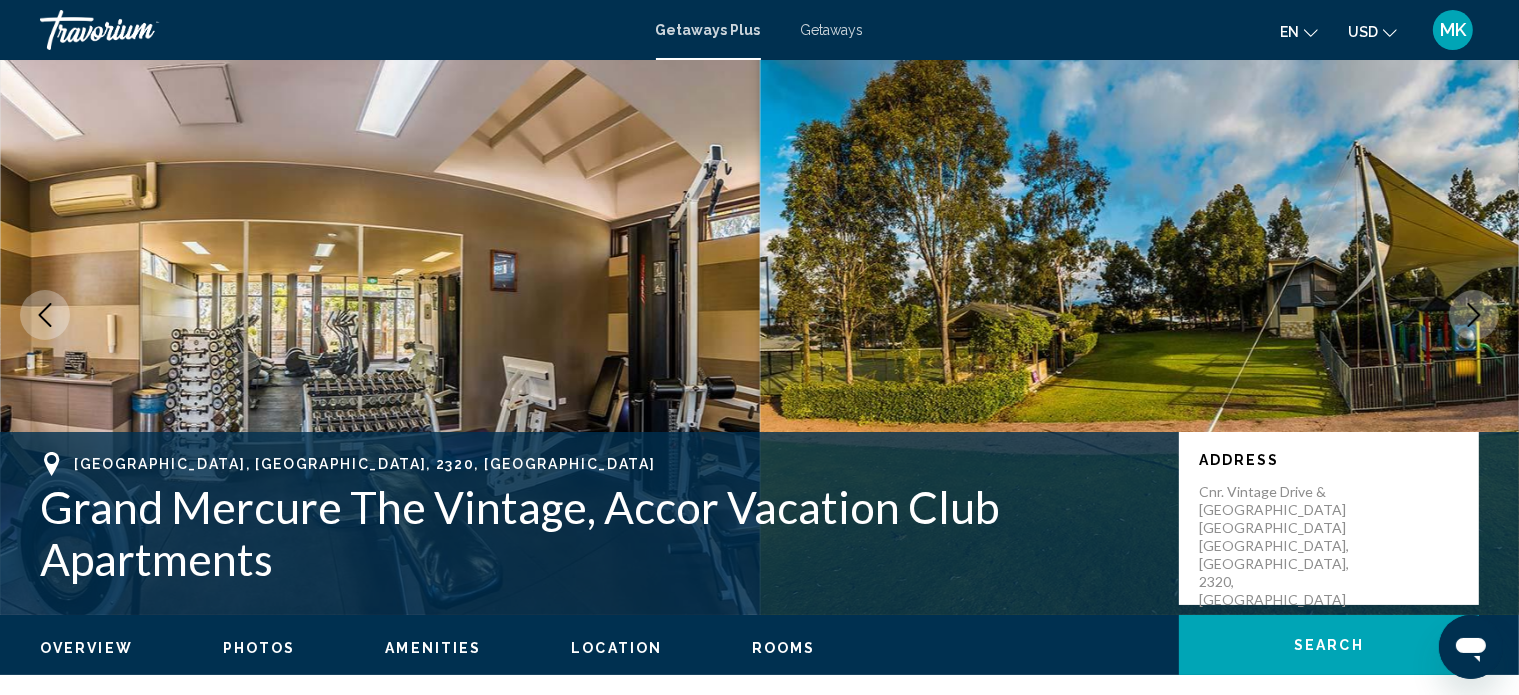 click 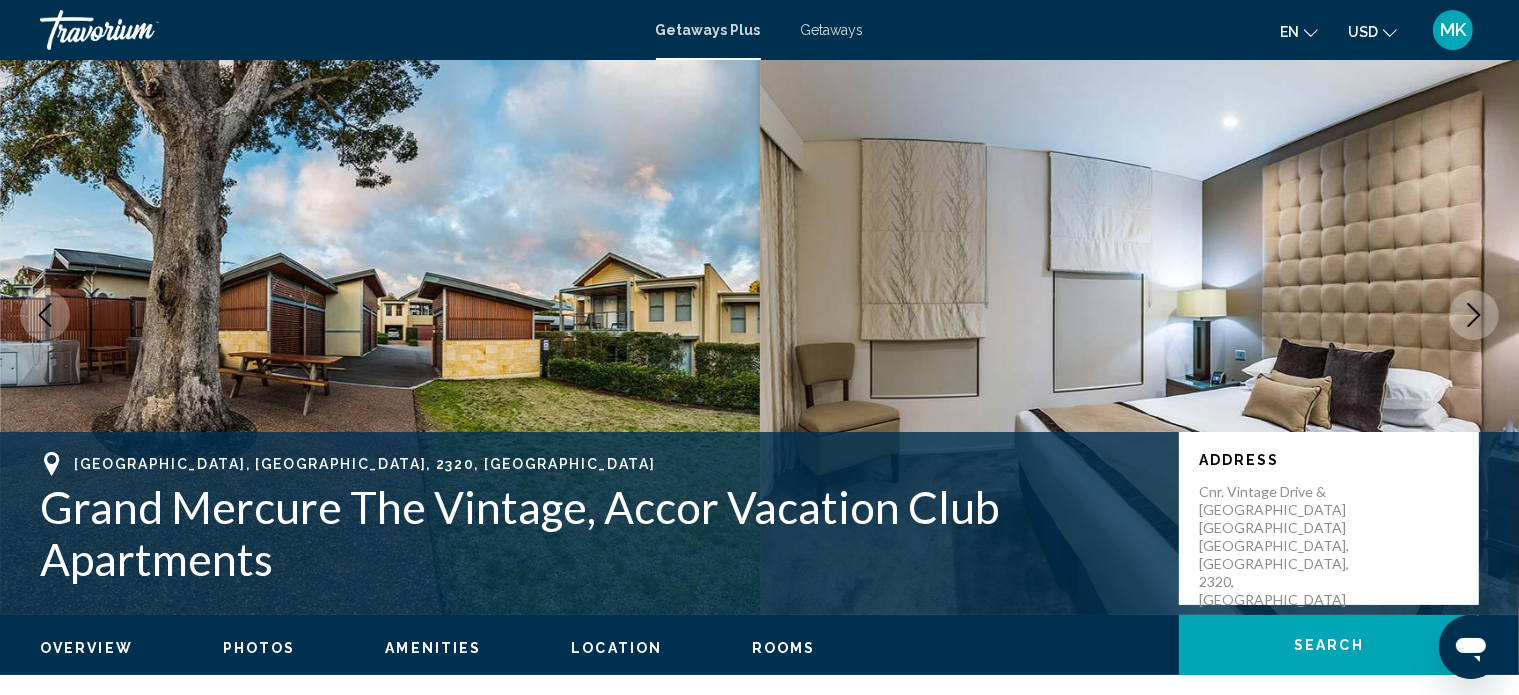 click 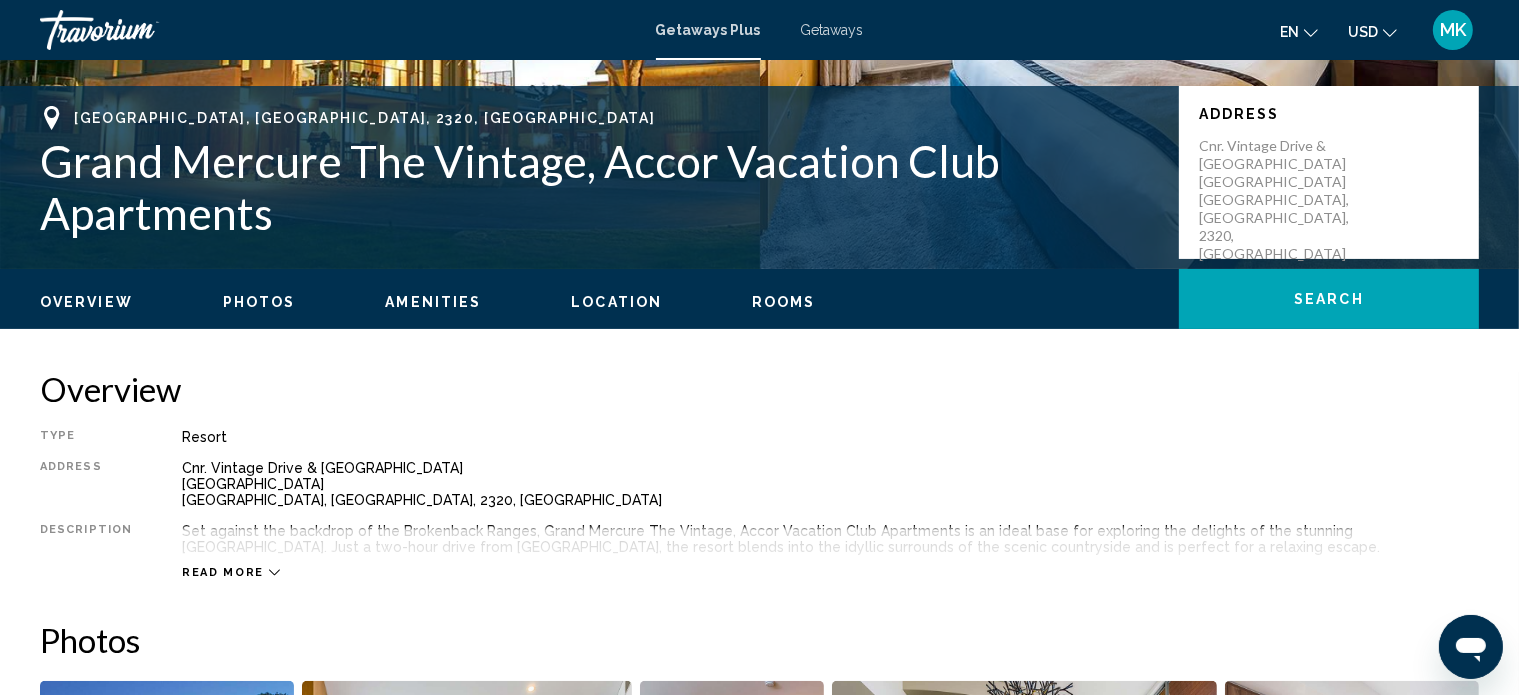 scroll, scrollTop: 389, scrollLeft: 0, axis: vertical 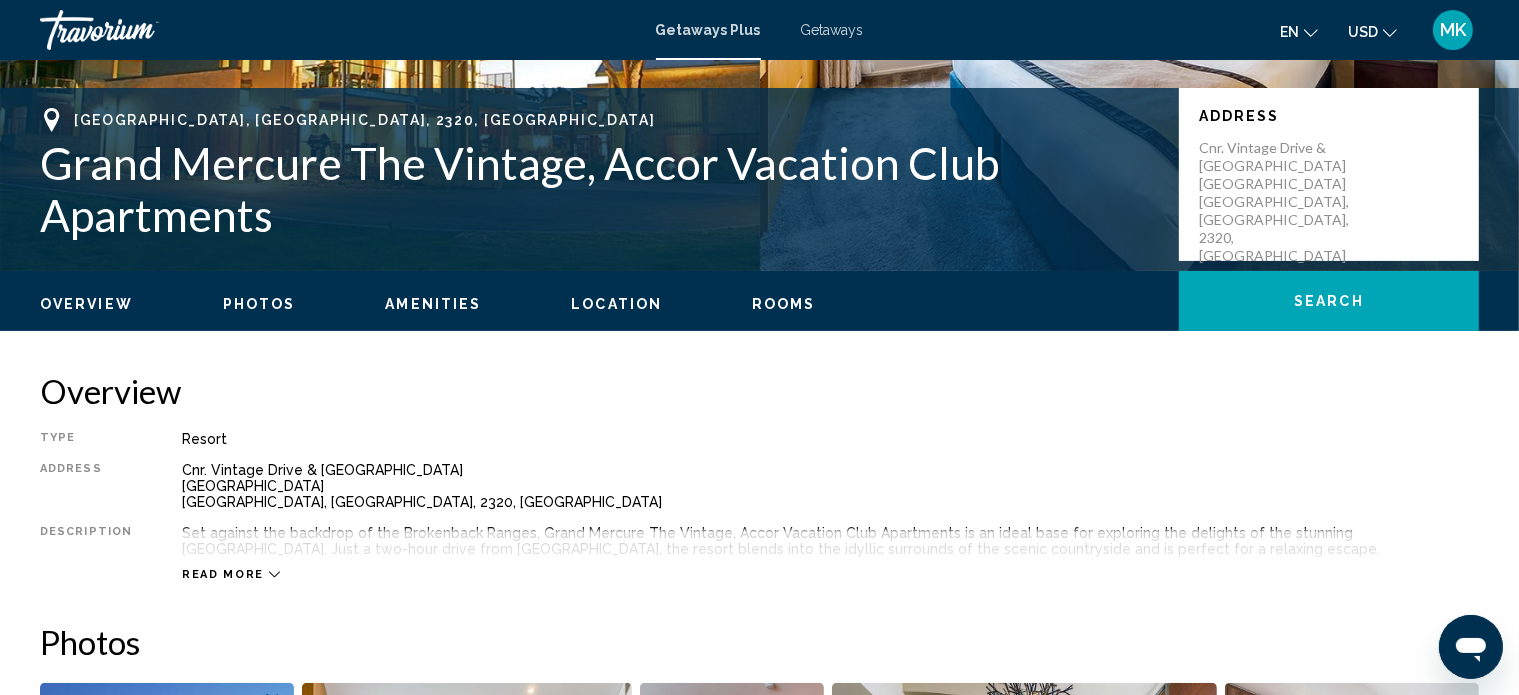 click on "Amenities" at bounding box center [433, 304] 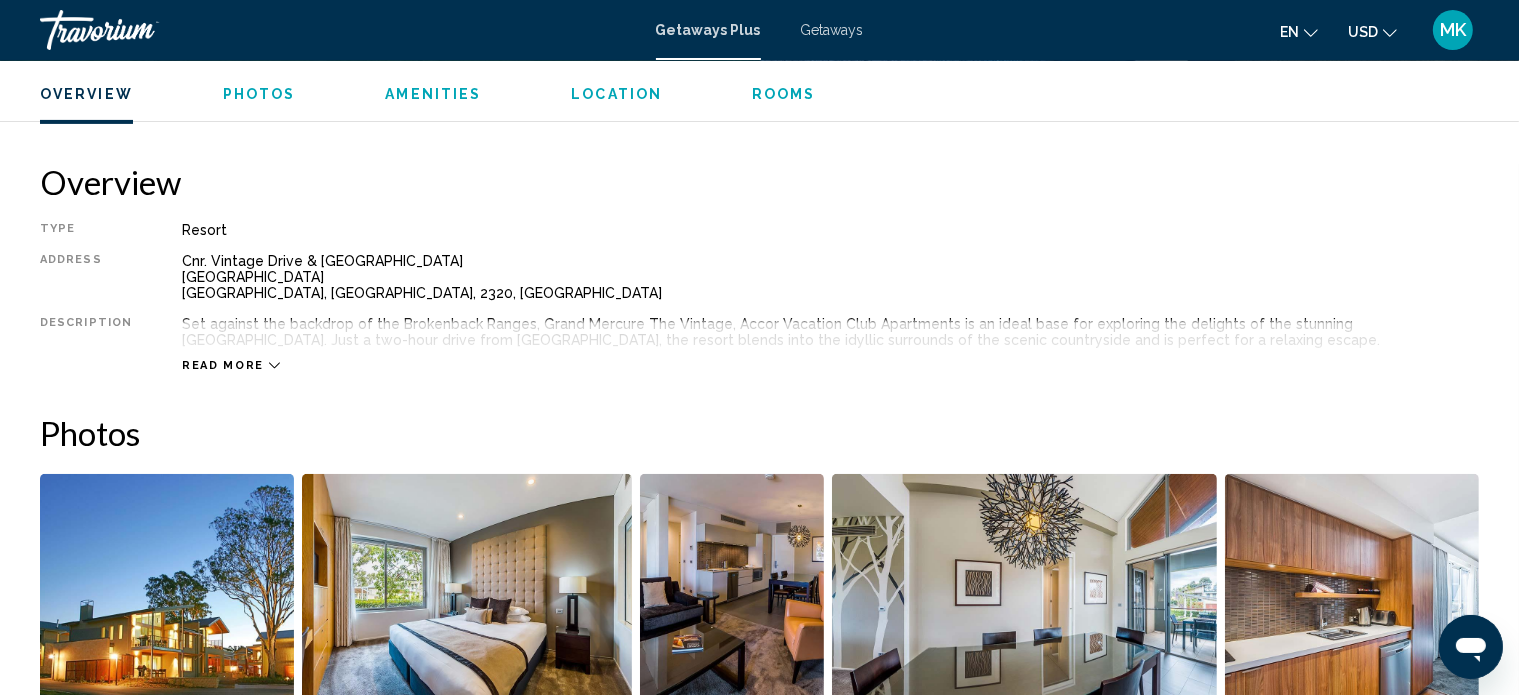 scroll, scrollTop: 598, scrollLeft: 0, axis: vertical 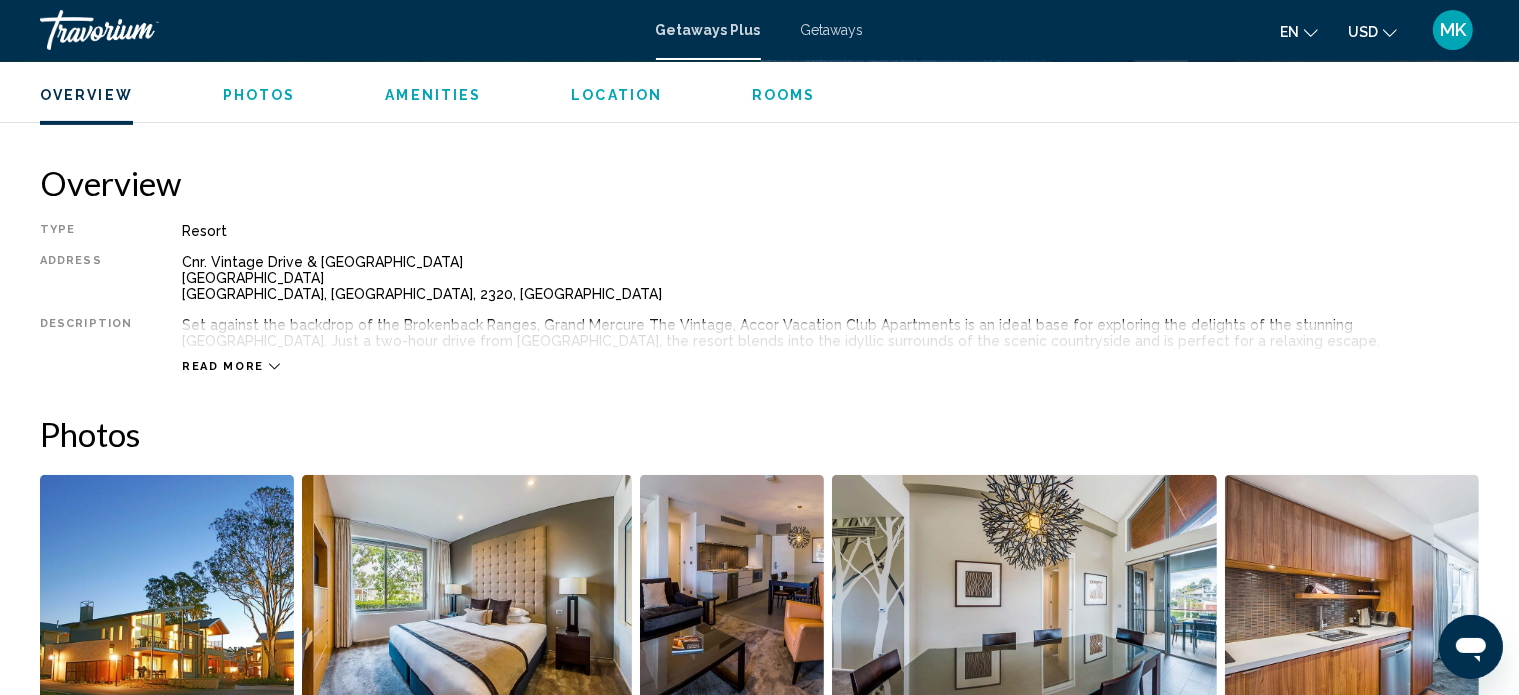 click on "Read more" at bounding box center [223, 366] 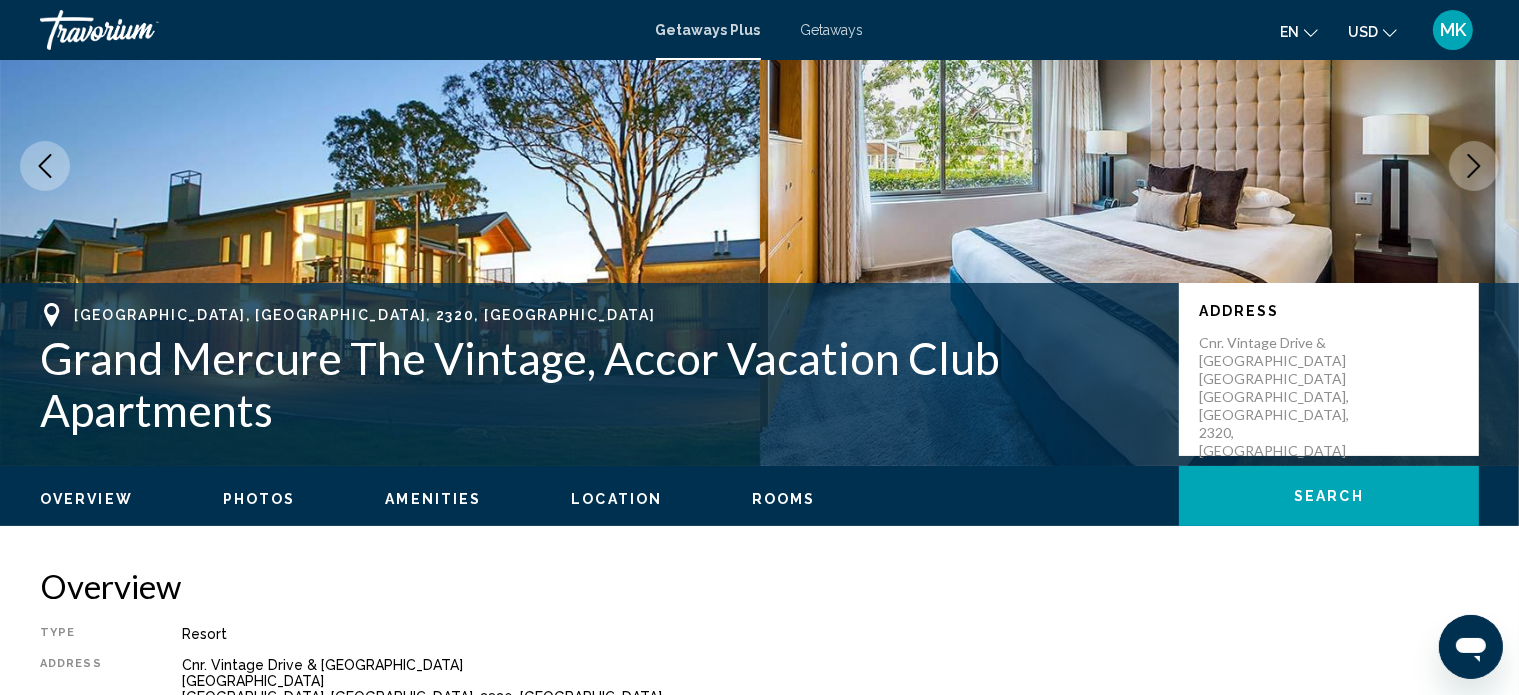 scroll, scrollTop: 189, scrollLeft: 0, axis: vertical 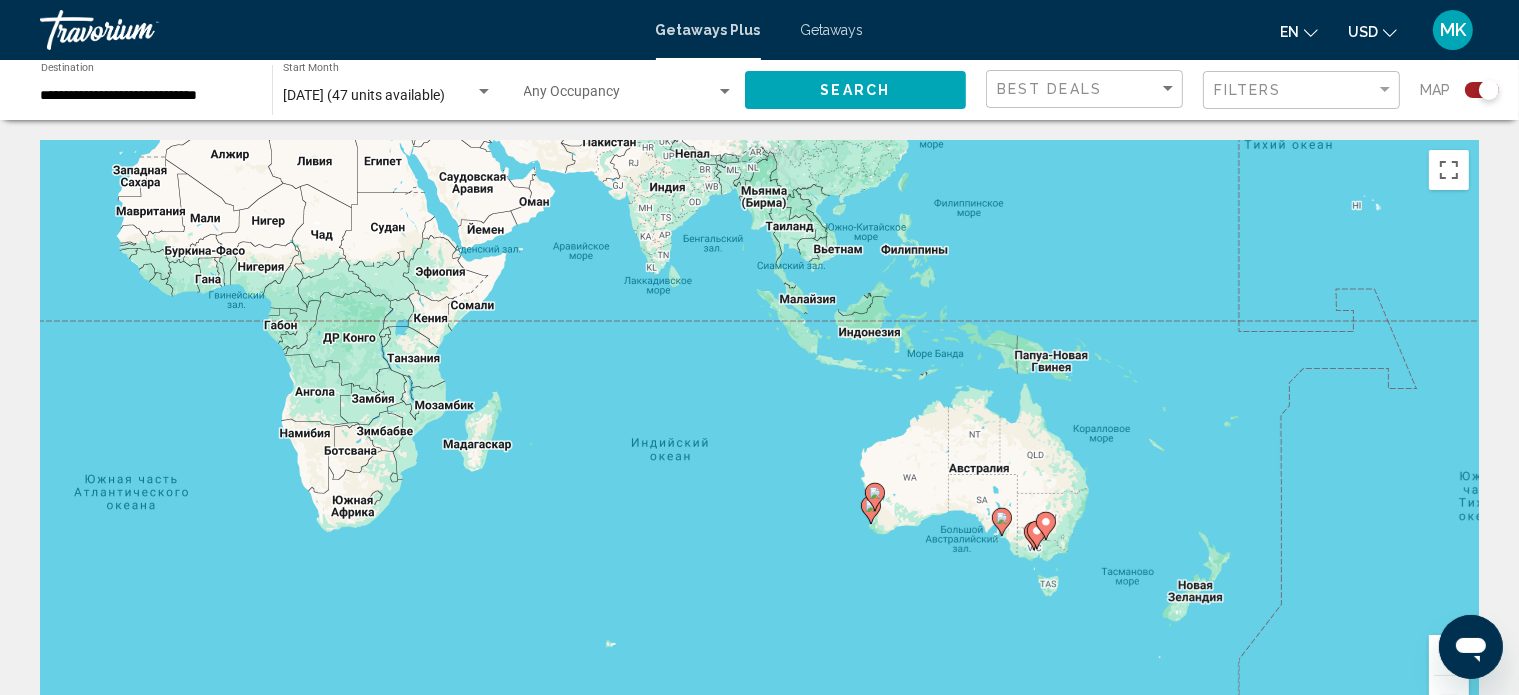 drag, startPoint x: 1120, startPoint y: 555, endPoint x: 400, endPoint y: 256, distance: 779.6159 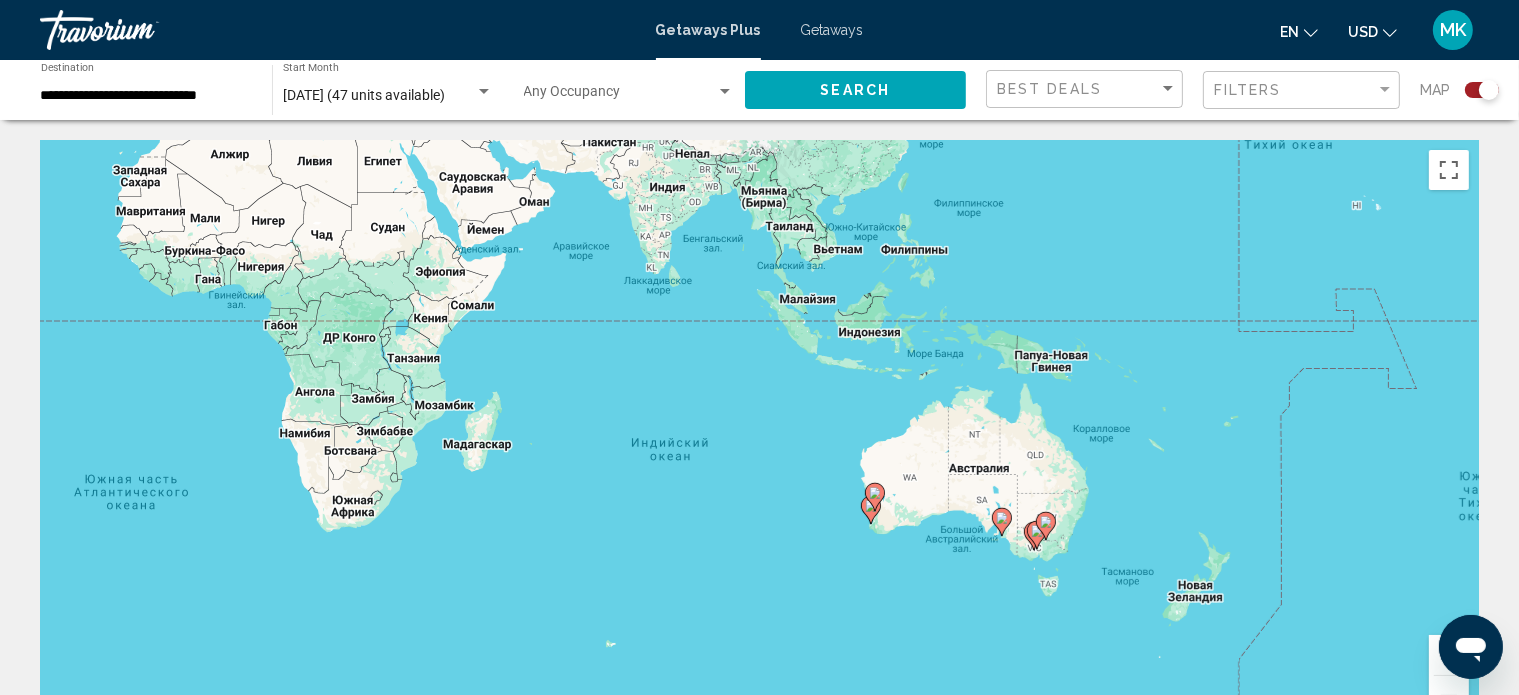 click on "Для навигации используйте клавиши со стрелками. Чтобы активировать перетаскивание с помощью клавиатуры, нажмите Alt + Ввод. После этого перемещайте маркер, используя клавиши со стрелками. Чтобы завершить перетаскивание, нажмите клавишу Ввод. Чтобы отменить действие, нажмите клавишу Esc." at bounding box center (759, 440) 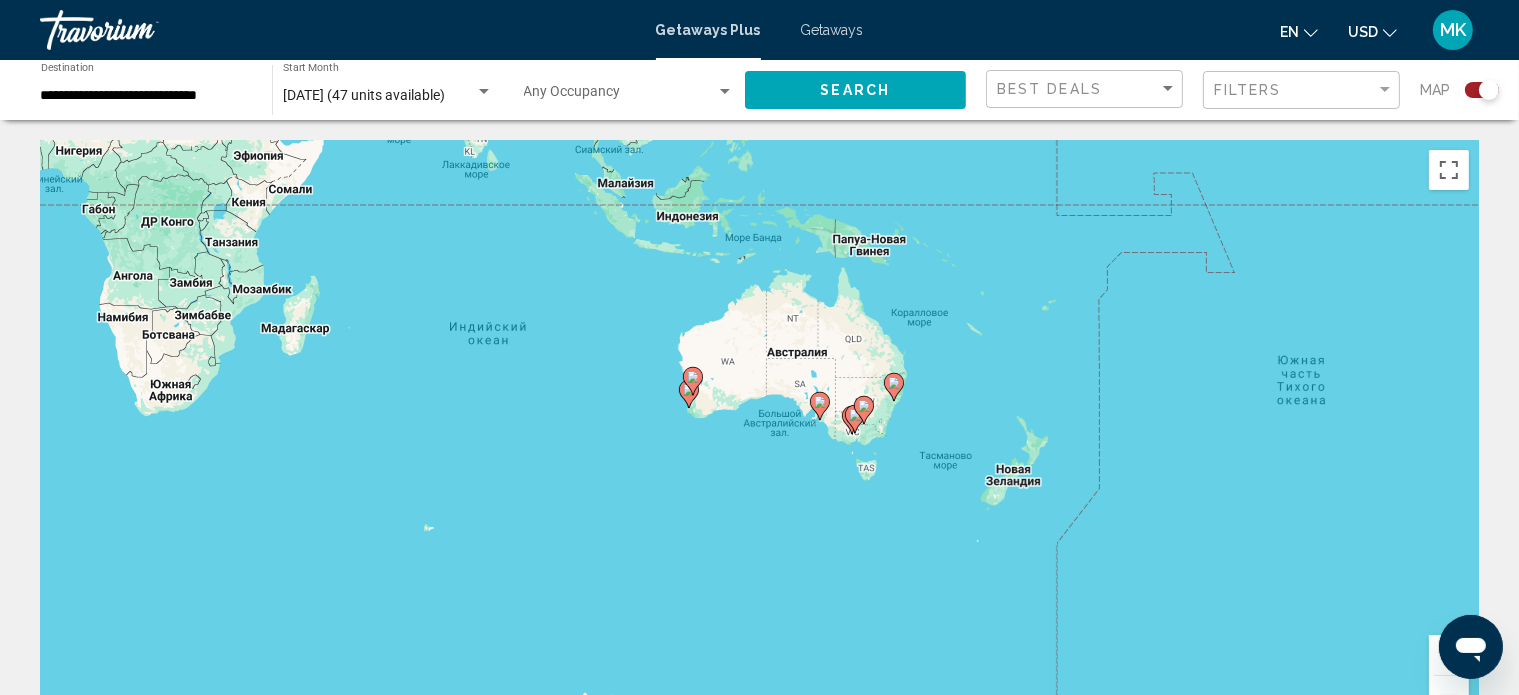 drag, startPoint x: 1070, startPoint y: 569, endPoint x: 888, endPoint y: 452, distance: 216.36311 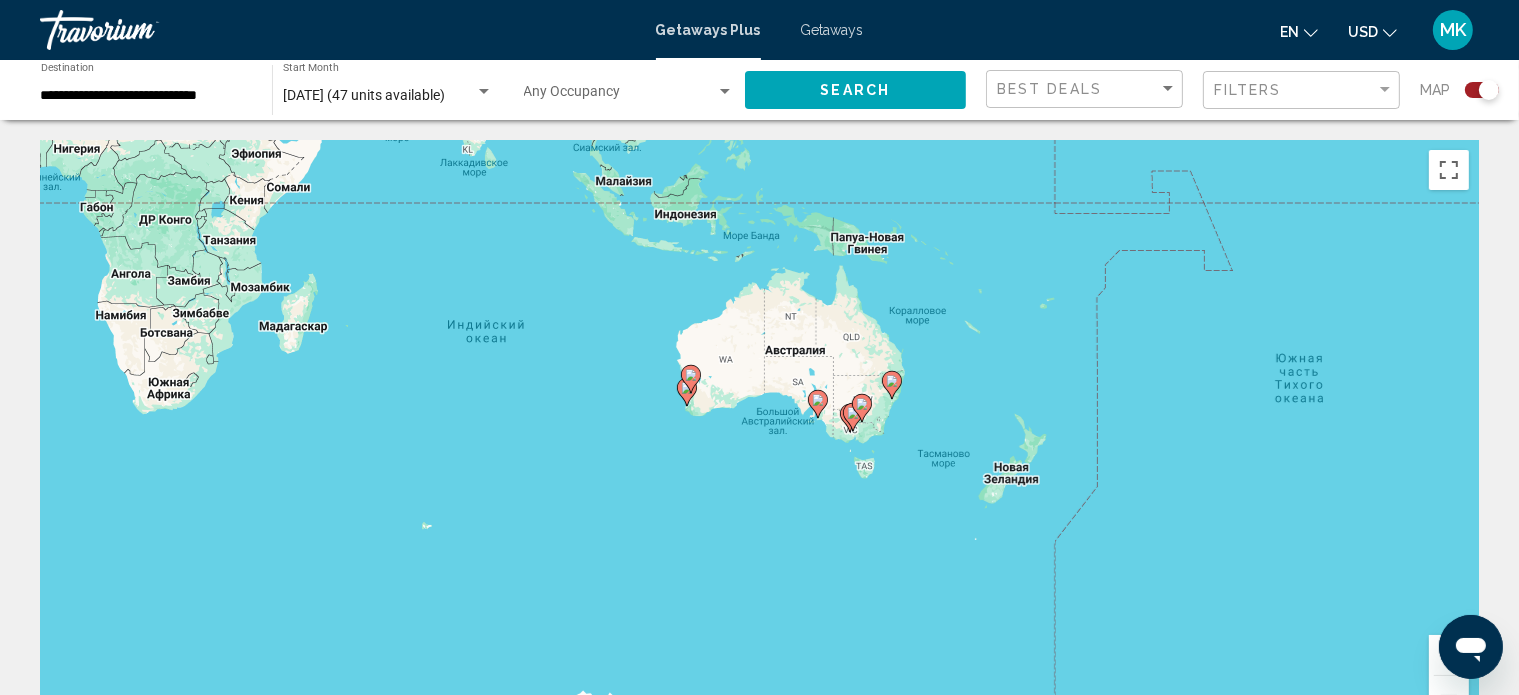 click 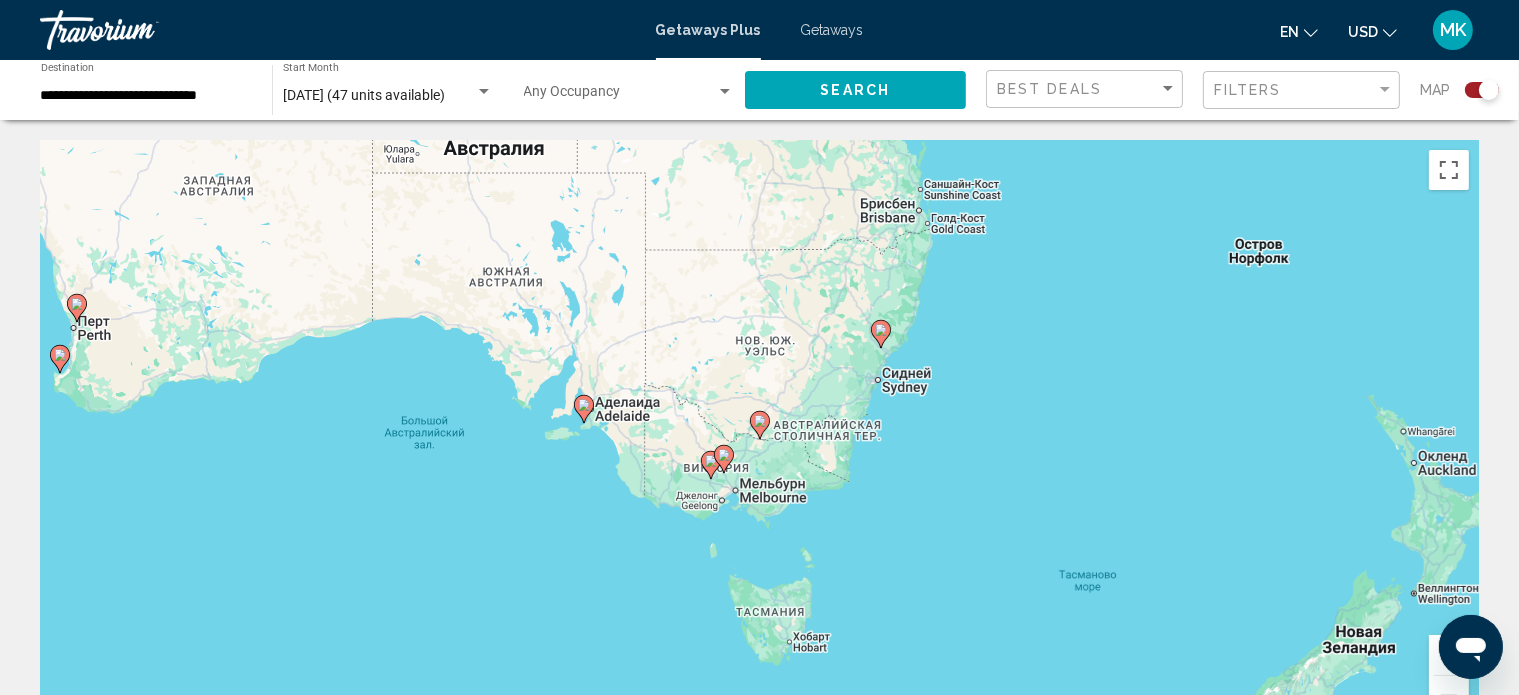 click 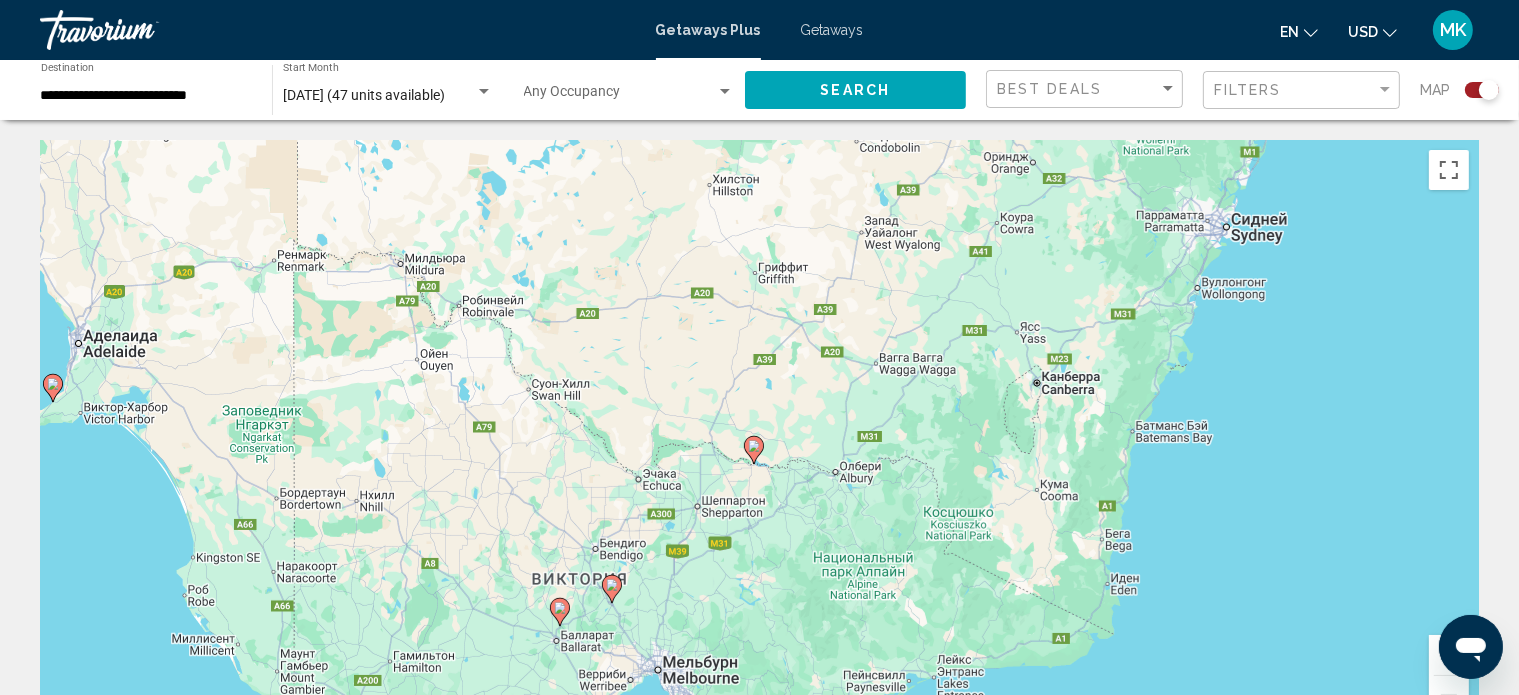 drag, startPoint x: 755, startPoint y: 547, endPoint x: 749, endPoint y: 568, distance: 21.84033 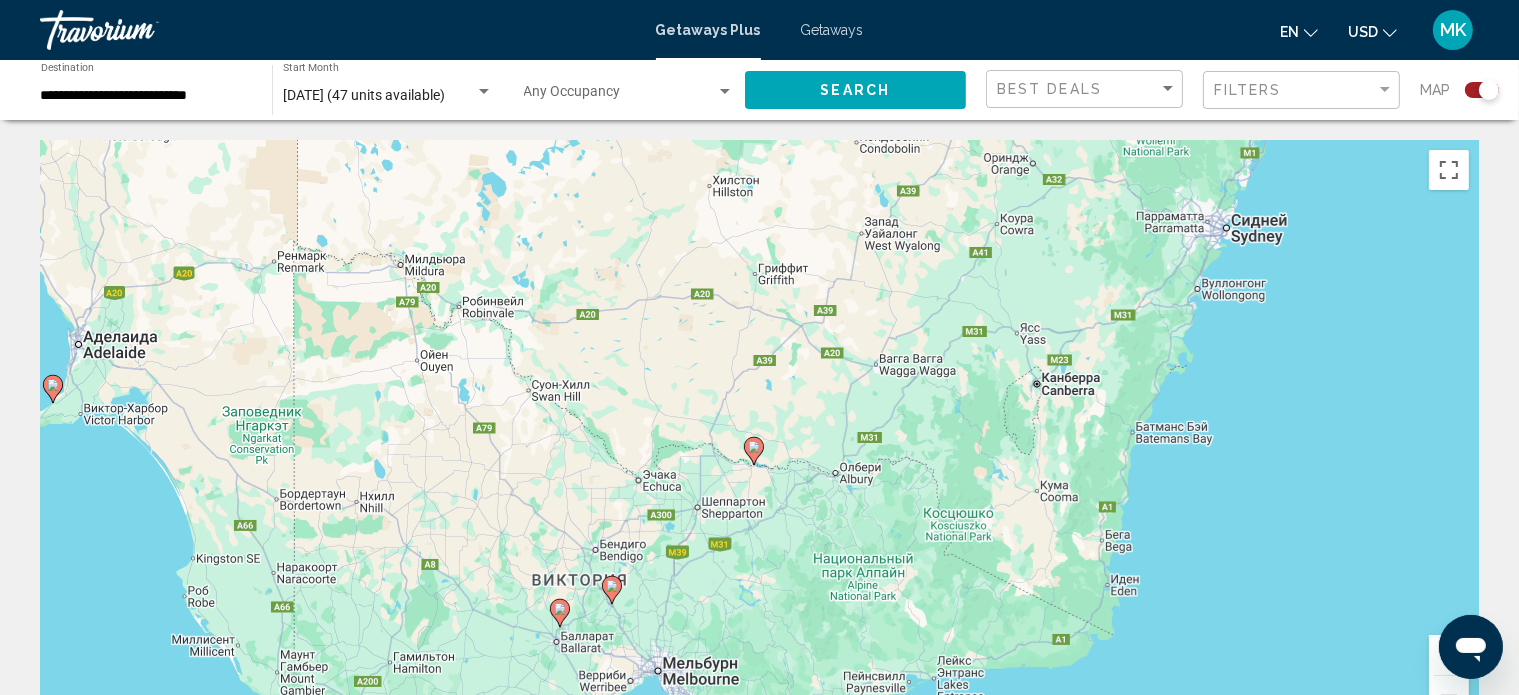 click 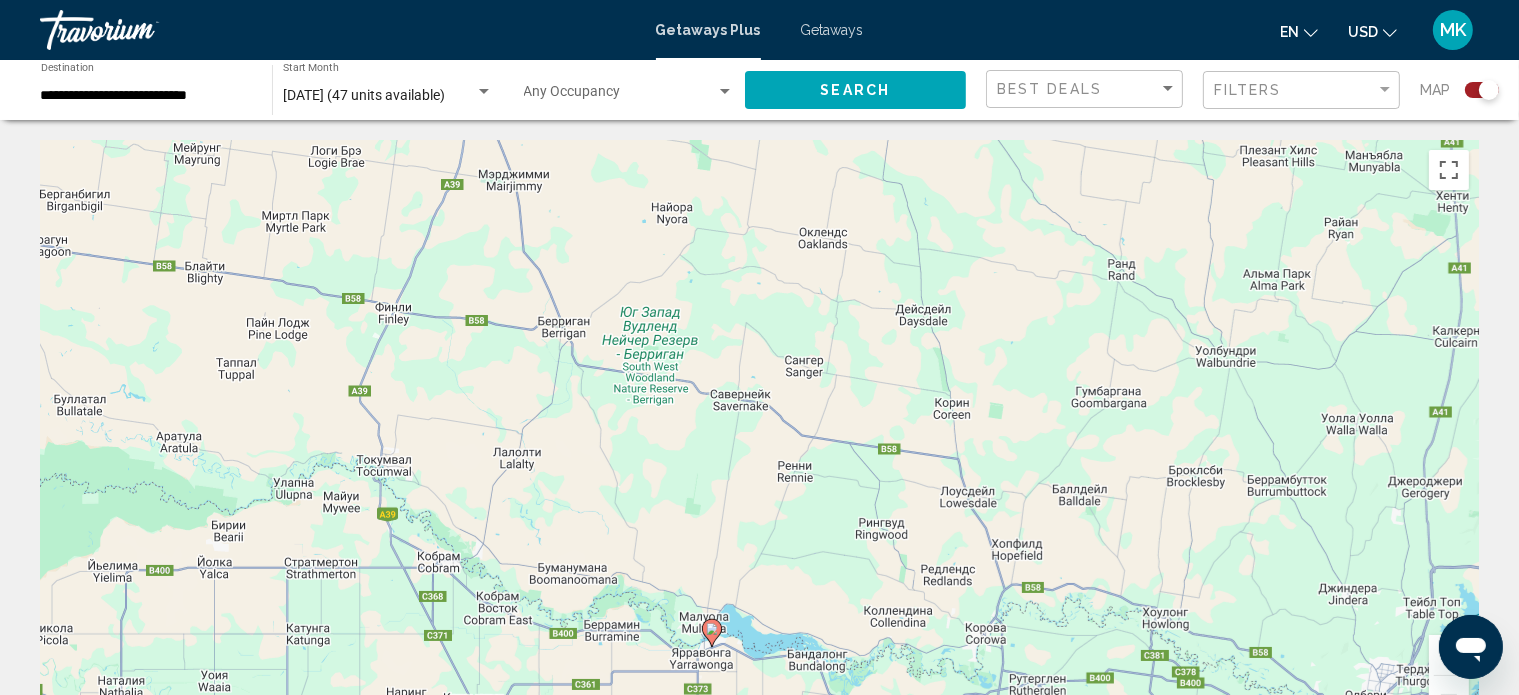 click 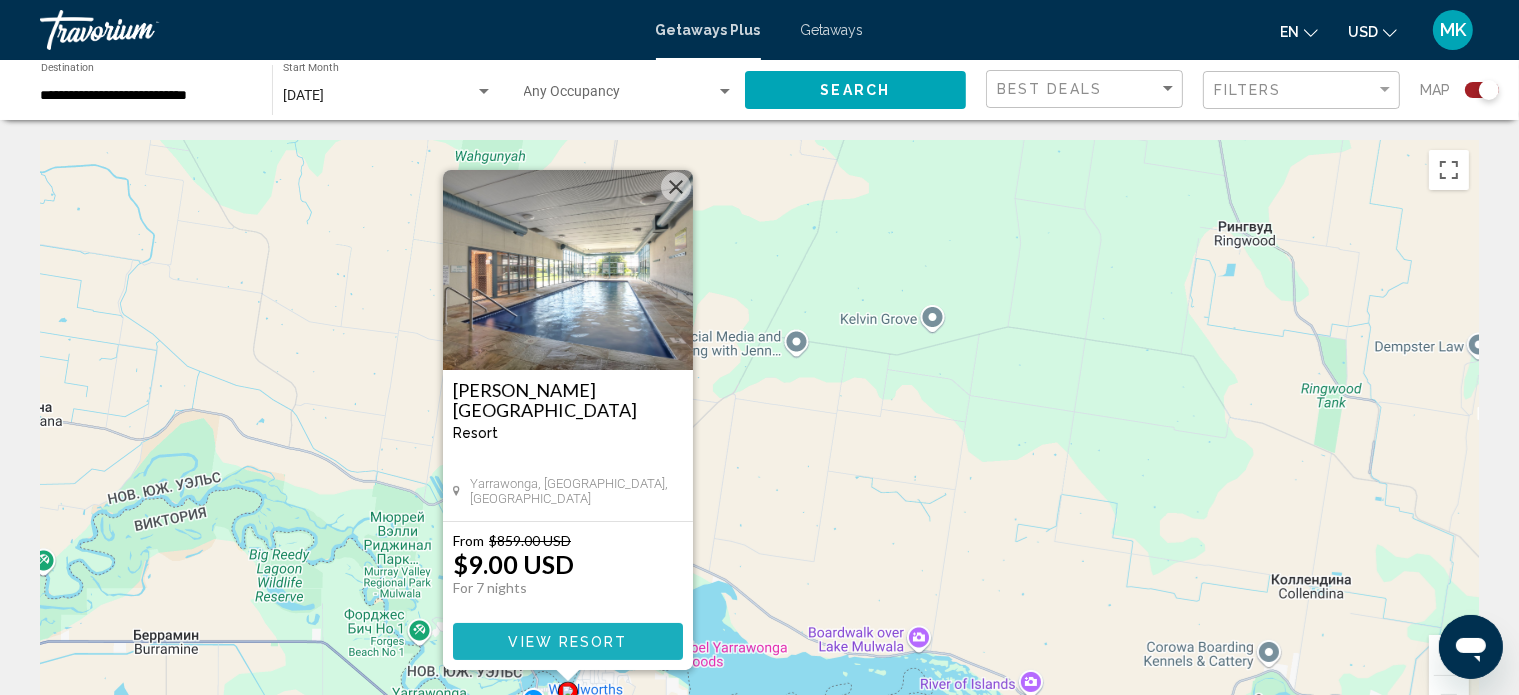 click on "View Resort" at bounding box center [567, 642] 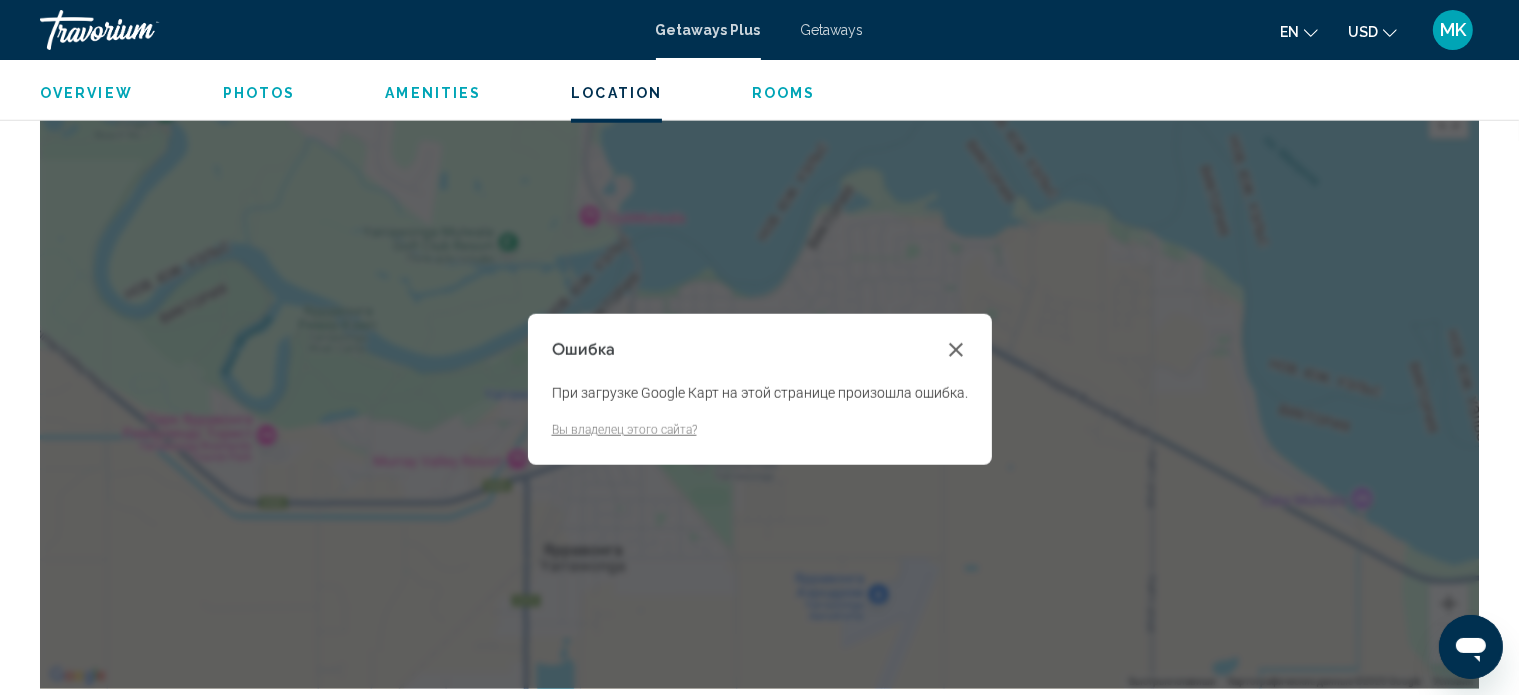 scroll, scrollTop: 0, scrollLeft: 0, axis: both 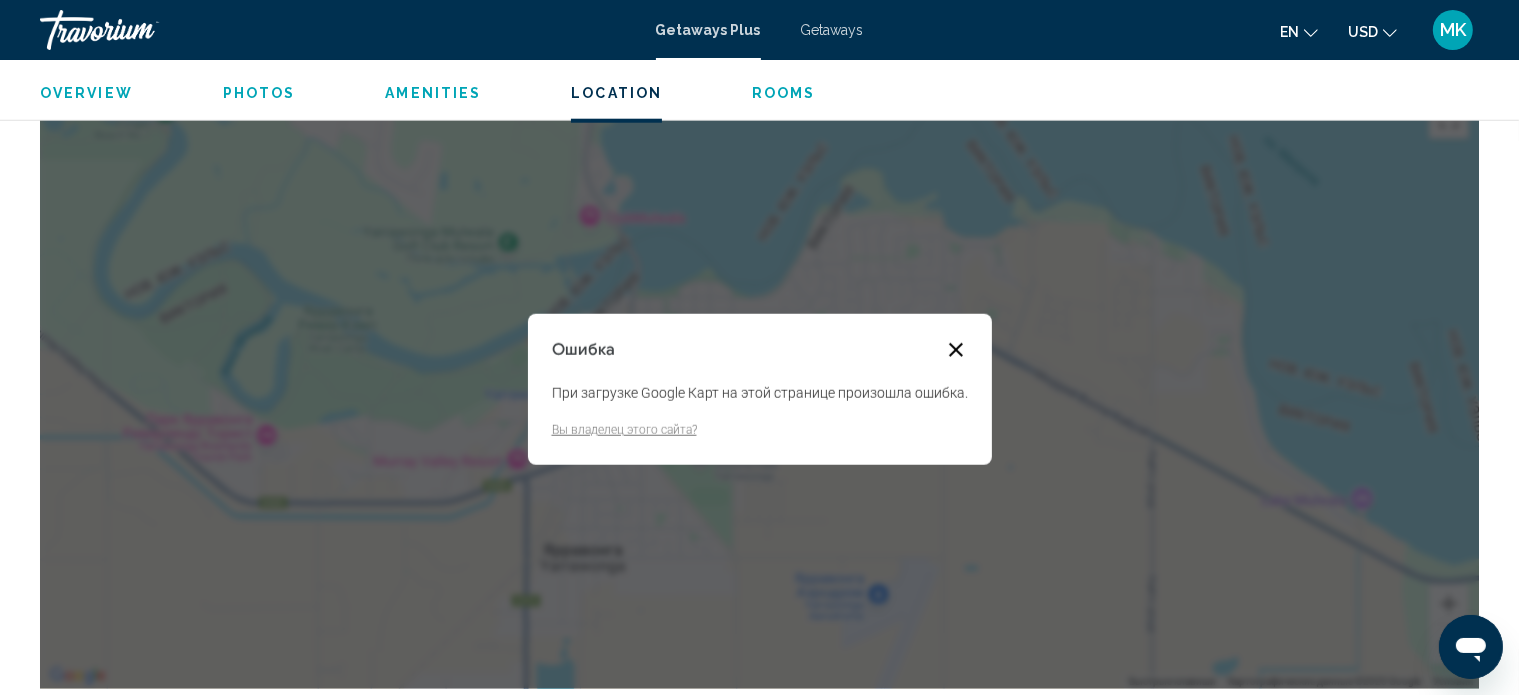 click at bounding box center [956, 350] 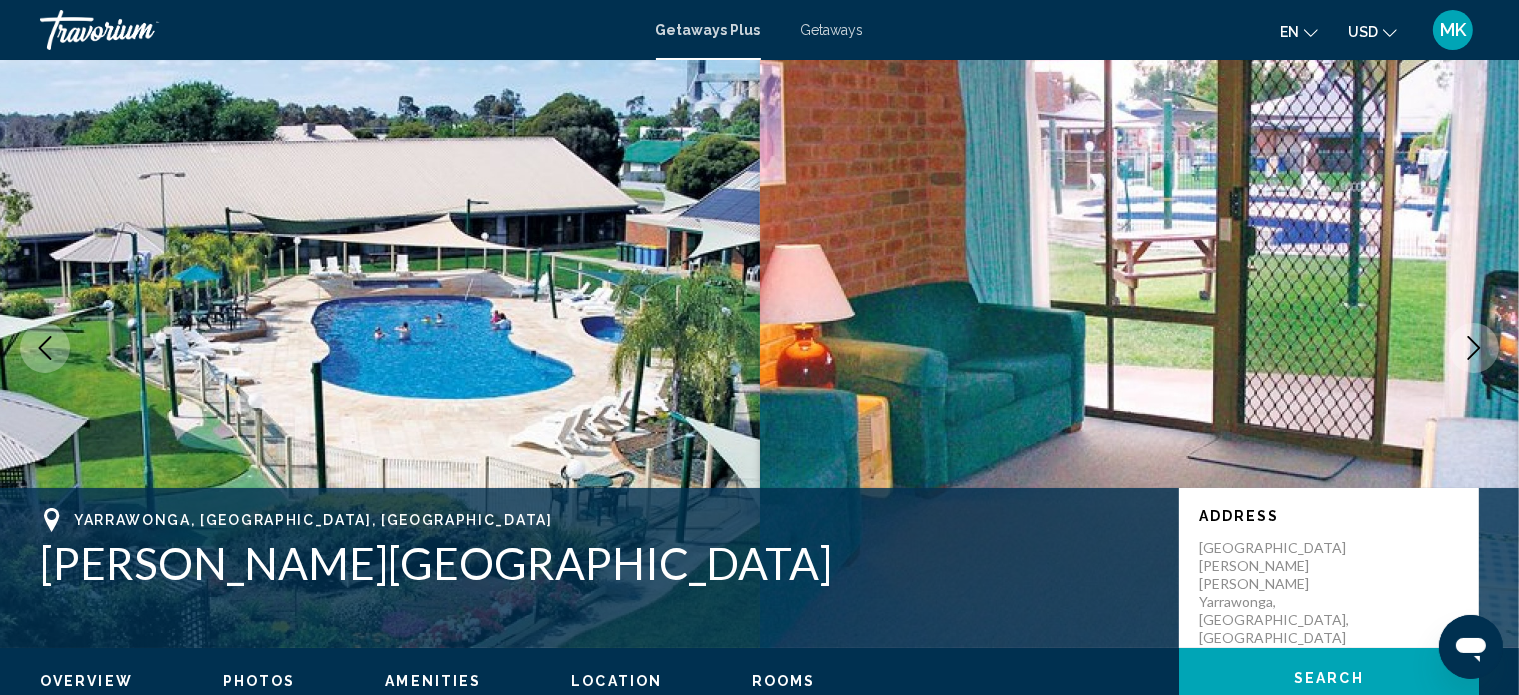 click at bounding box center [1474, 348] 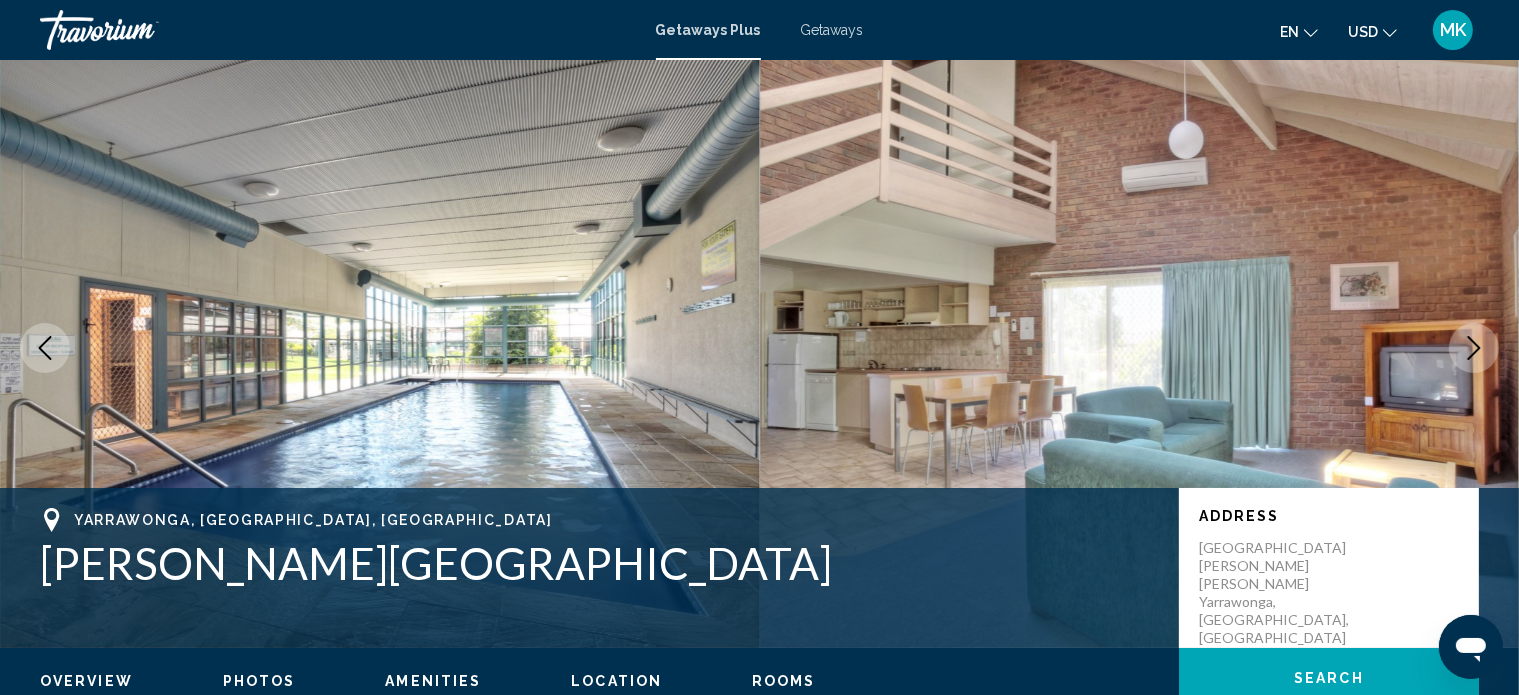 click at bounding box center (1474, 348) 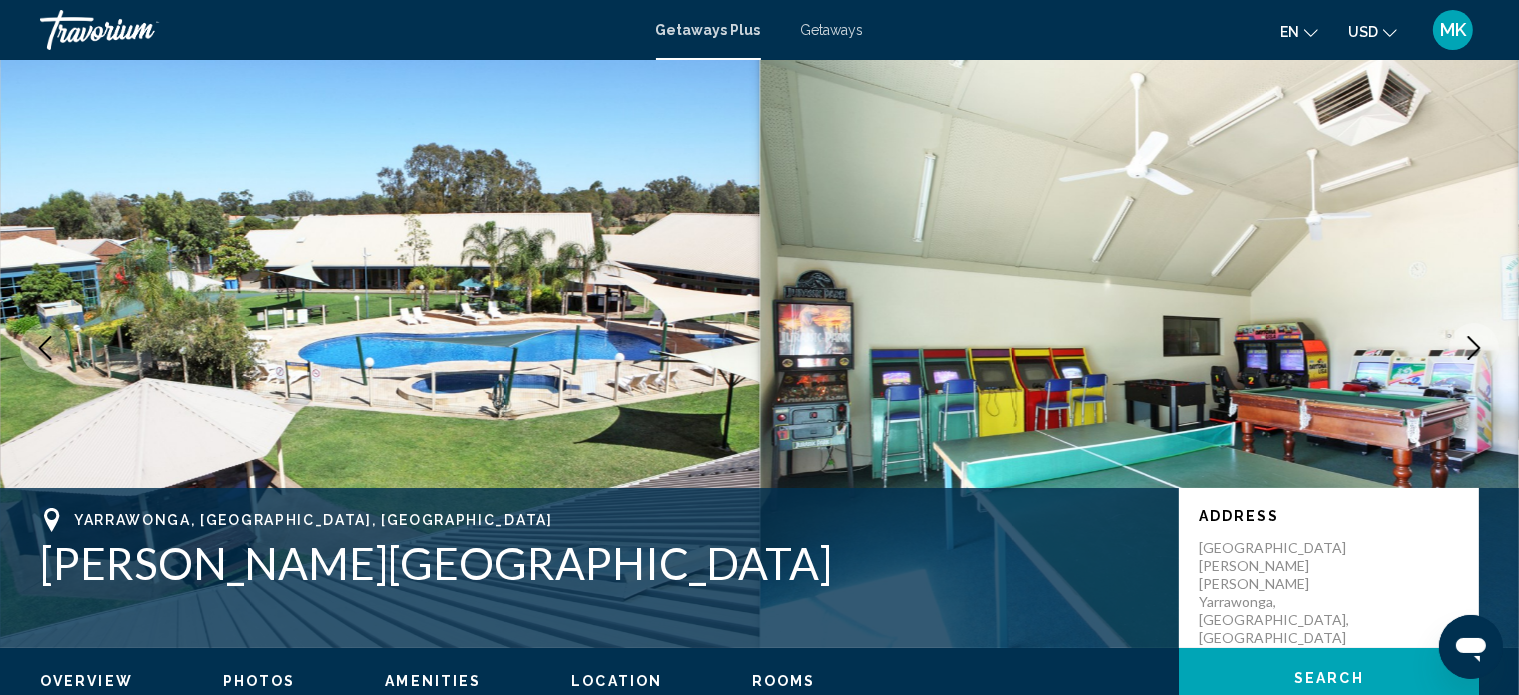 click at bounding box center (1474, 348) 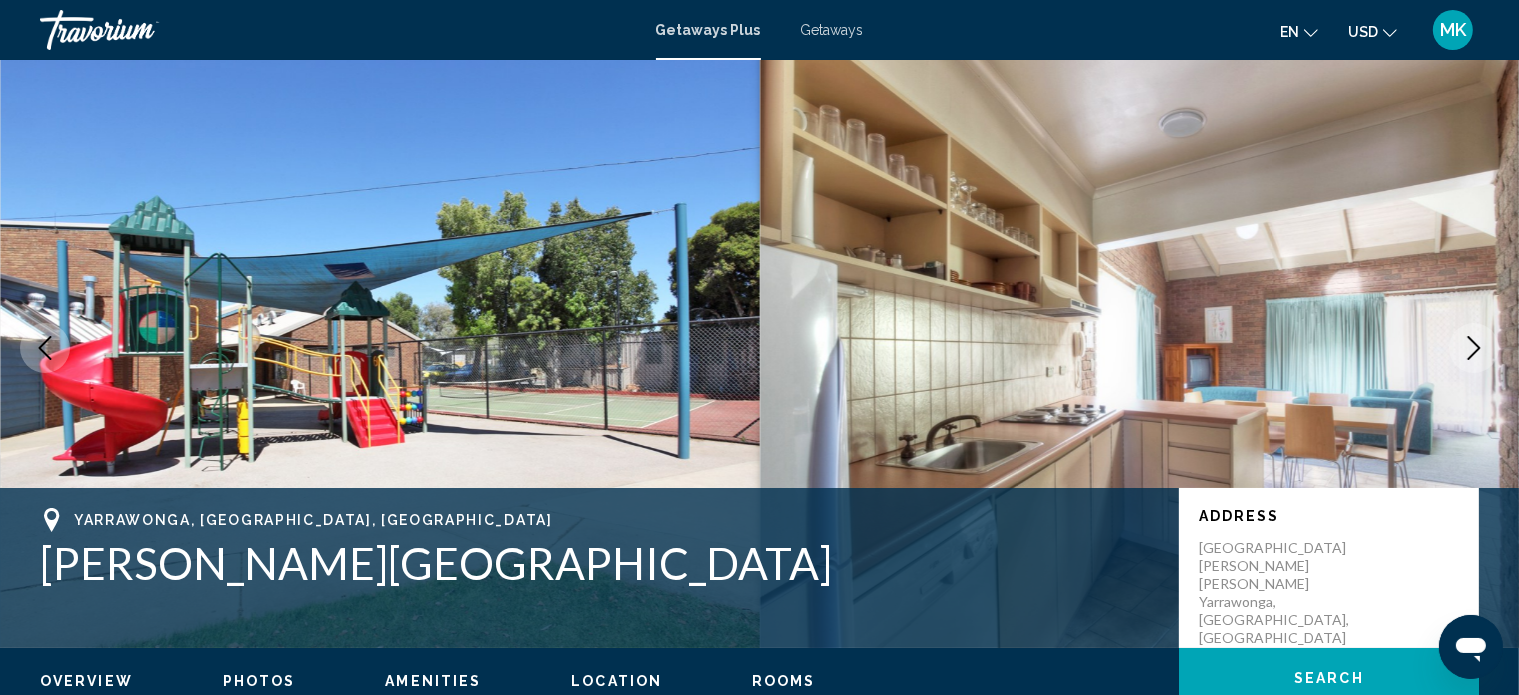 click at bounding box center (1474, 348) 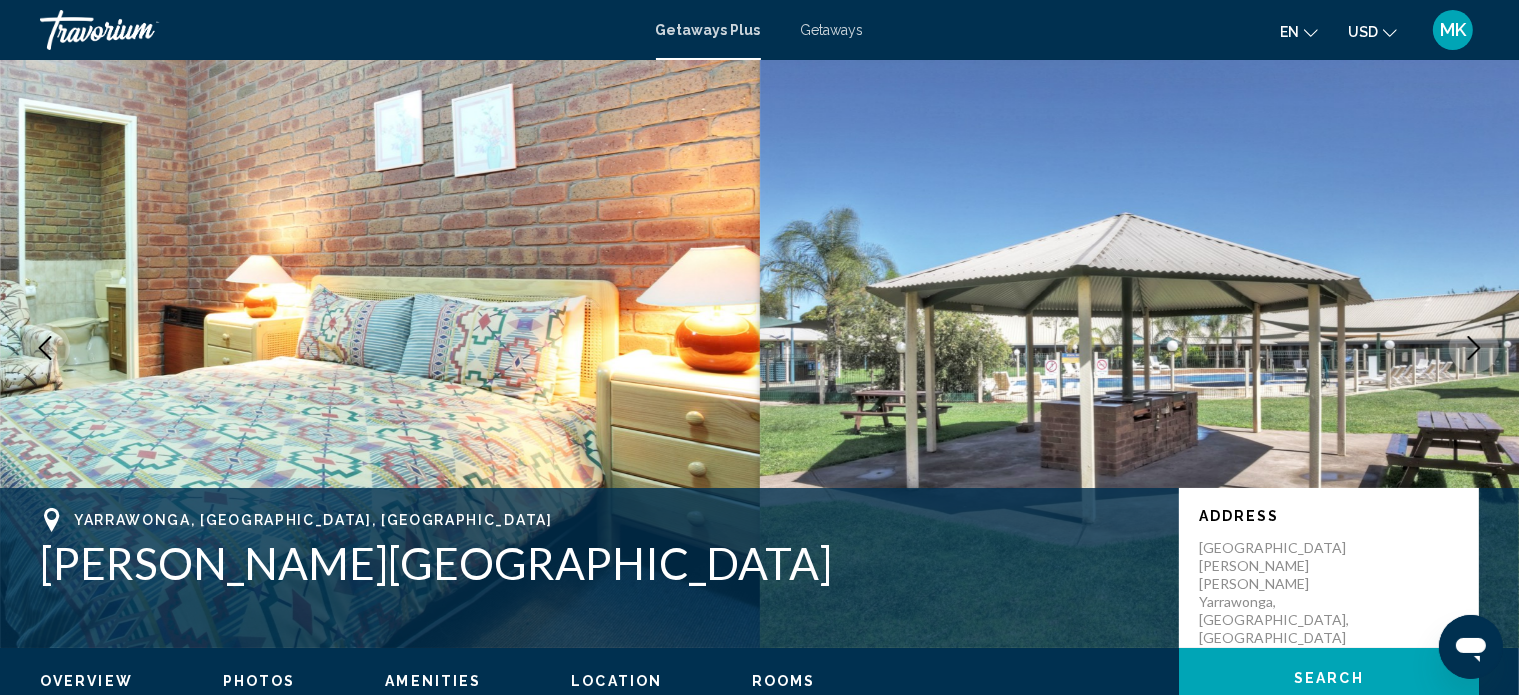 click at bounding box center [1474, 348] 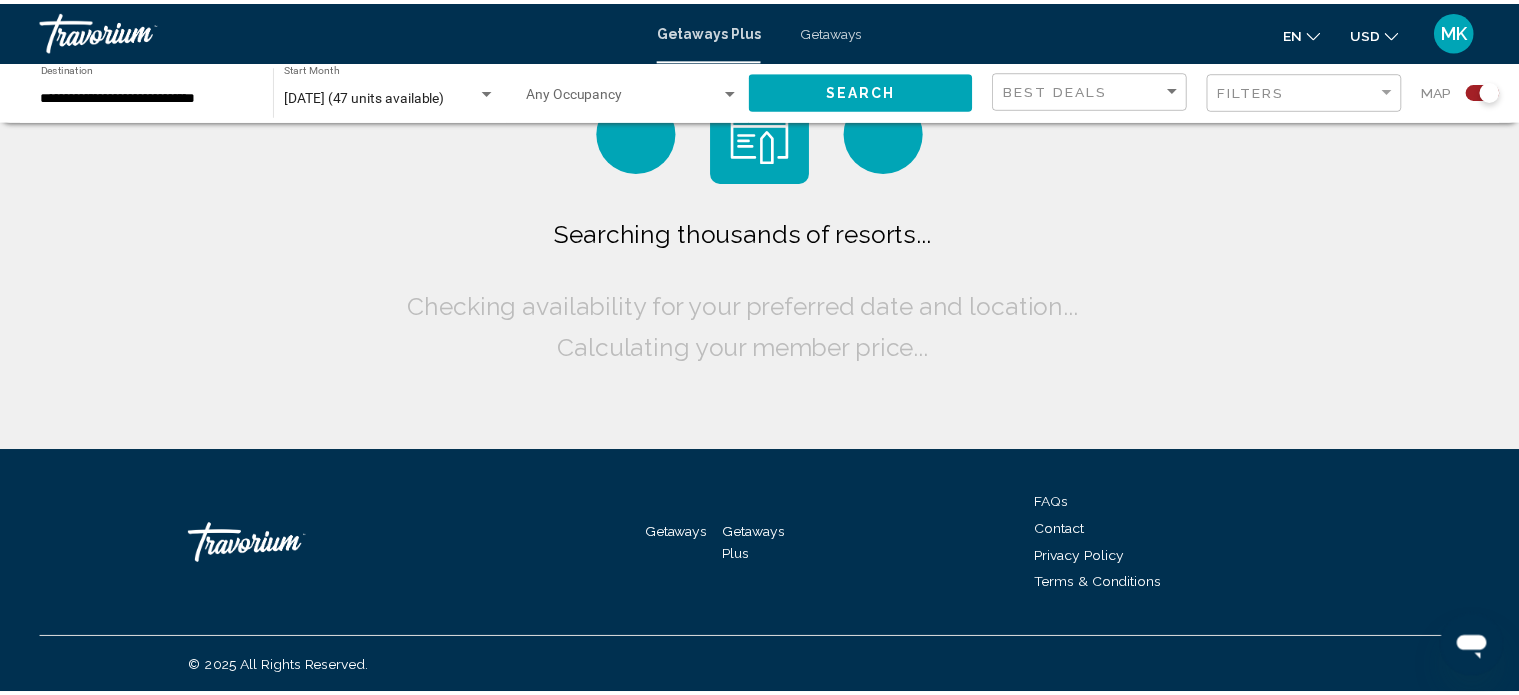 scroll, scrollTop: 0, scrollLeft: 0, axis: both 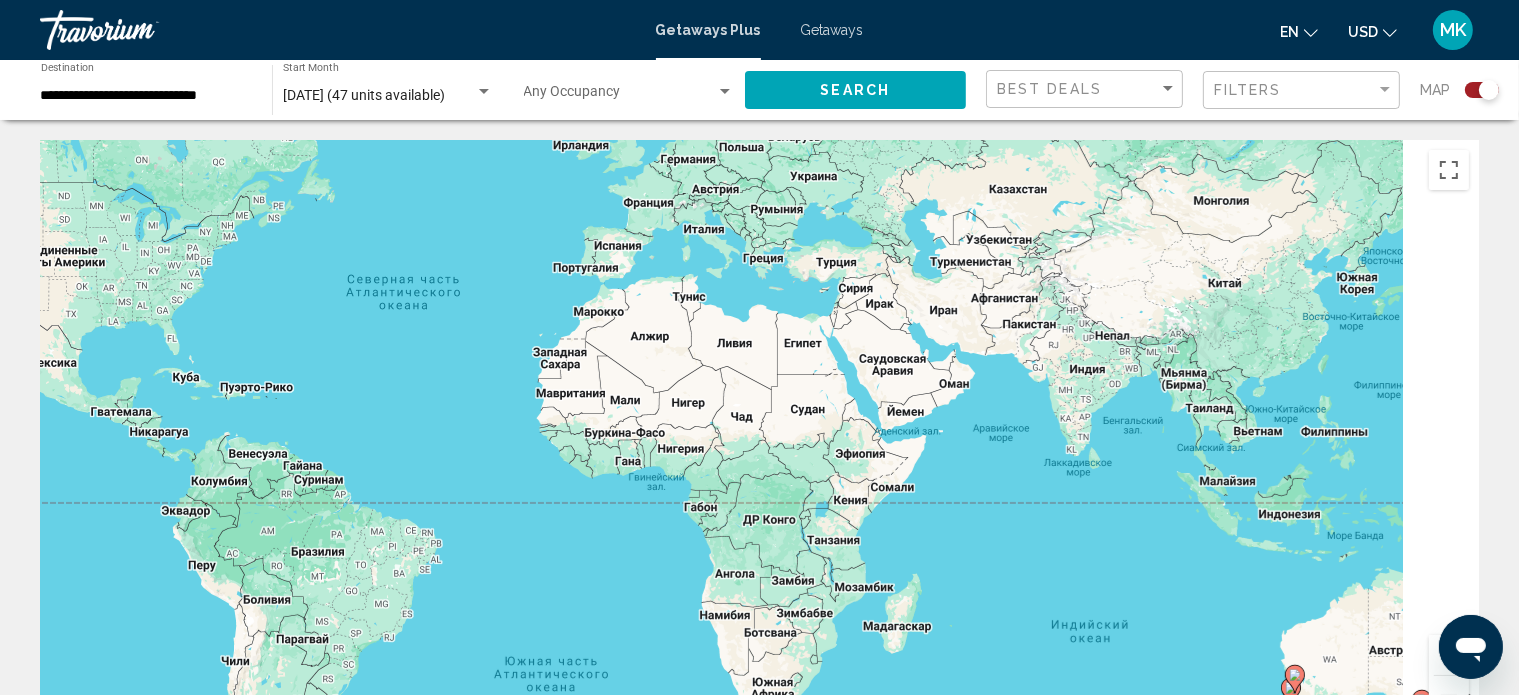 drag, startPoint x: 1228, startPoint y: 479, endPoint x: 829, endPoint y: 325, distance: 427.68796 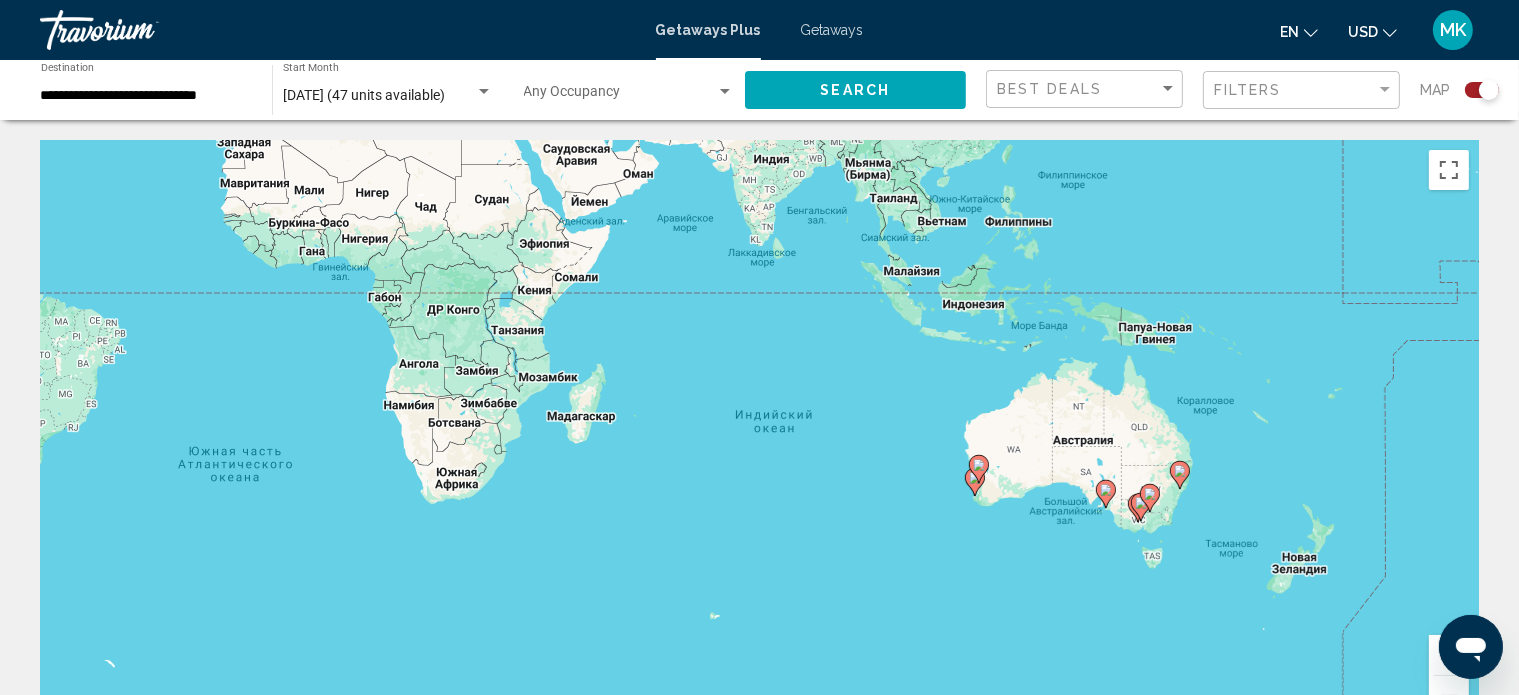 drag, startPoint x: 1166, startPoint y: 515, endPoint x: 840, endPoint y: 251, distance: 419.49017 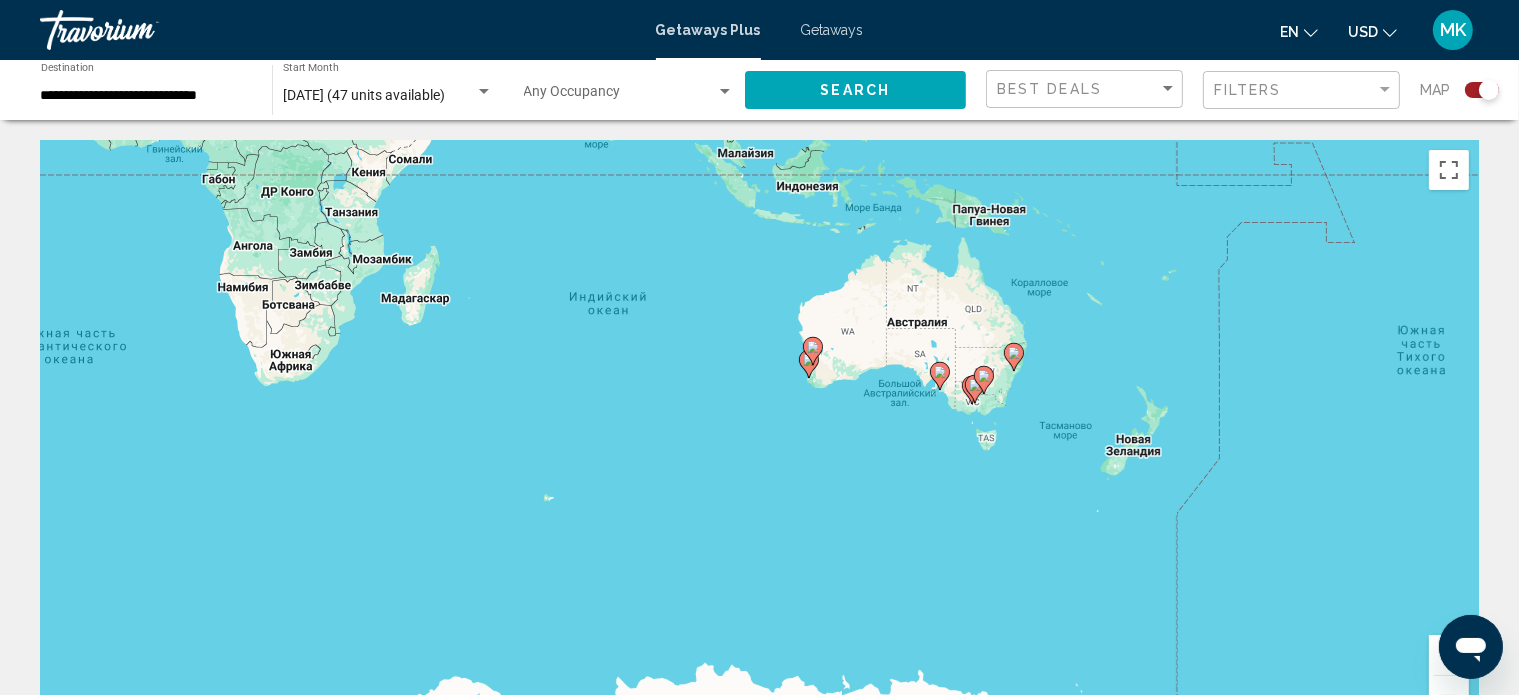 click 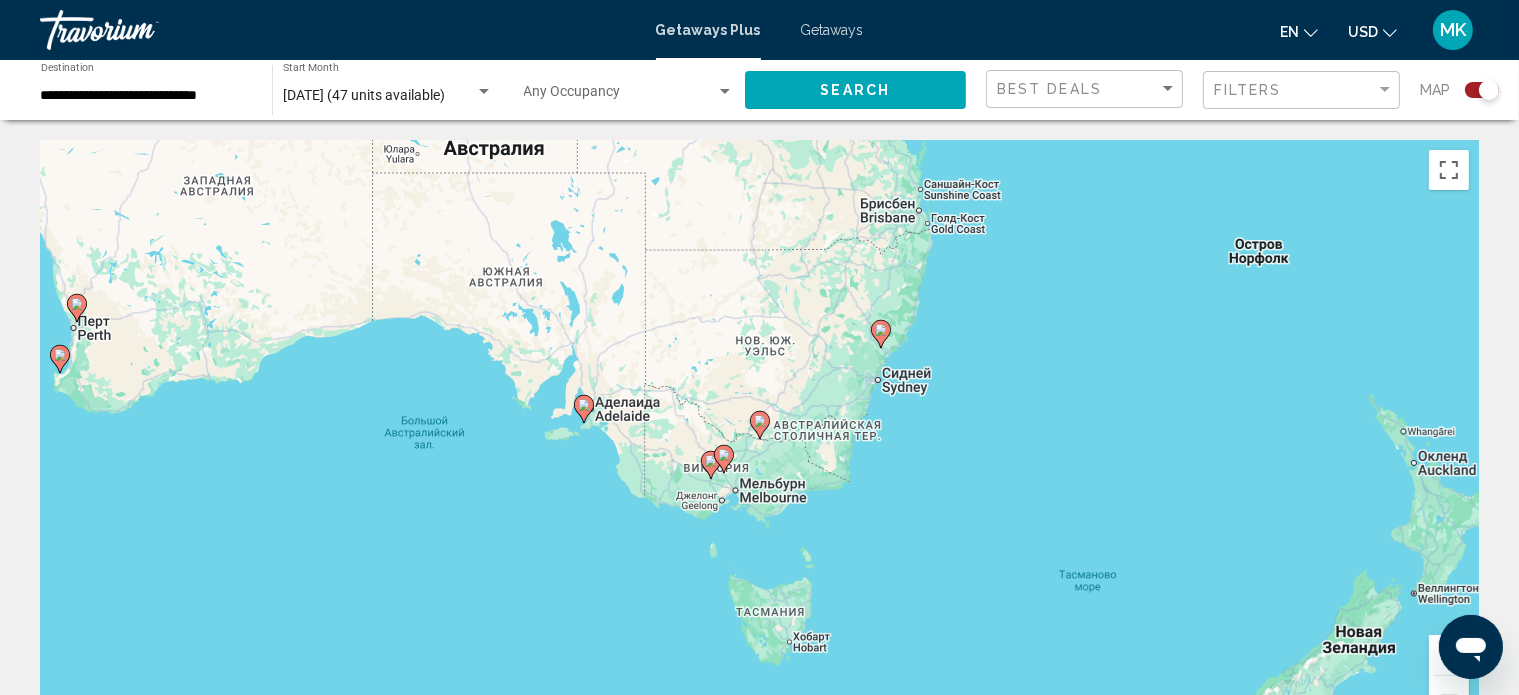 click 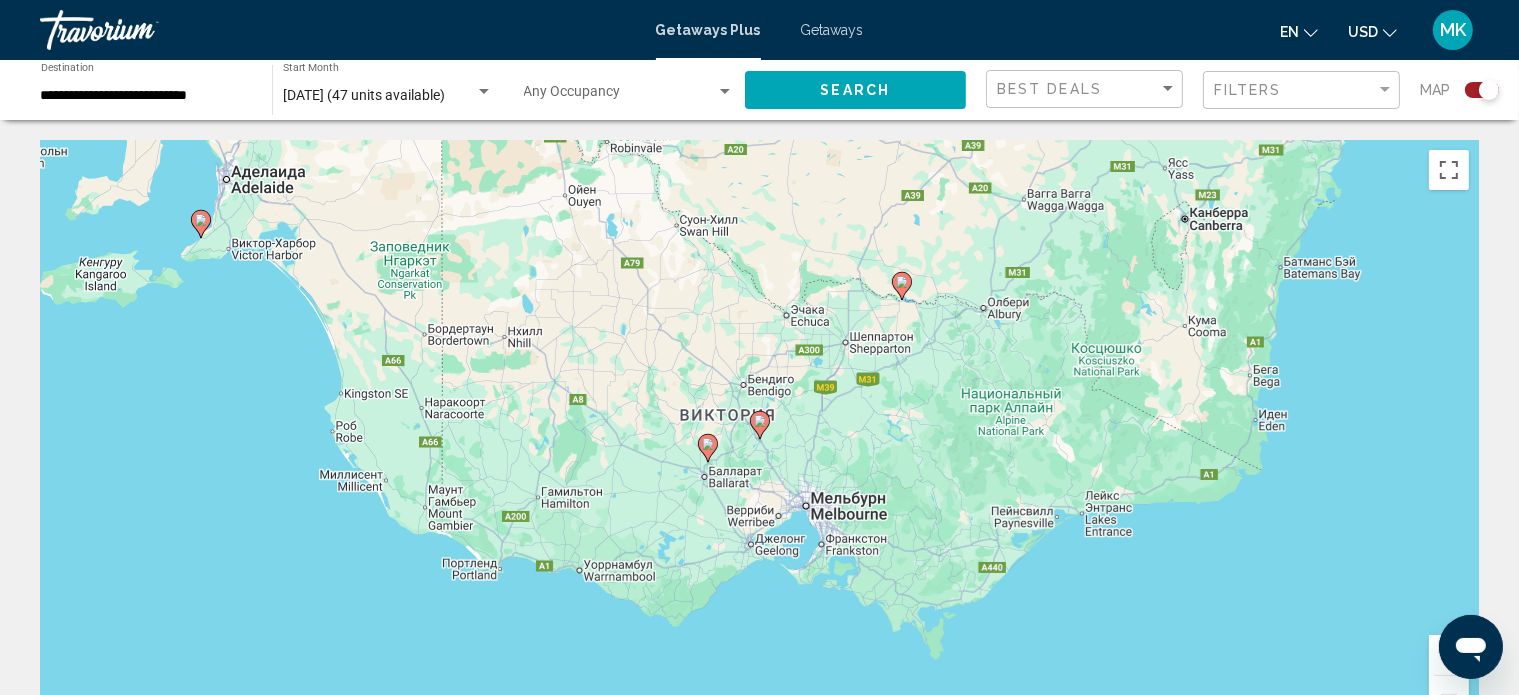 click at bounding box center [760, 425] 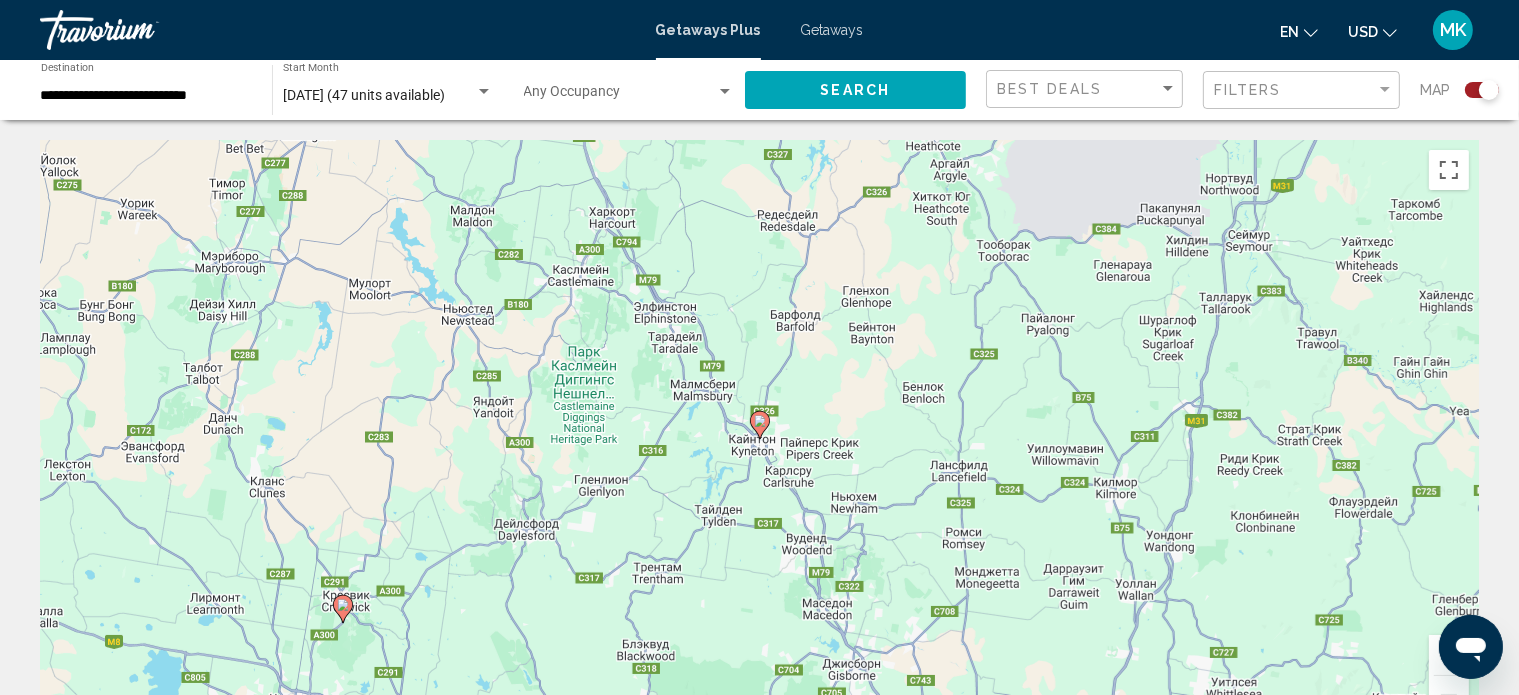 click 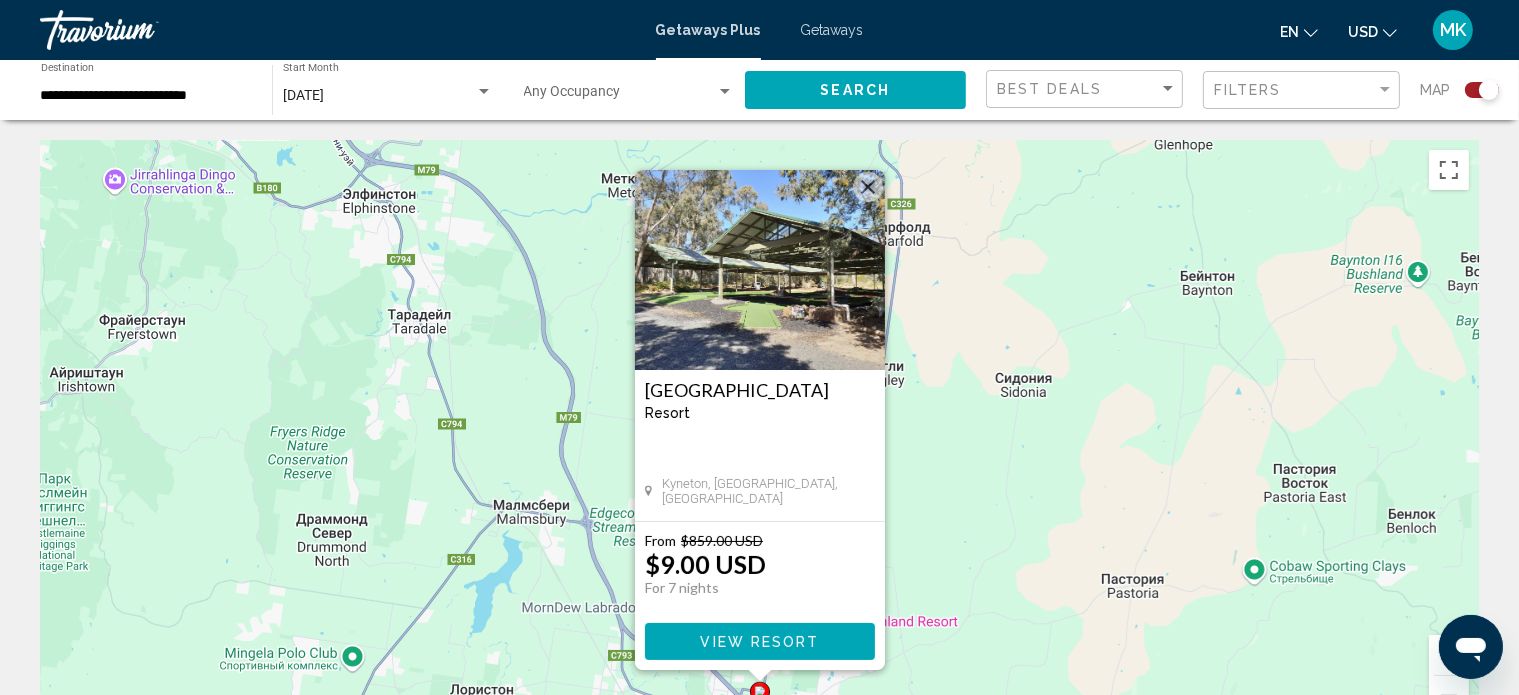 click at bounding box center [760, 270] 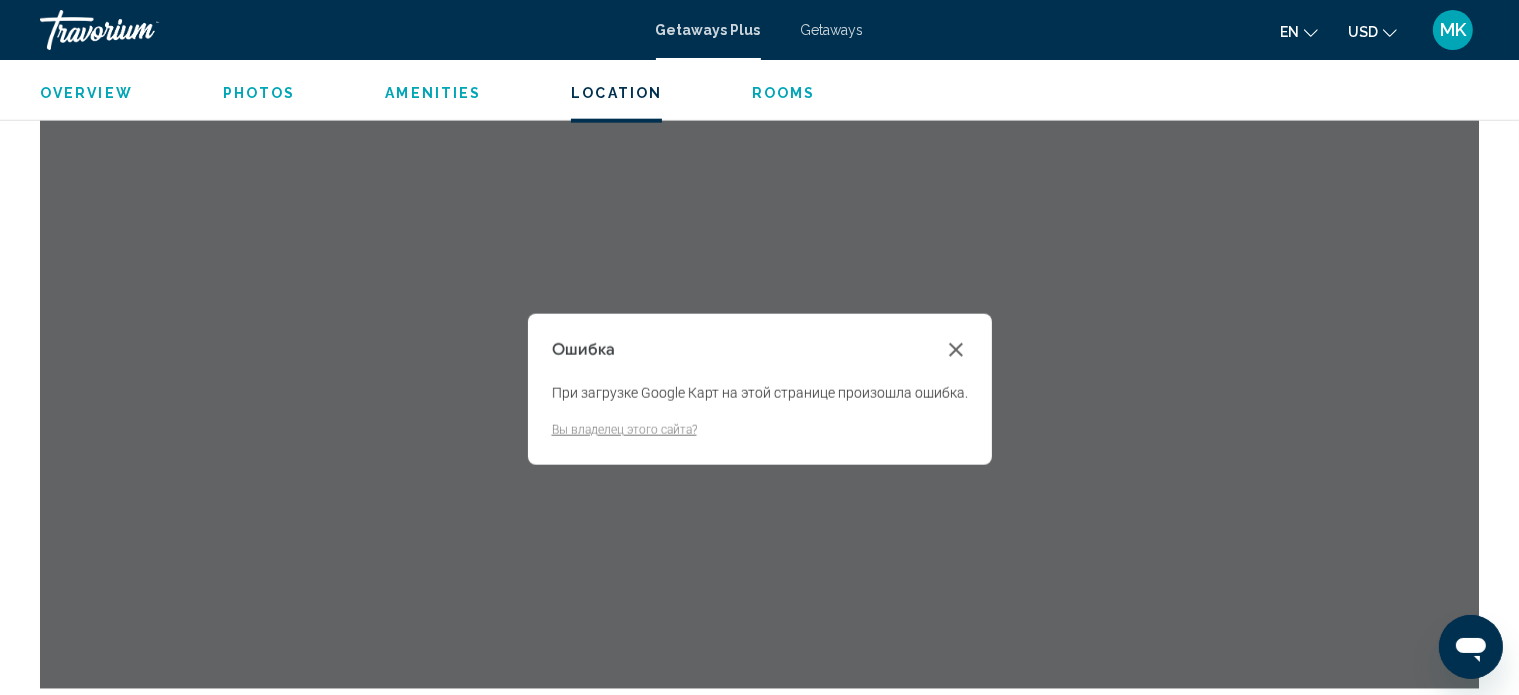 scroll, scrollTop: 0, scrollLeft: 0, axis: both 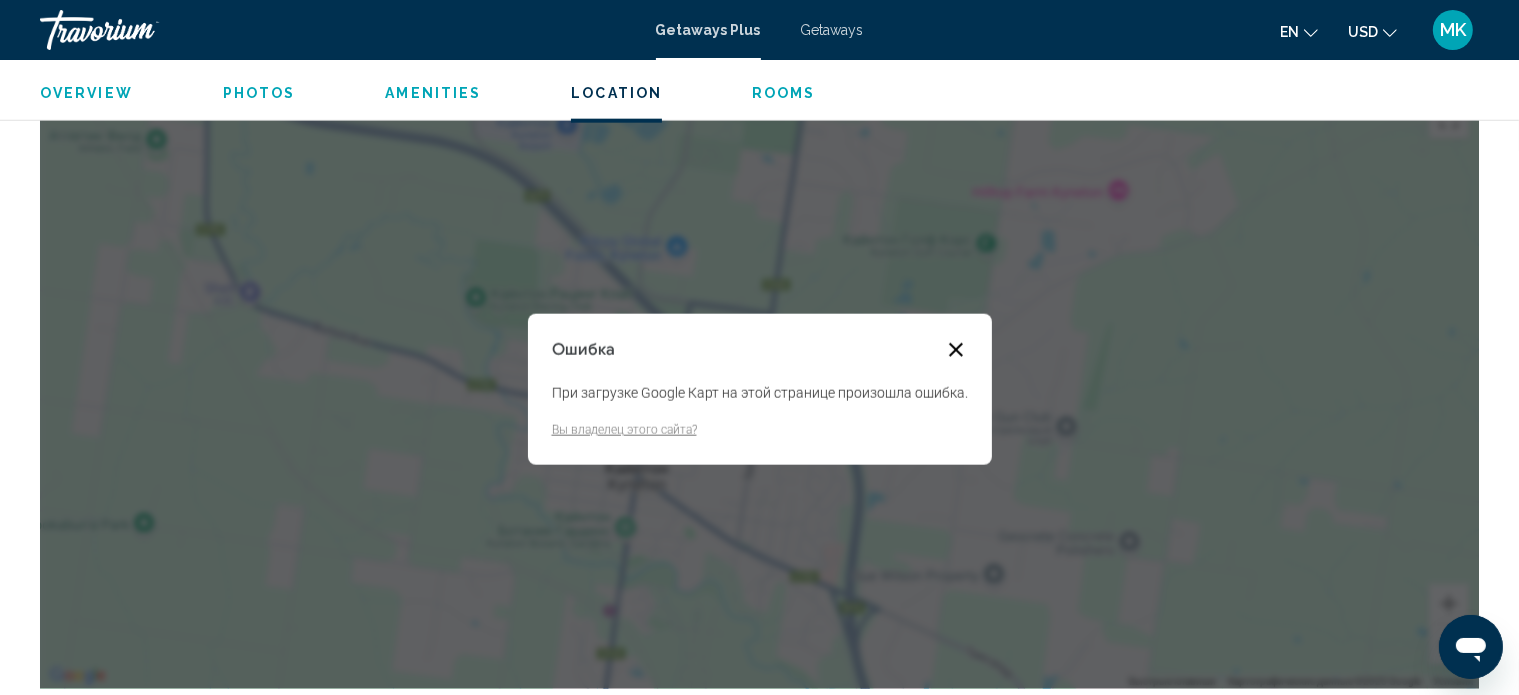 click at bounding box center (956, 350) 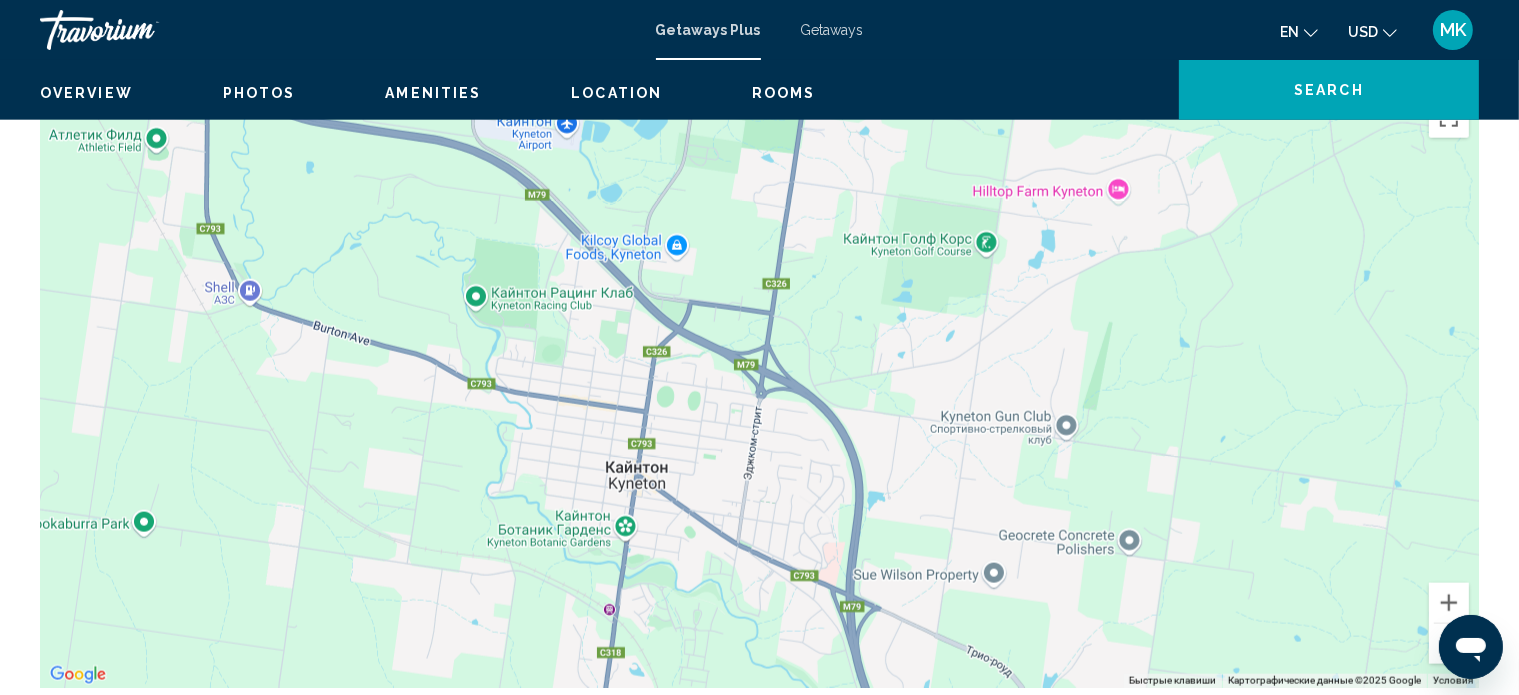 scroll, scrollTop: 12, scrollLeft: 0, axis: vertical 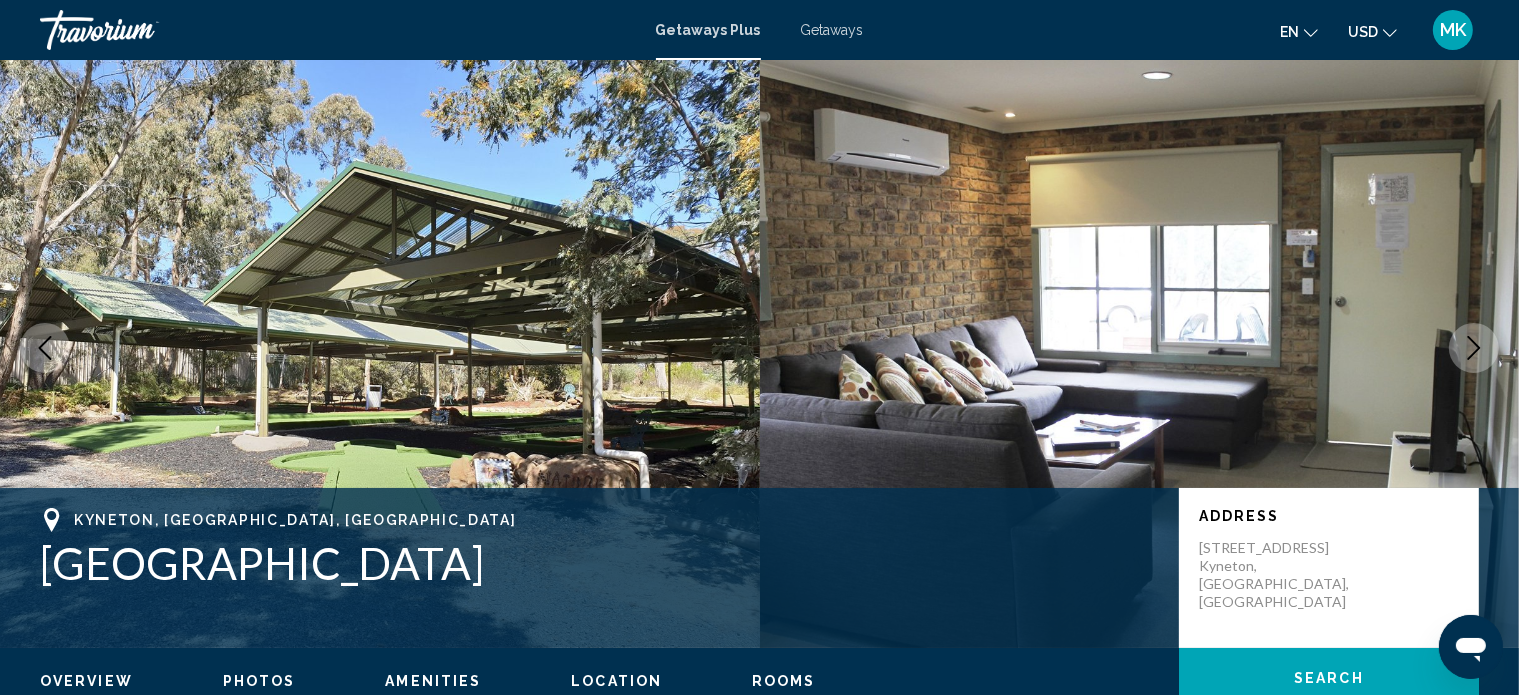 click 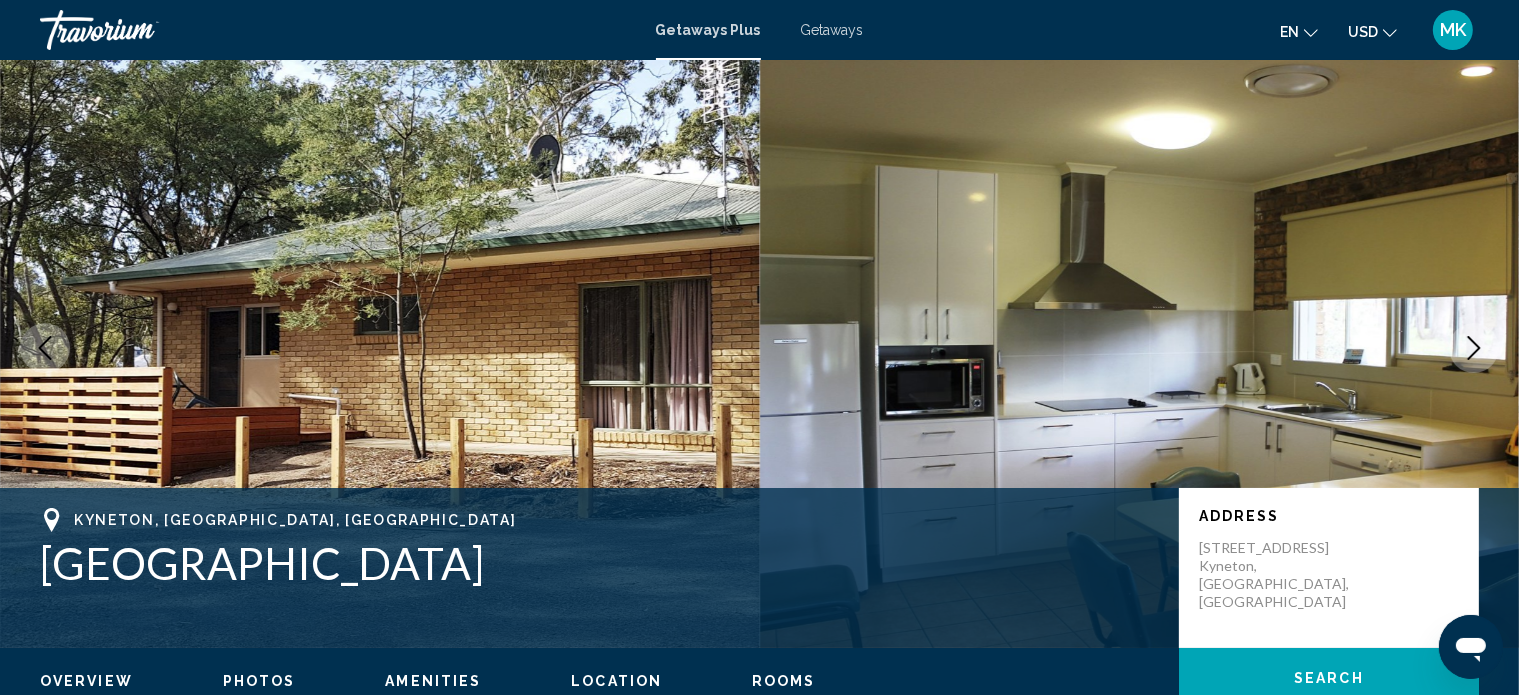 click 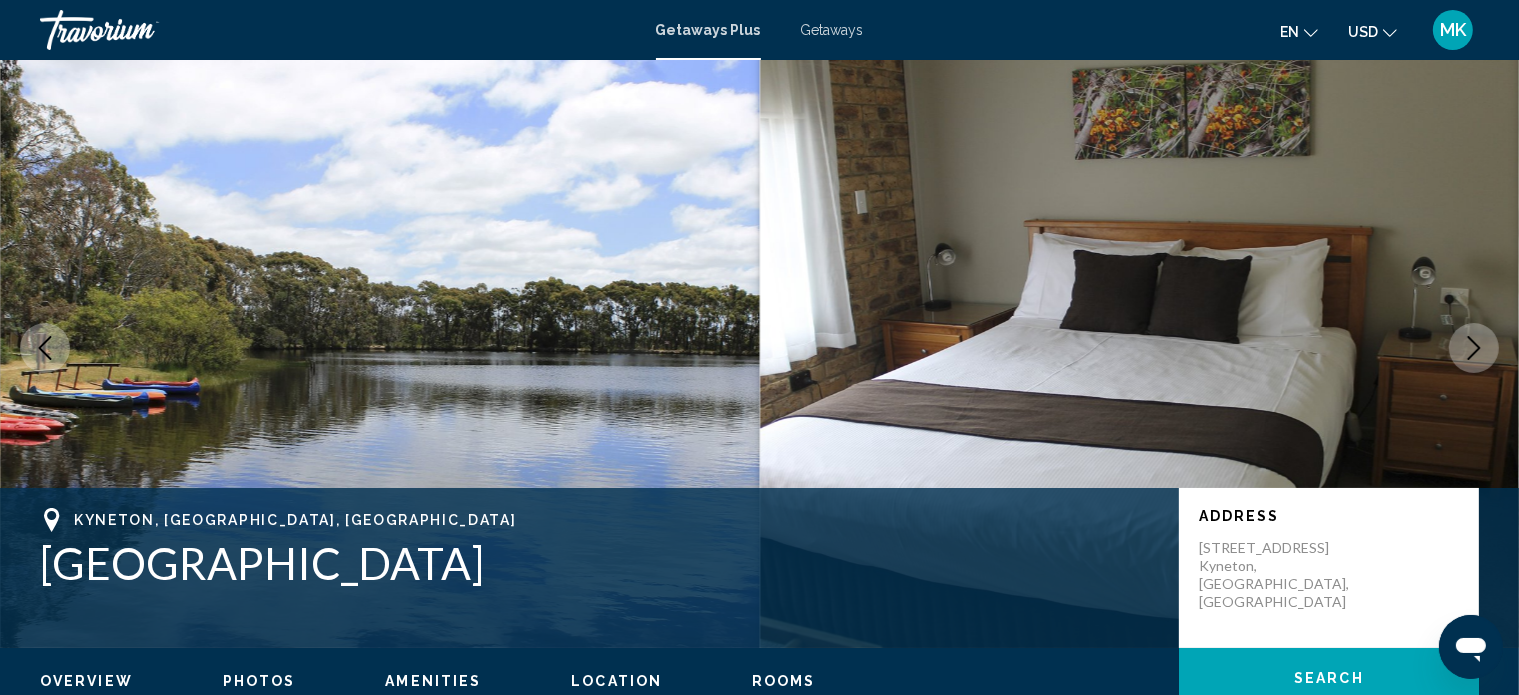 click 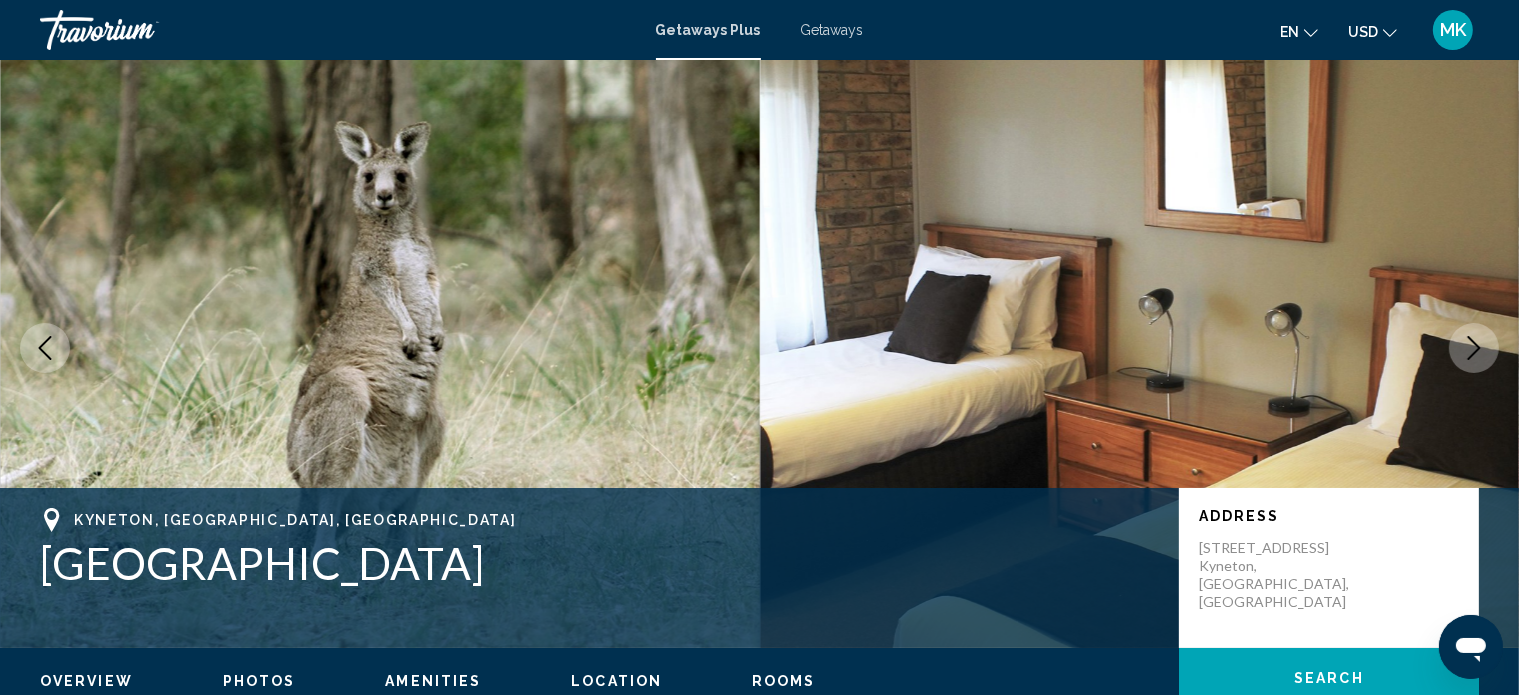 click 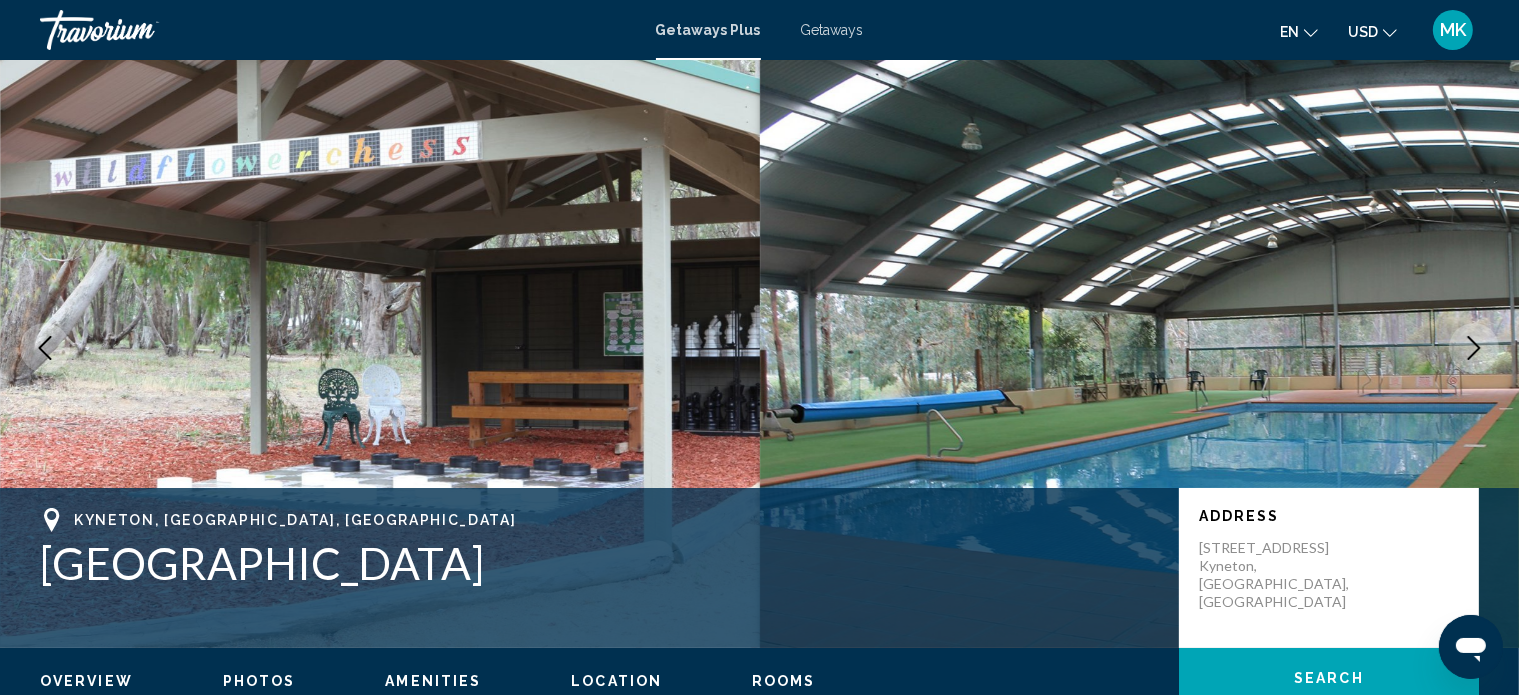 click 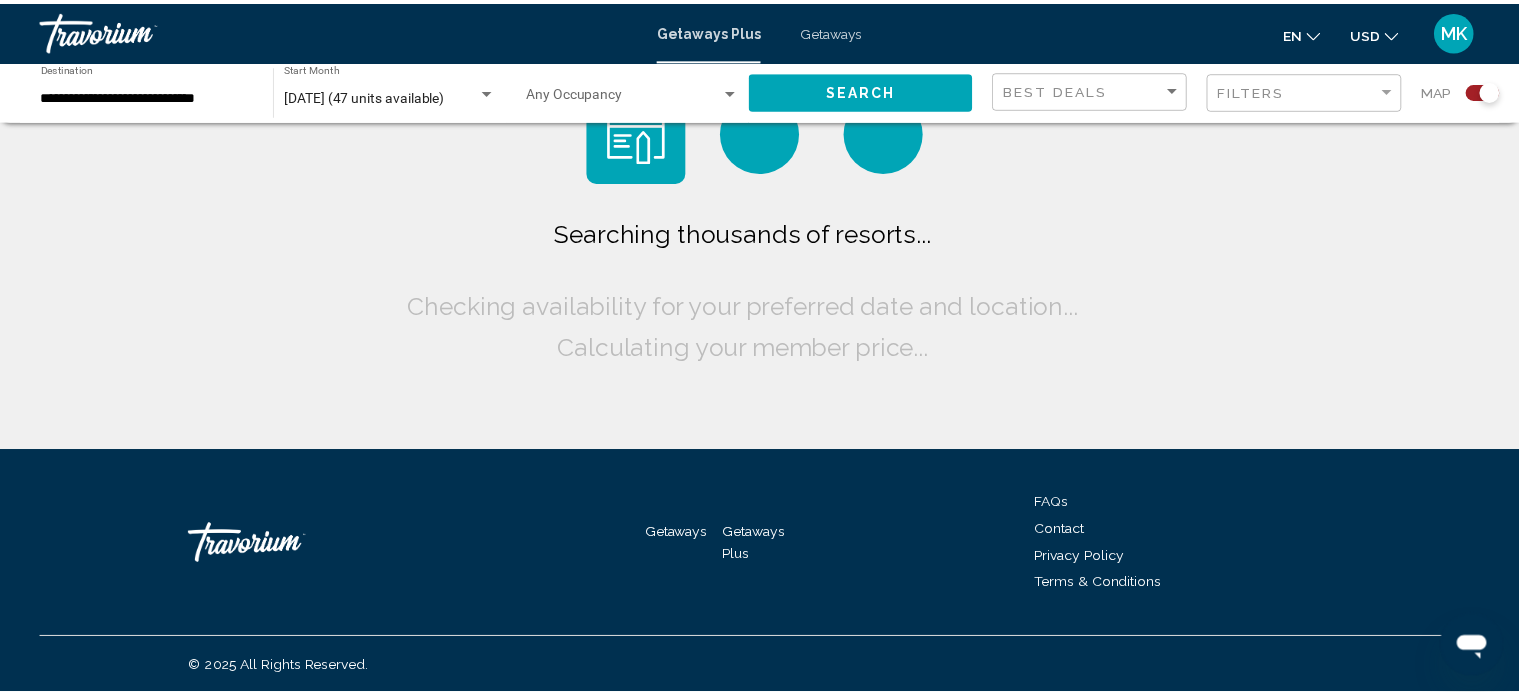 scroll, scrollTop: 0, scrollLeft: 0, axis: both 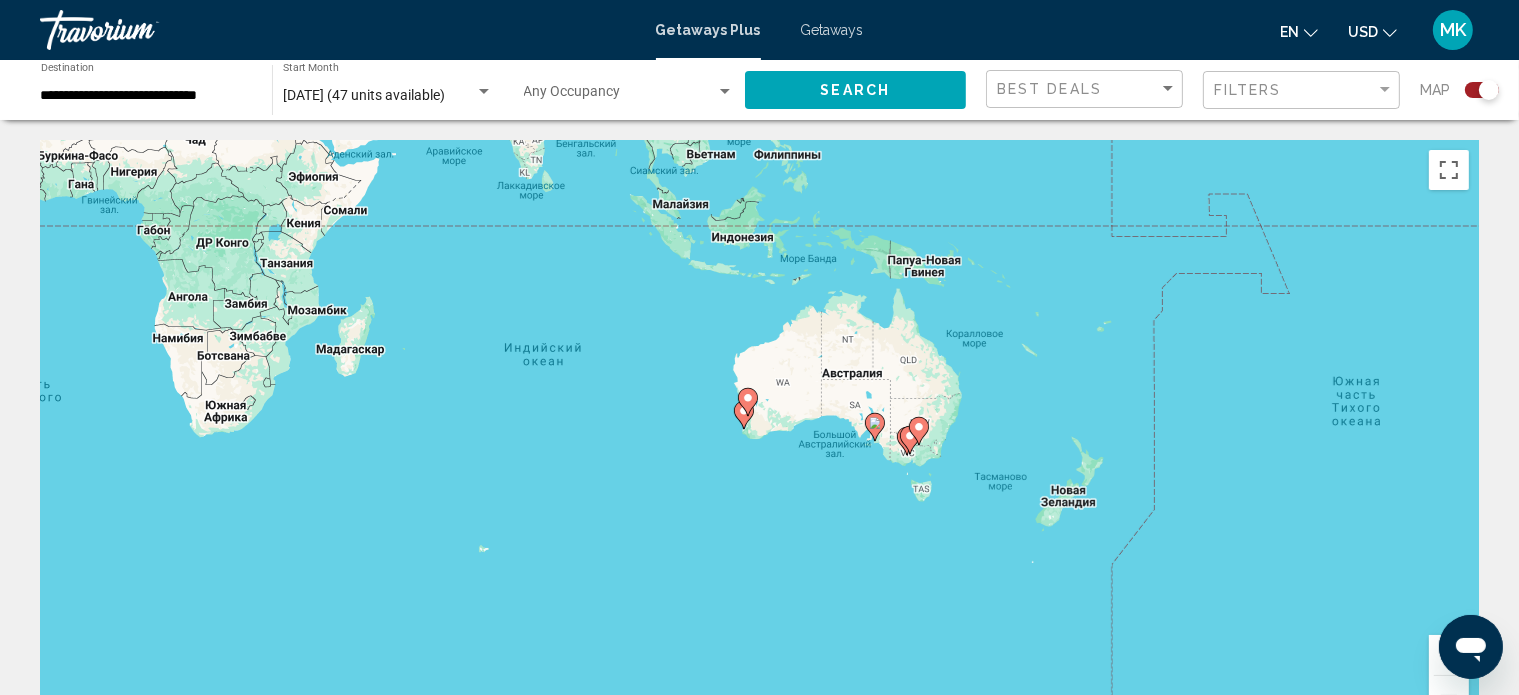 drag, startPoint x: 1141, startPoint y: 485, endPoint x: 292, endPoint y: 95, distance: 934.2917 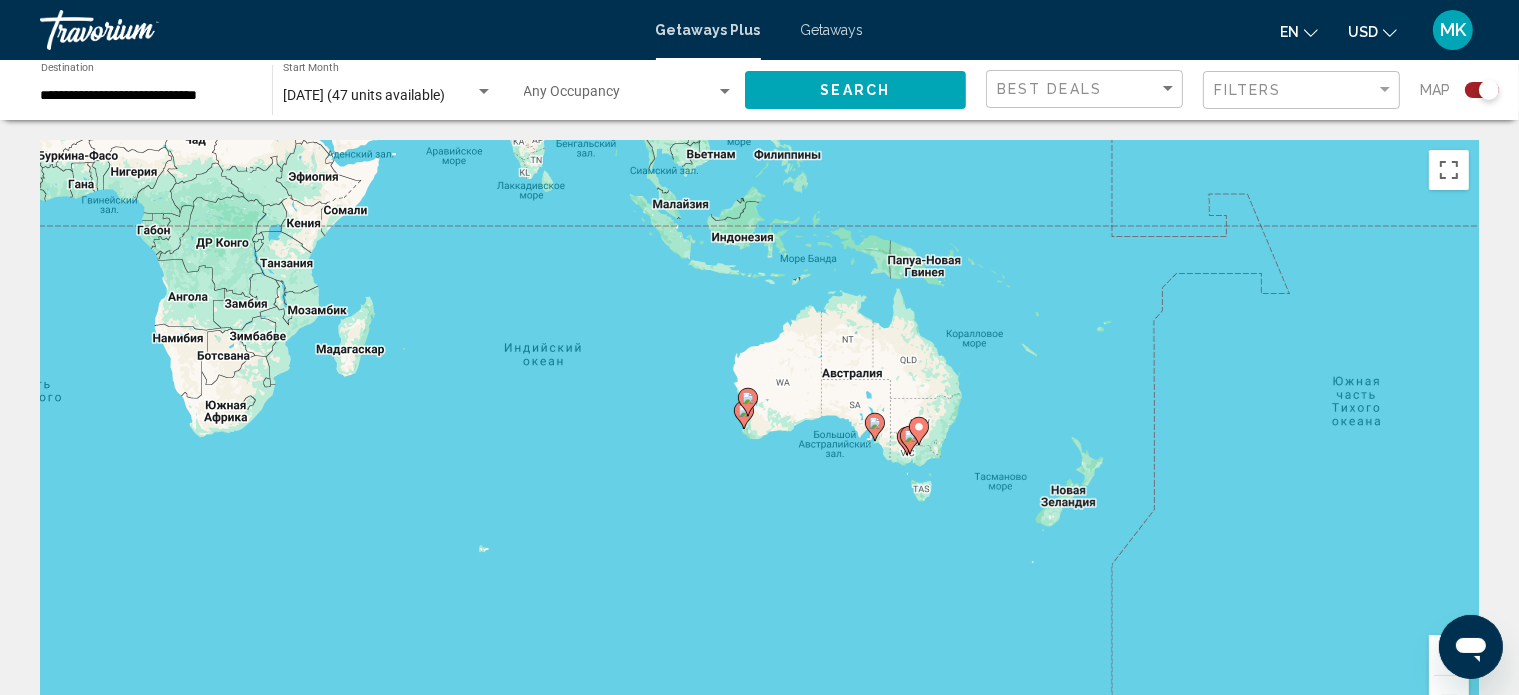 click on "**********" 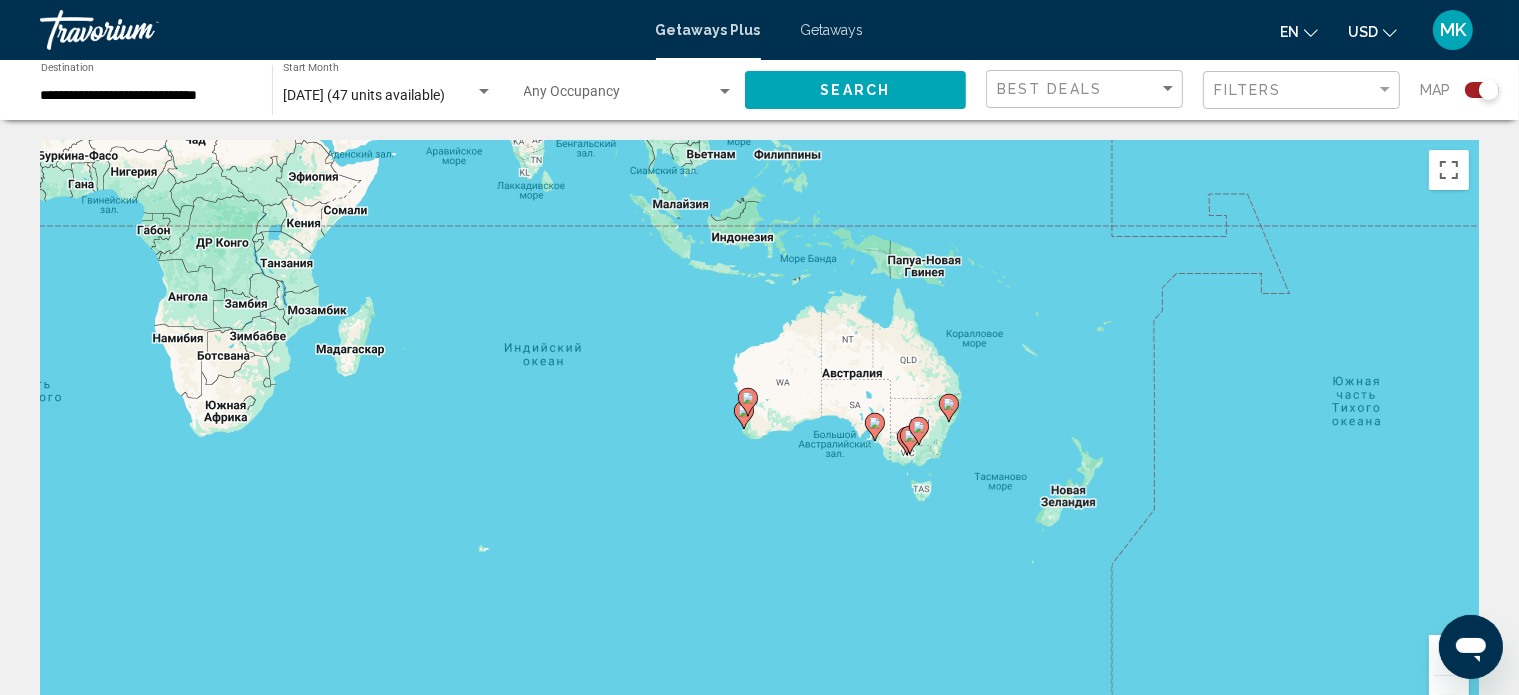 click at bounding box center [919, 431] 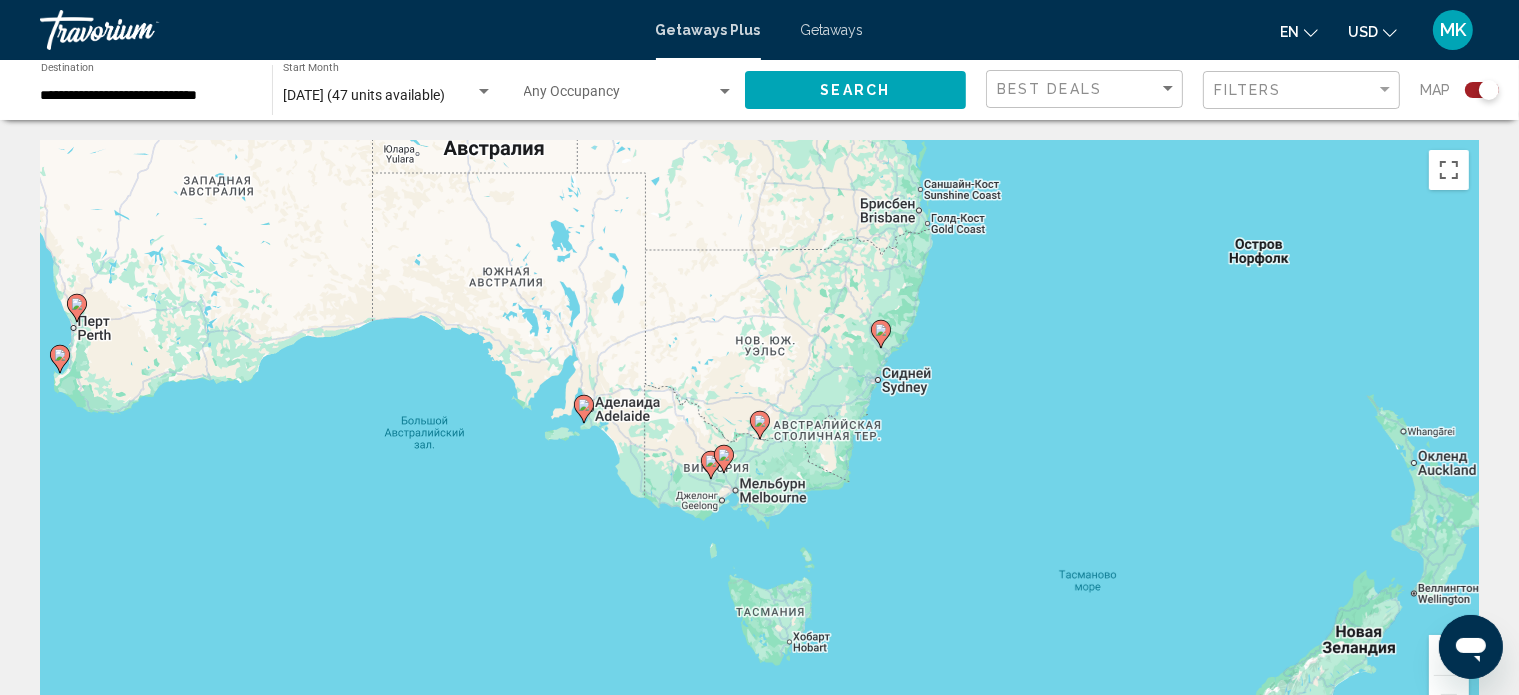 click at bounding box center (711, 465) 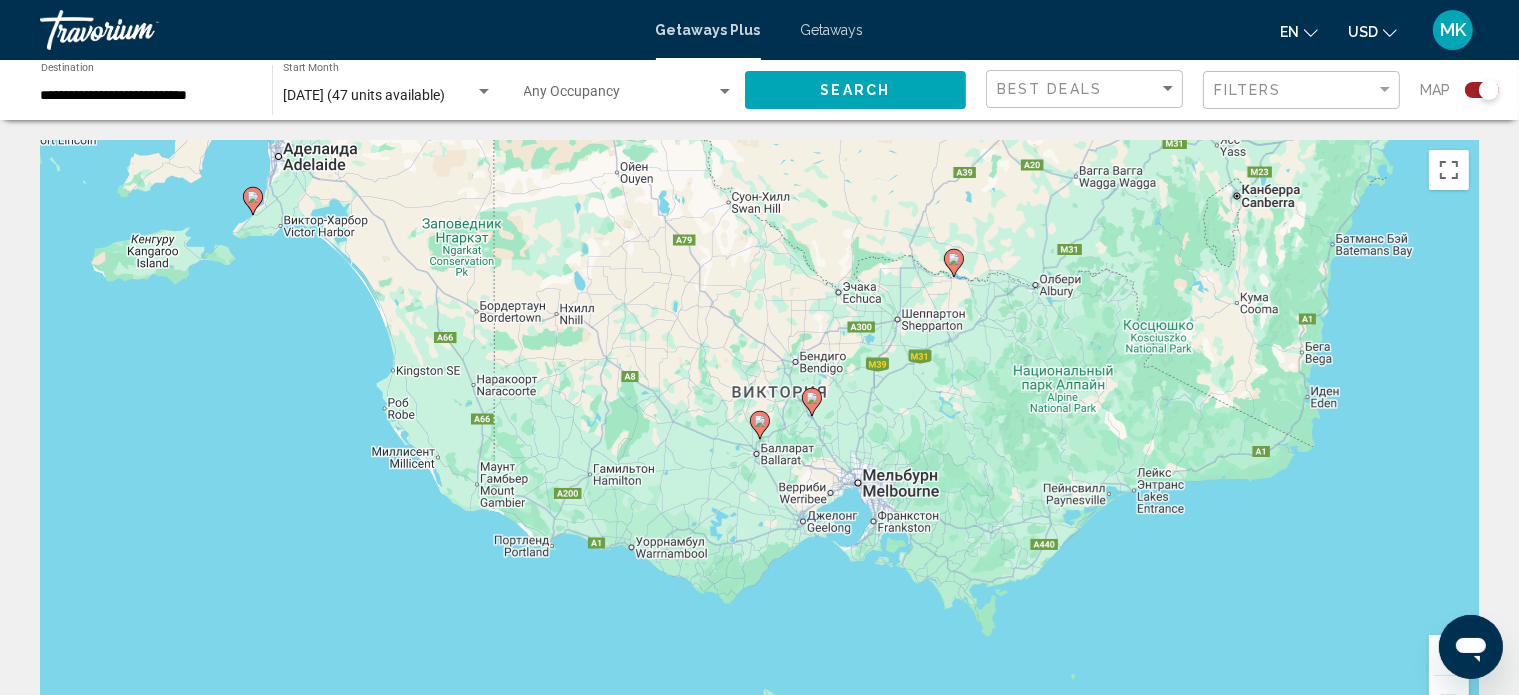 click 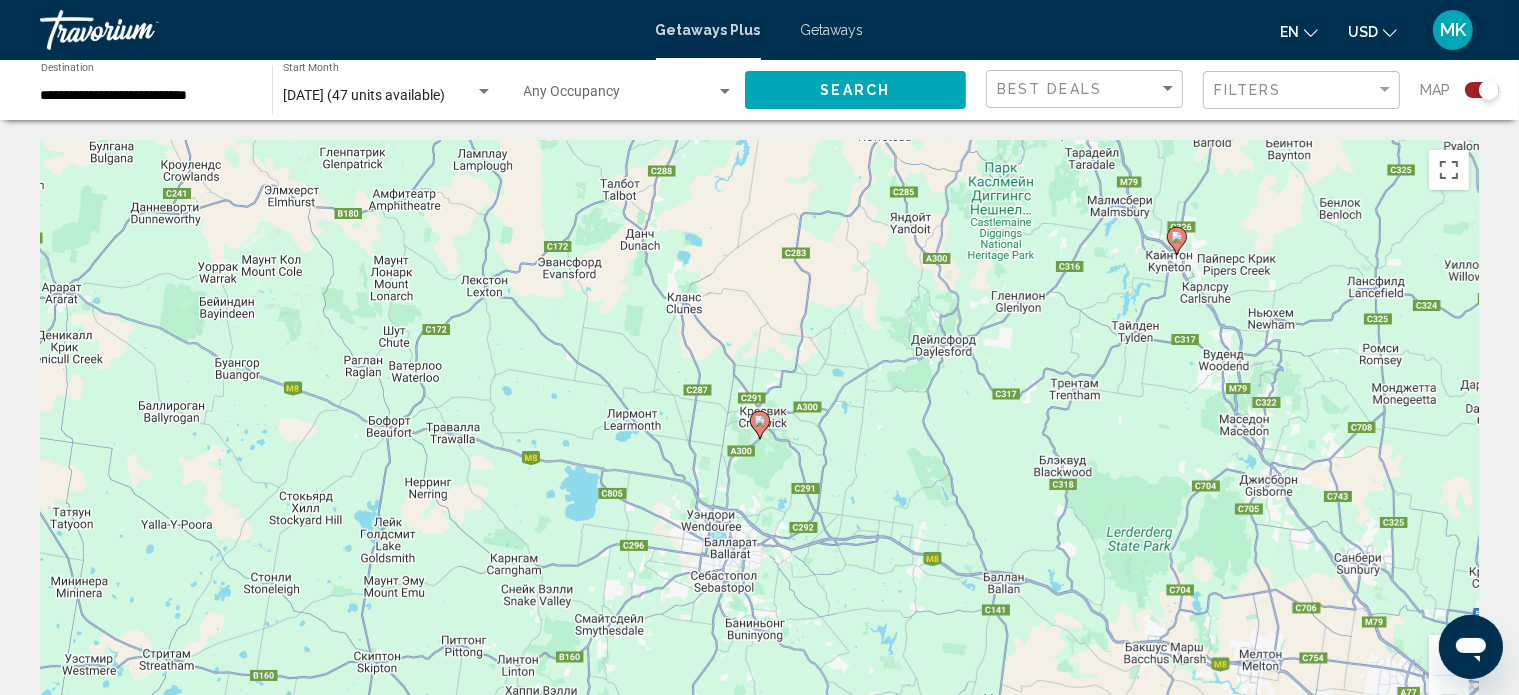 click 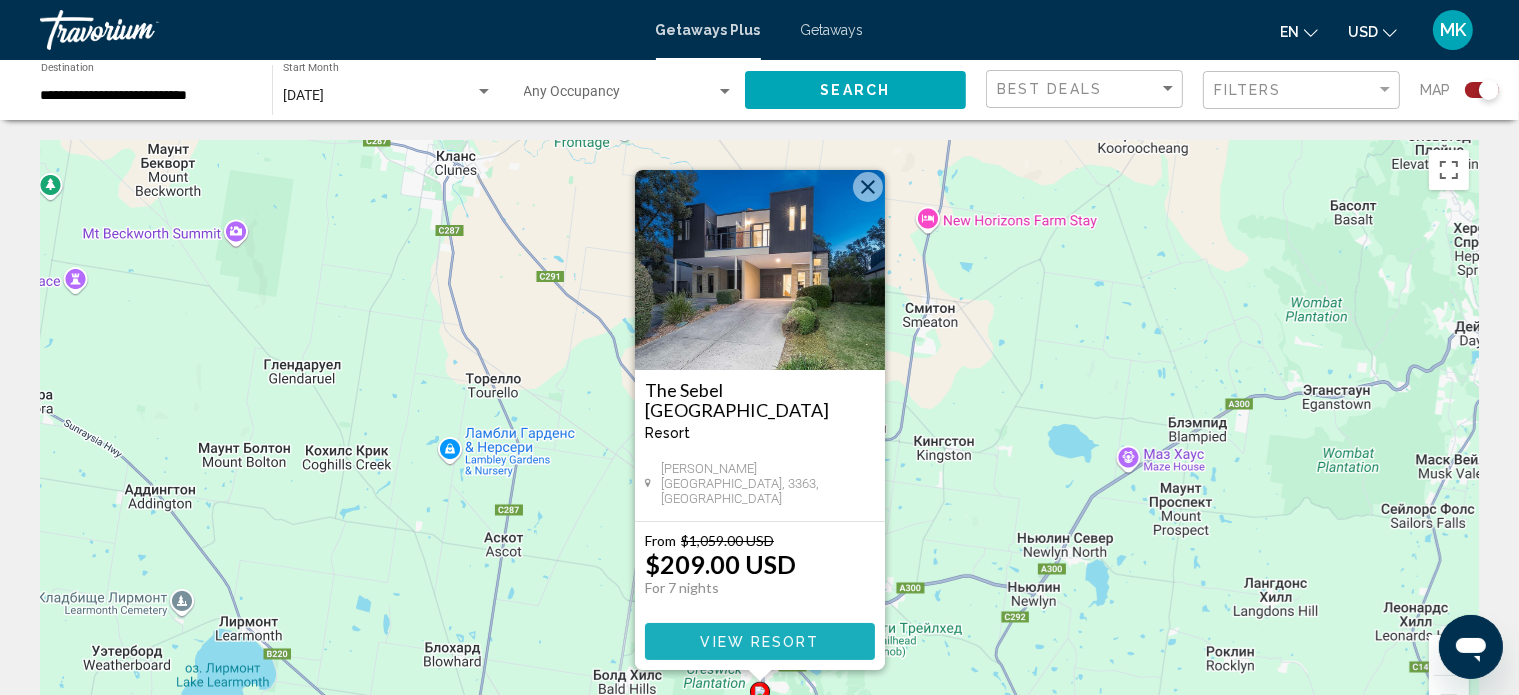 click on "View Resort" at bounding box center (759, 642) 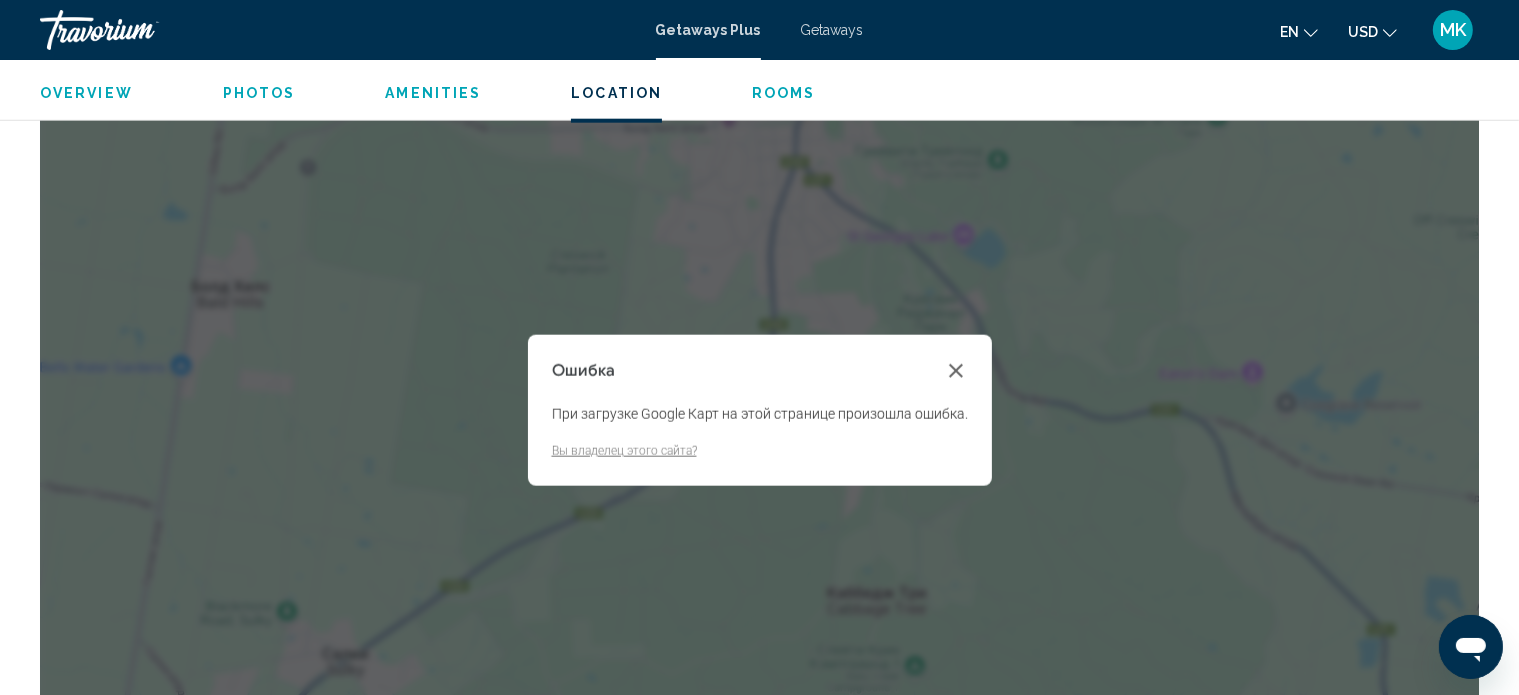 scroll, scrollTop: 0, scrollLeft: 0, axis: both 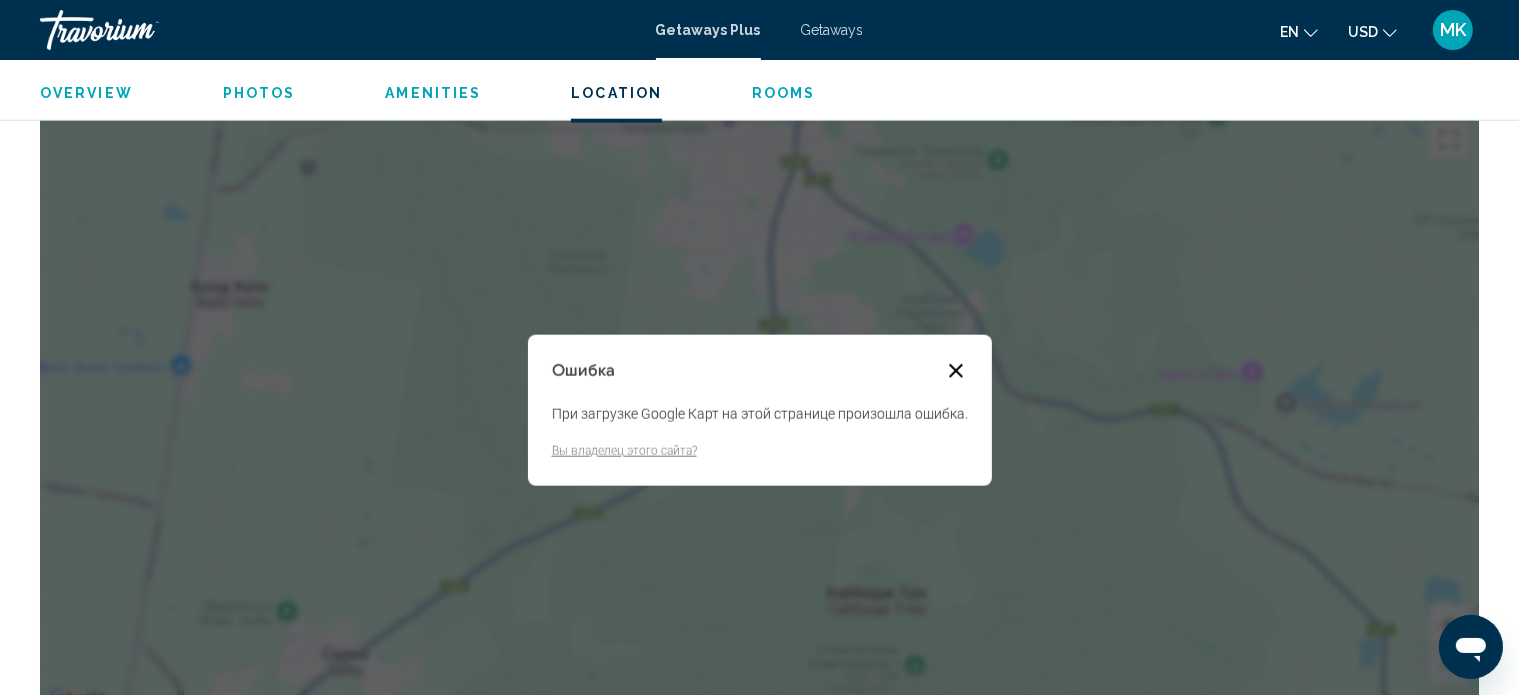 click at bounding box center (956, 371) 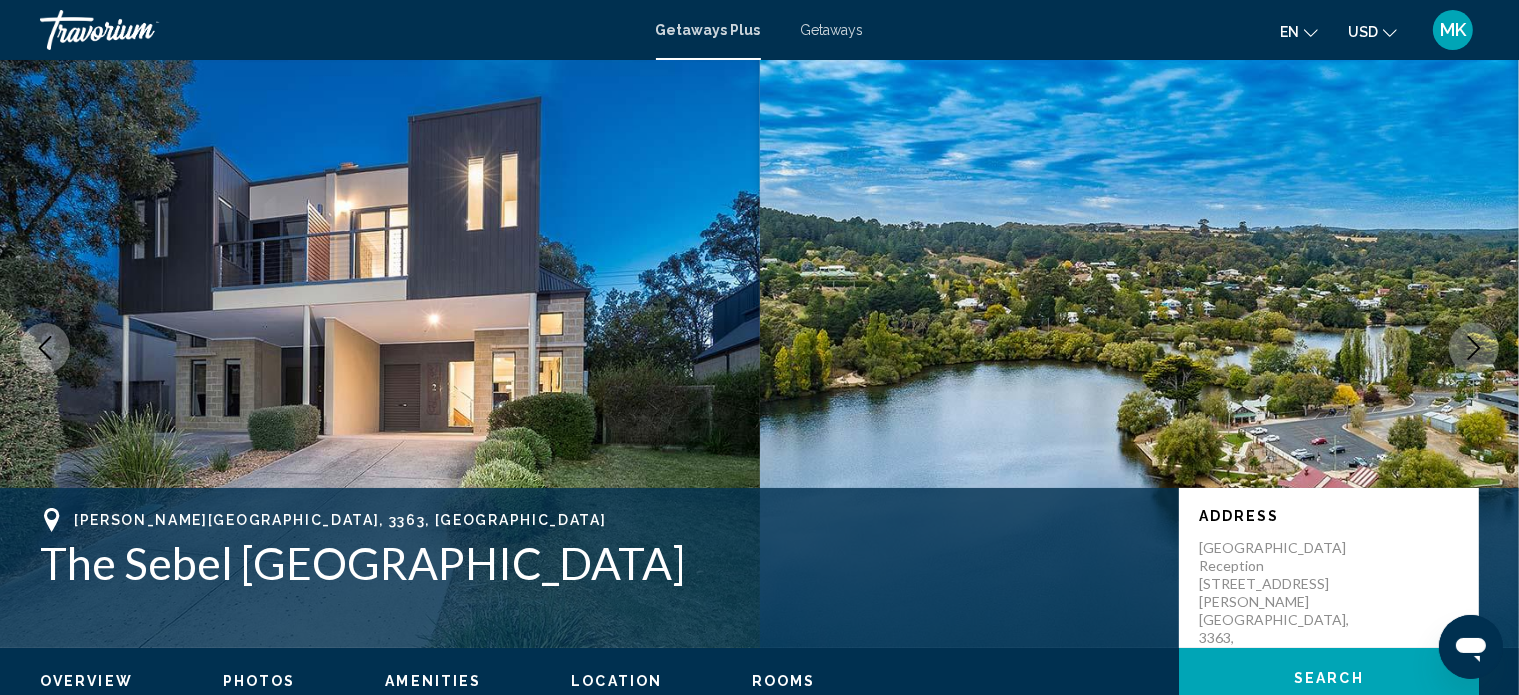 click at bounding box center (1474, 348) 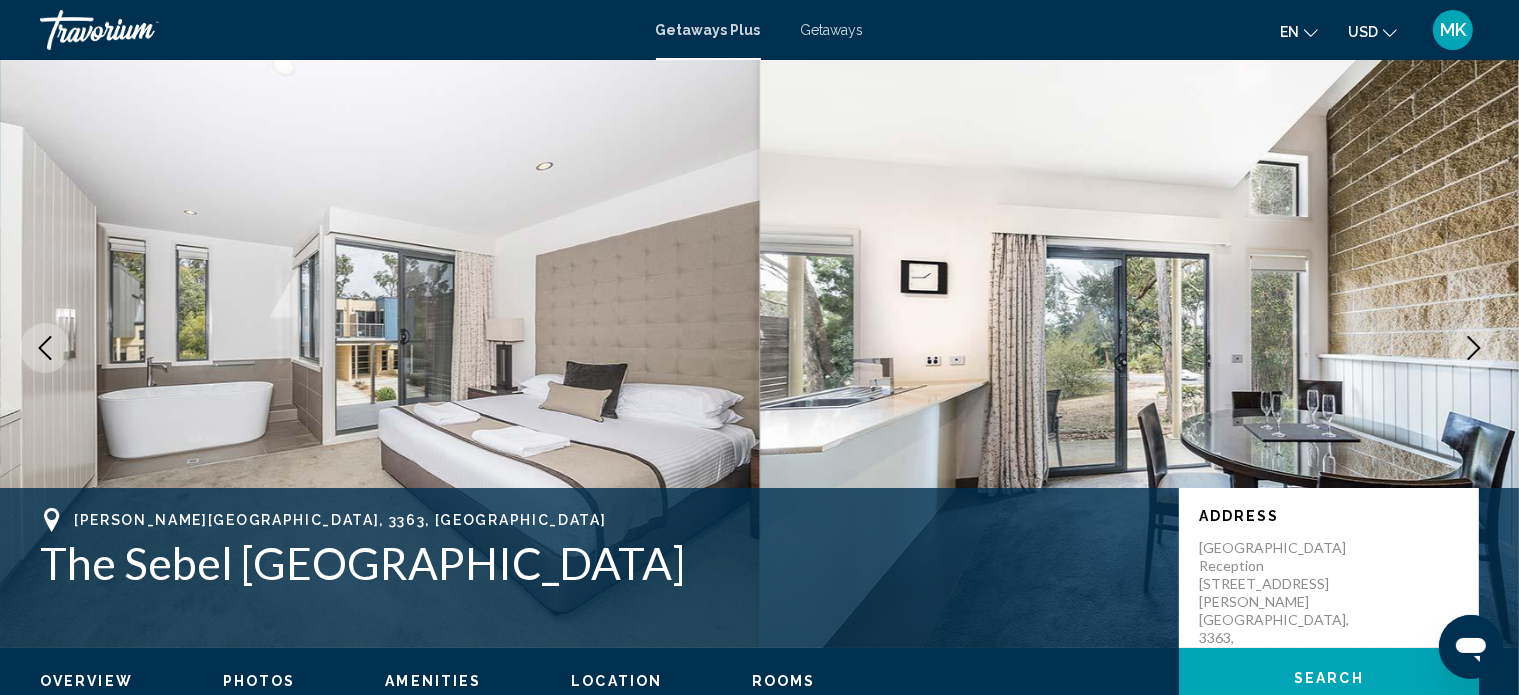 click at bounding box center (1474, 348) 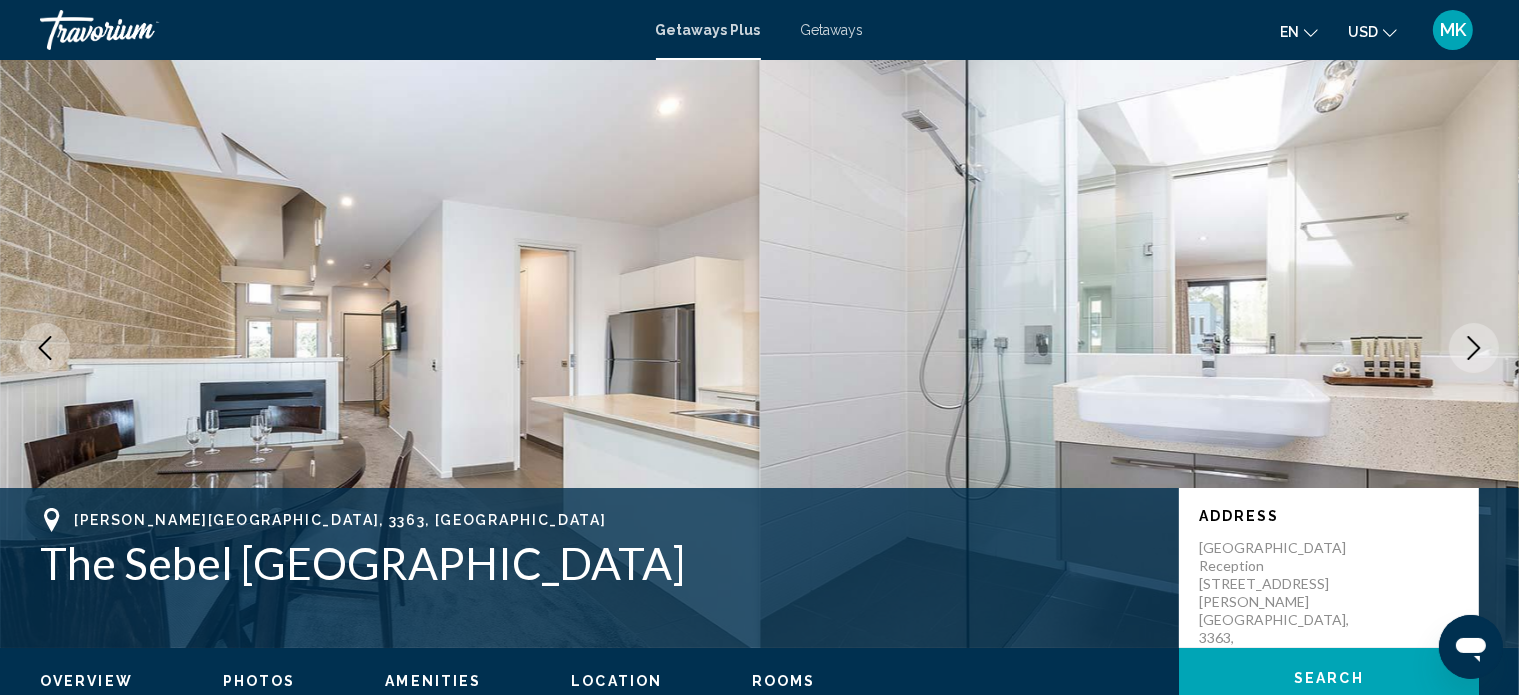 click at bounding box center [1474, 348] 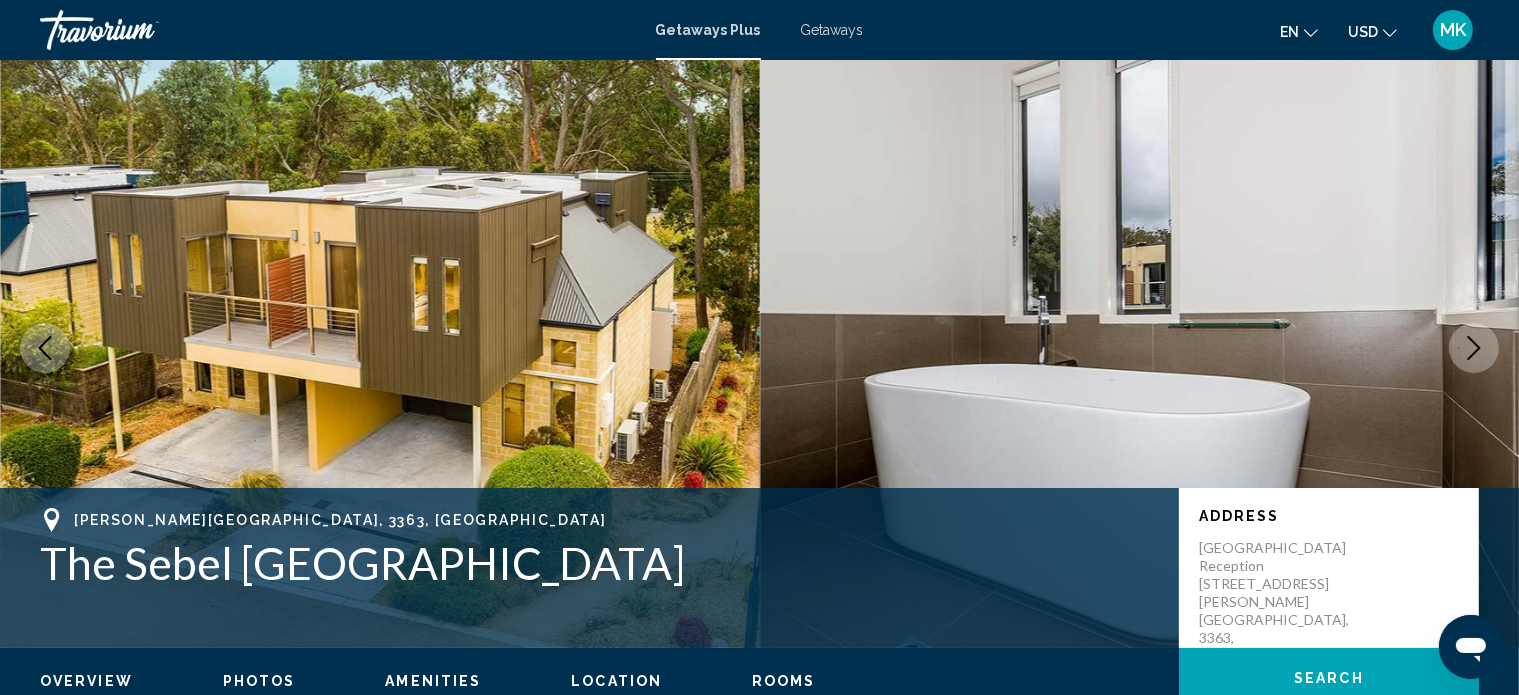 click at bounding box center [1474, 348] 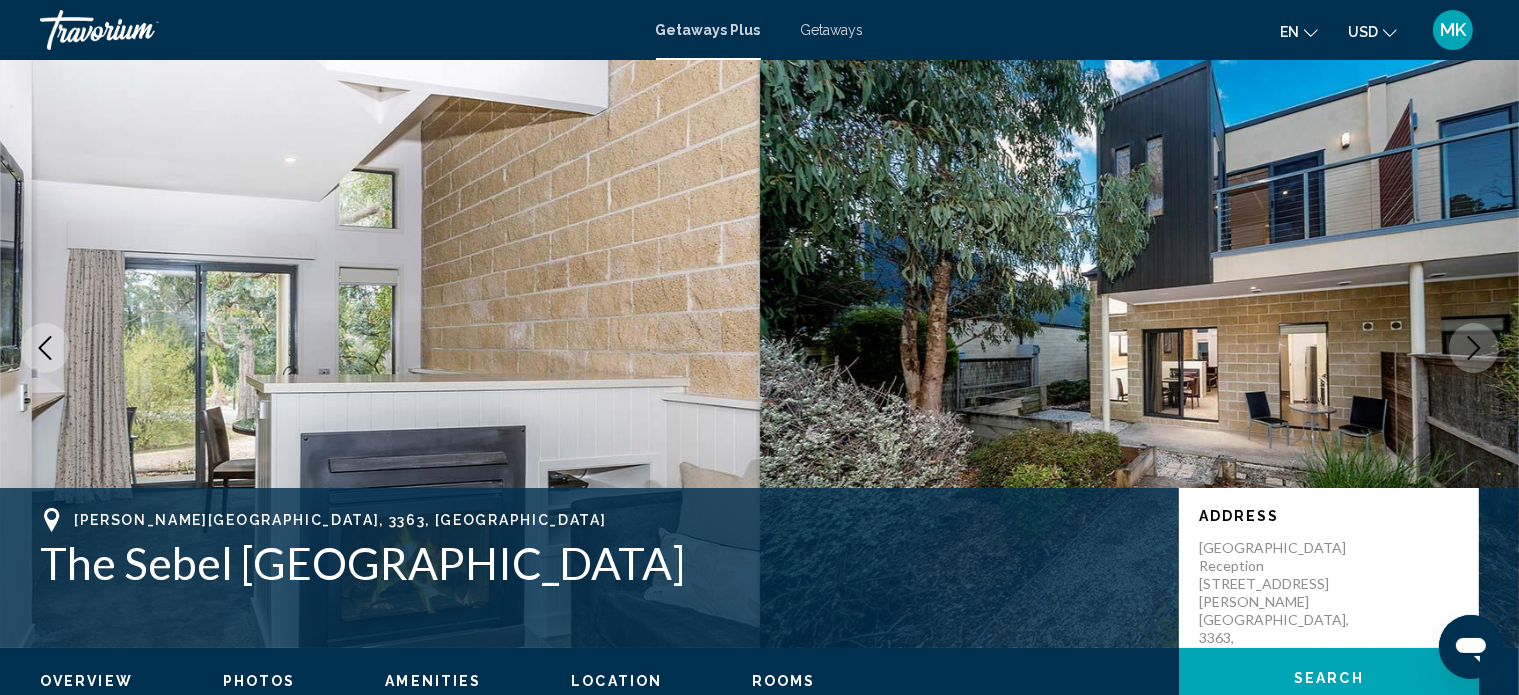 click at bounding box center [1474, 348] 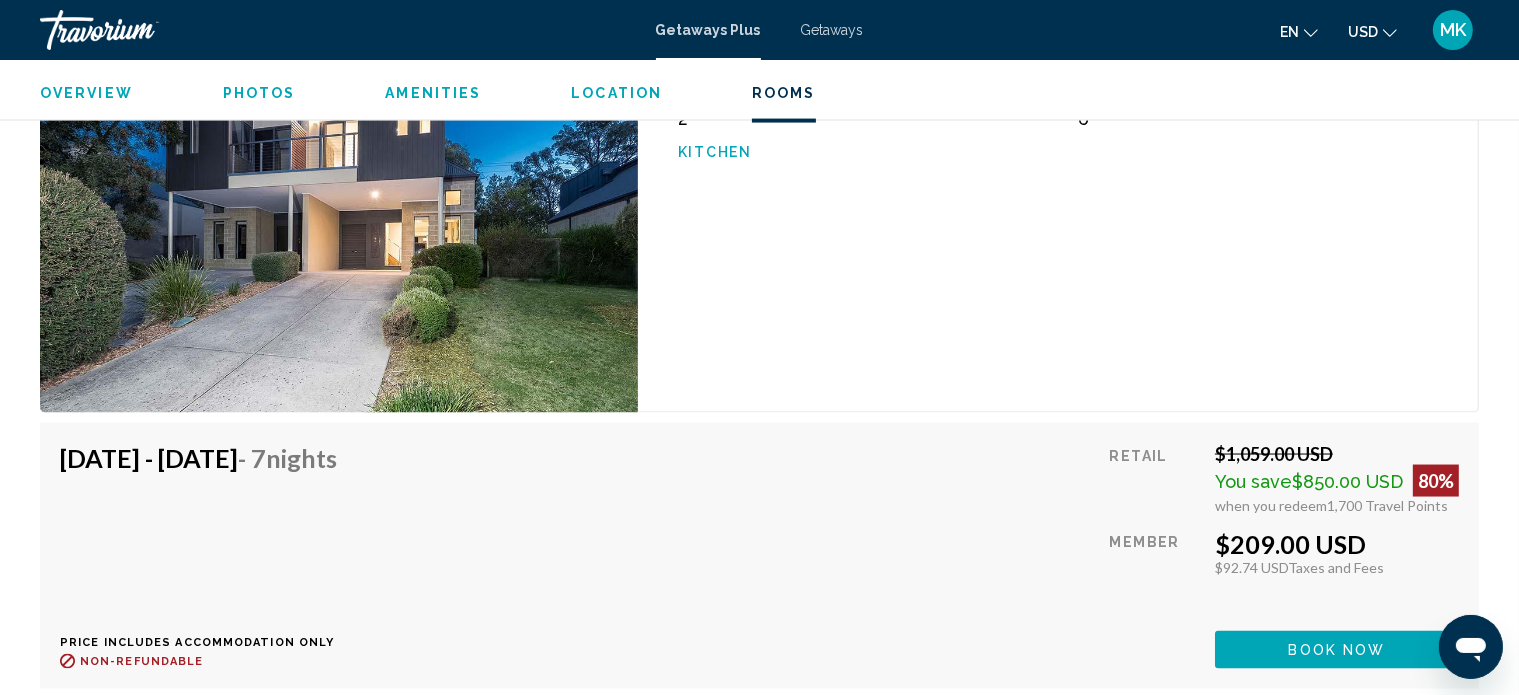scroll, scrollTop: 3070, scrollLeft: 0, axis: vertical 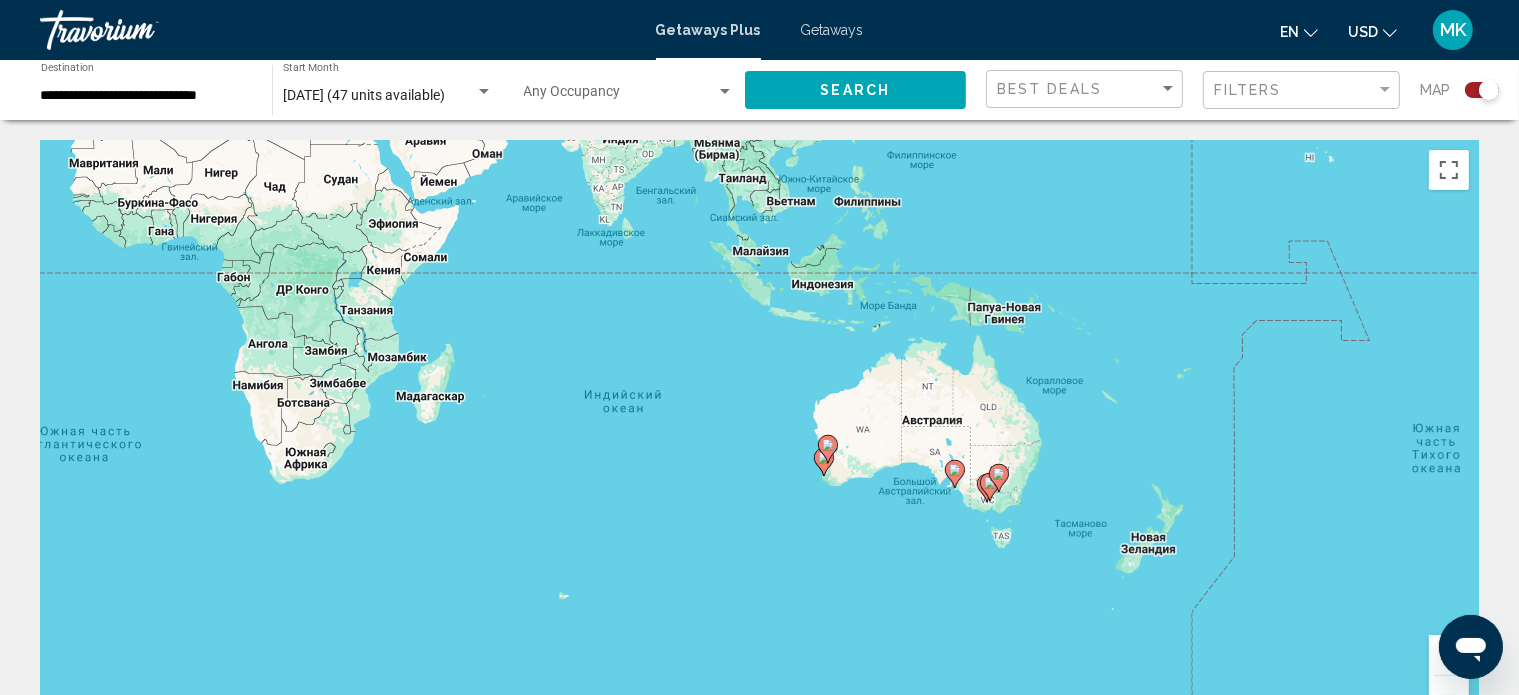 drag, startPoint x: 1287, startPoint y: 491, endPoint x: 517, endPoint y: 145, distance: 844.16583 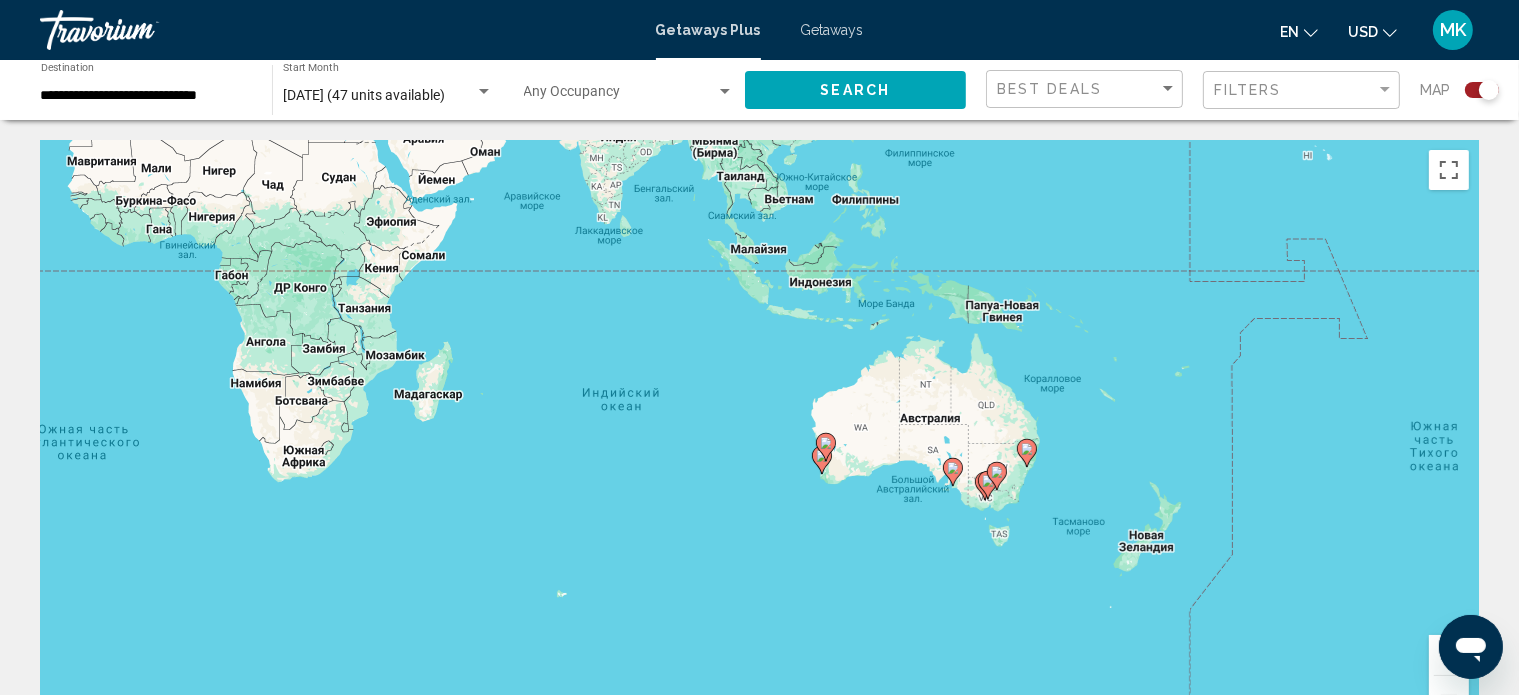 click at bounding box center [988, 485] 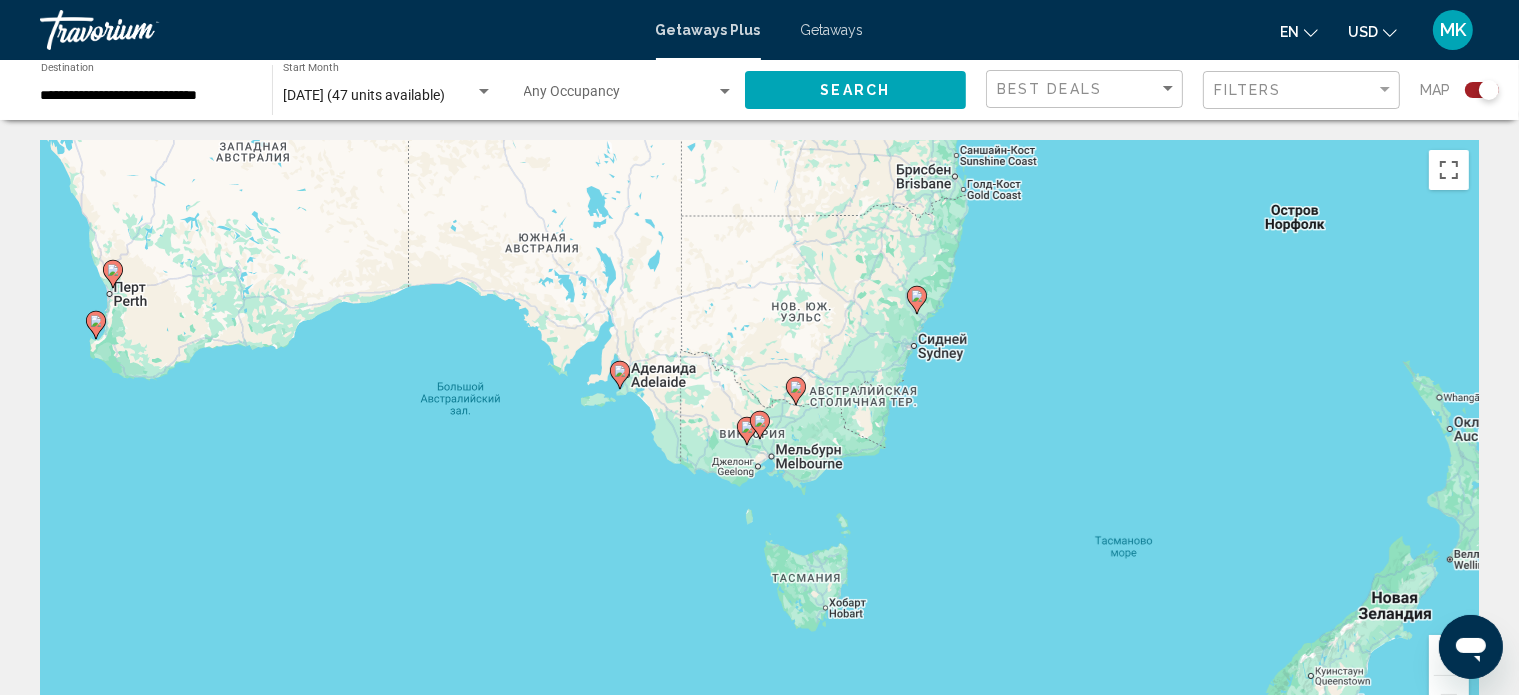 click at bounding box center (747, 431) 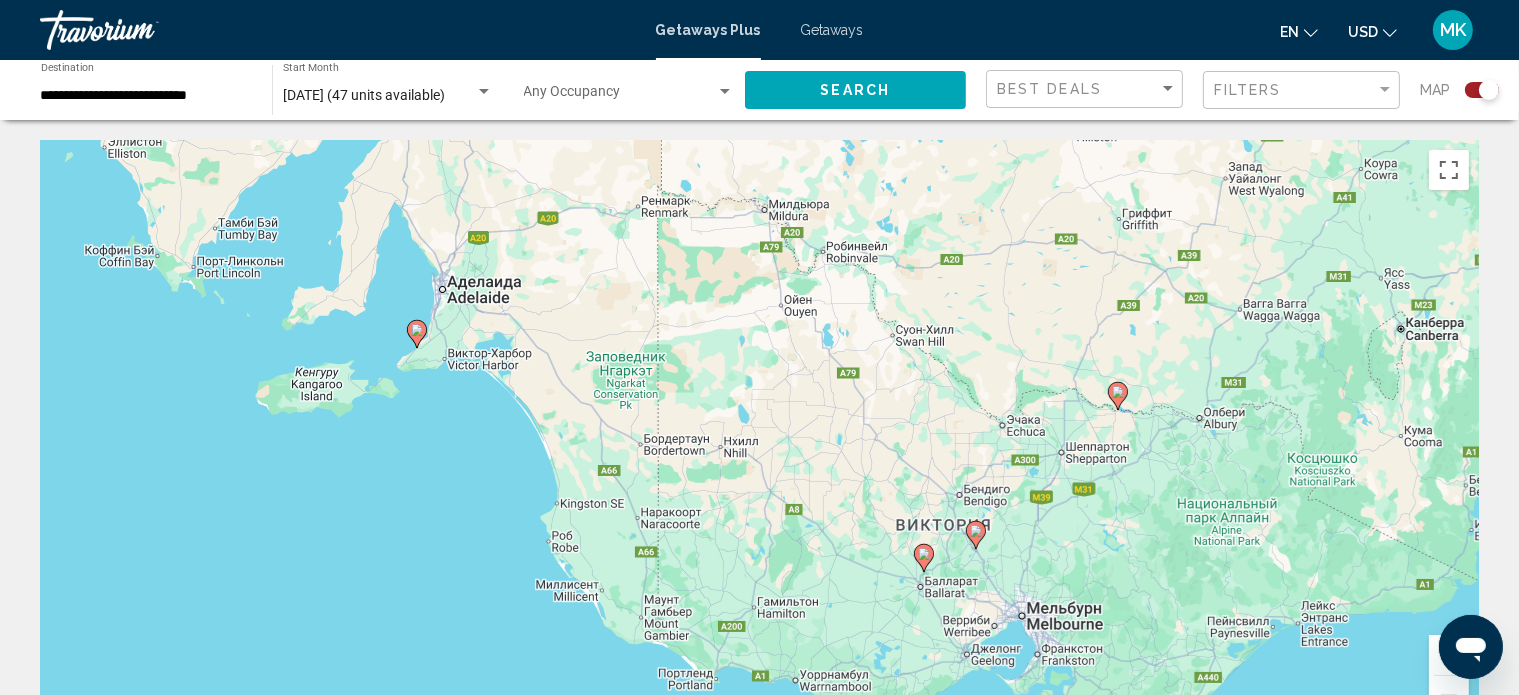 drag, startPoint x: 628, startPoint y: 359, endPoint x: 804, endPoint y: 492, distance: 220.60146 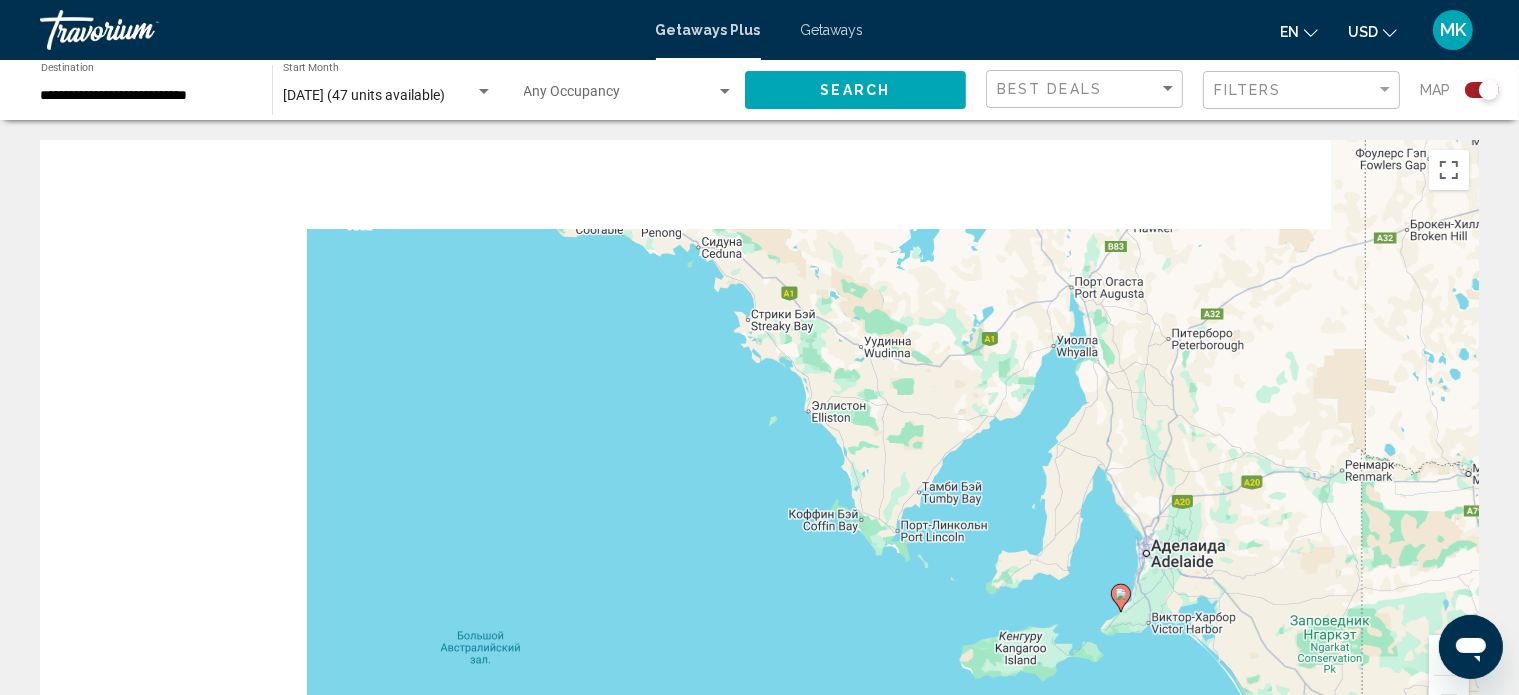 drag, startPoint x: 611, startPoint y: 346, endPoint x: 1354, endPoint y: 632, distance: 796.14386 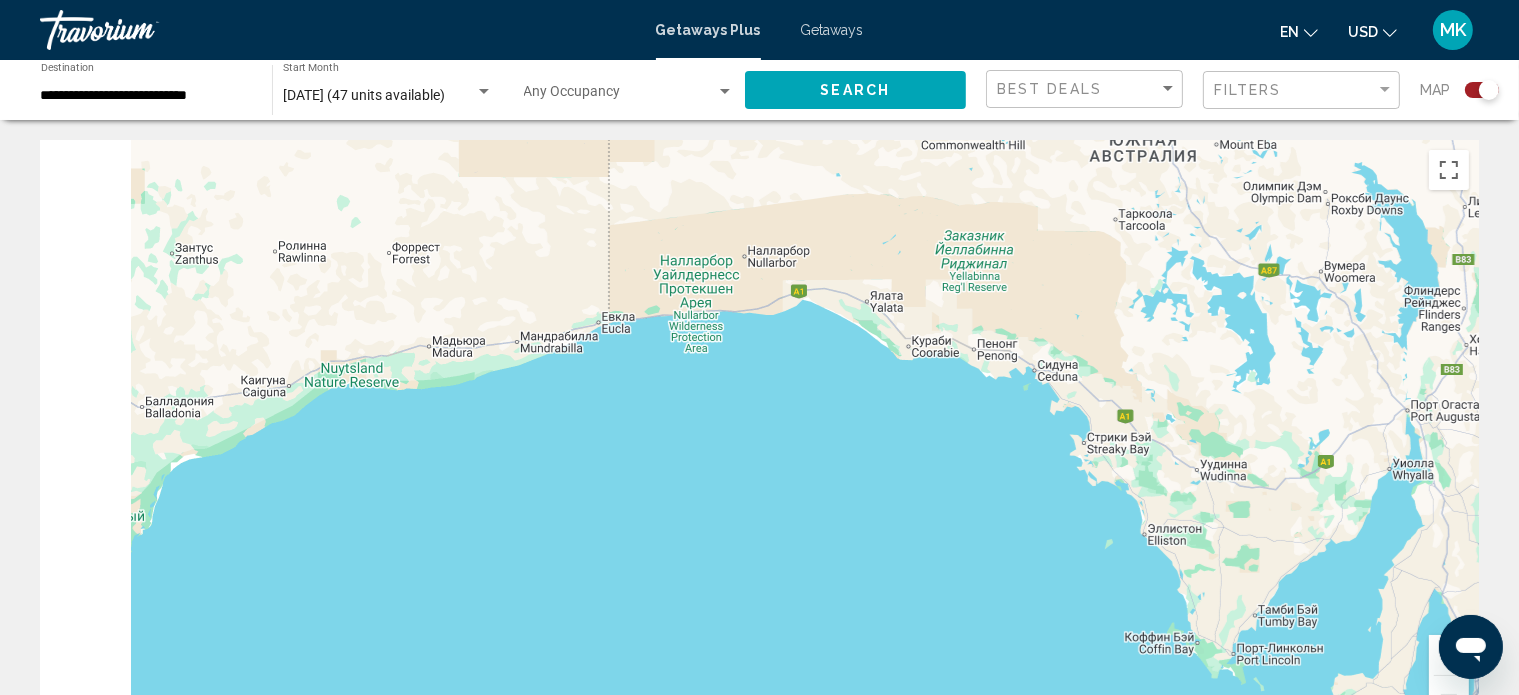 drag, startPoint x: 931, startPoint y: 363, endPoint x: 1380, endPoint y: 497, distance: 468.5691 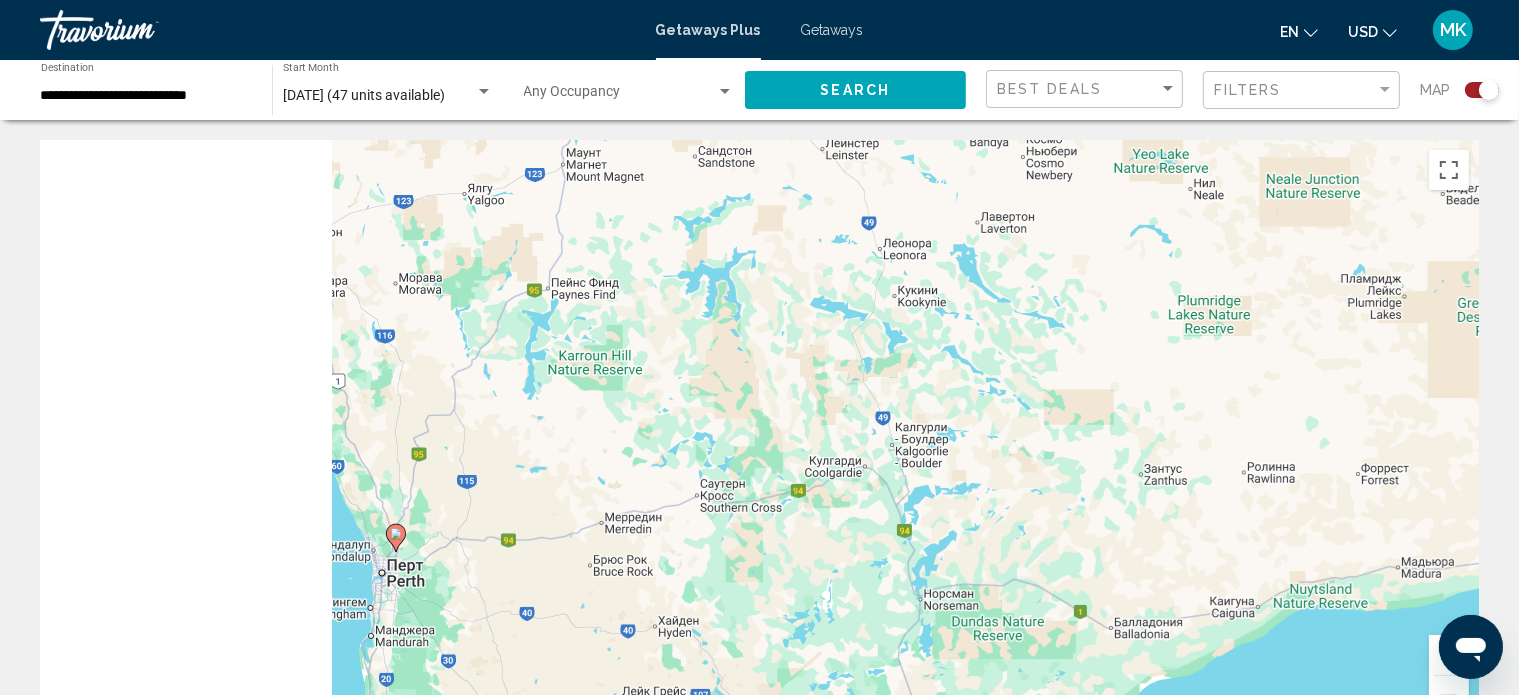 drag, startPoint x: 770, startPoint y: 437, endPoint x: 1302, endPoint y: 453, distance: 532.24054 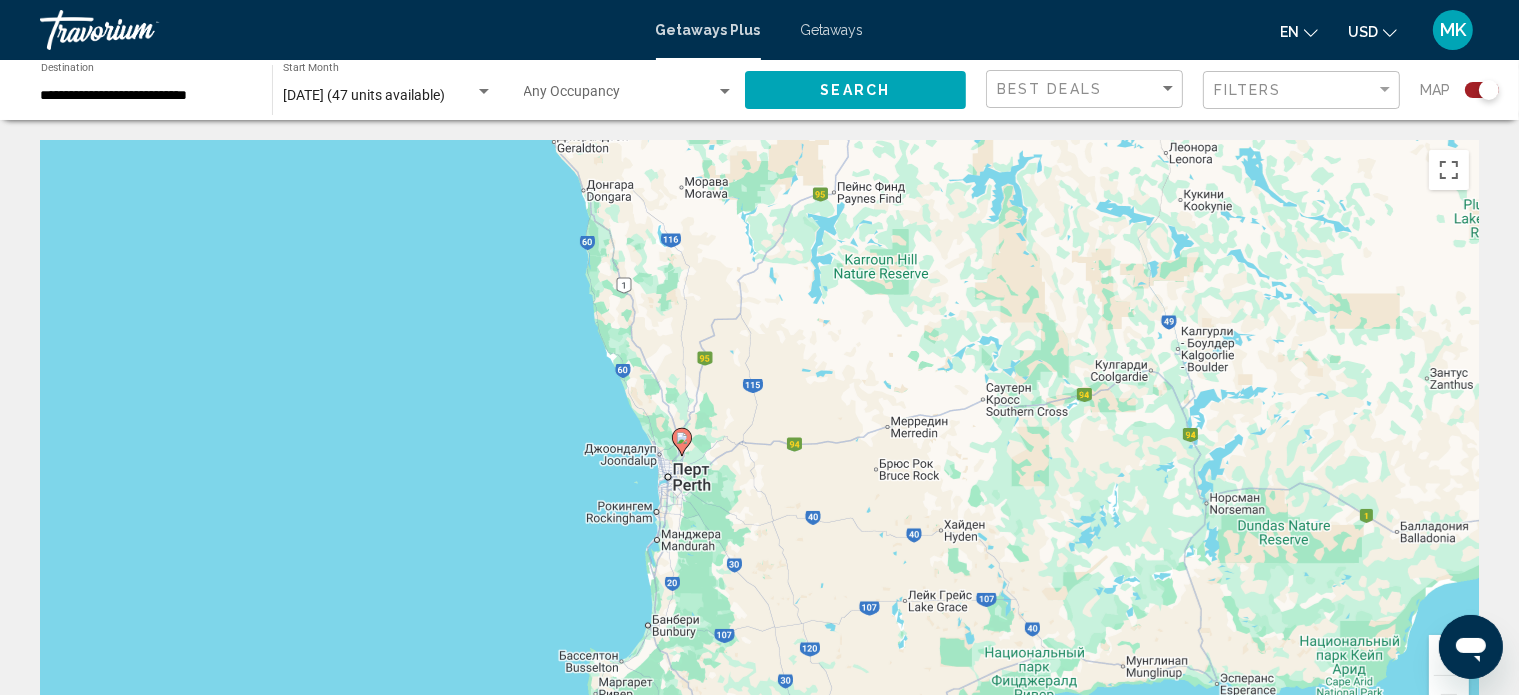 drag, startPoint x: 809, startPoint y: 453, endPoint x: 736, endPoint y: 171, distance: 291.29538 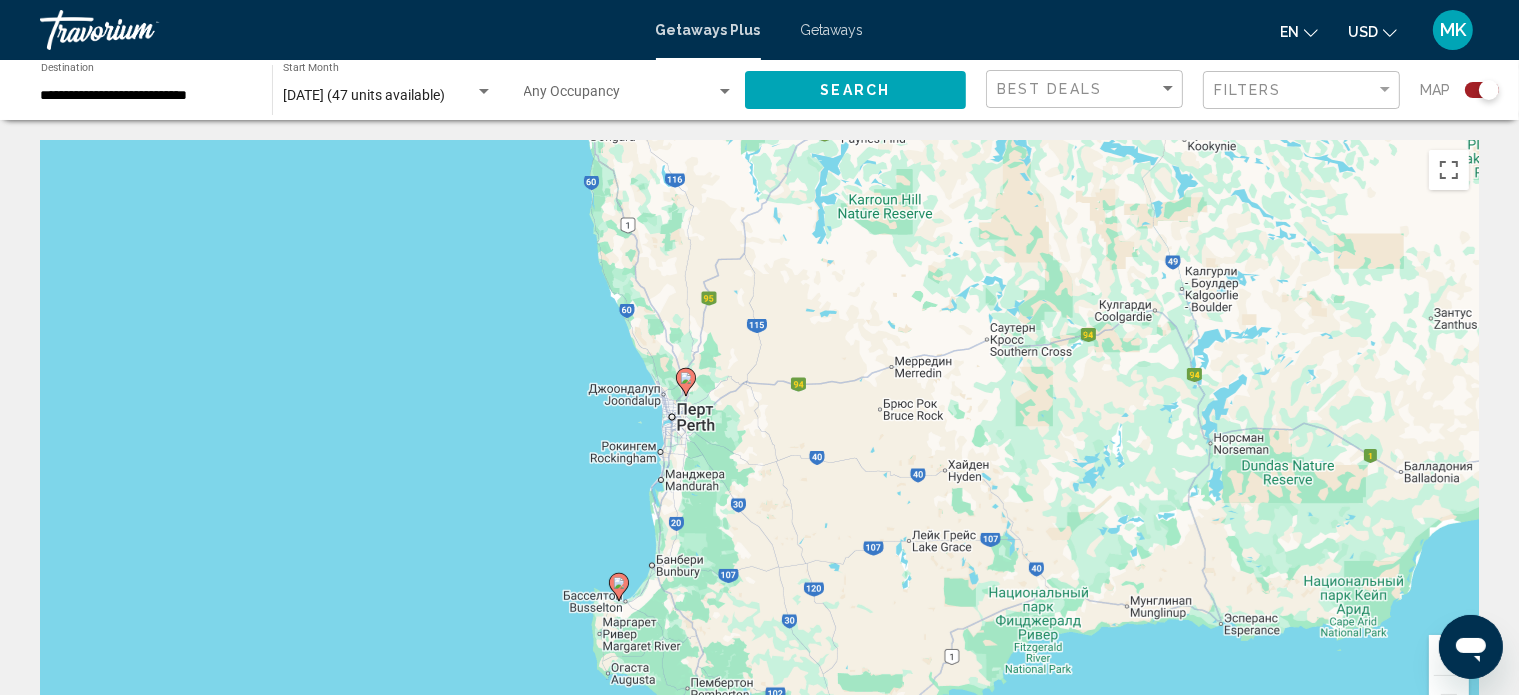 drag, startPoint x: 766, startPoint y: 460, endPoint x: 770, endPoint y: 393, distance: 67.11929 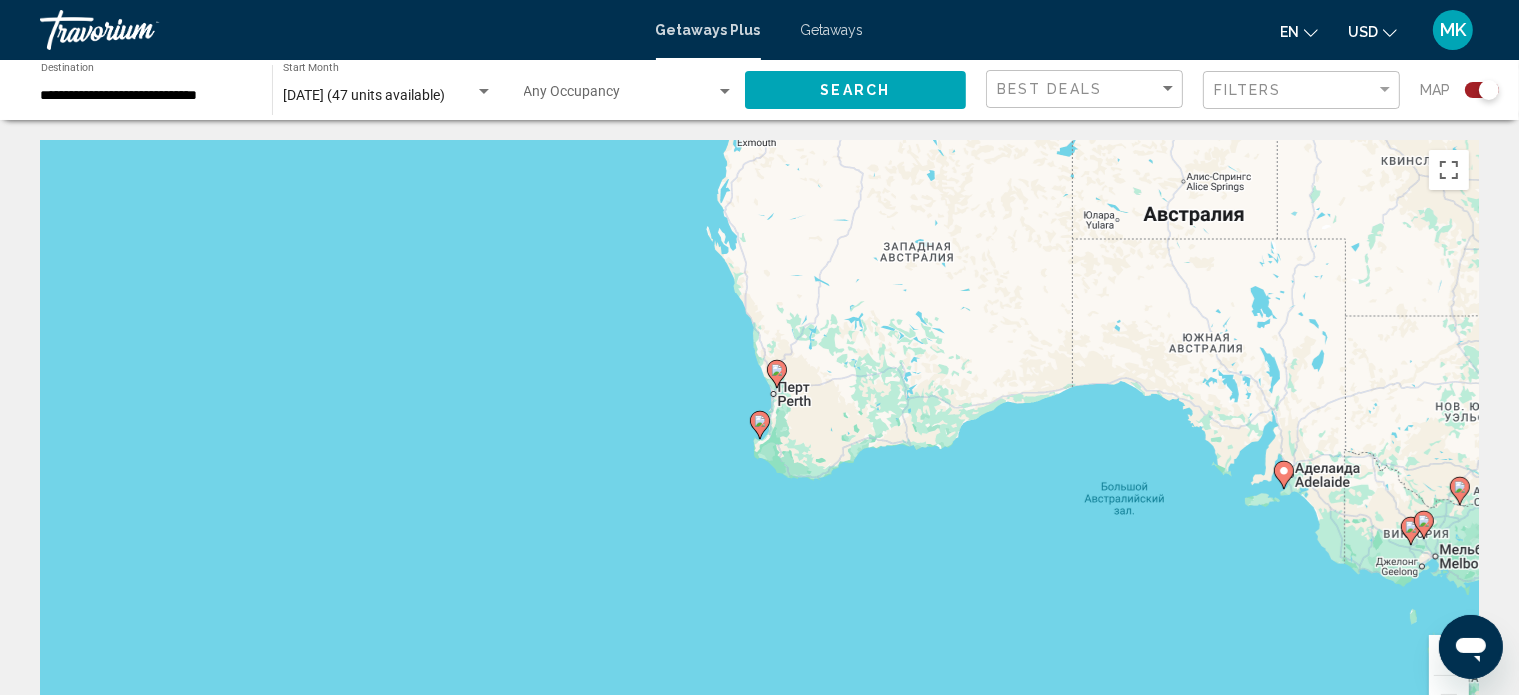 click 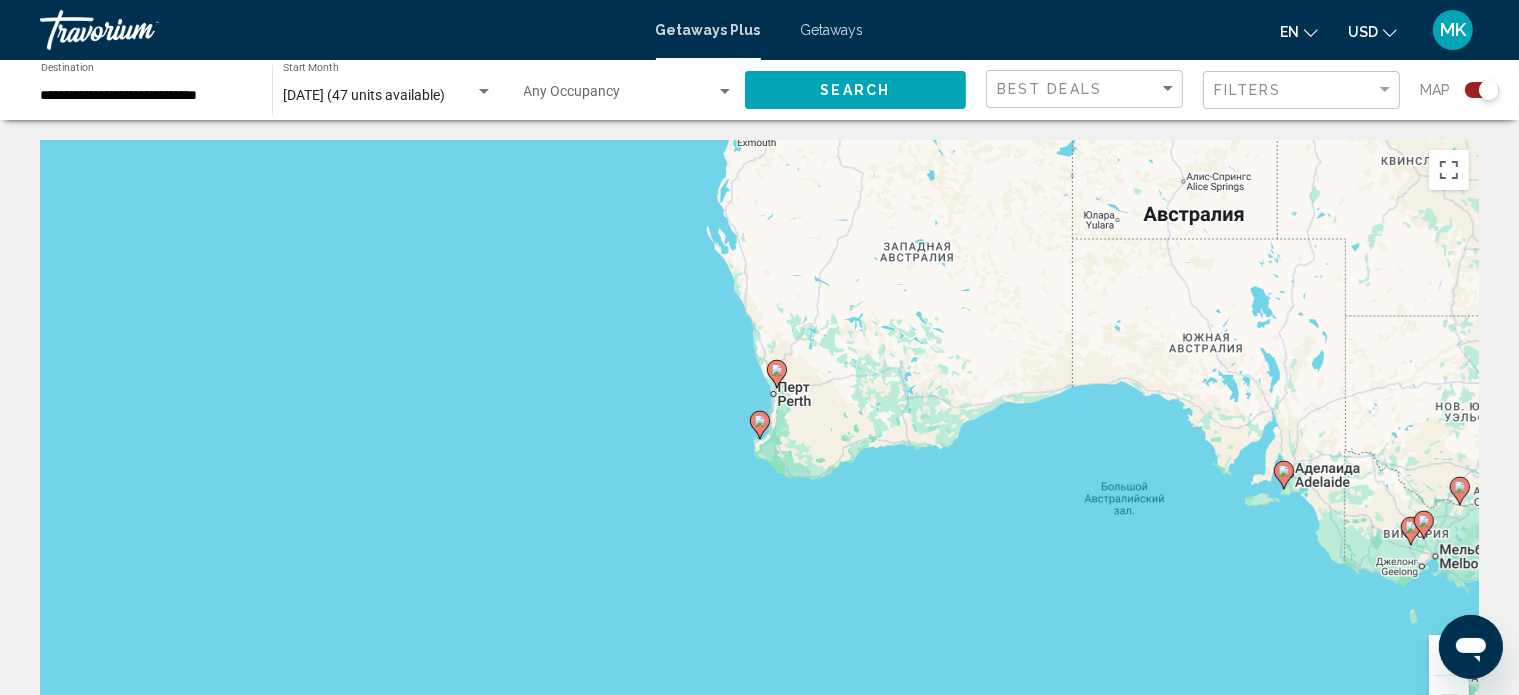 type on "**********" 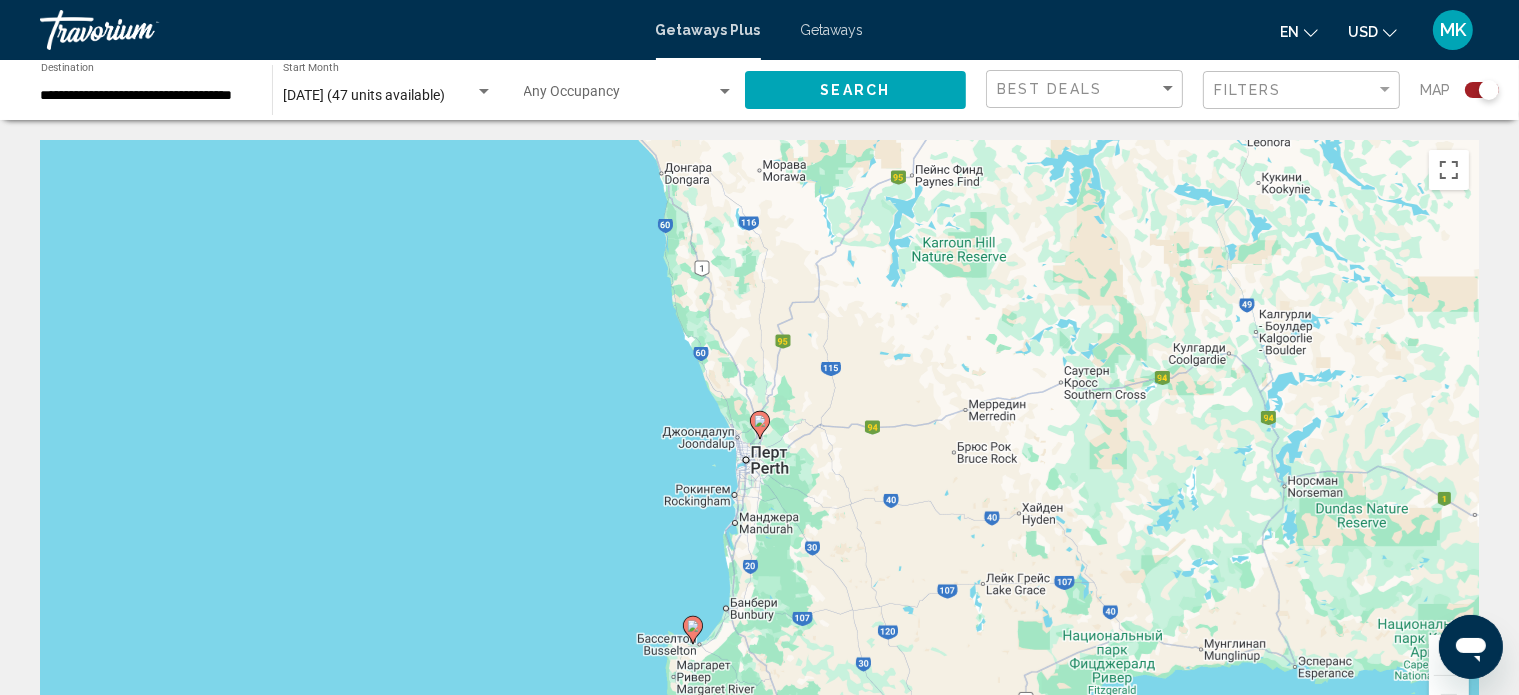 click 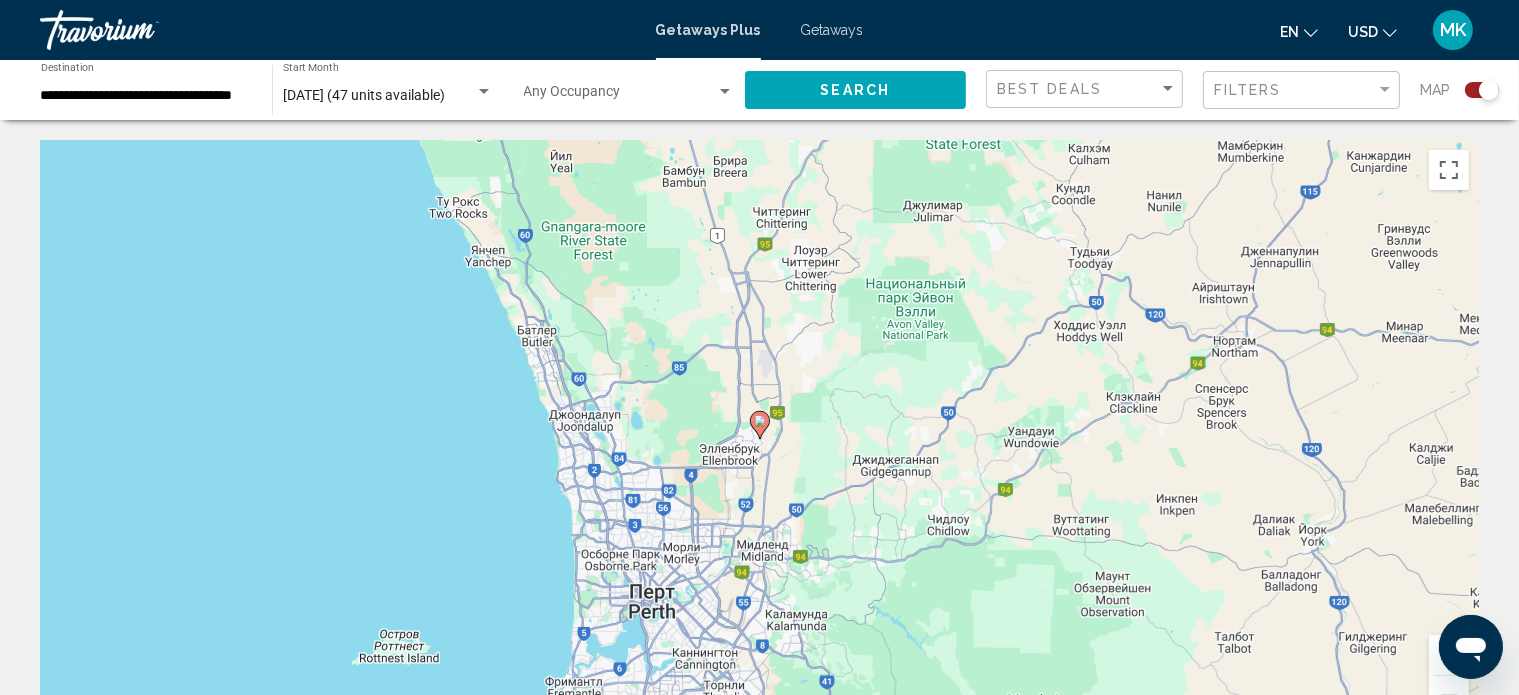 click 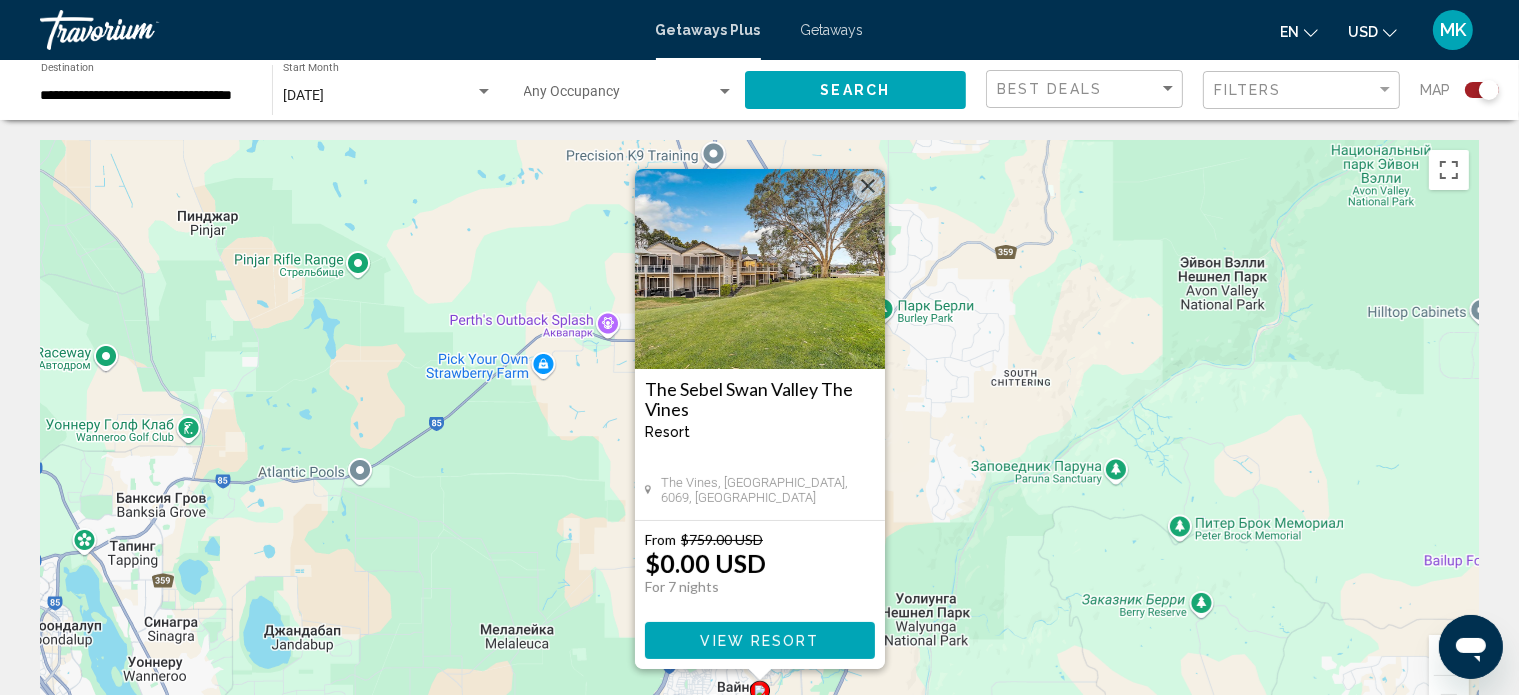 click on "View Resort" at bounding box center (759, 641) 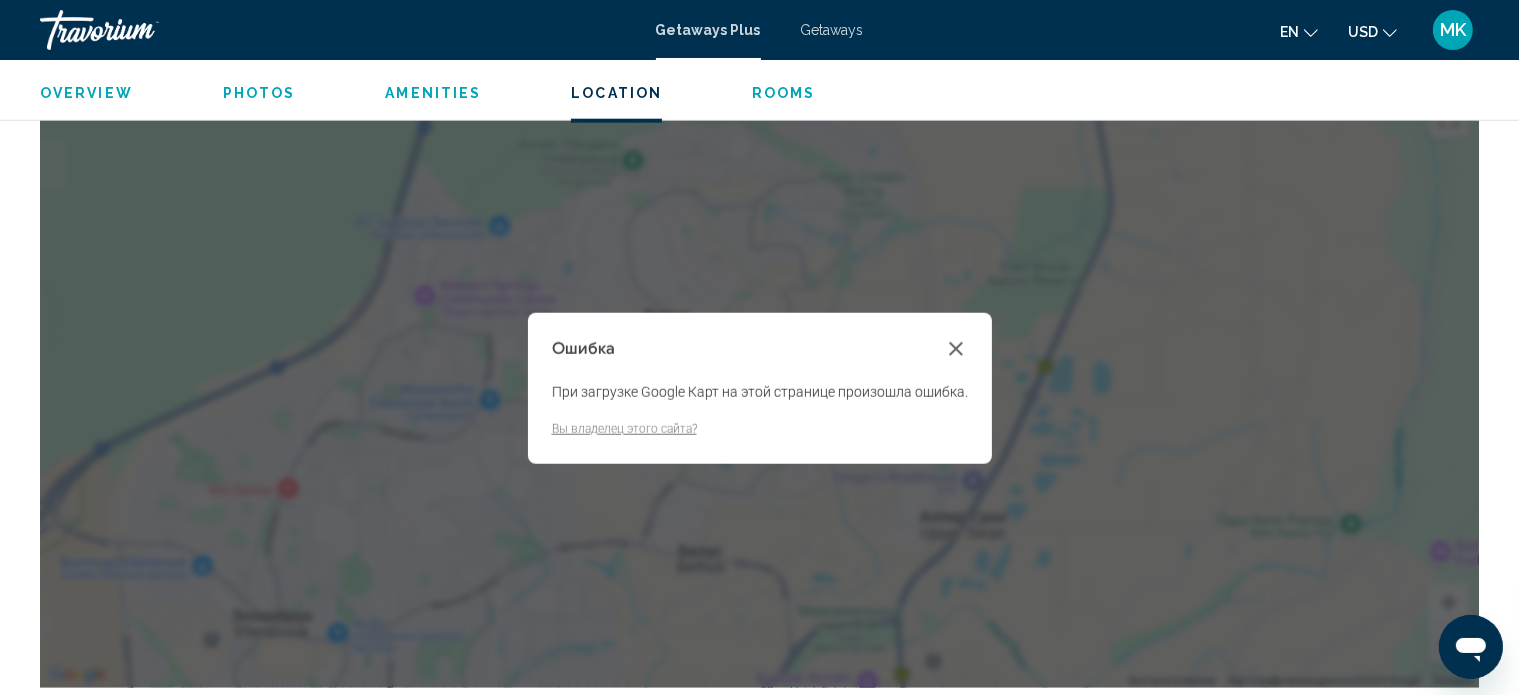 scroll, scrollTop: 0, scrollLeft: 0, axis: both 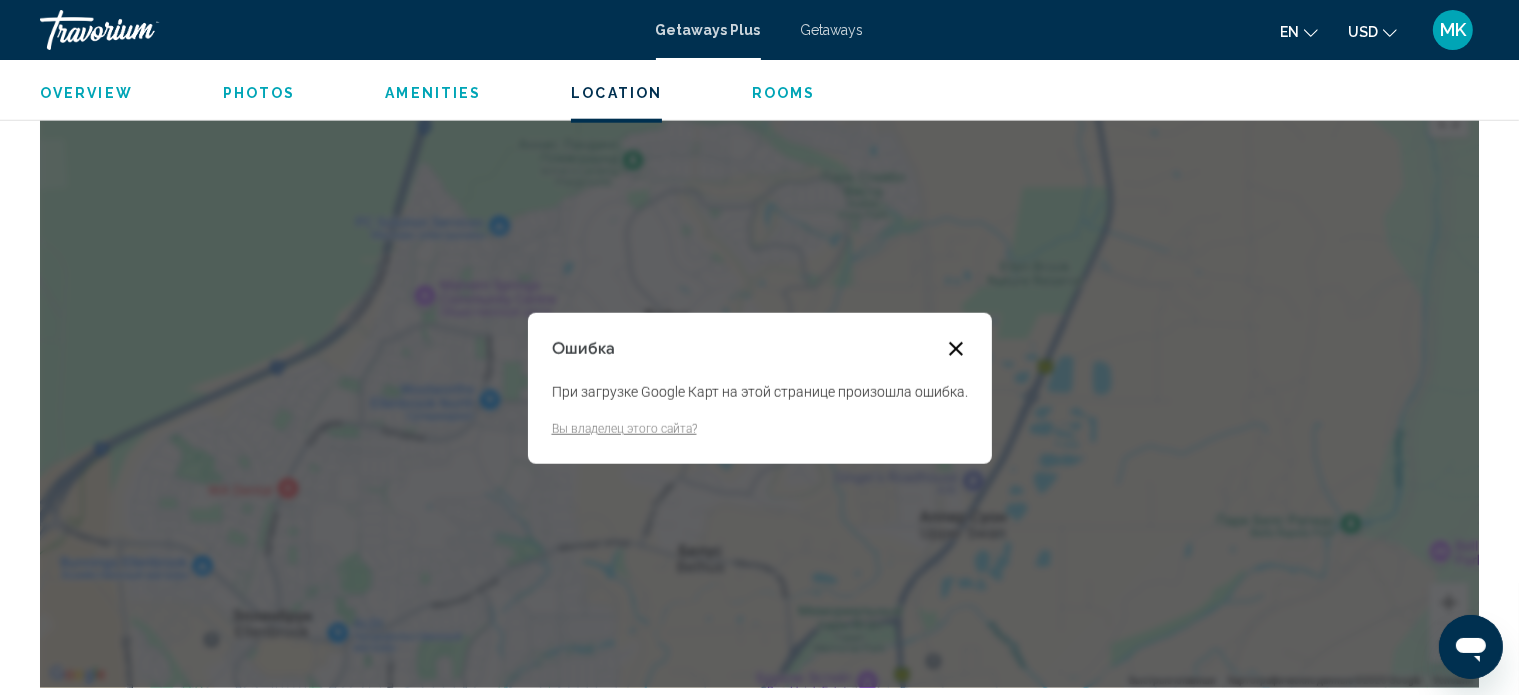 click at bounding box center [956, 349] 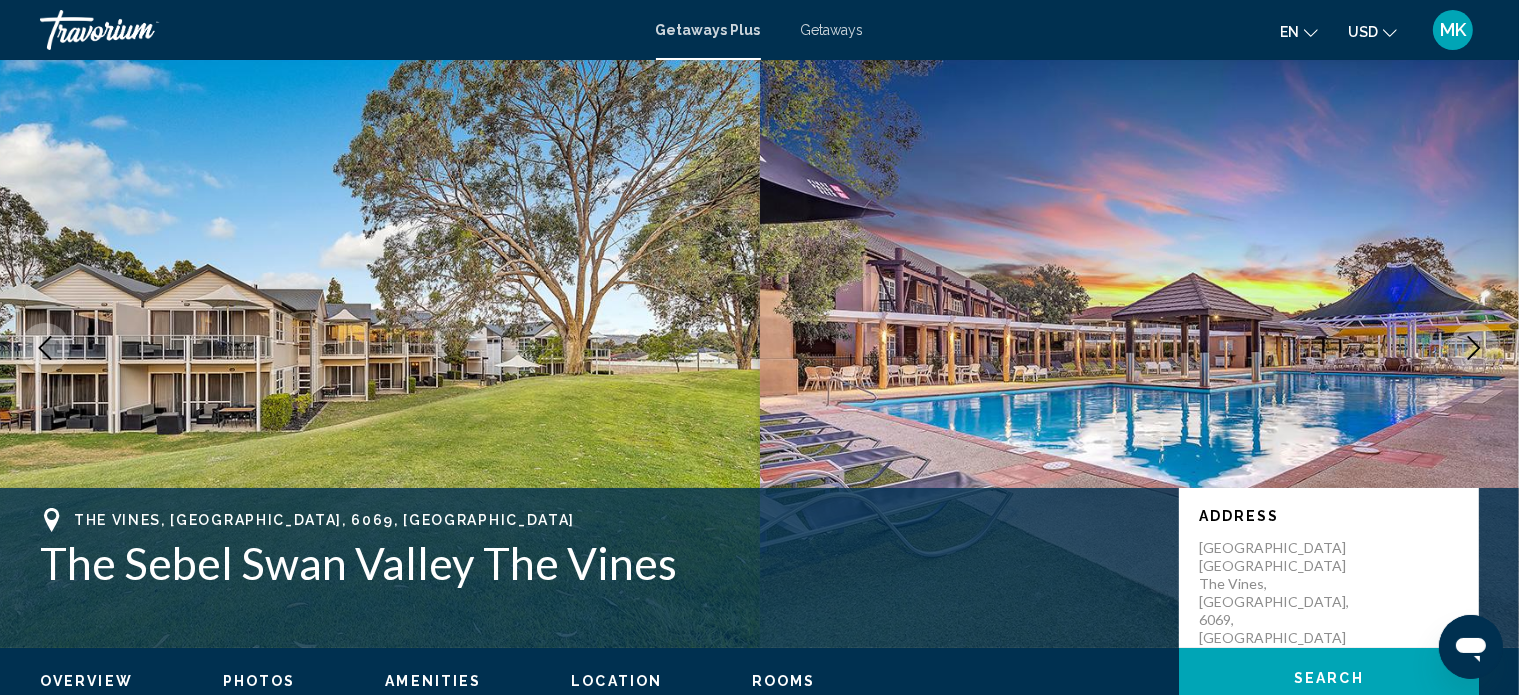 click 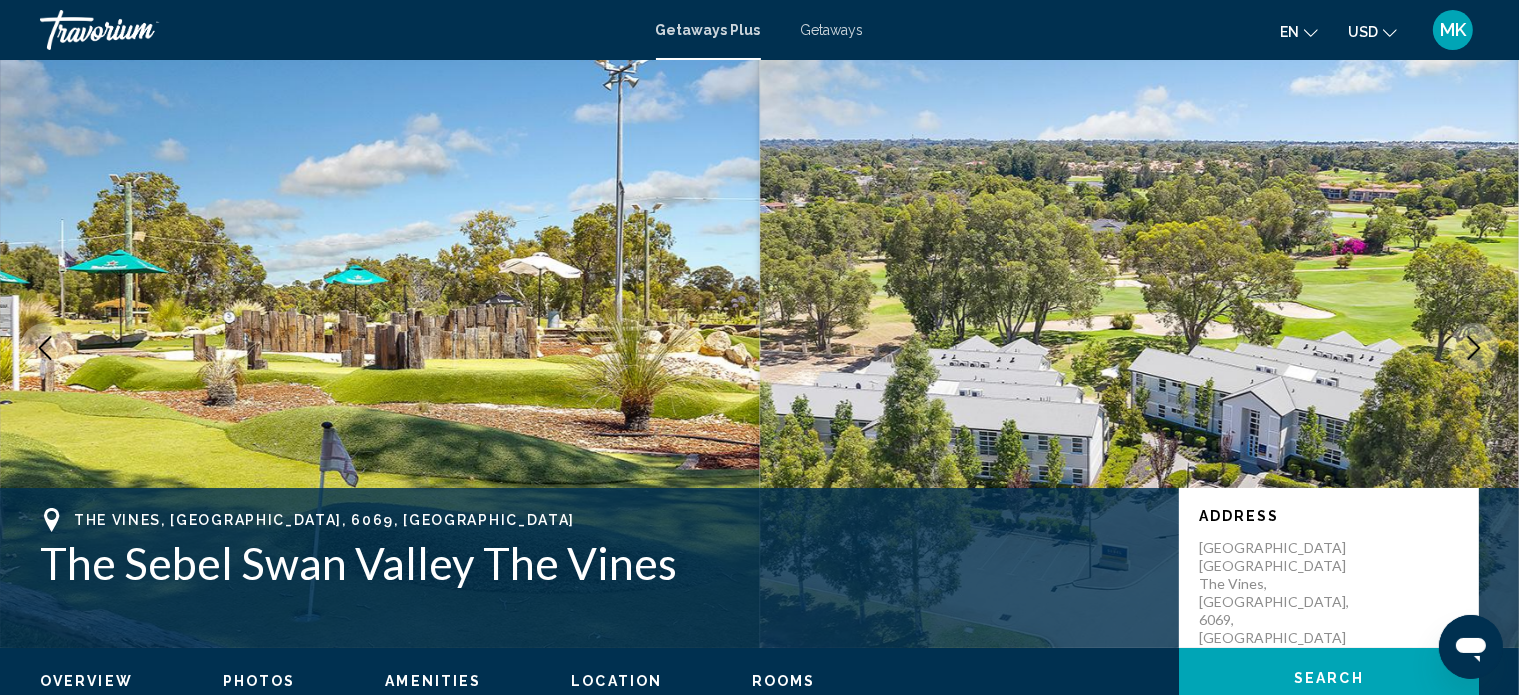 click 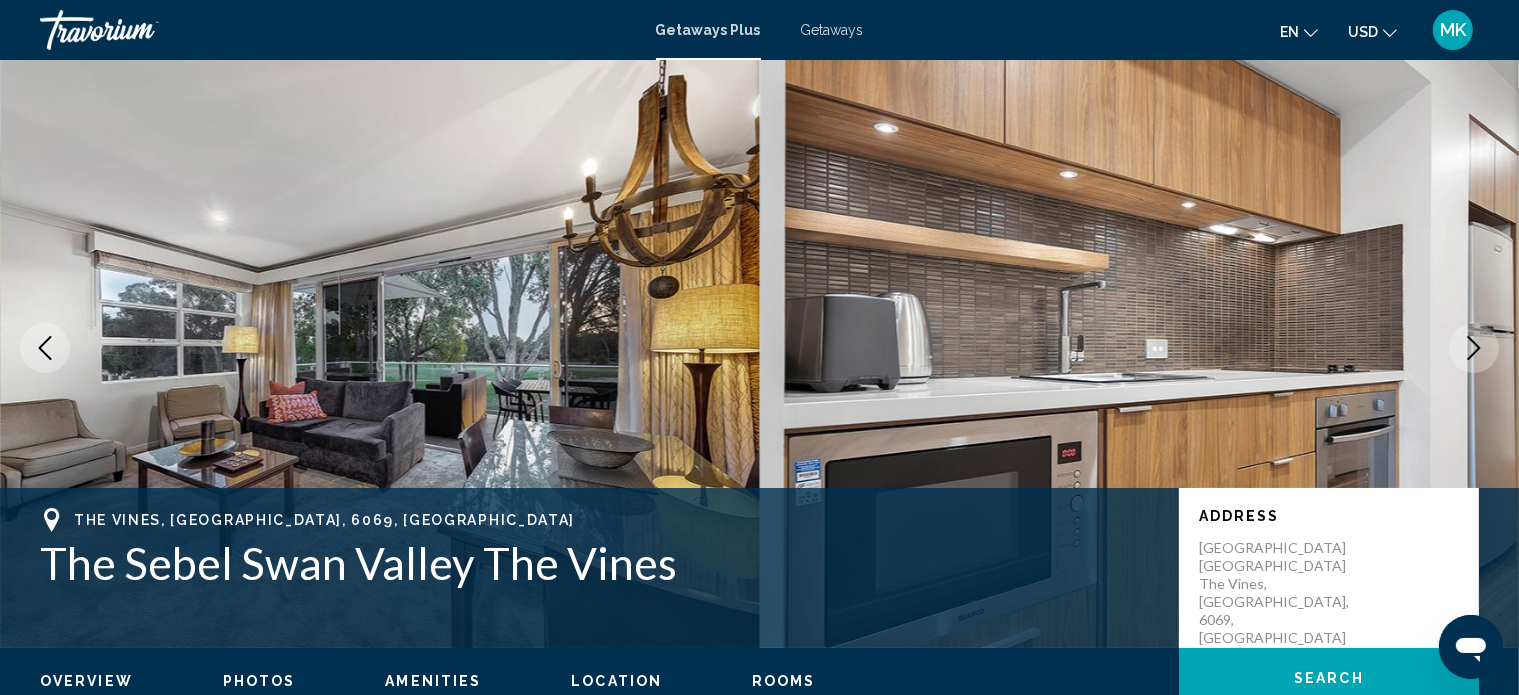 click 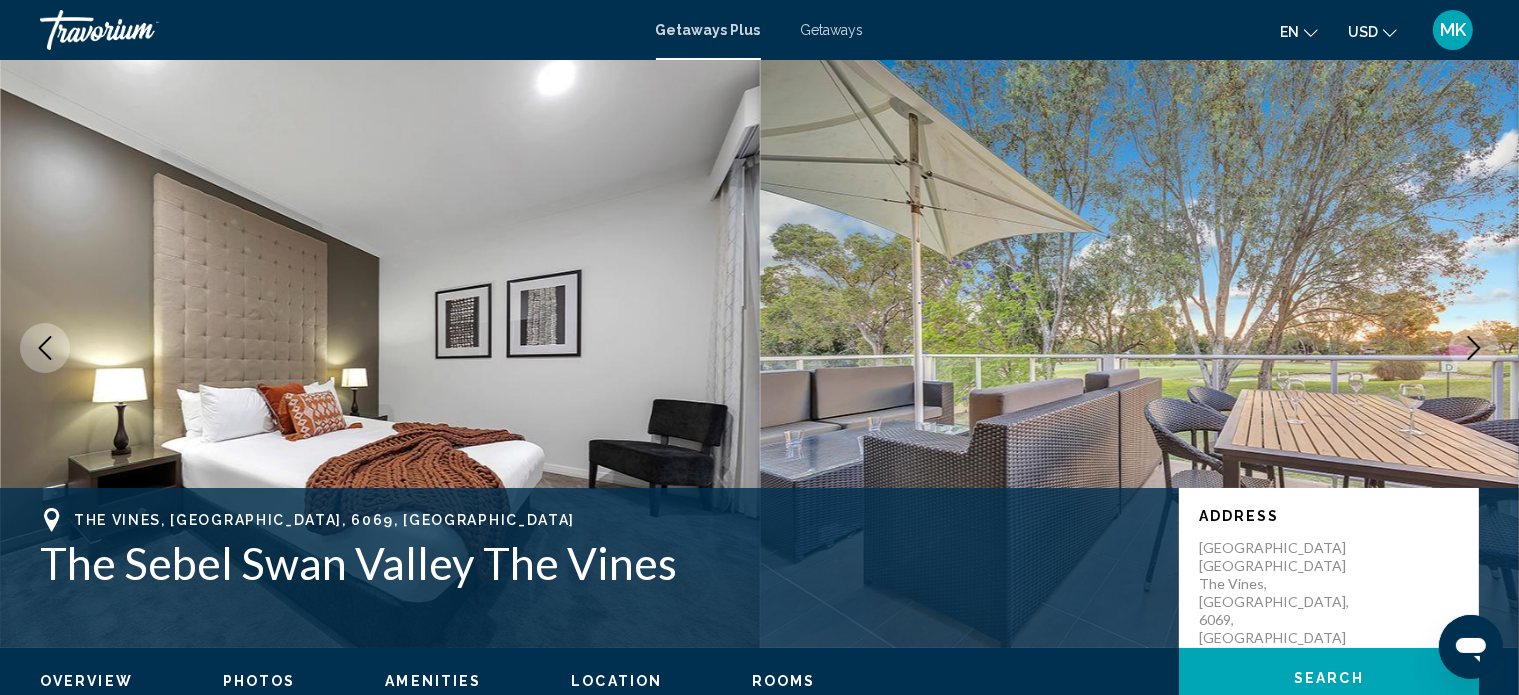 click 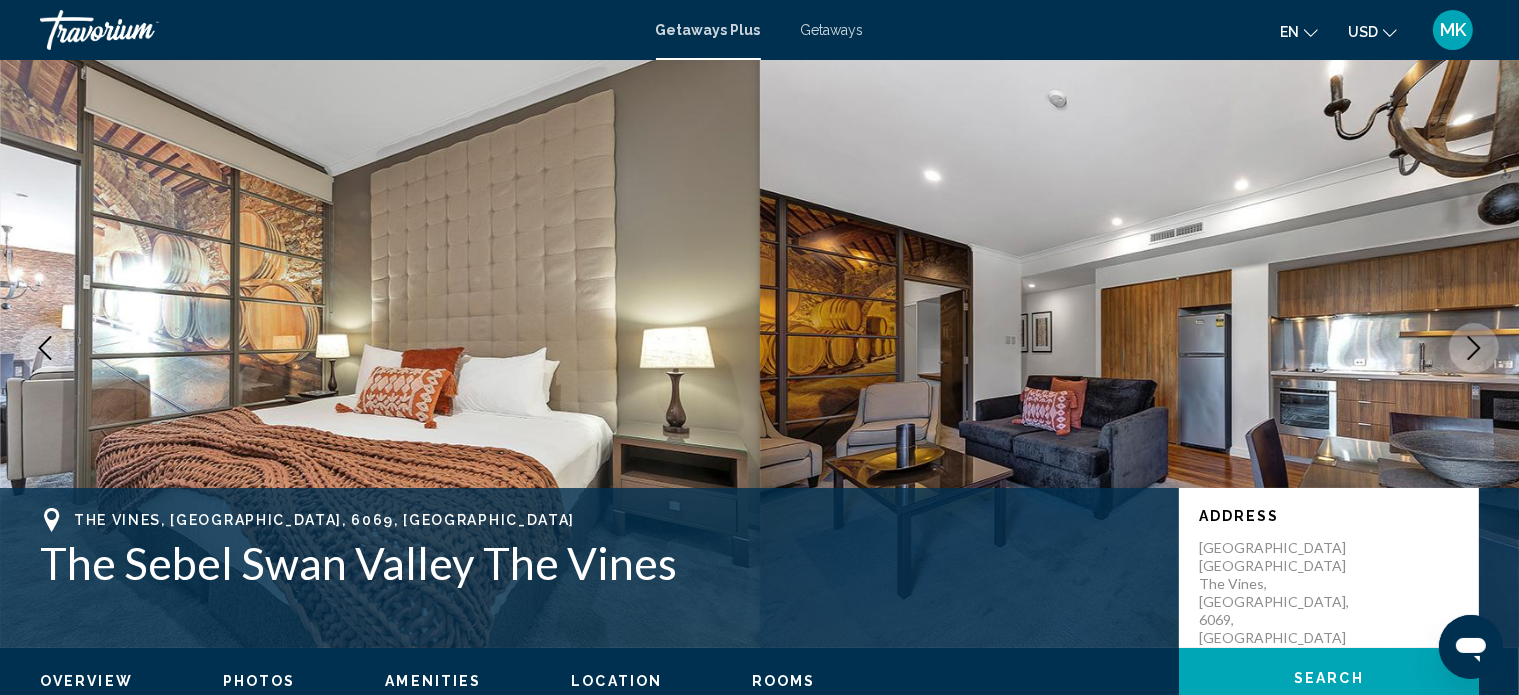click 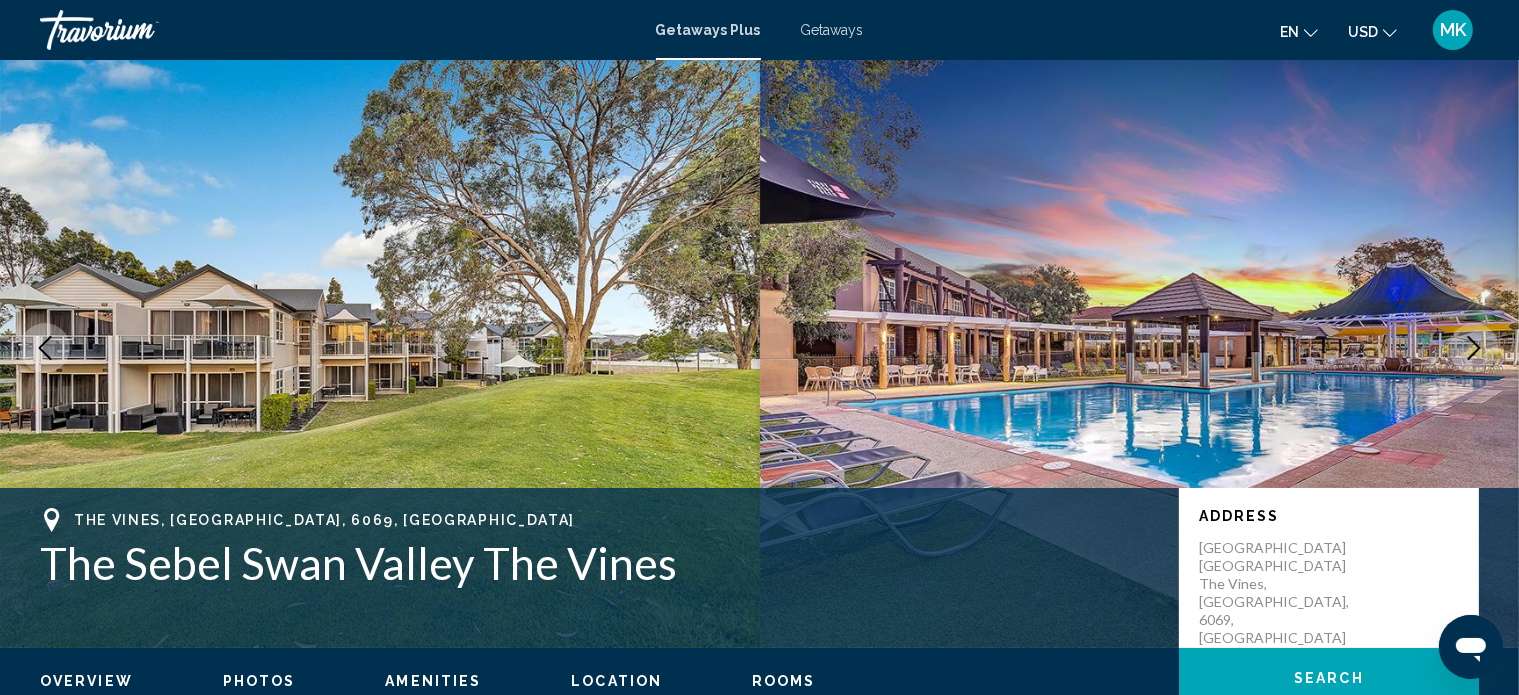 click 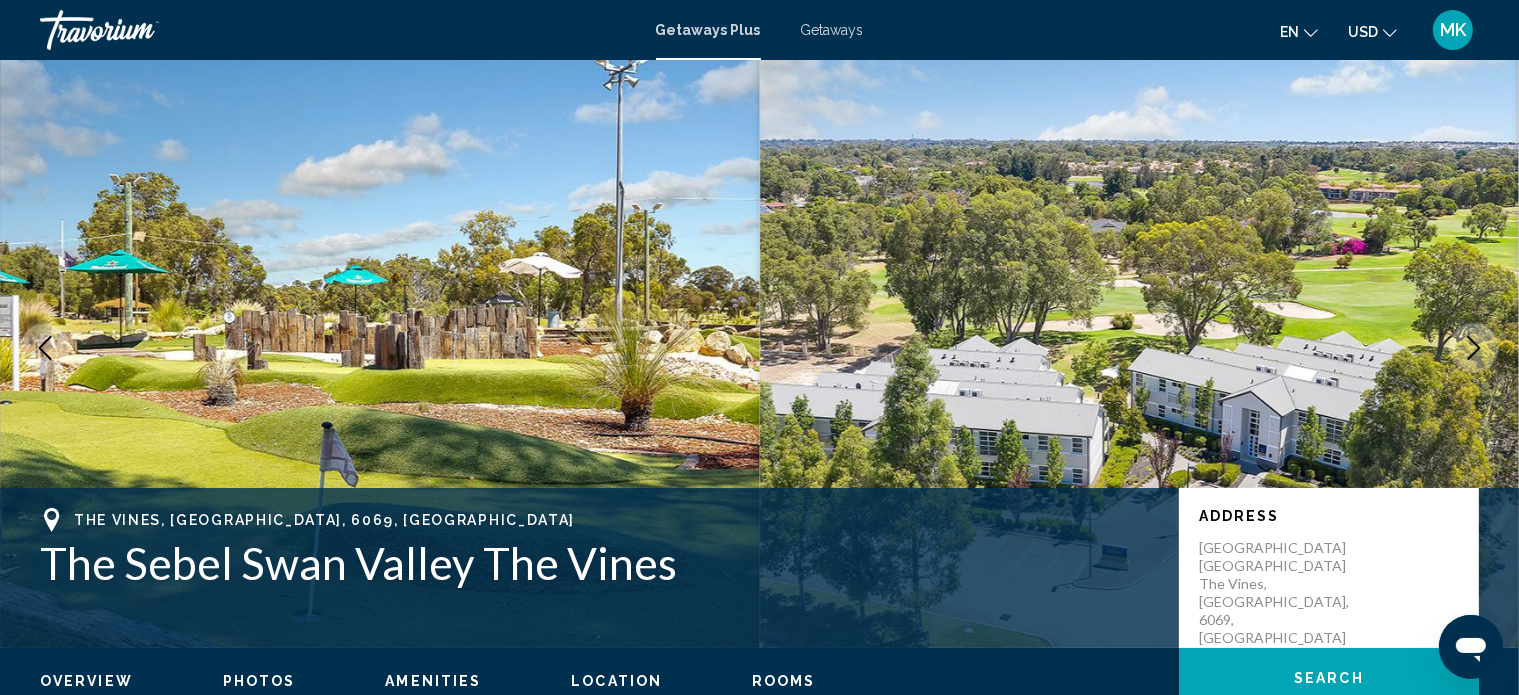 click 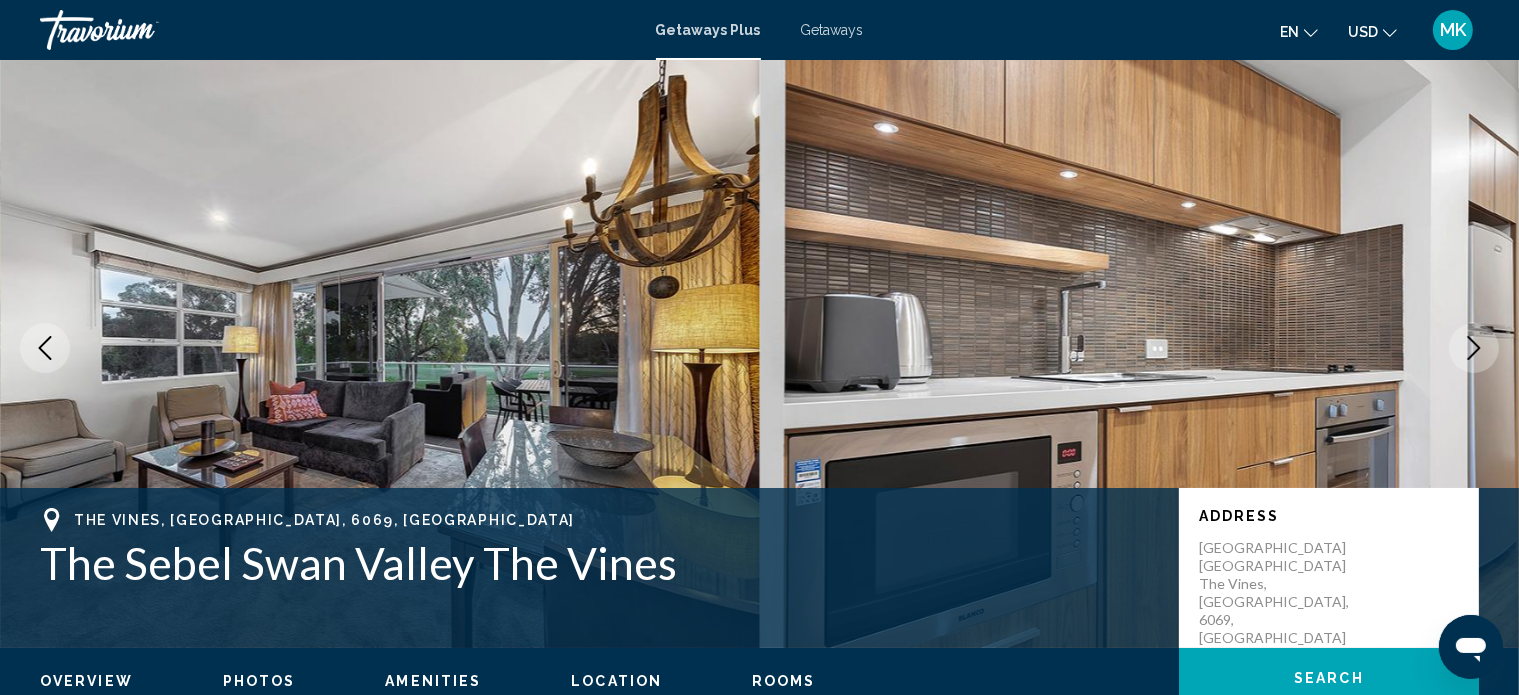 click 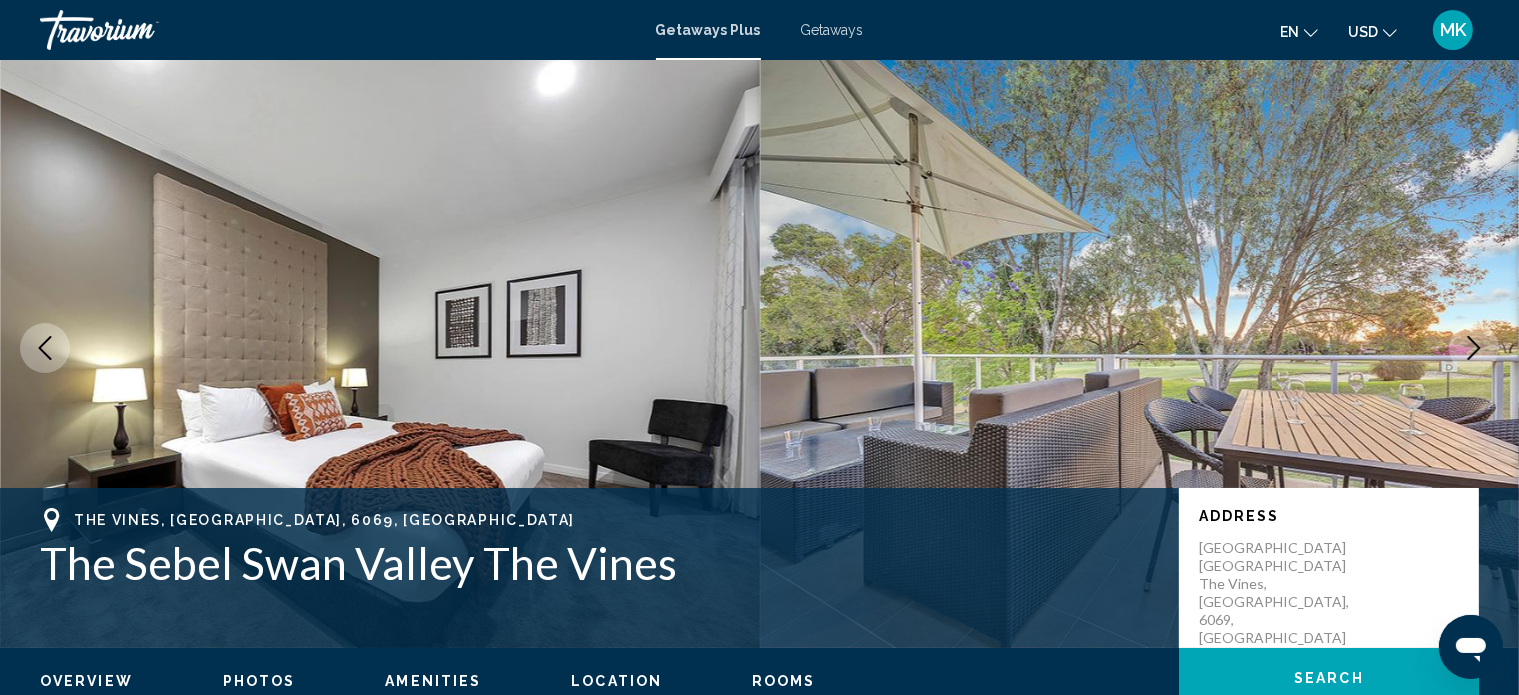 click 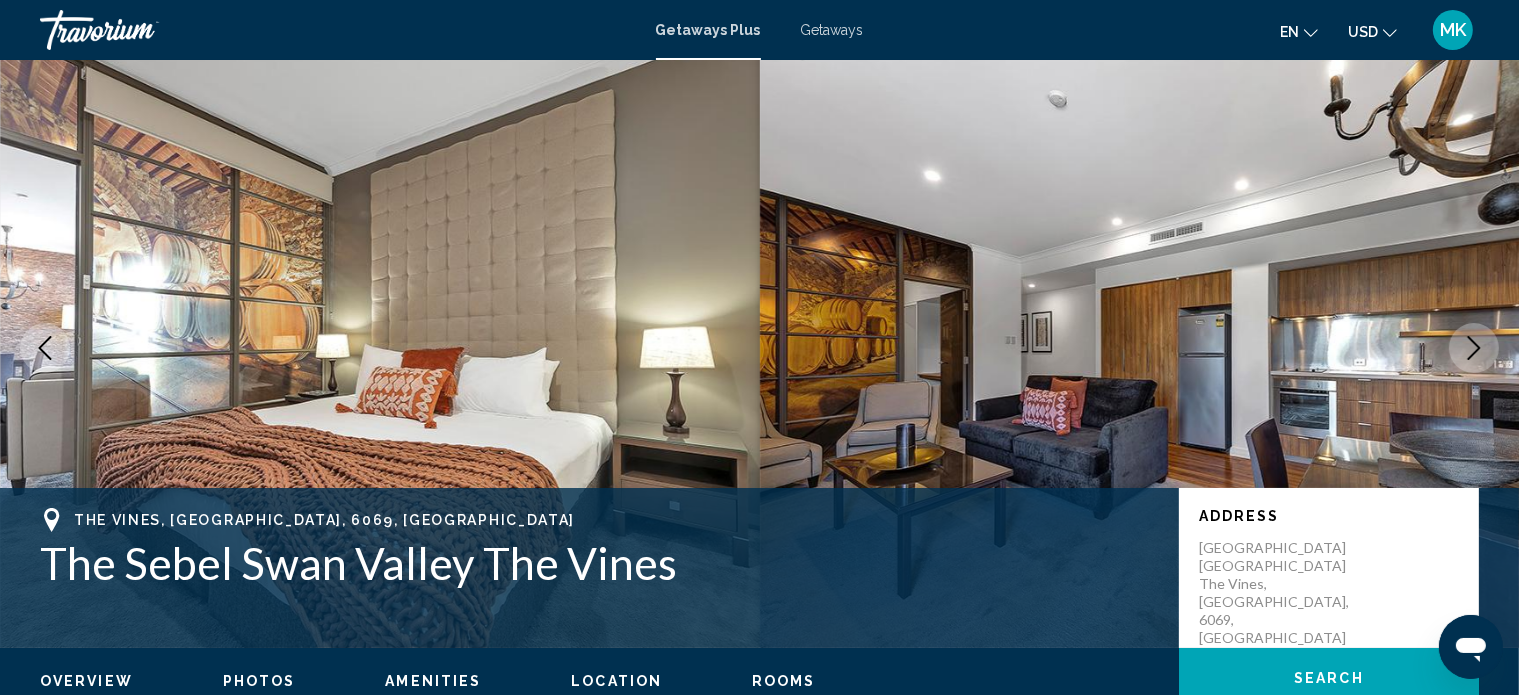 click 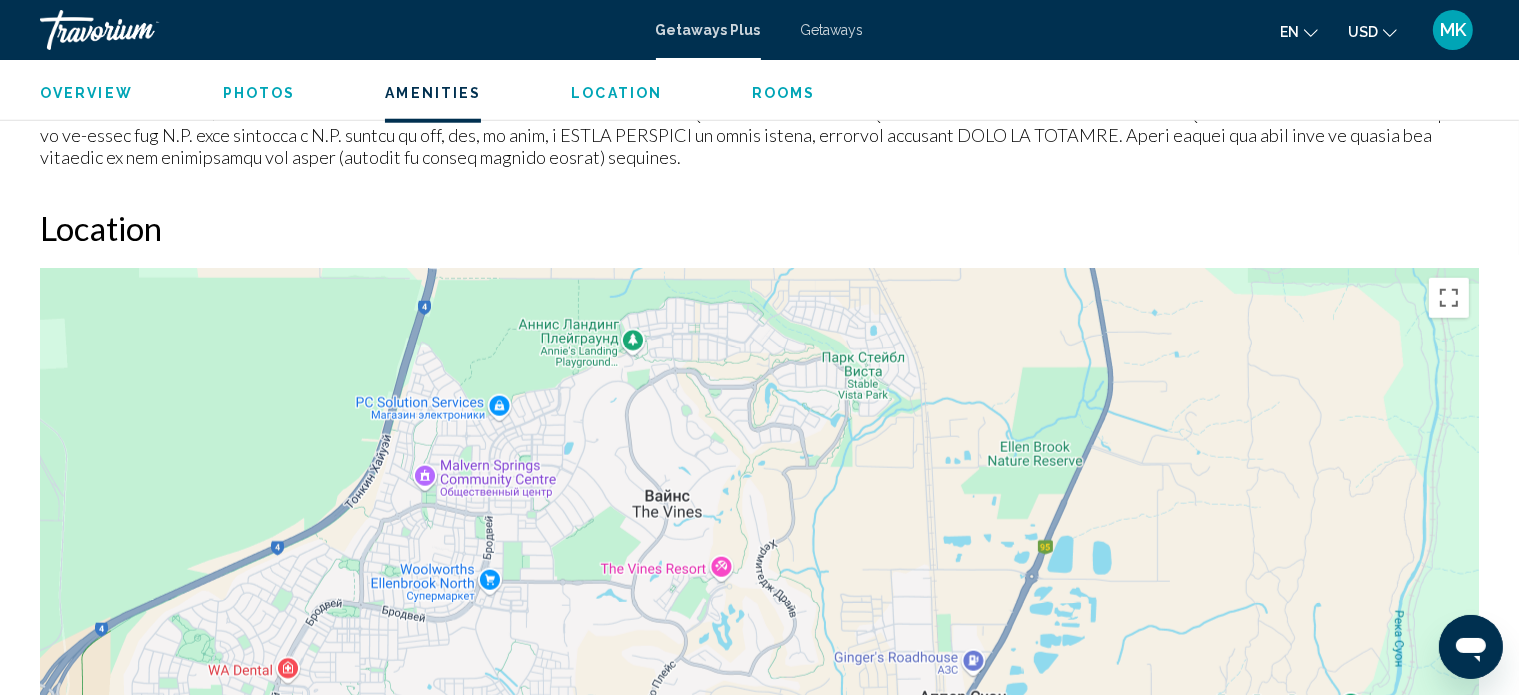 scroll, scrollTop: 2031, scrollLeft: 0, axis: vertical 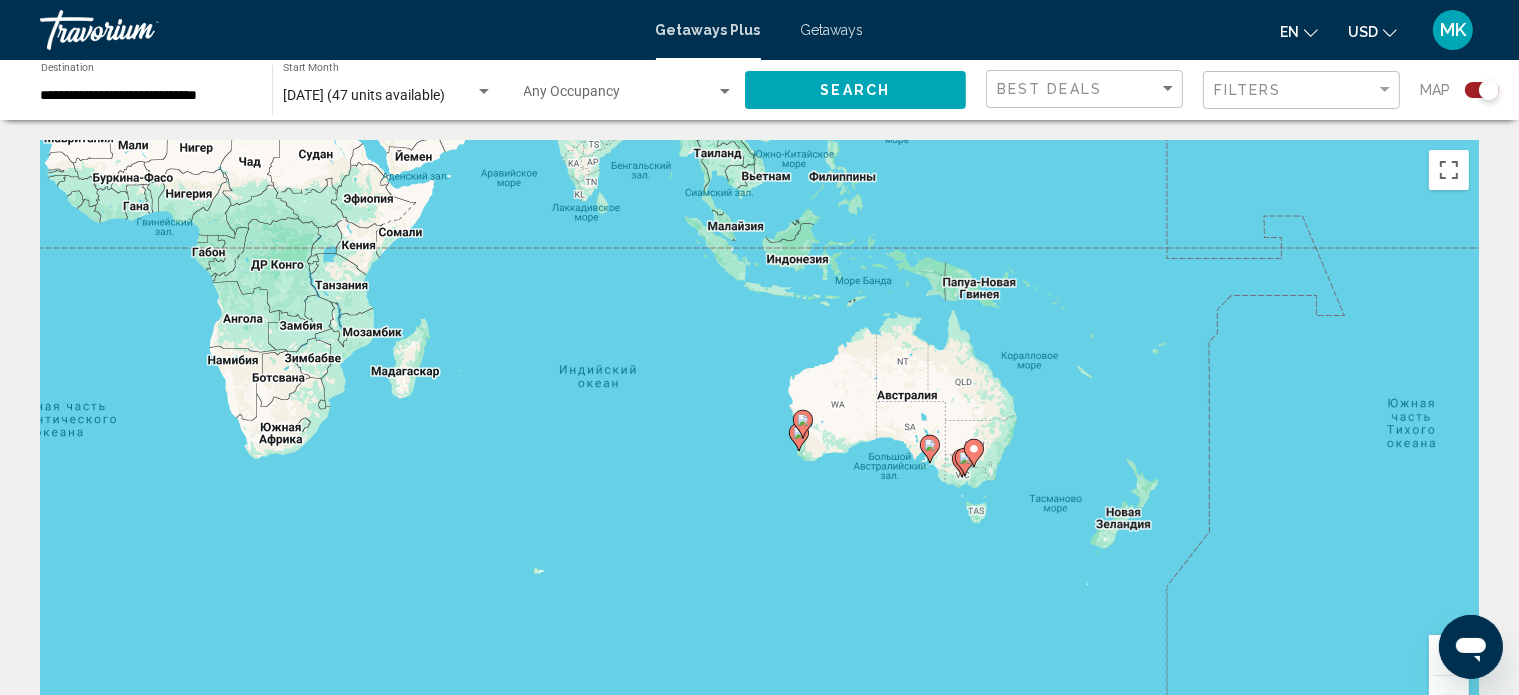 drag, startPoint x: 1404, startPoint y: 541, endPoint x: 612, endPoint y: 163, distance: 877.58075 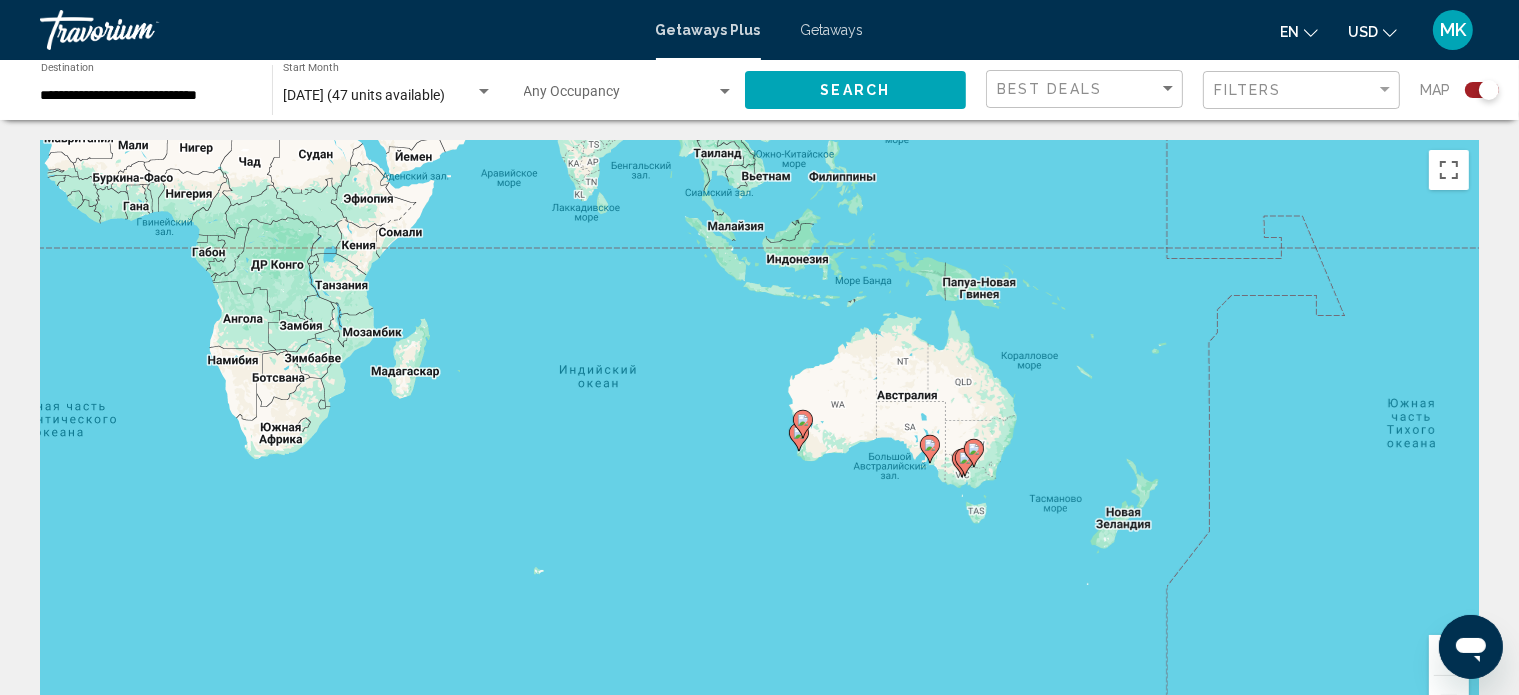 click on "Для навигации используйте клавиши со стрелками. Чтобы активировать перетаскивание с помощью клавиатуры, нажмите Alt + Ввод. После этого перемещайте маркер, используя клавиши со стрелками. Чтобы завершить перетаскивание, нажмите клавишу Ввод. Чтобы отменить действие, нажмите клавишу Esc." at bounding box center (759, 440) 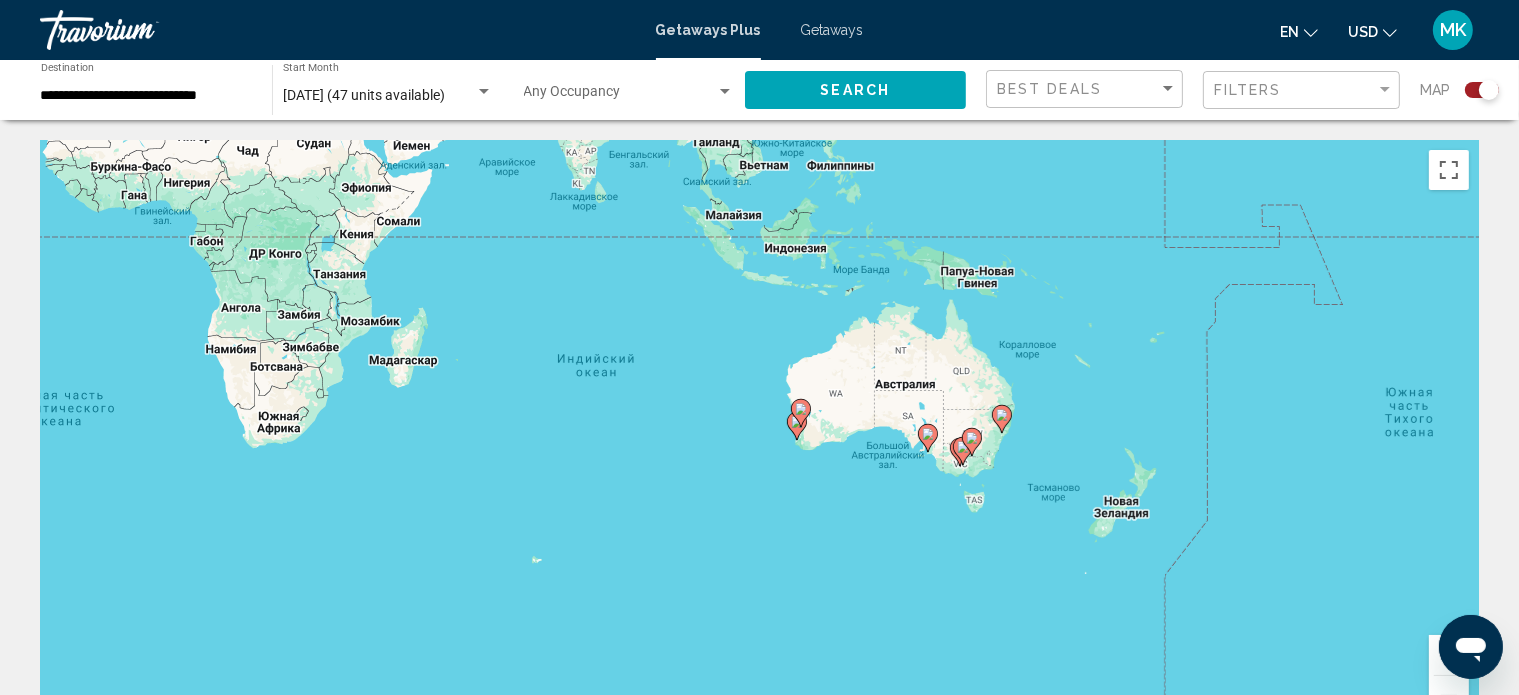 click 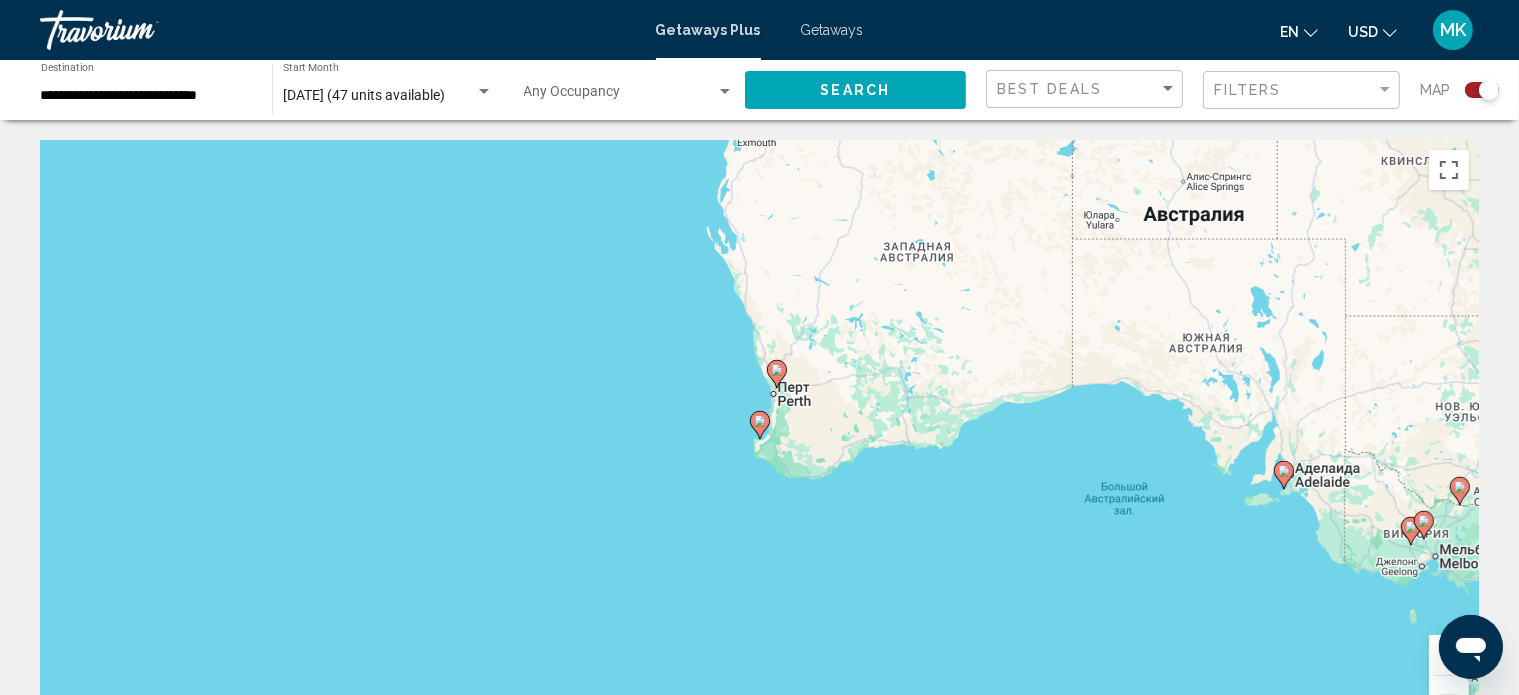 click 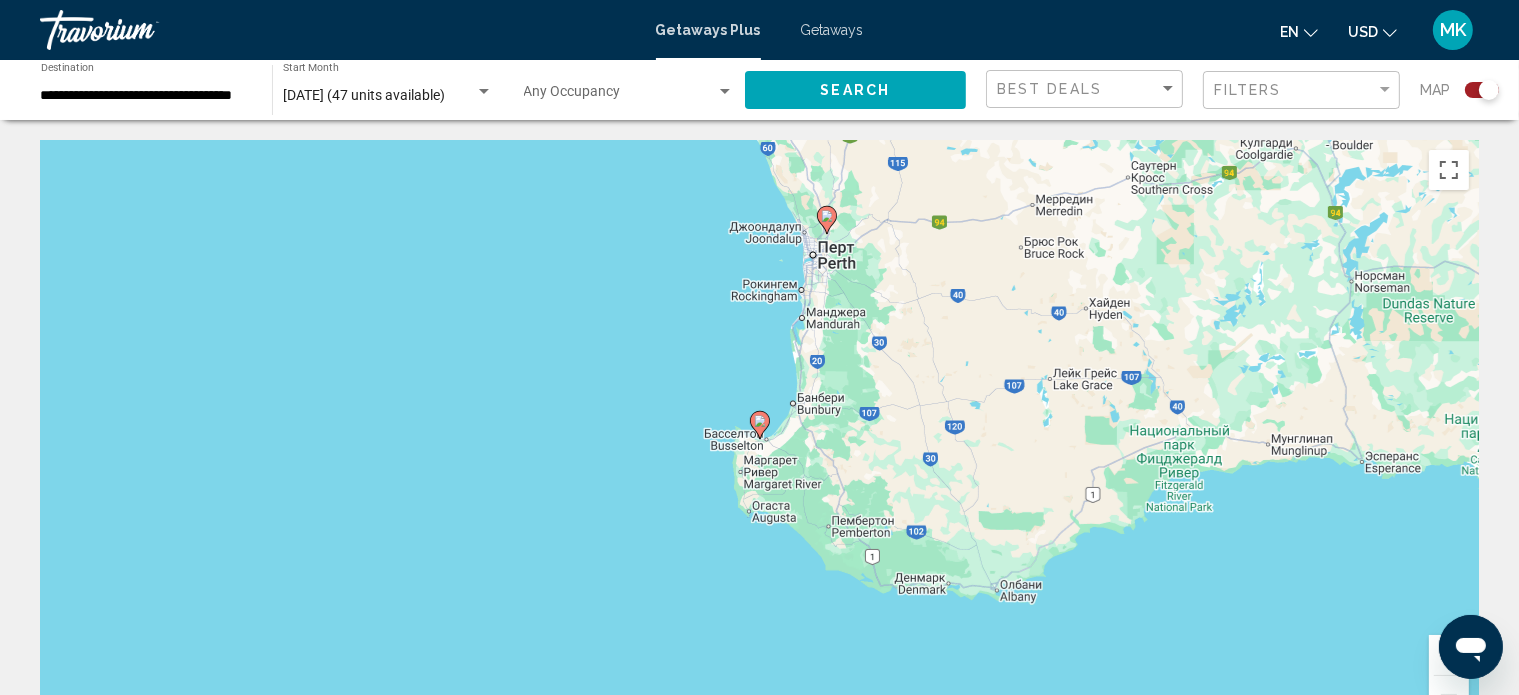click 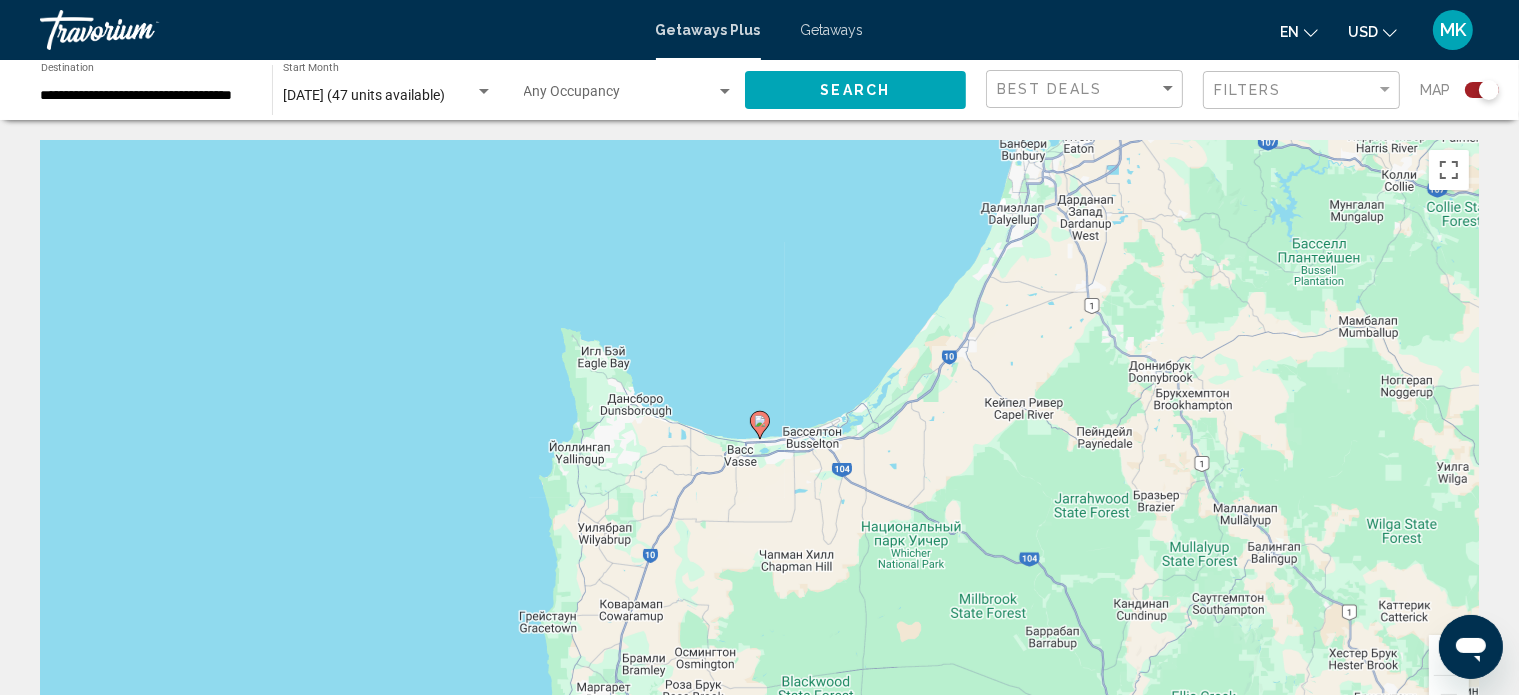 click 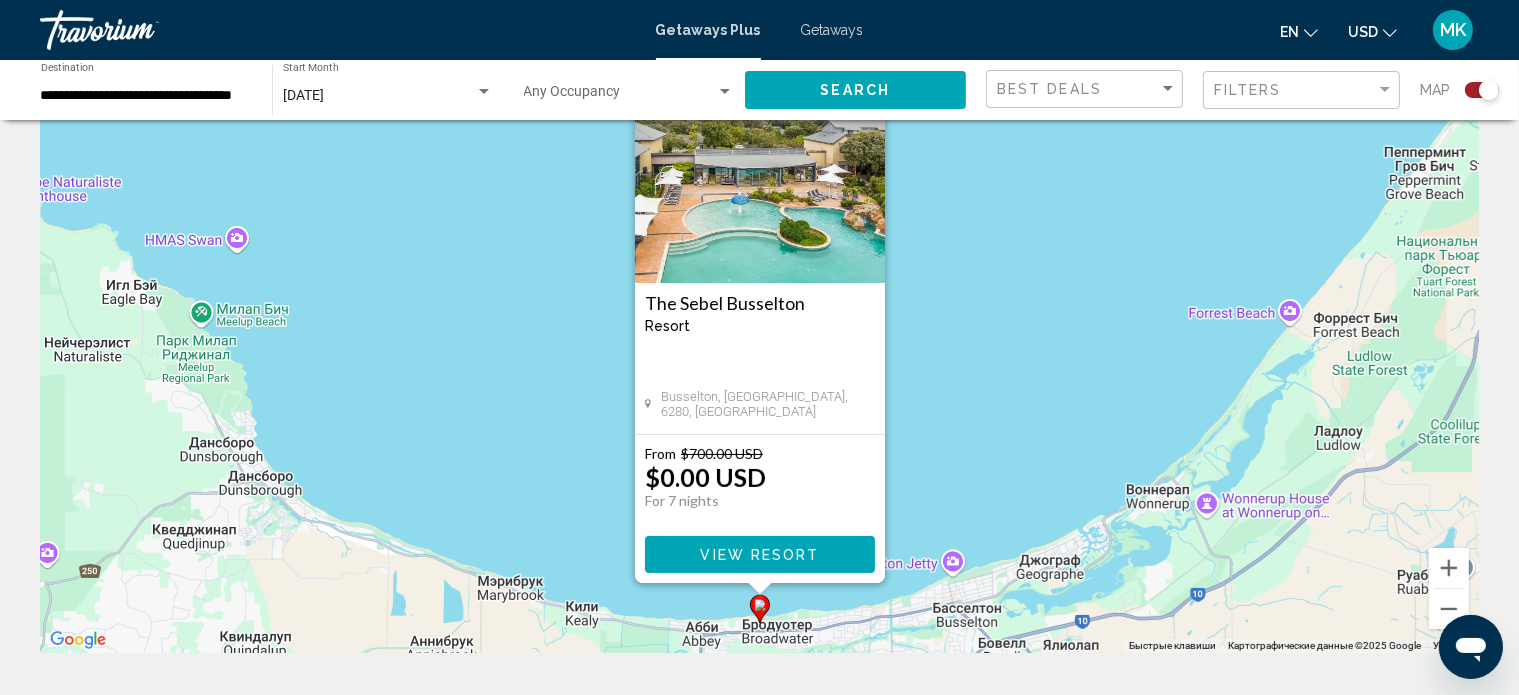 scroll, scrollTop: 95, scrollLeft: 0, axis: vertical 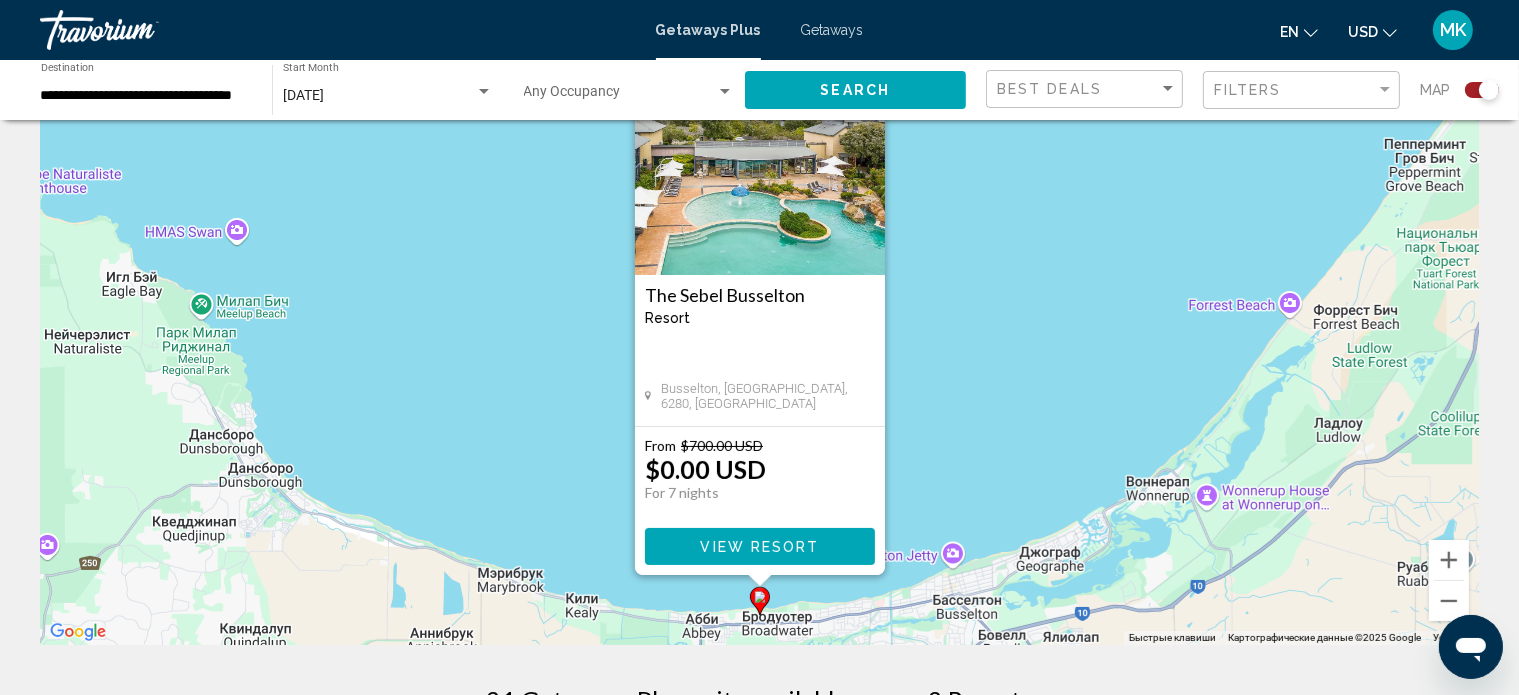 click on "View Resort" at bounding box center (759, 547) 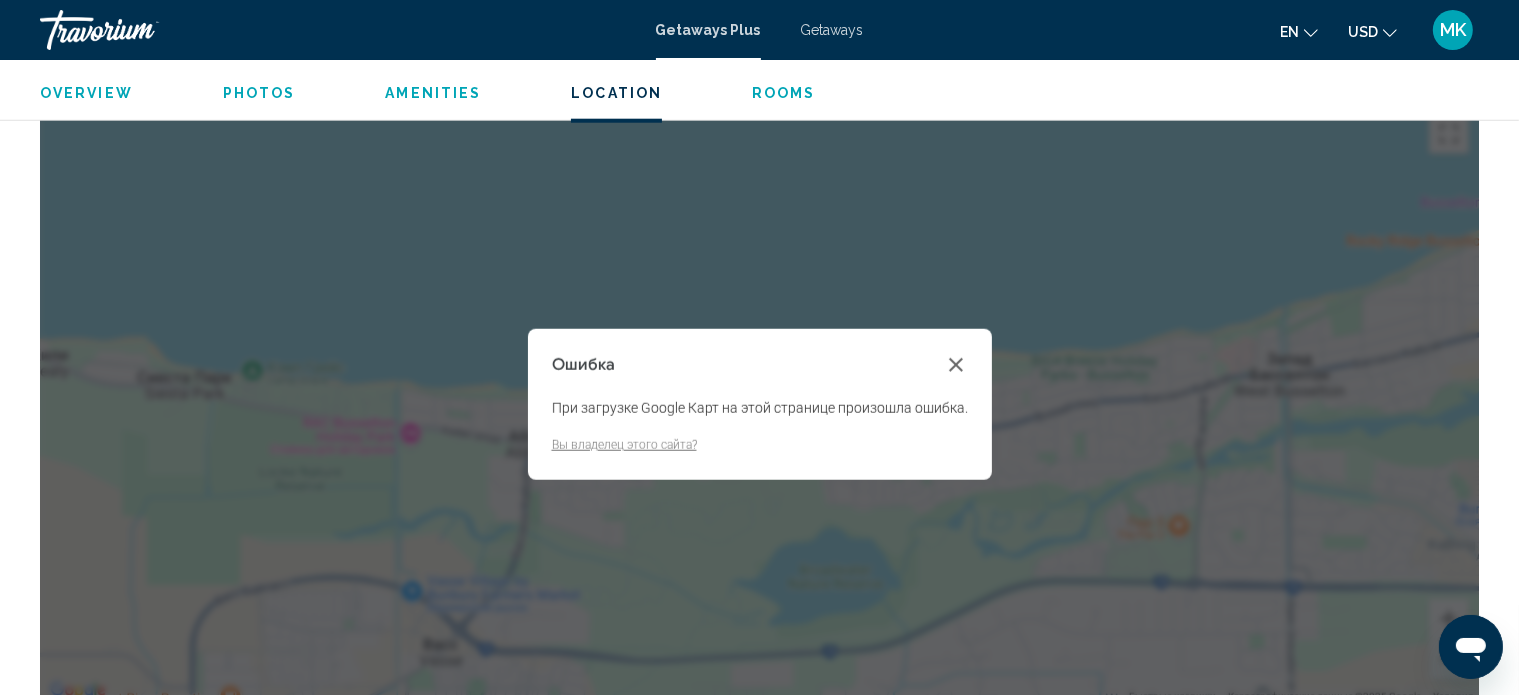 scroll, scrollTop: 0, scrollLeft: 0, axis: both 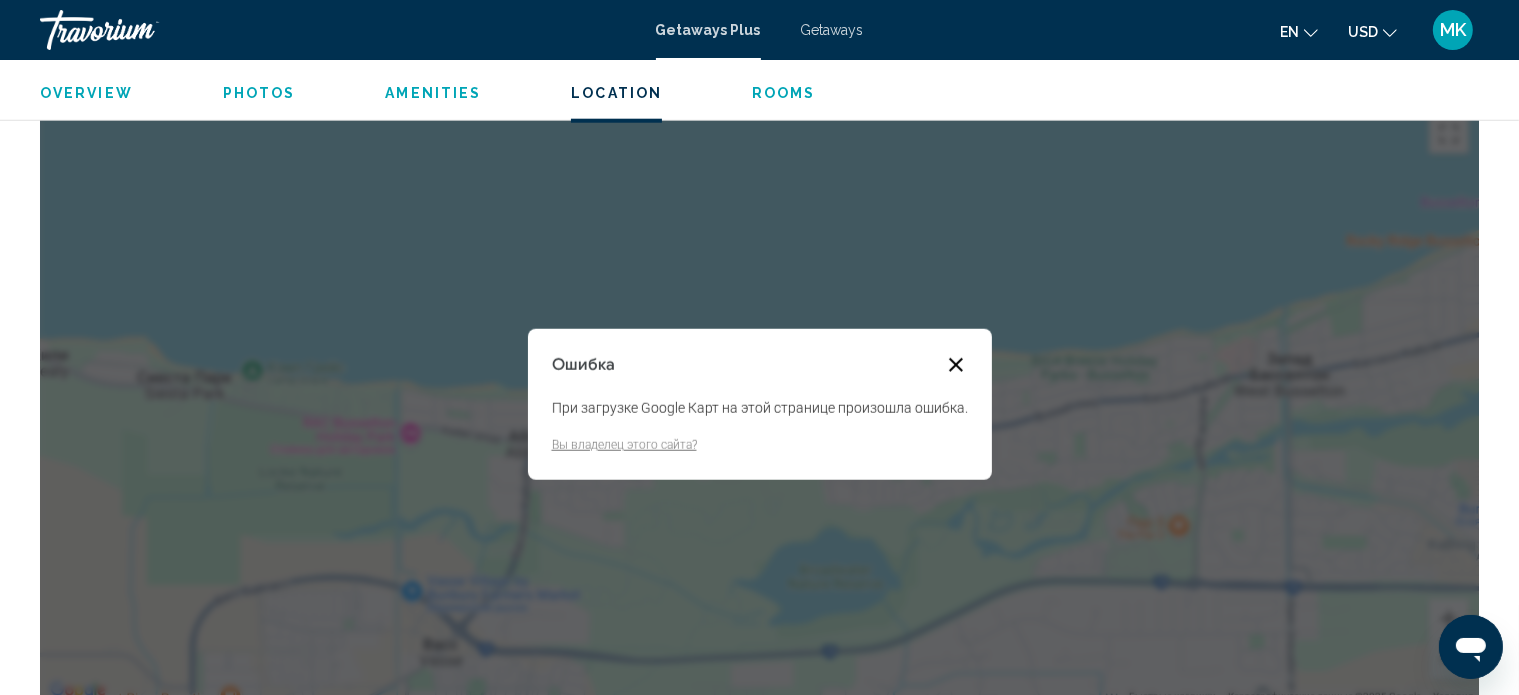 click at bounding box center (956, 365) 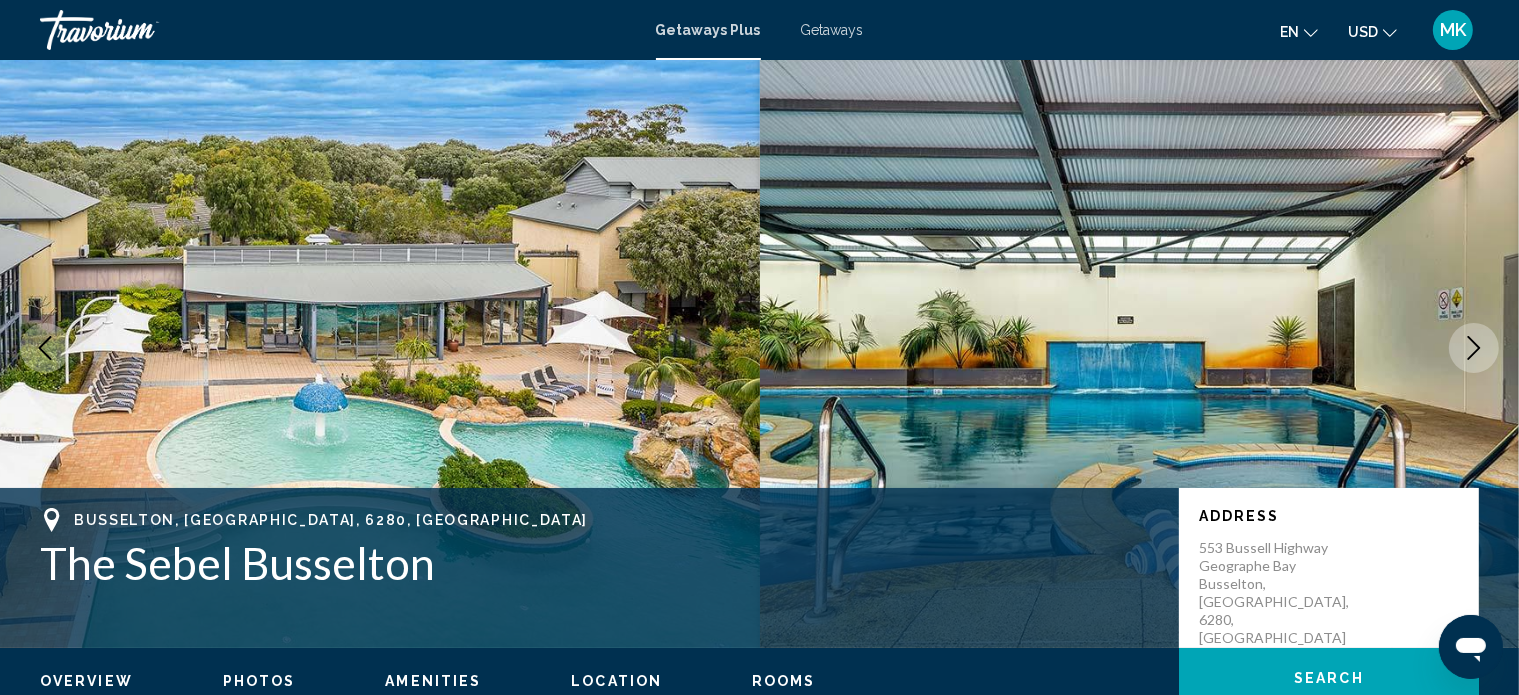 click 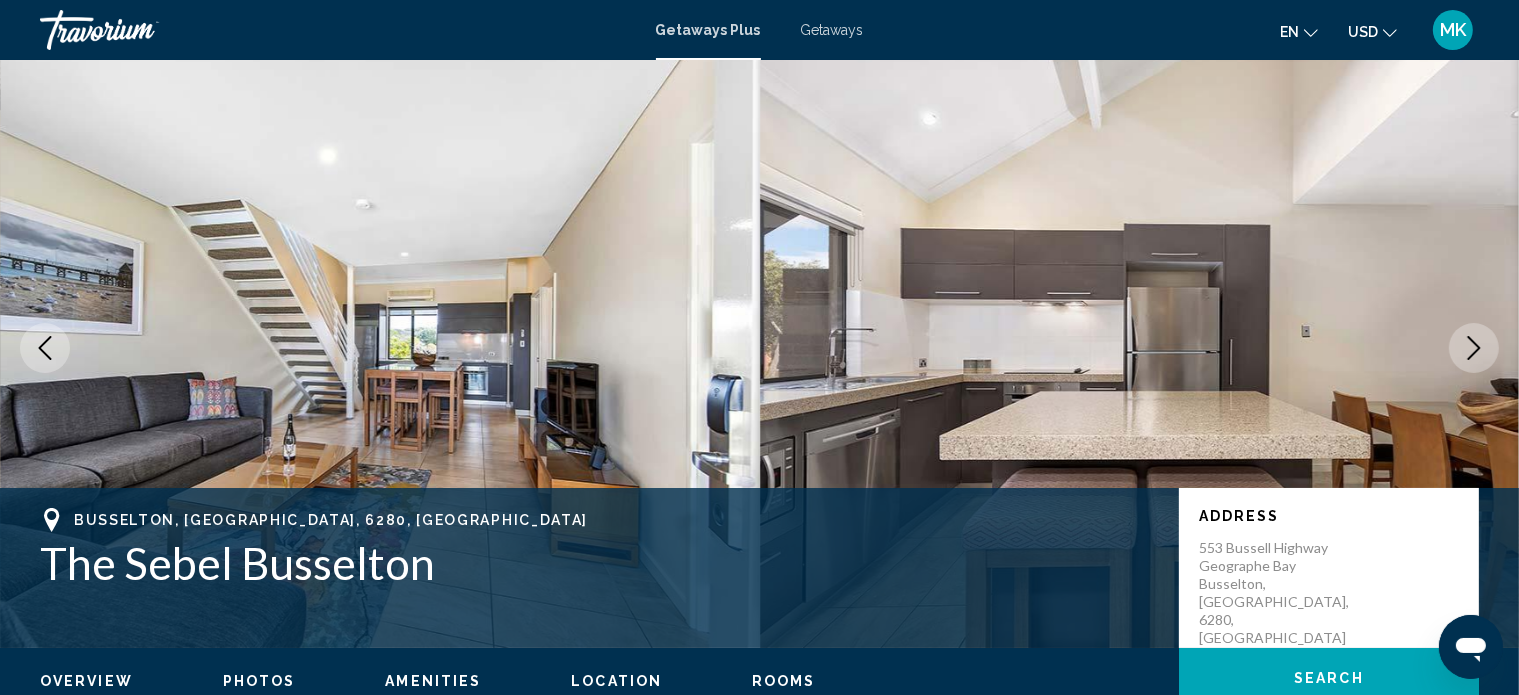 click 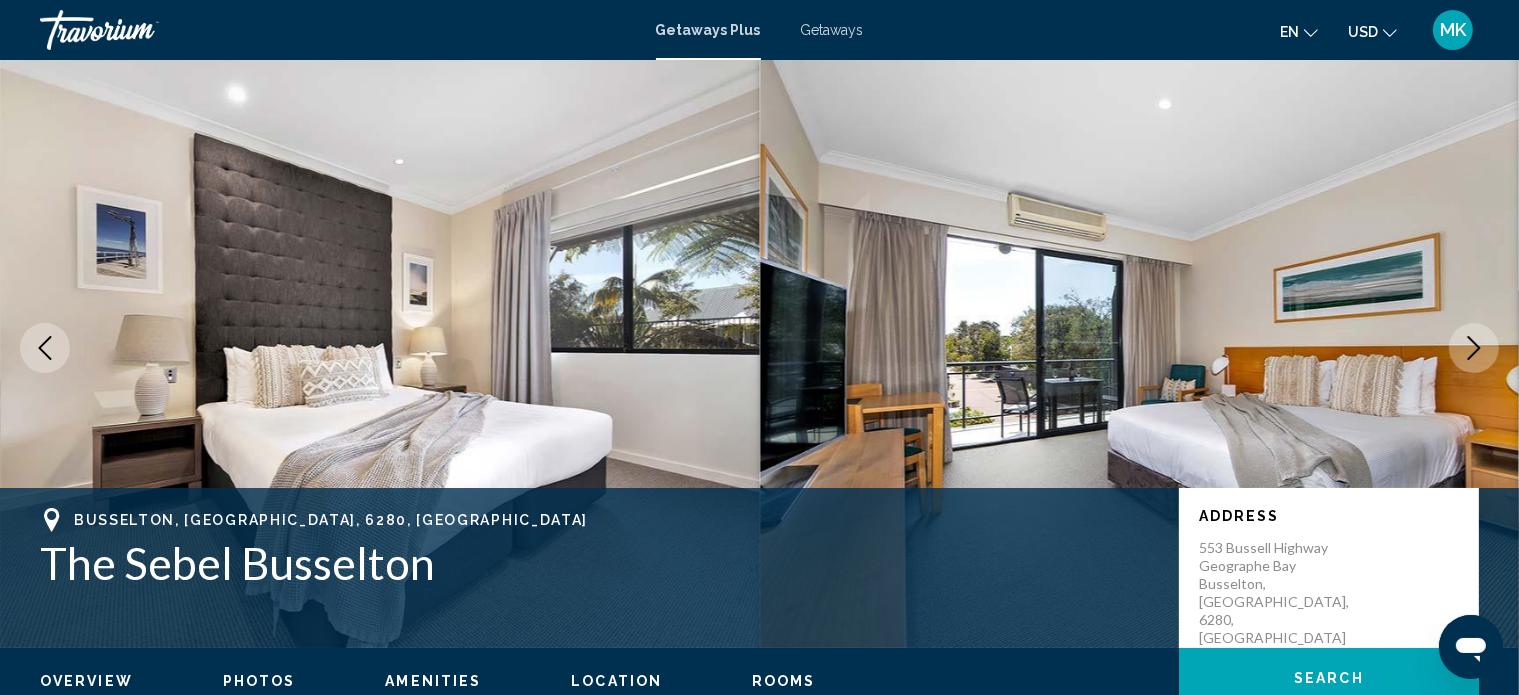 click 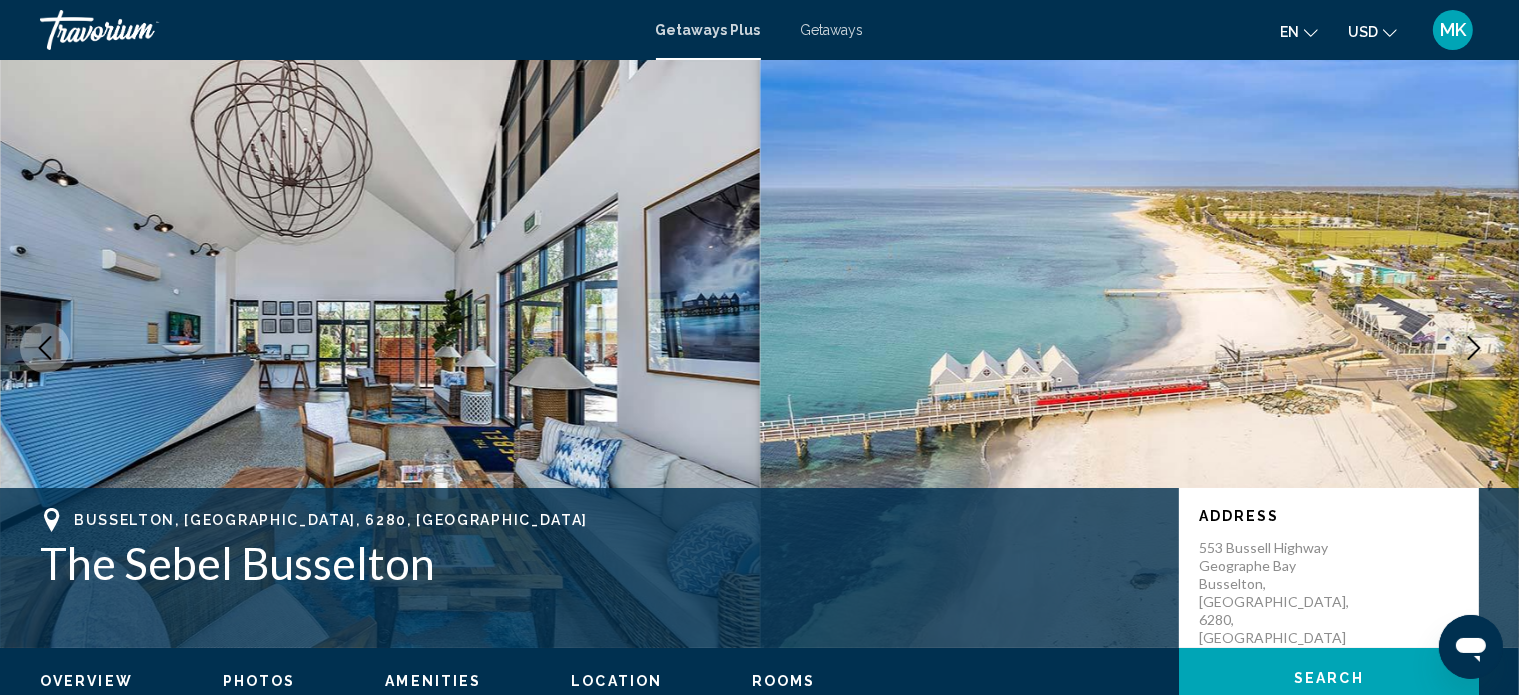 click 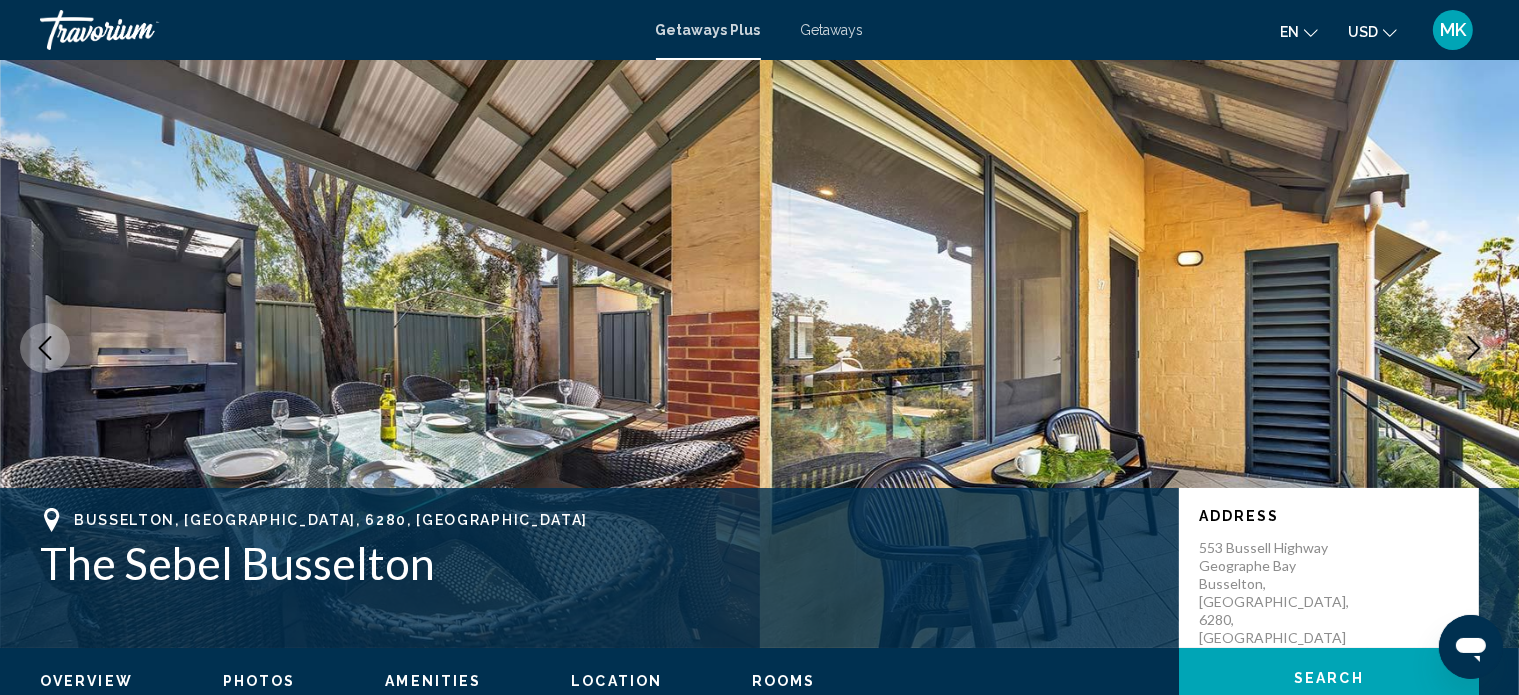 click 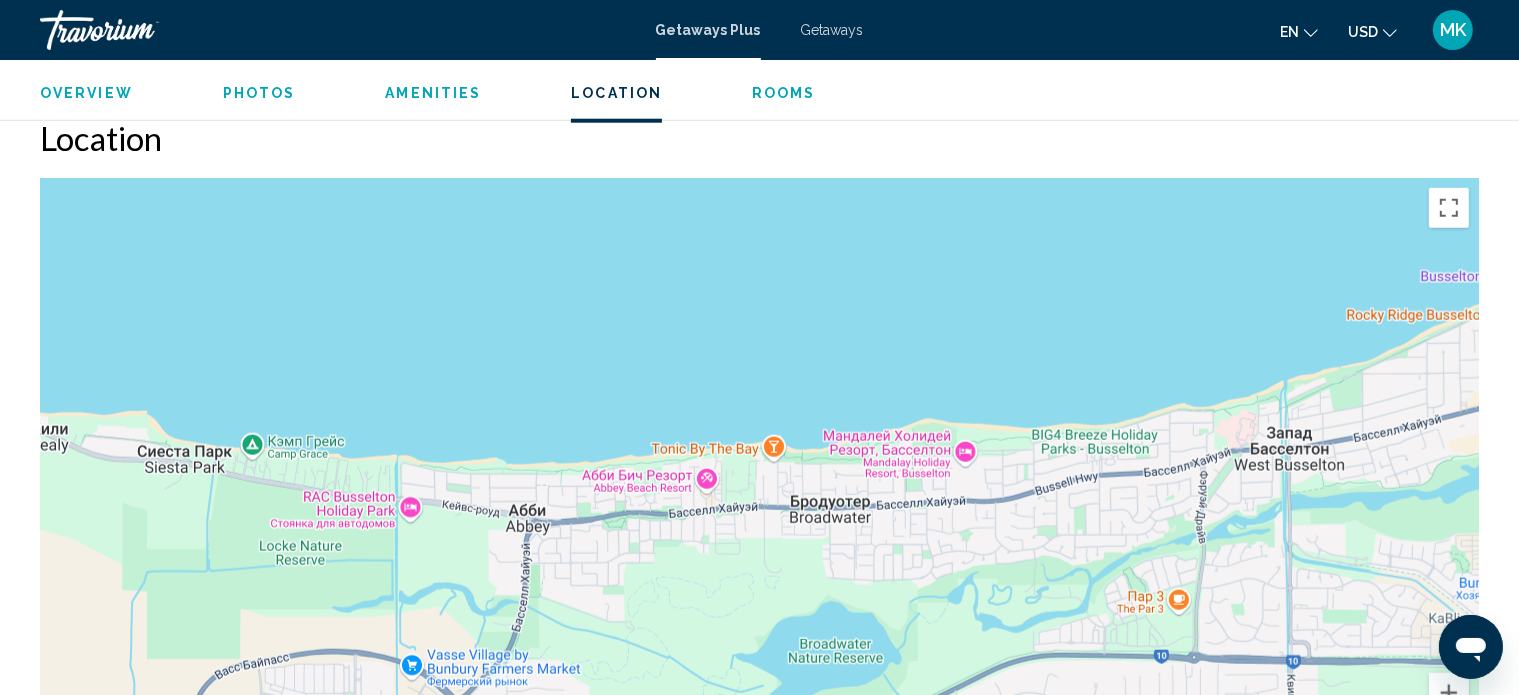 scroll, scrollTop: 2102, scrollLeft: 0, axis: vertical 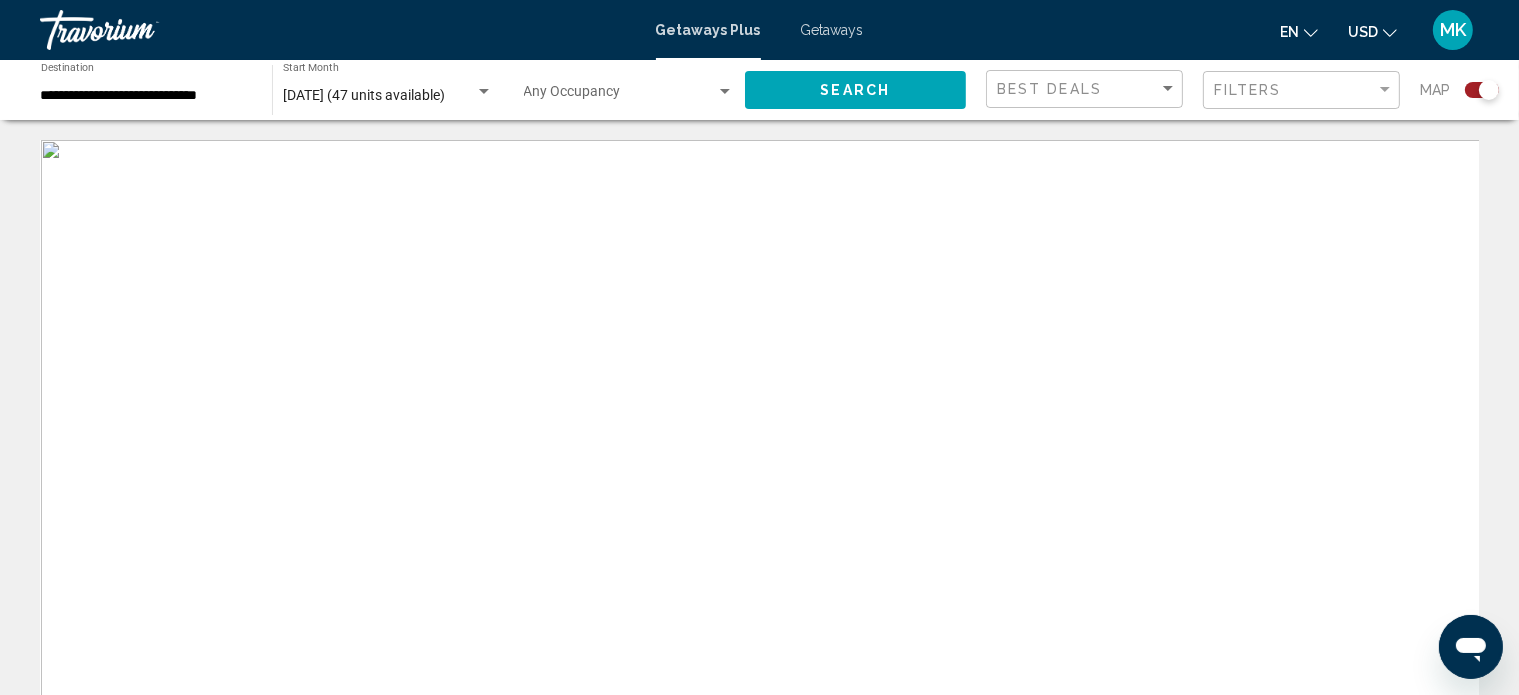 click on "July 2025 (47 units available) Start Month All Start Months" 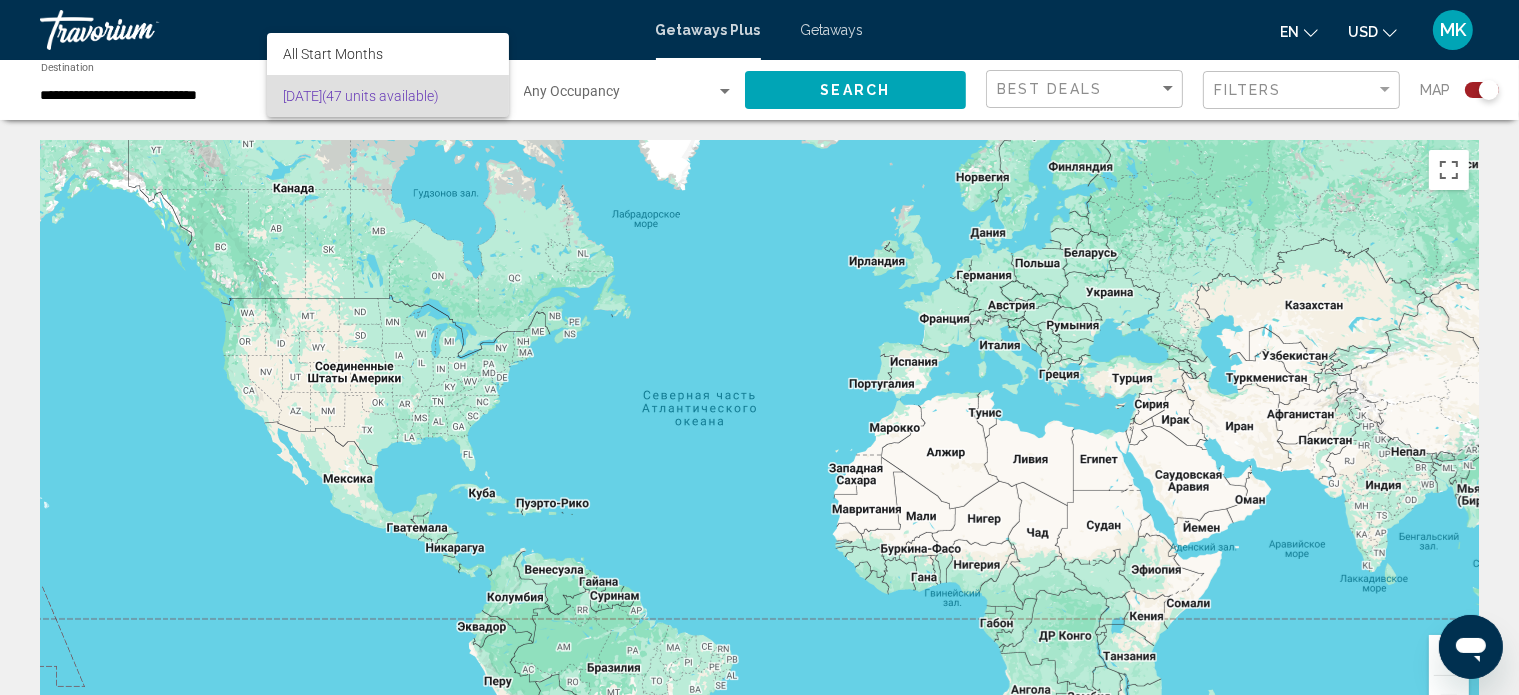 click at bounding box center [759, 347] 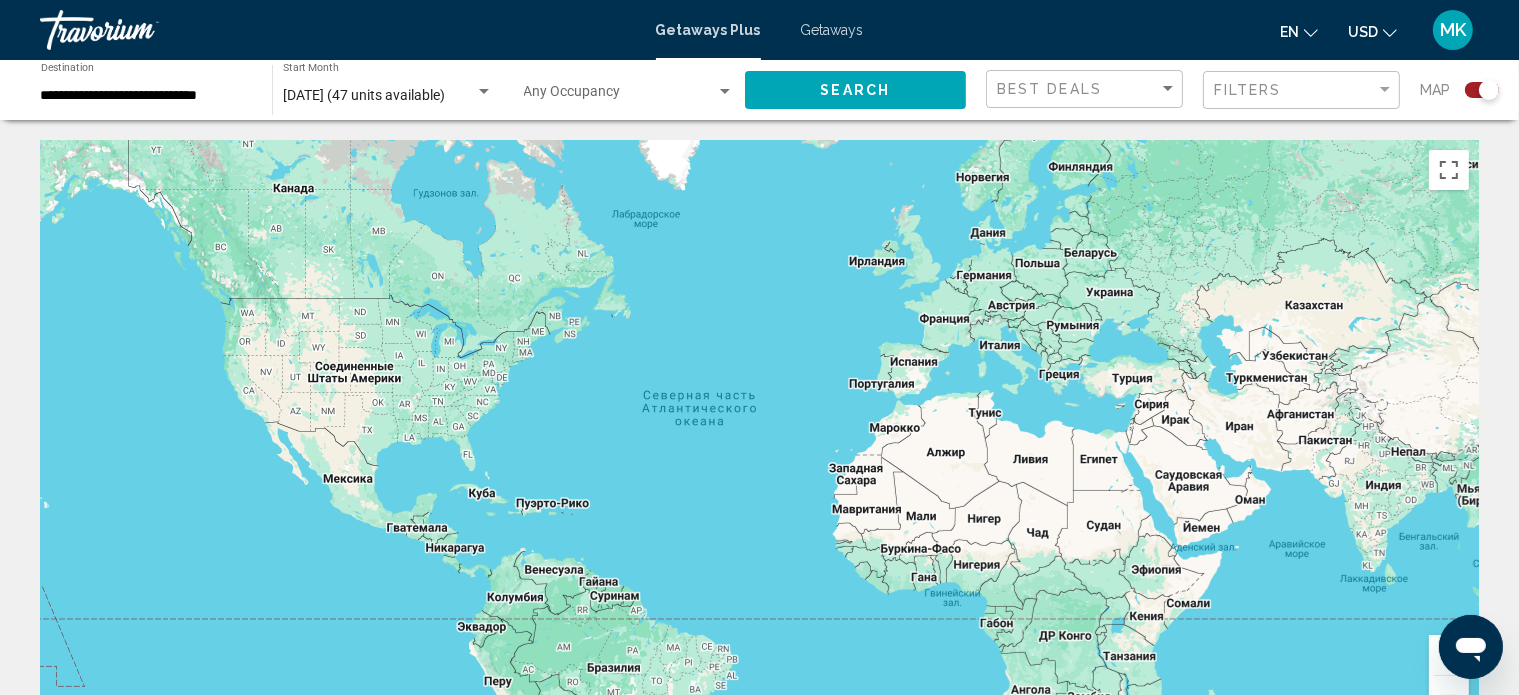 click on "July 2025 (47 units available) Start Month All Start Months" 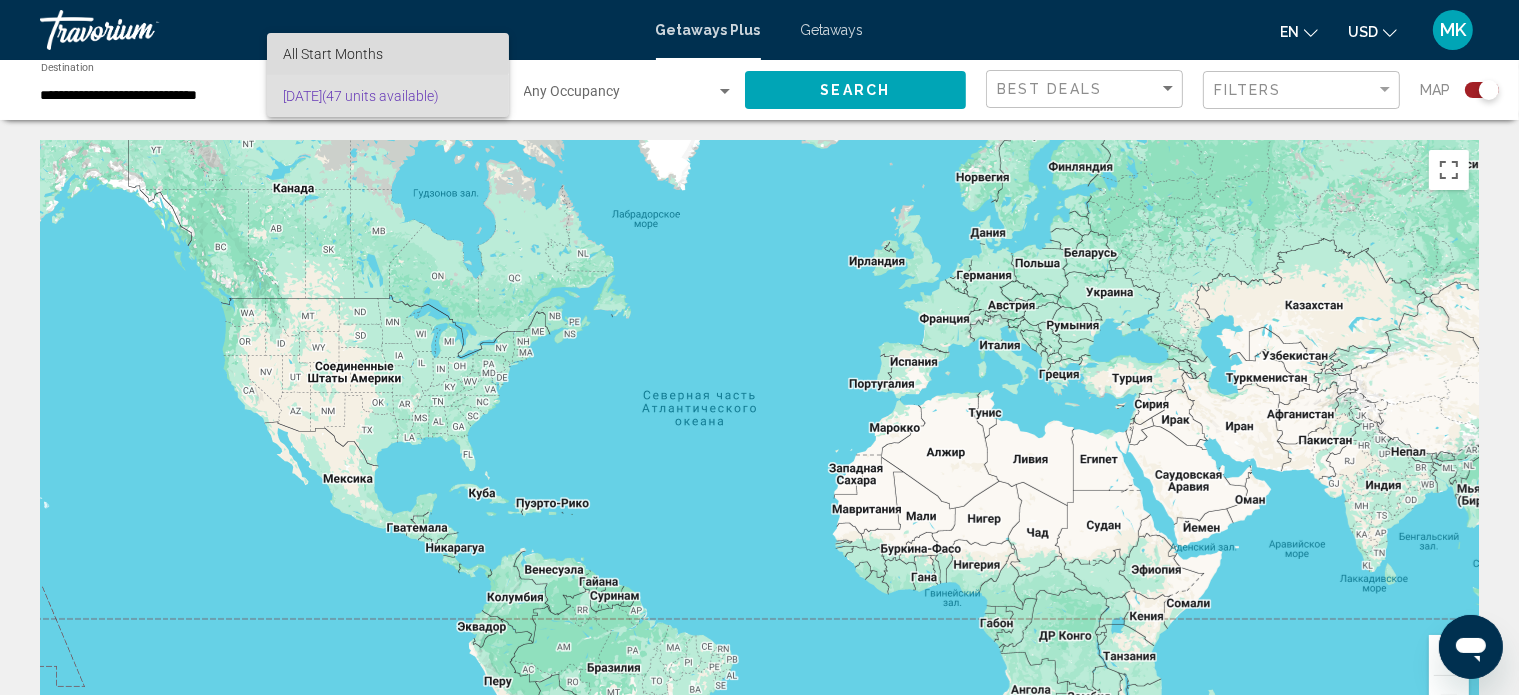 click on "All Start Months" at bounding box center [388, 54] 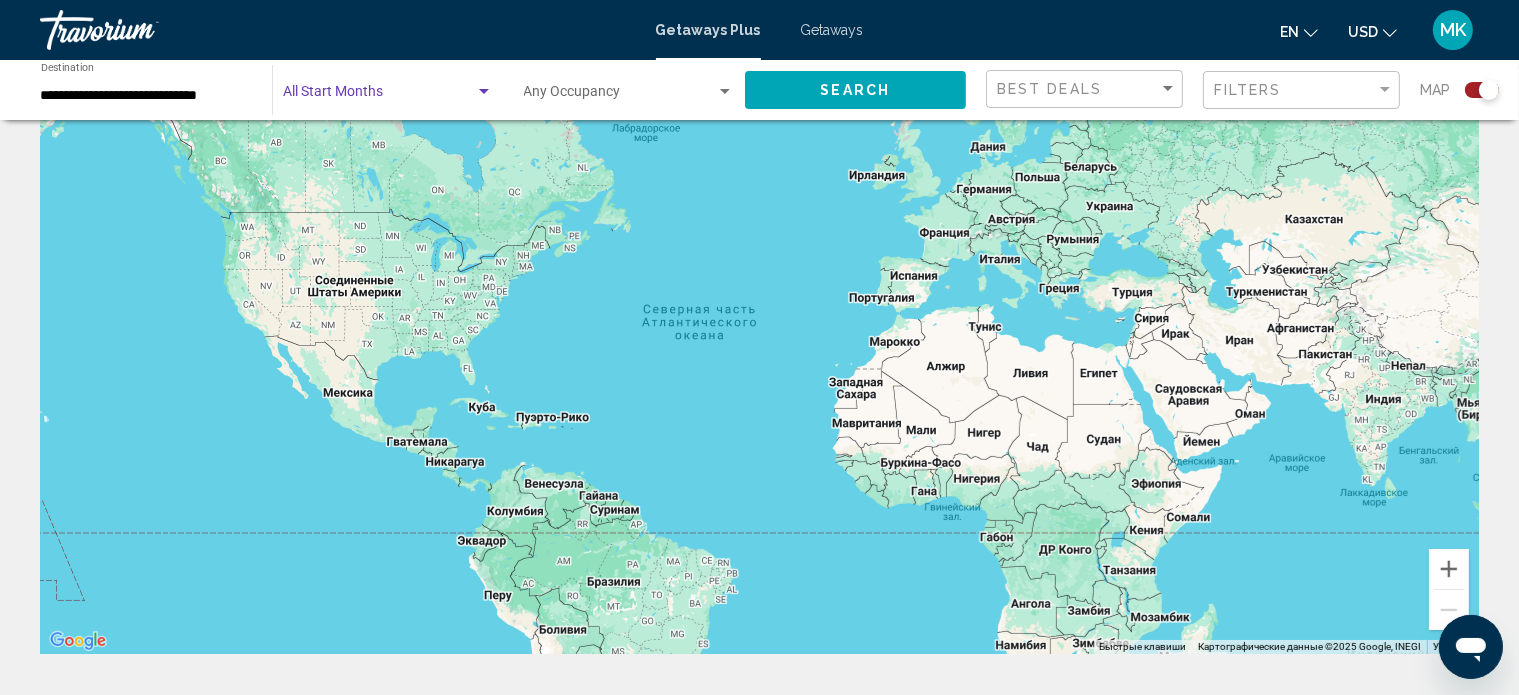scroll, scrollTop: 0, scrollLeft: 0, axis: both 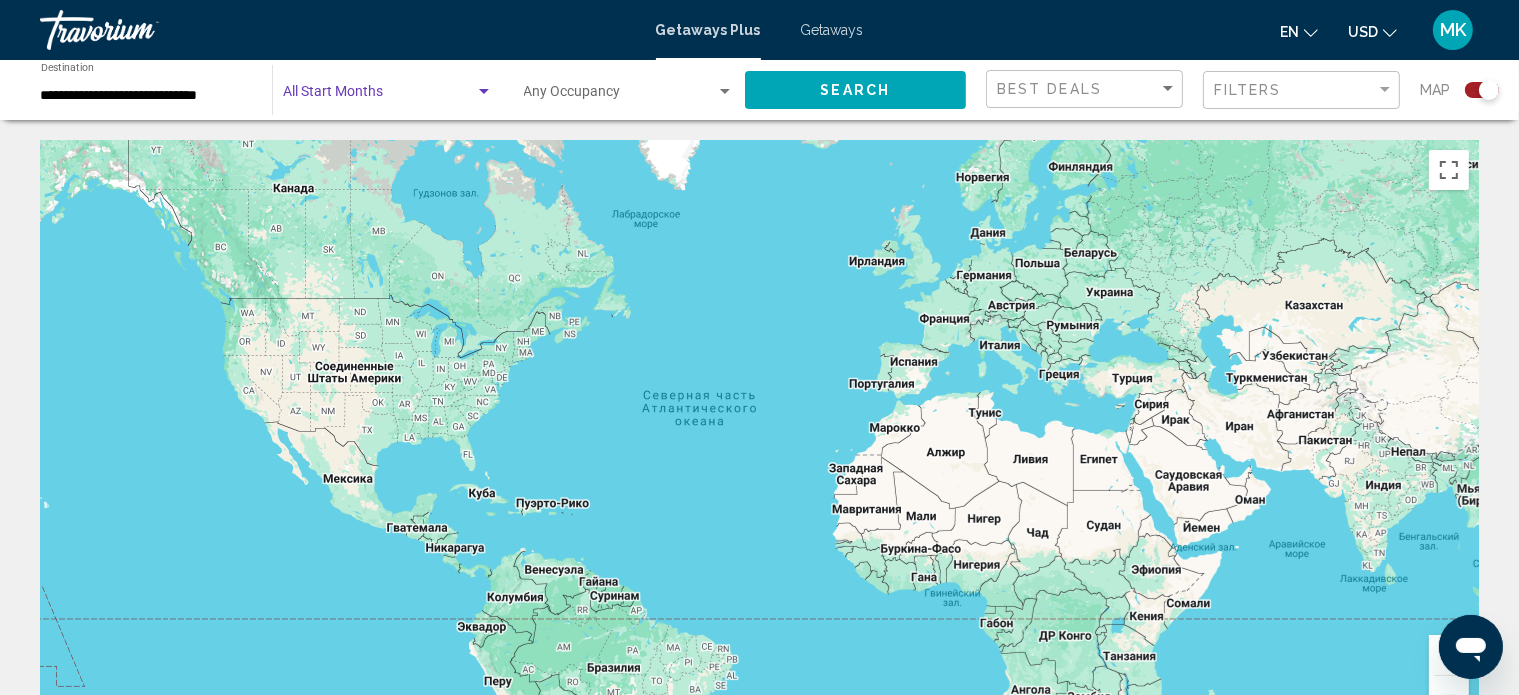 click at bounding box center (379, 96) 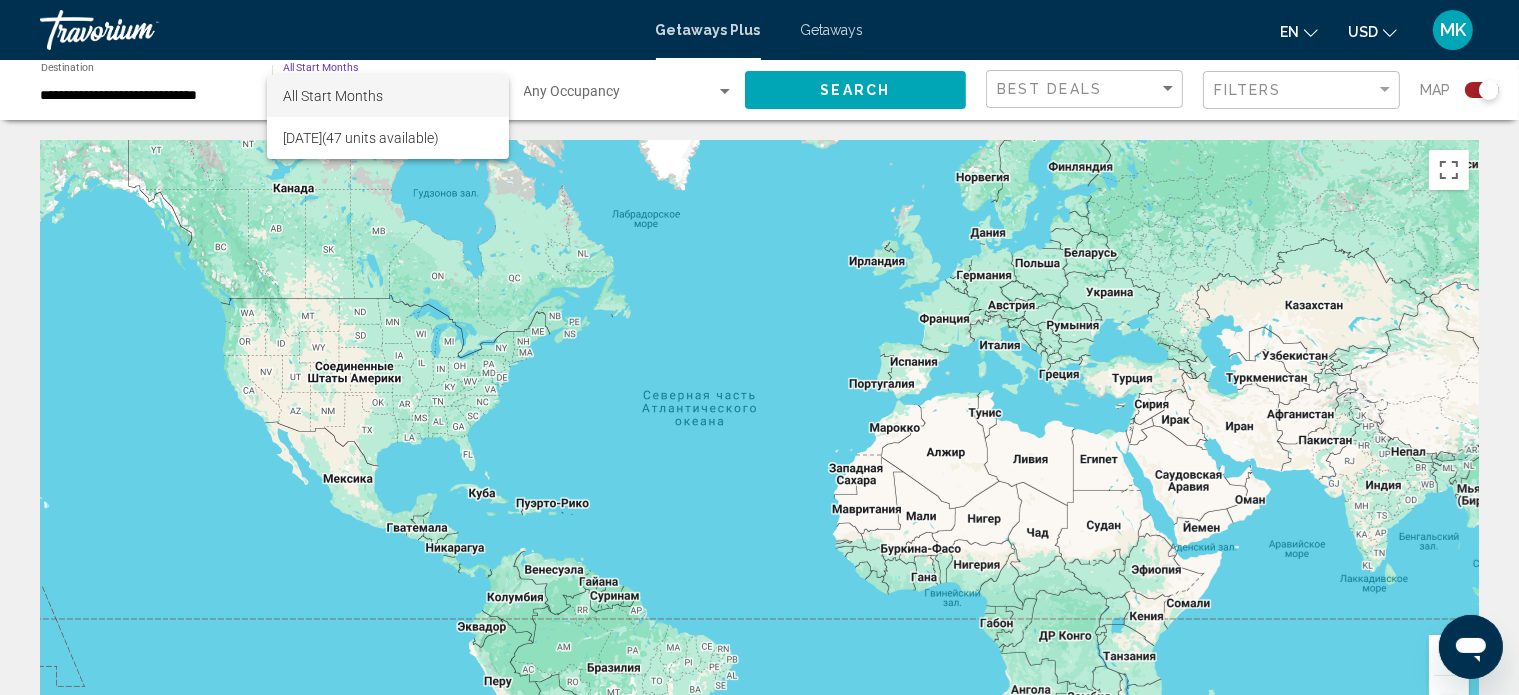click on "All Start Months" at bounding box center (388, 96) 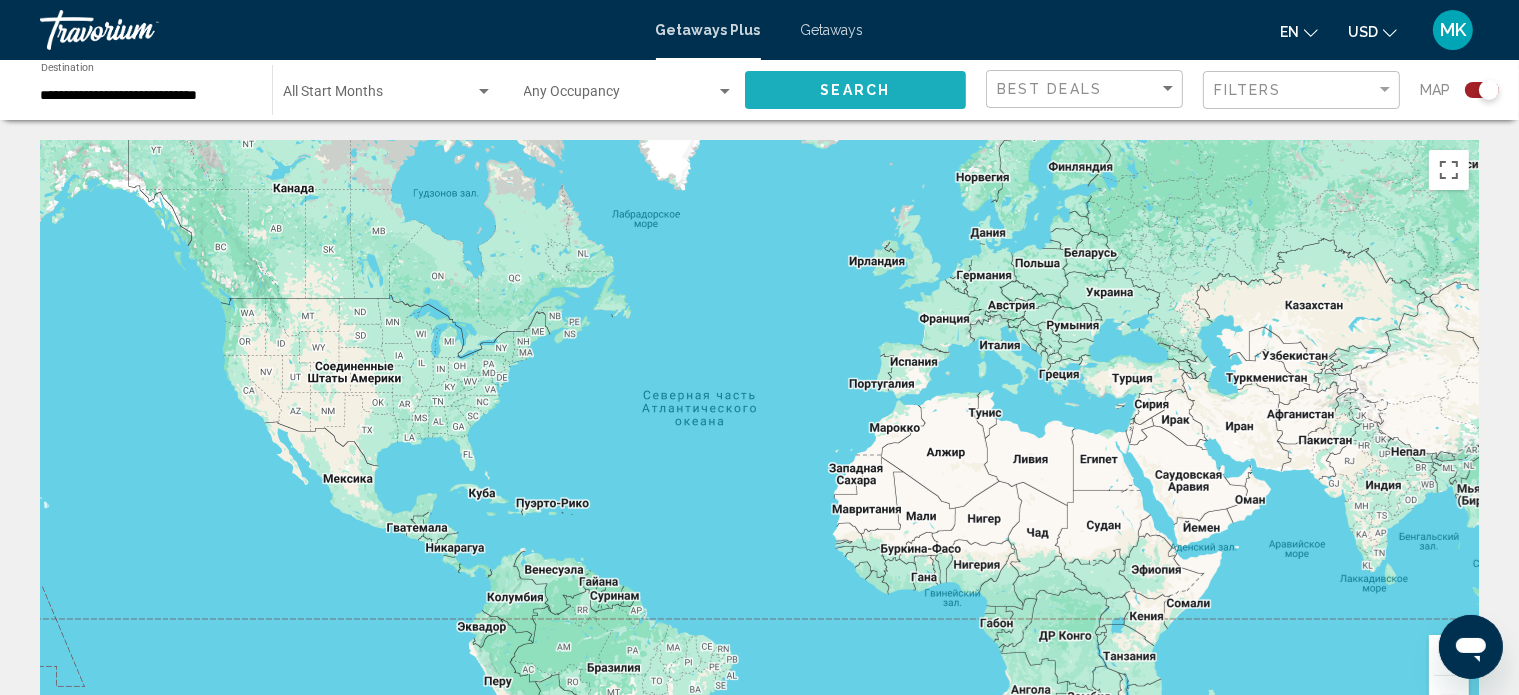 click on "Search" 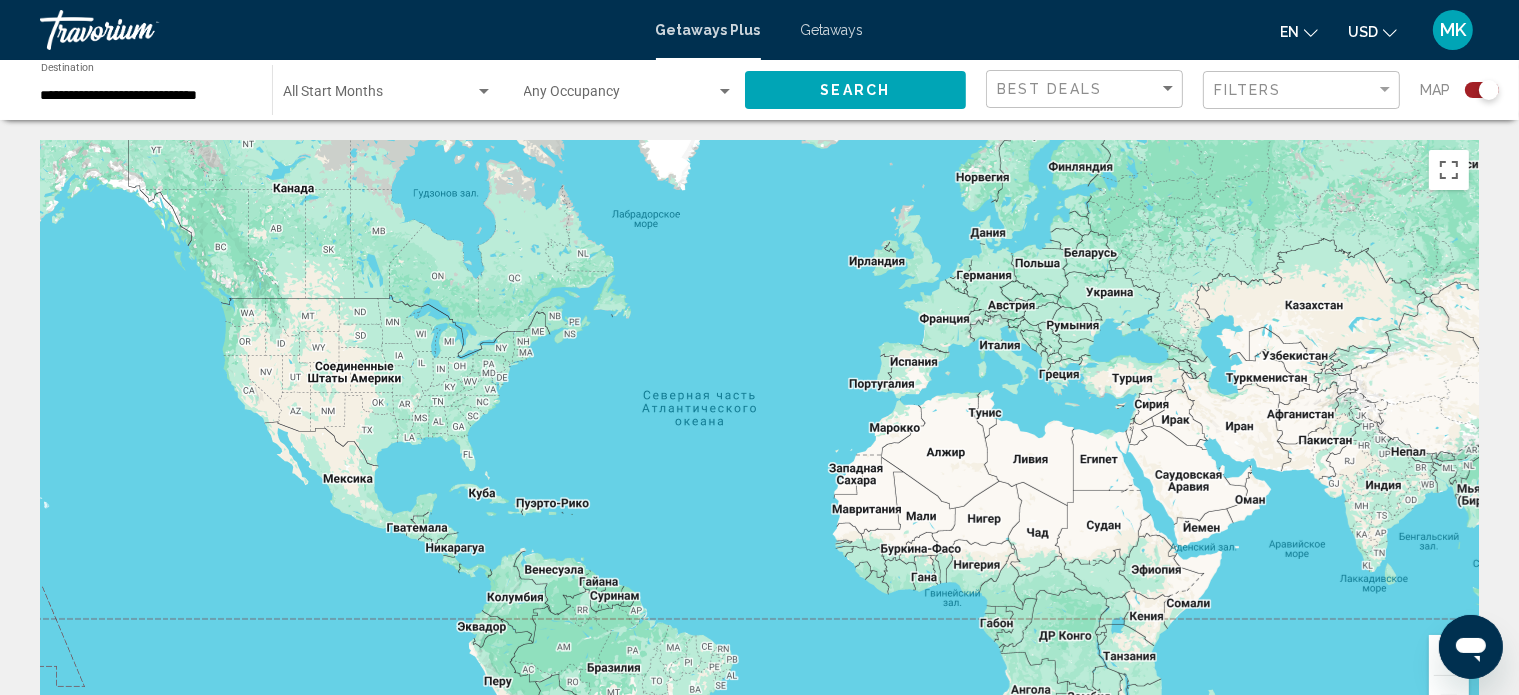 scroll, scrollTop: 0, scrollLeft: 0, axis: both 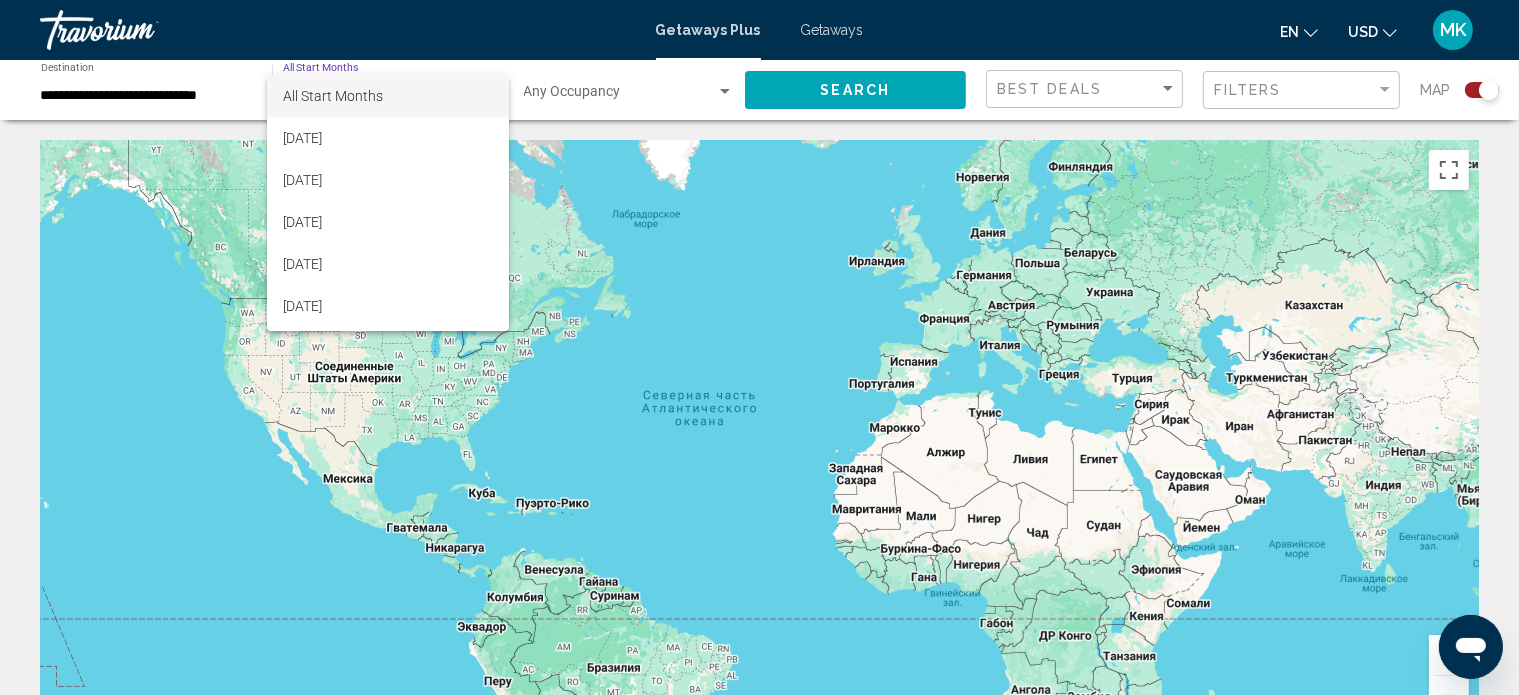 click on "All Start Months" at bounding box center (388, 96) 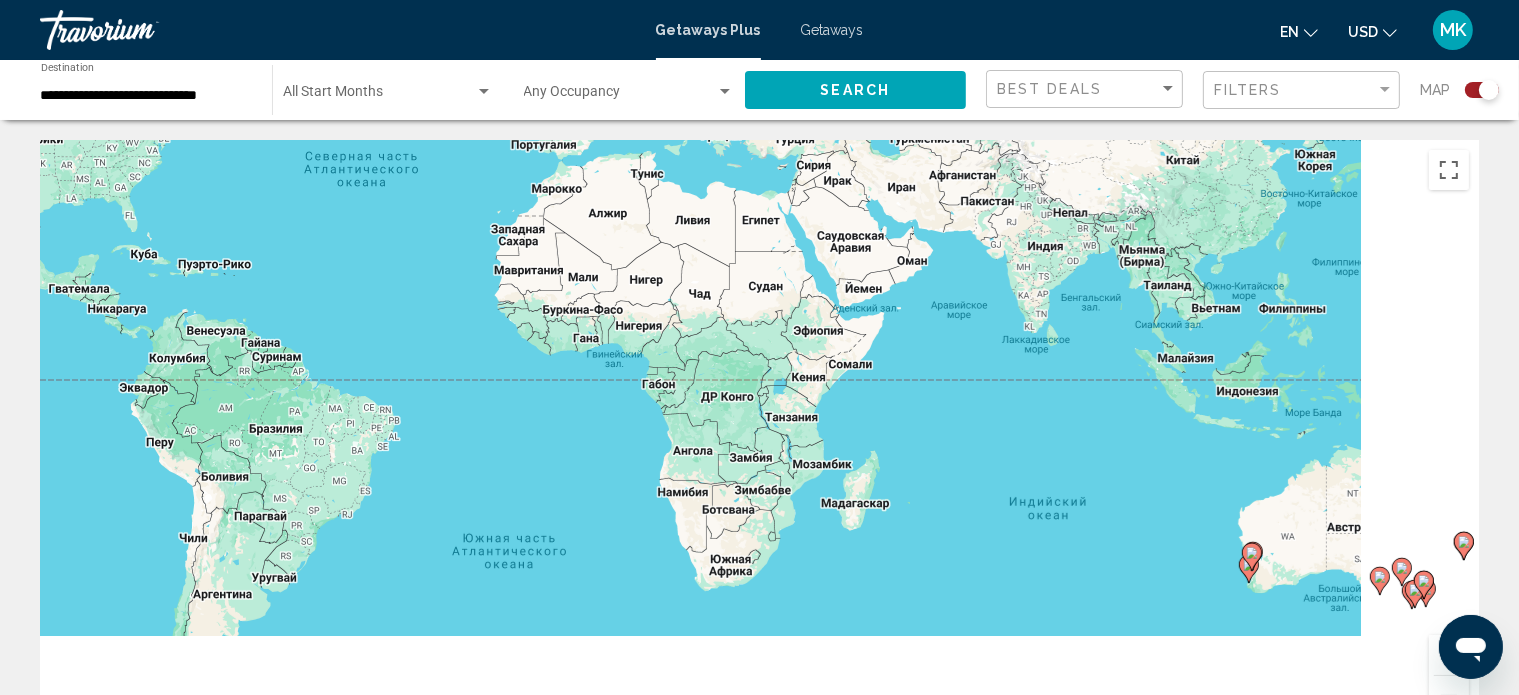 drag, startPoint x: 1274, startPoint y: 446, endPoint x: 836, endPoint y: 177, distance: 514.0087 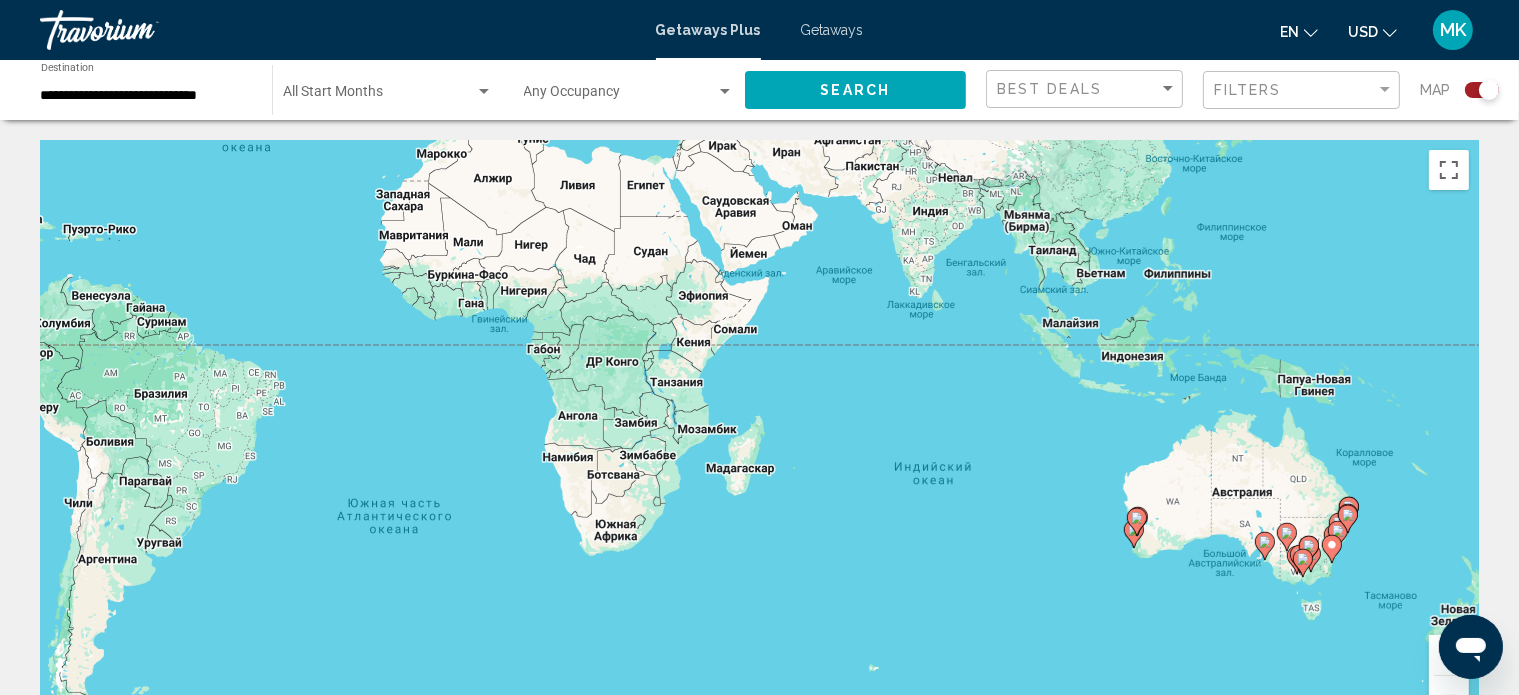 click on "Start Month All Start Months" 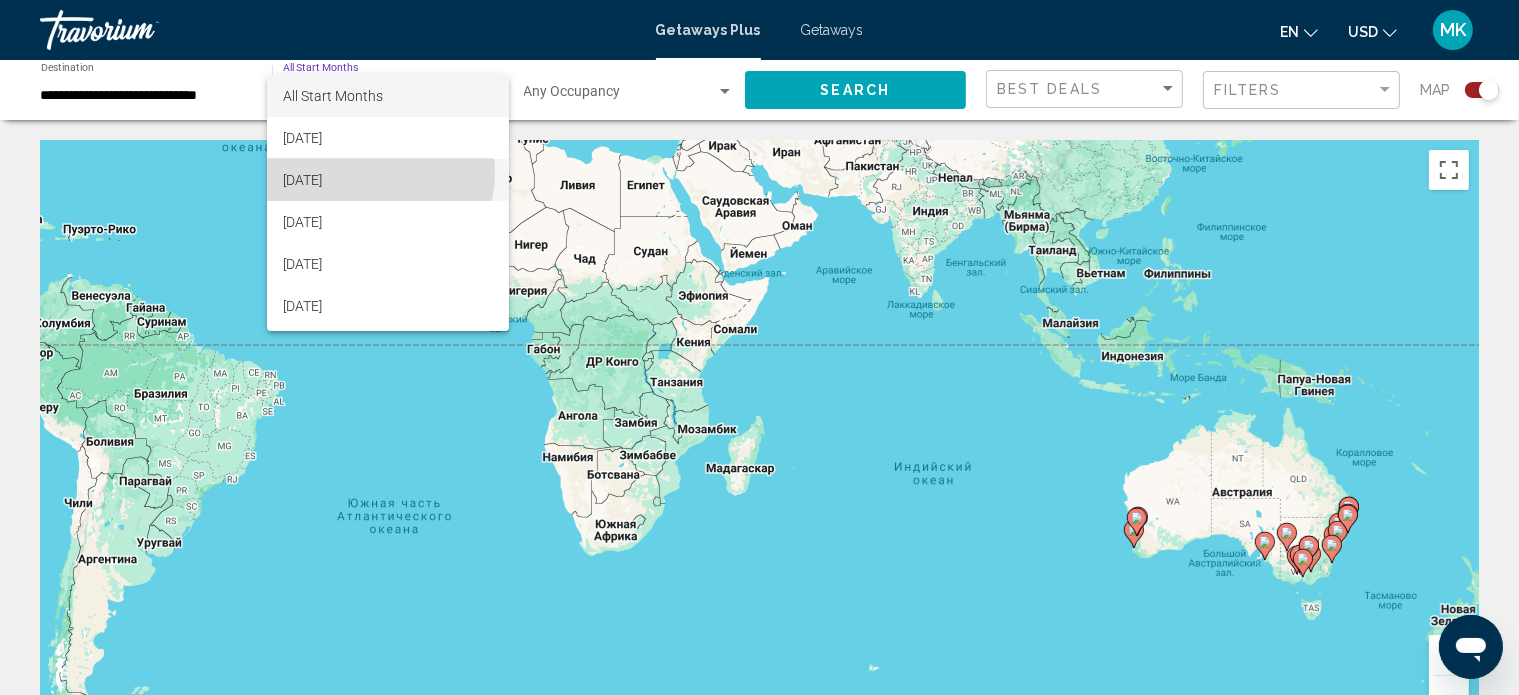 click on "August 2025" at bounding box center [388, 180] 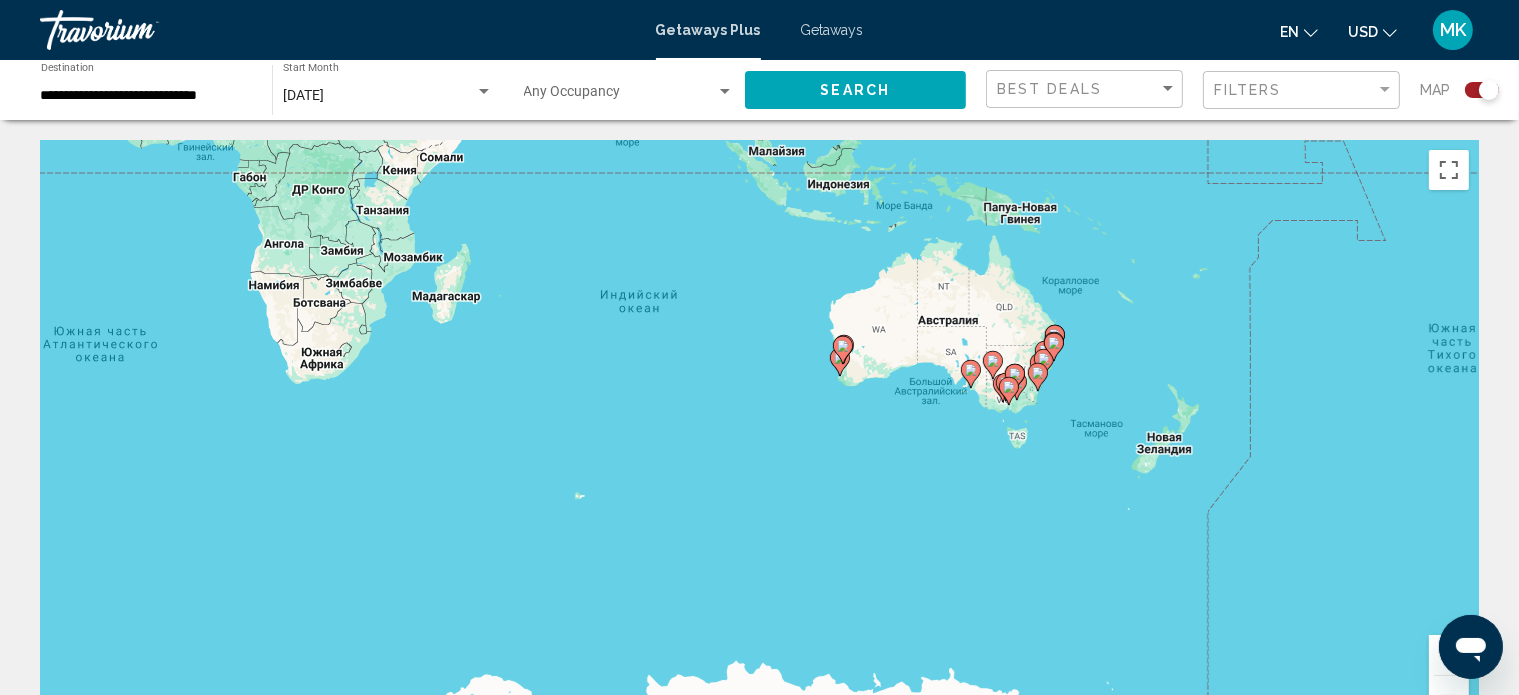 drag, startPoint x: 1376, startPoint y: 559, endPoint x: 1072, endPoint y: 383, distance: 351.27197 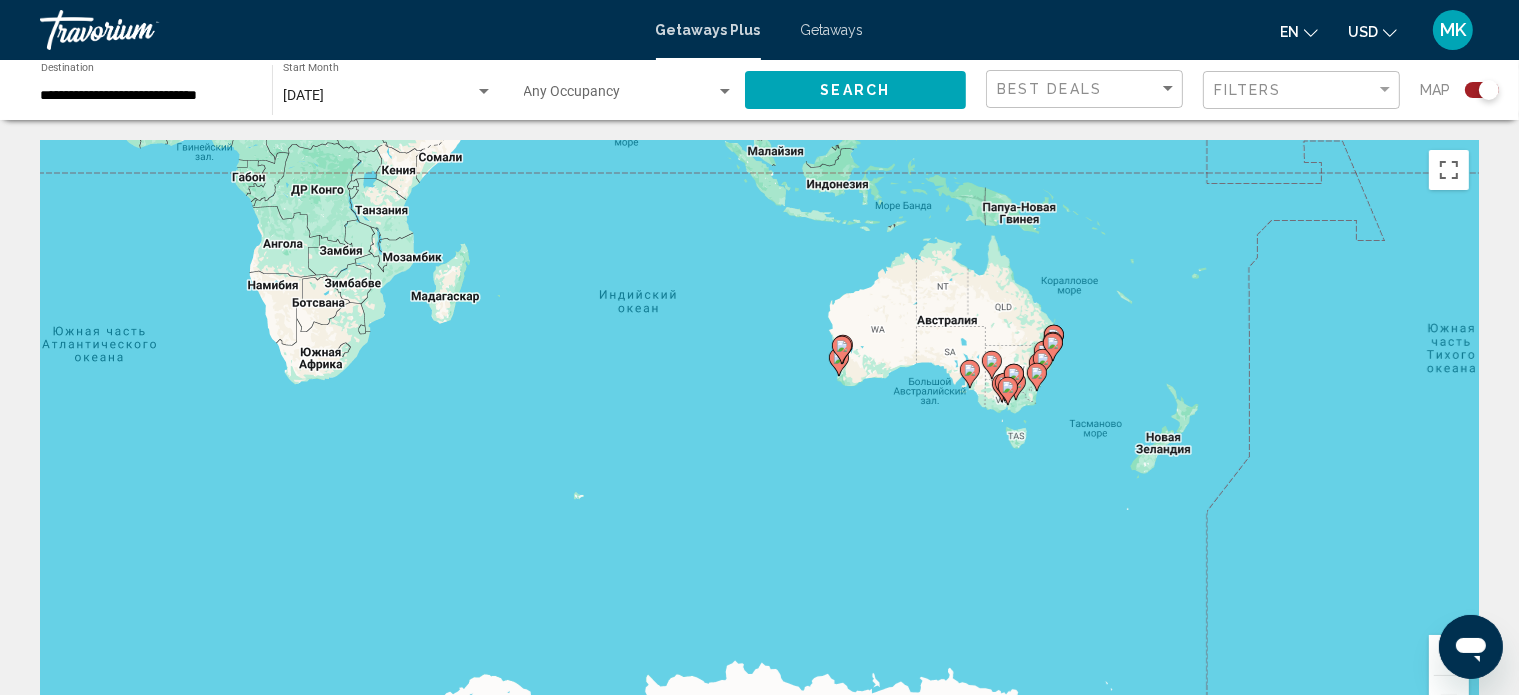 click on "Search" 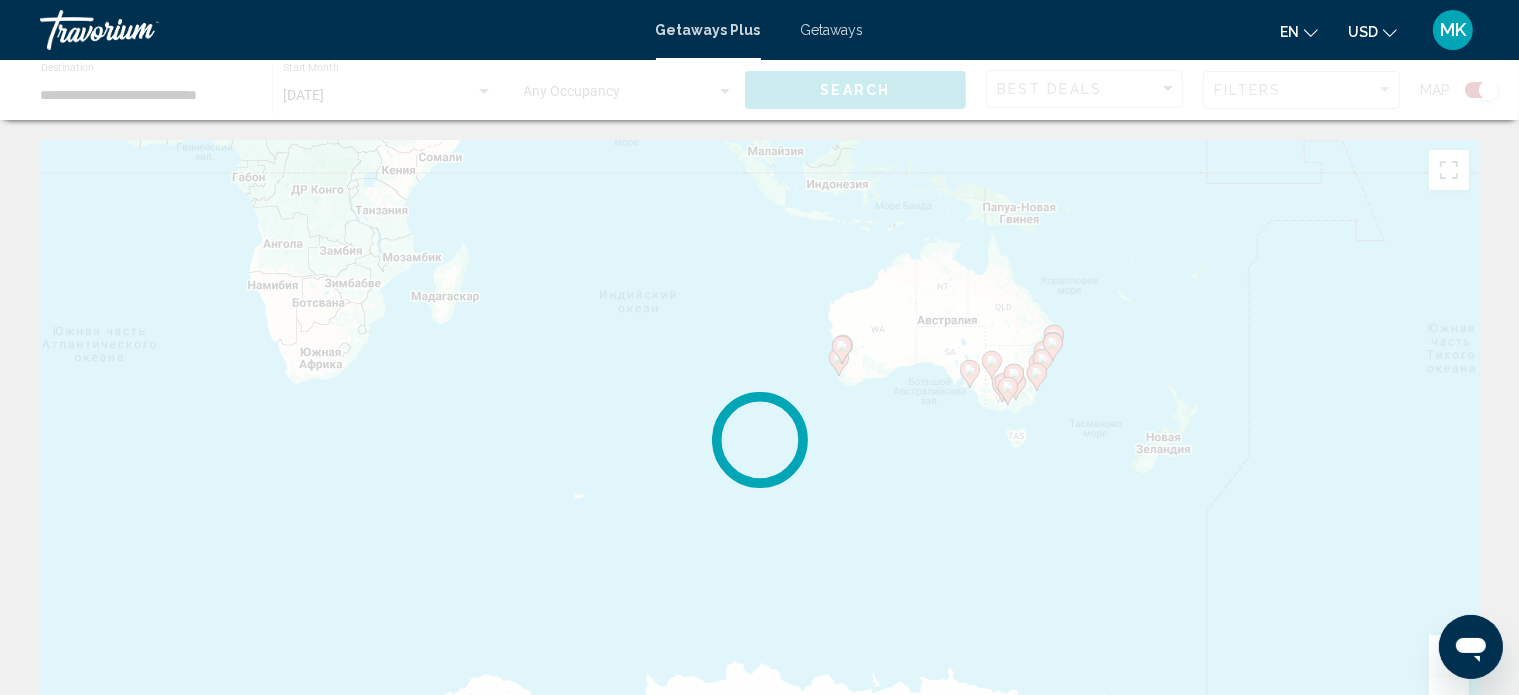 scroll, scrollTop: 0, scrollLeft: 0, axis: both 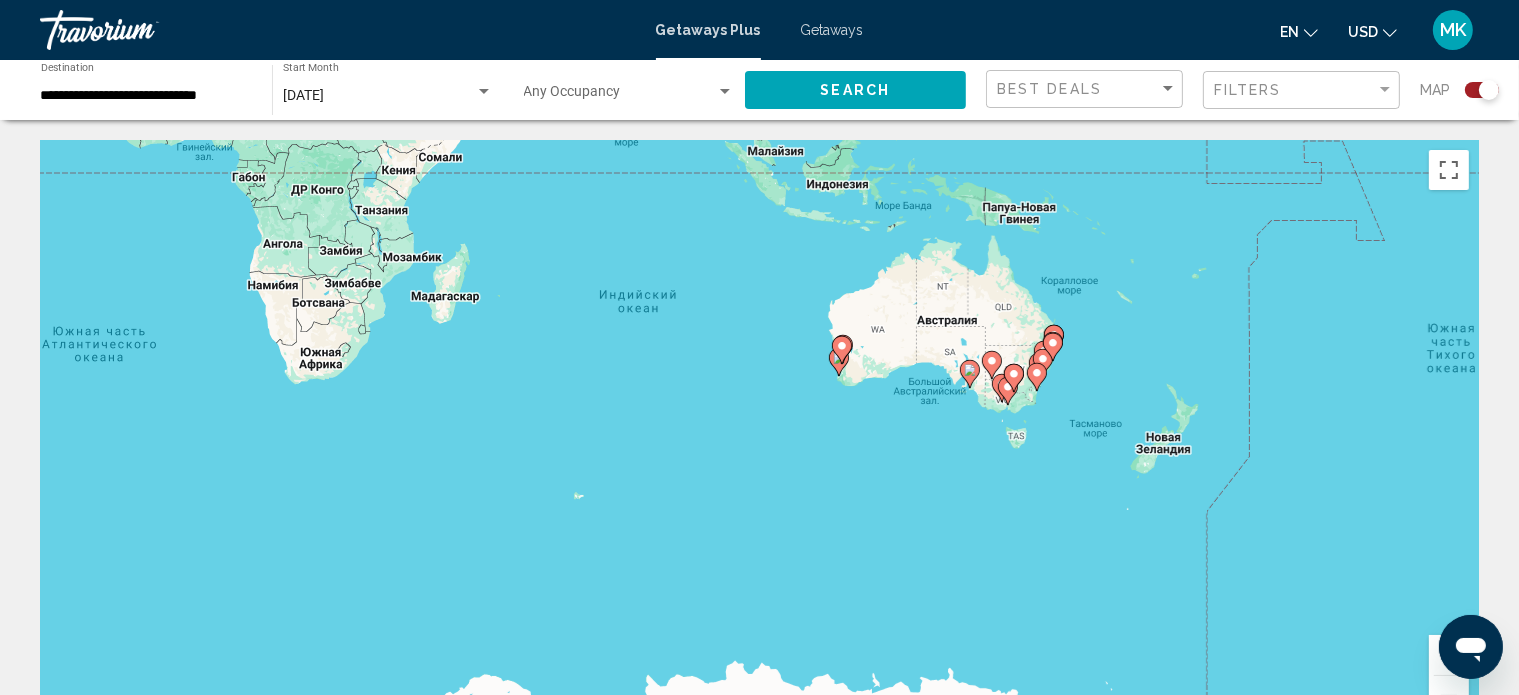 click 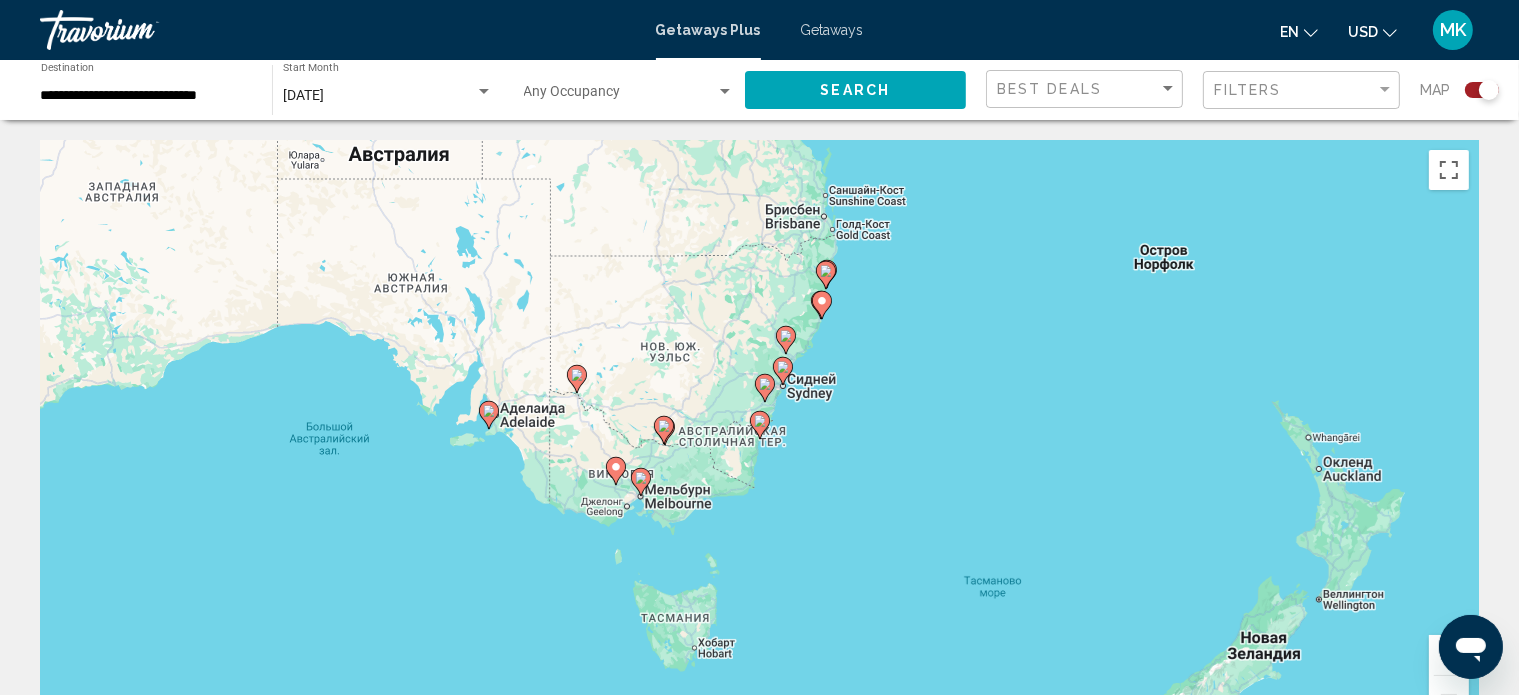 click 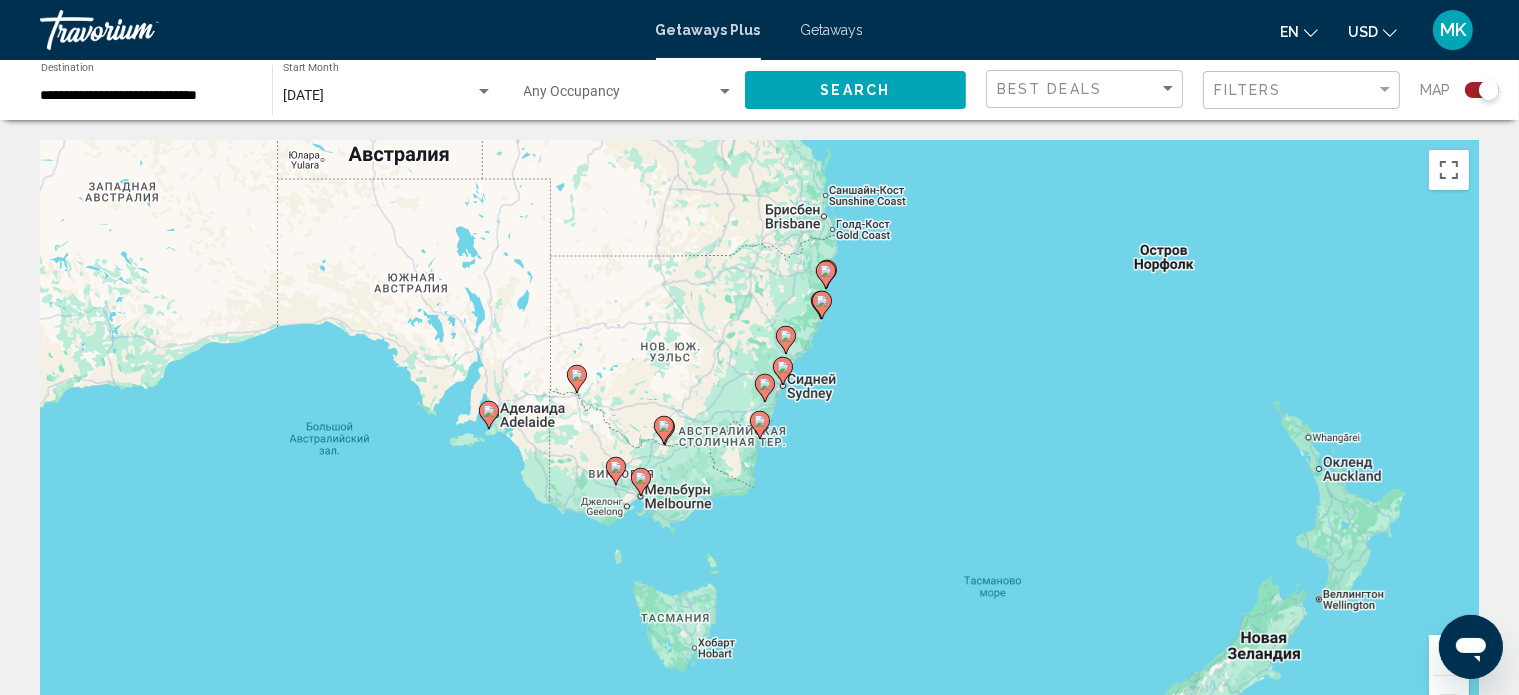 type on "**********" 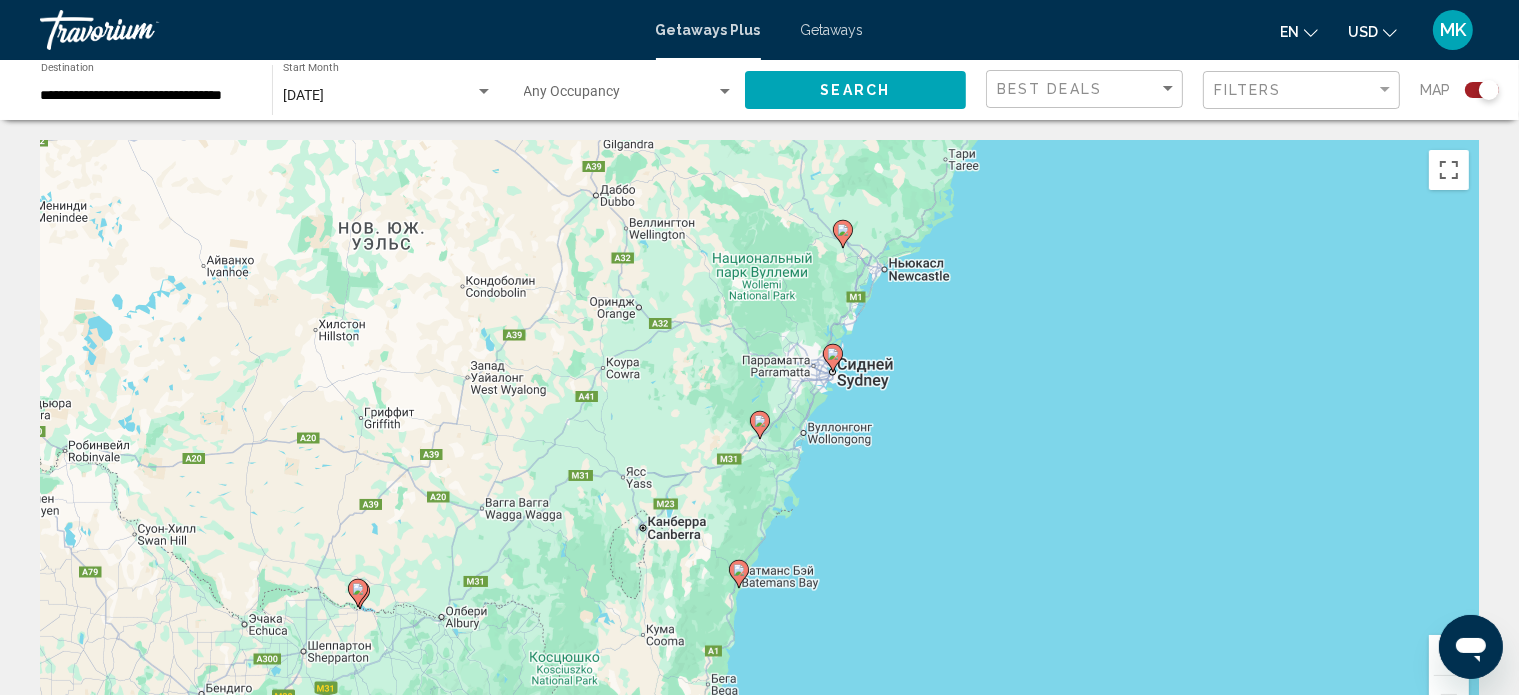 click 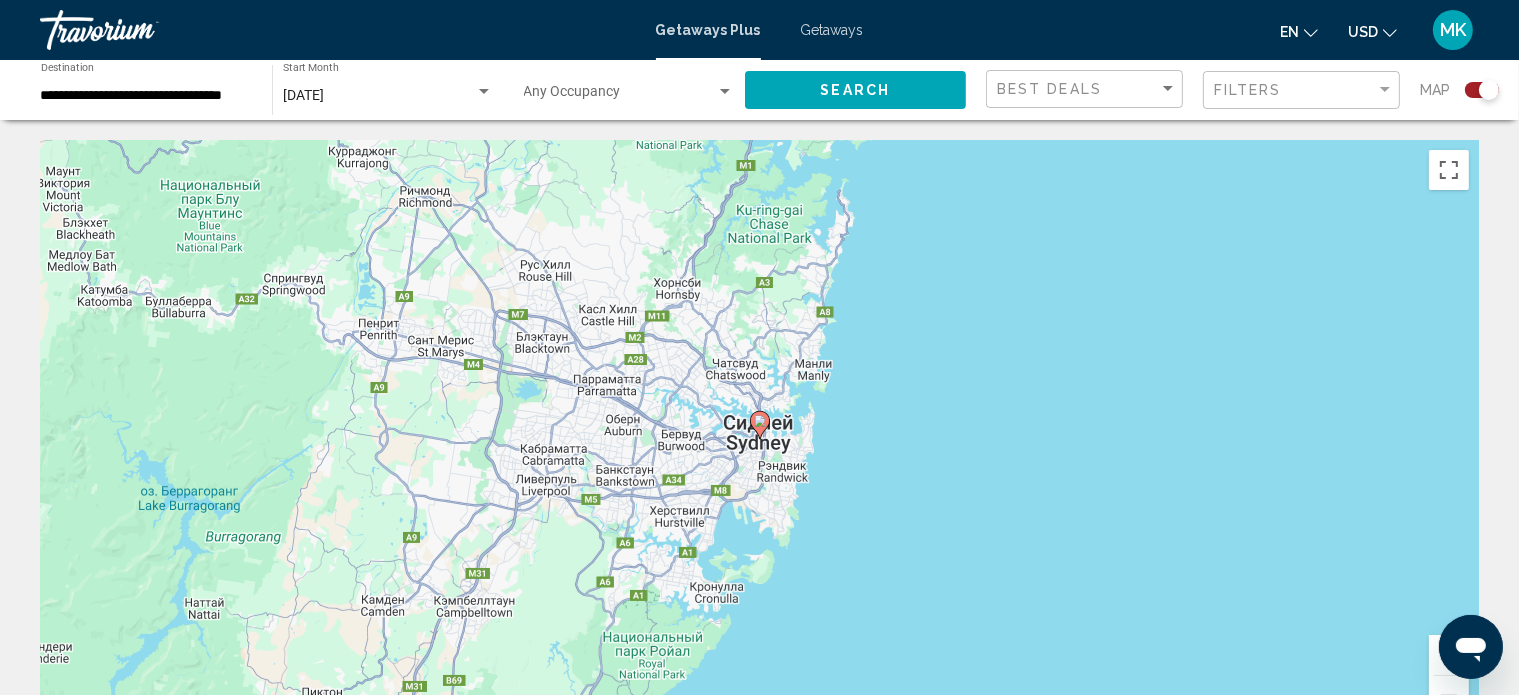 click 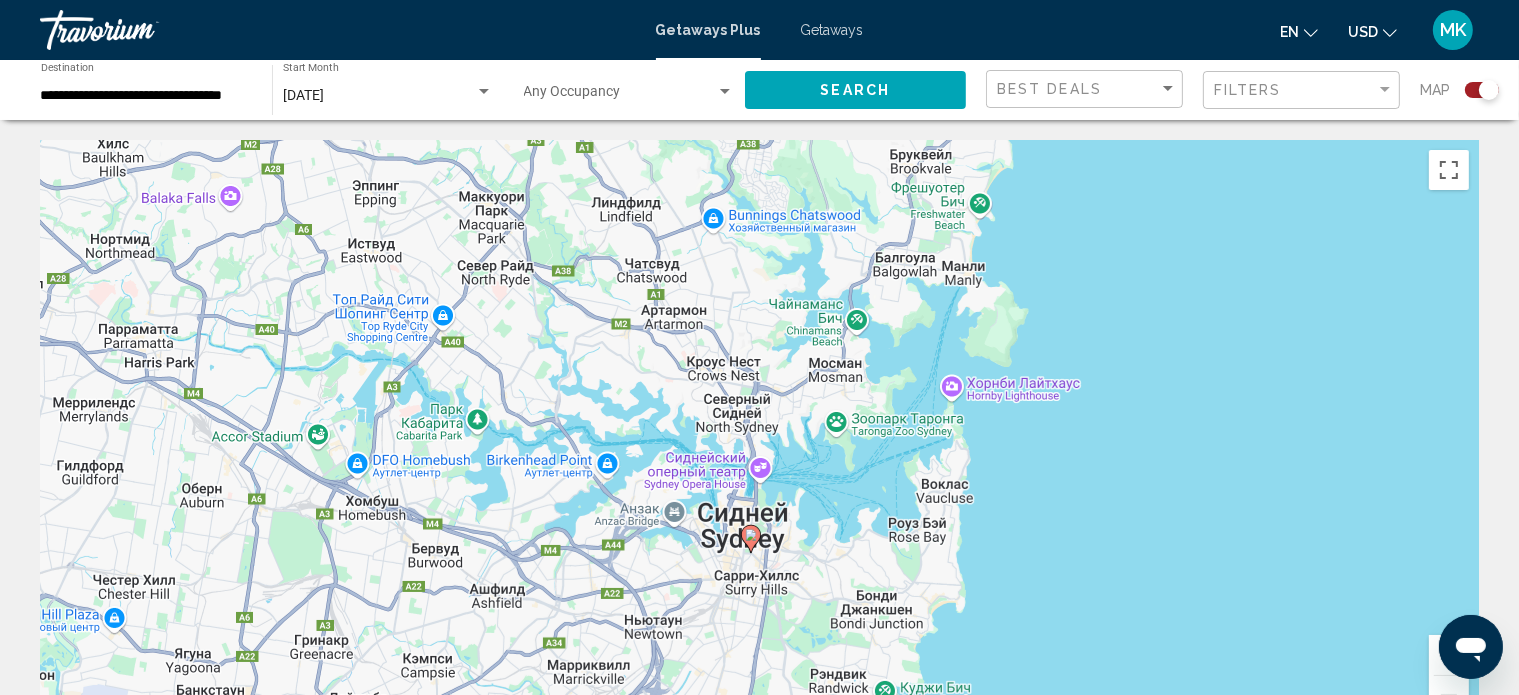 drag, startPoint x: 761, startPoint y: 573, endPoint x: 744, endPoint y: 391, distance: 182.79224 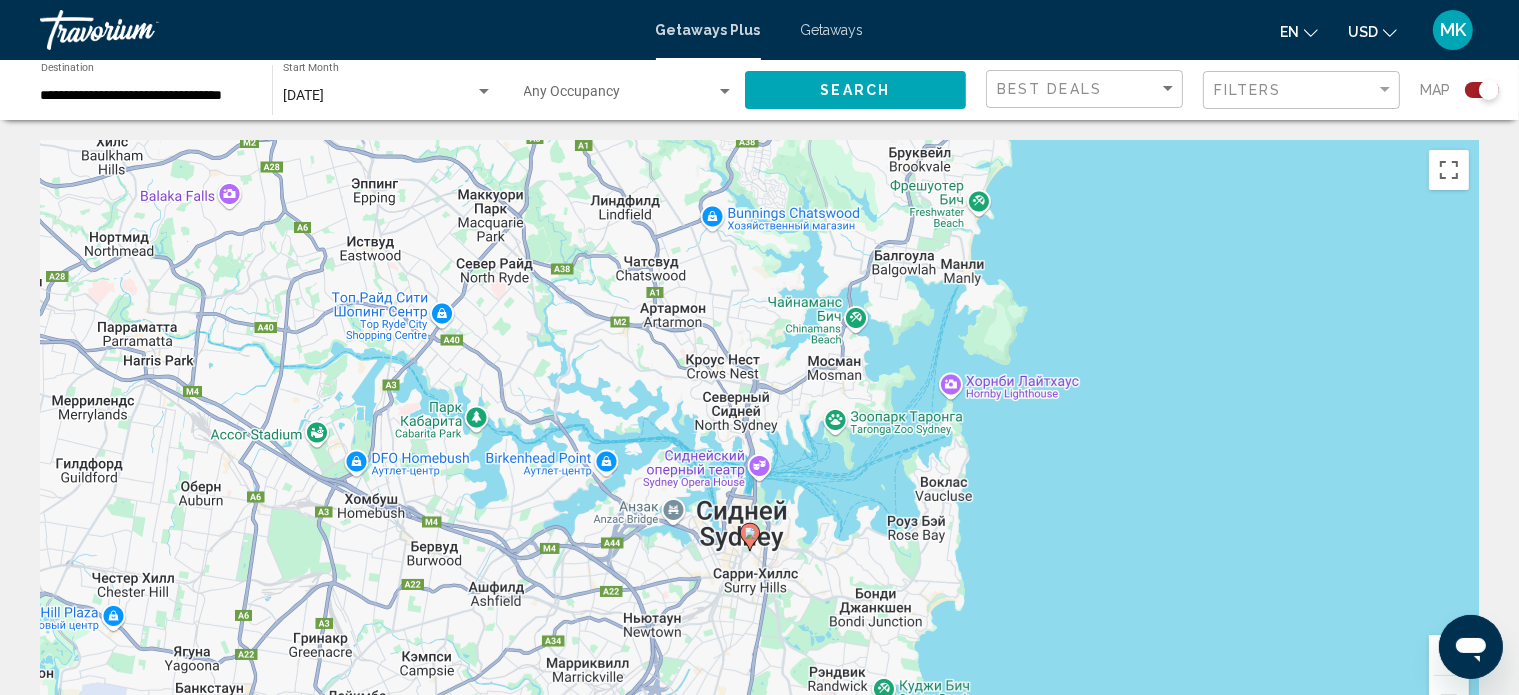 click 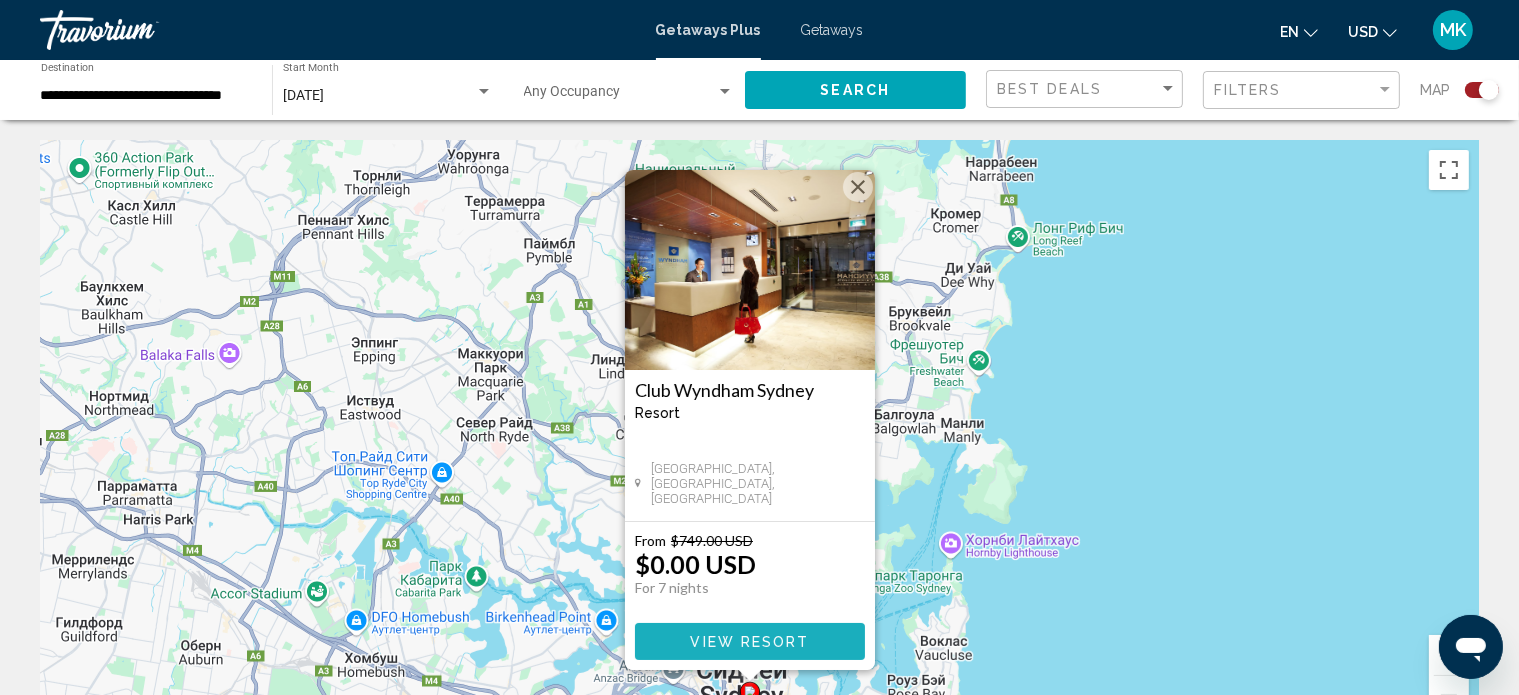 click on "View Resort" at bounding box center [749, 642] 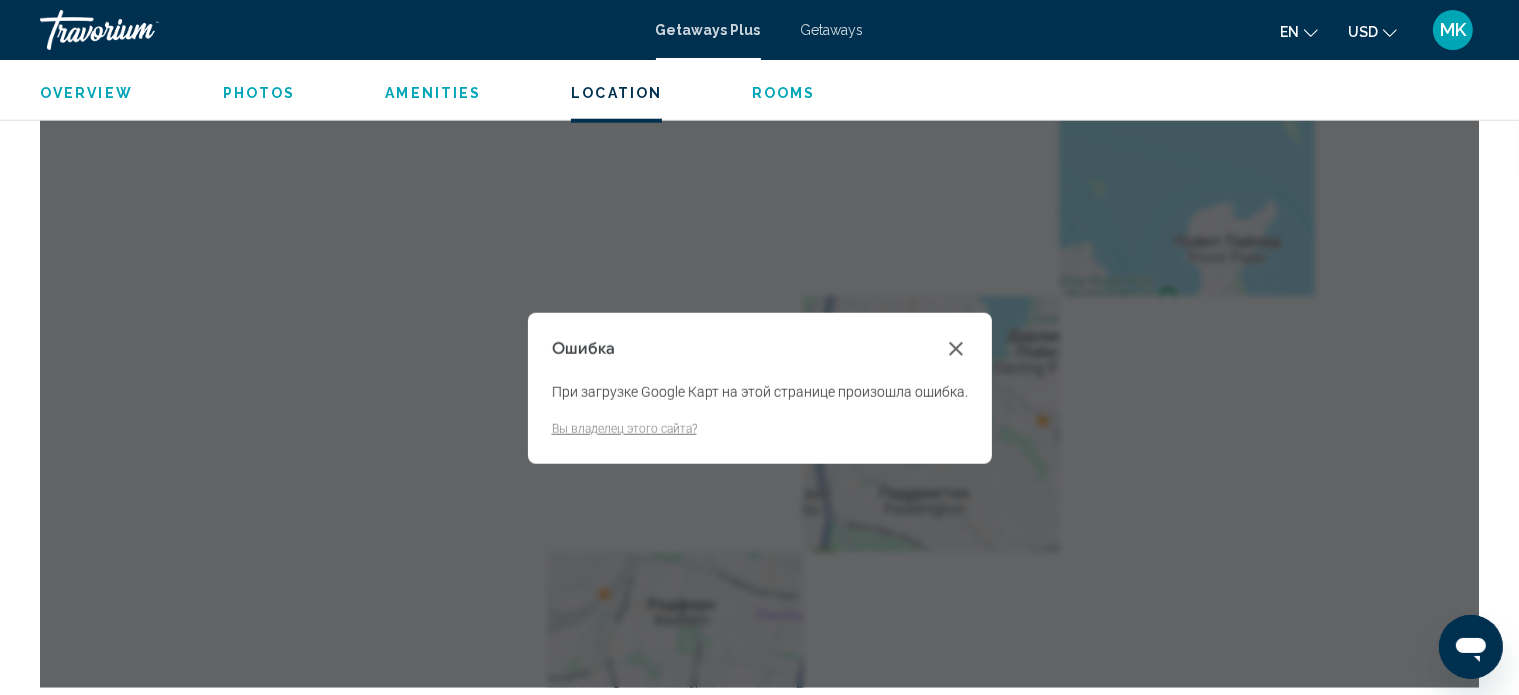 scroll, scrollTop: 0, scrollLeft: 0, axis: both 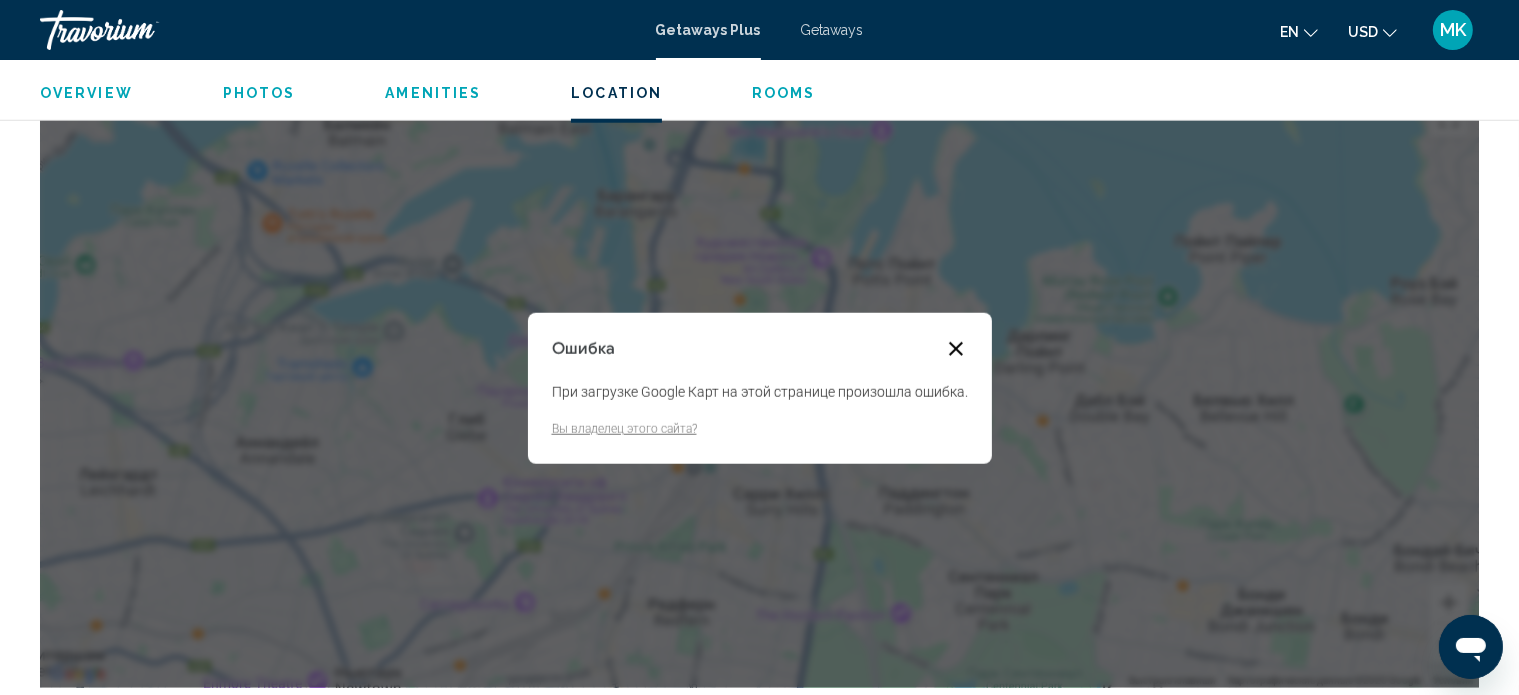 click at bounding box center [956, 349] 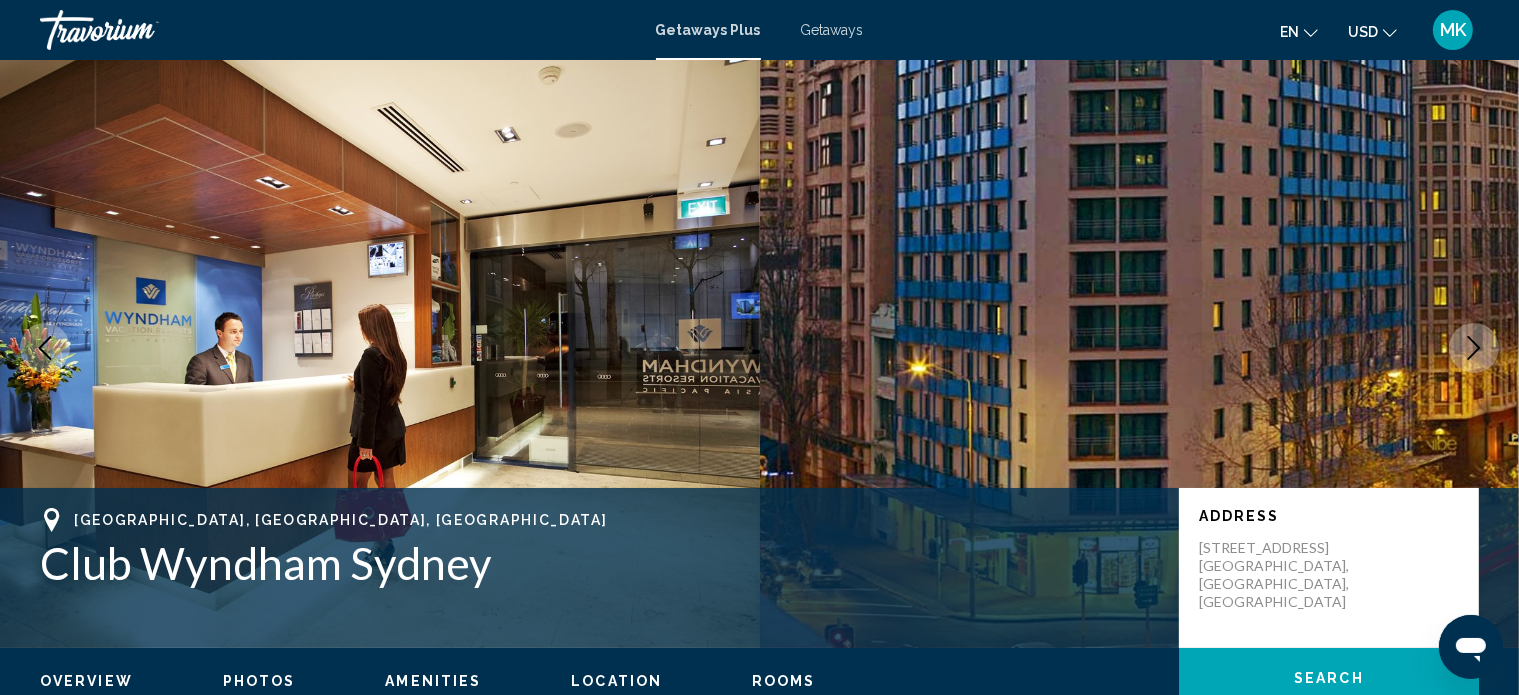 click 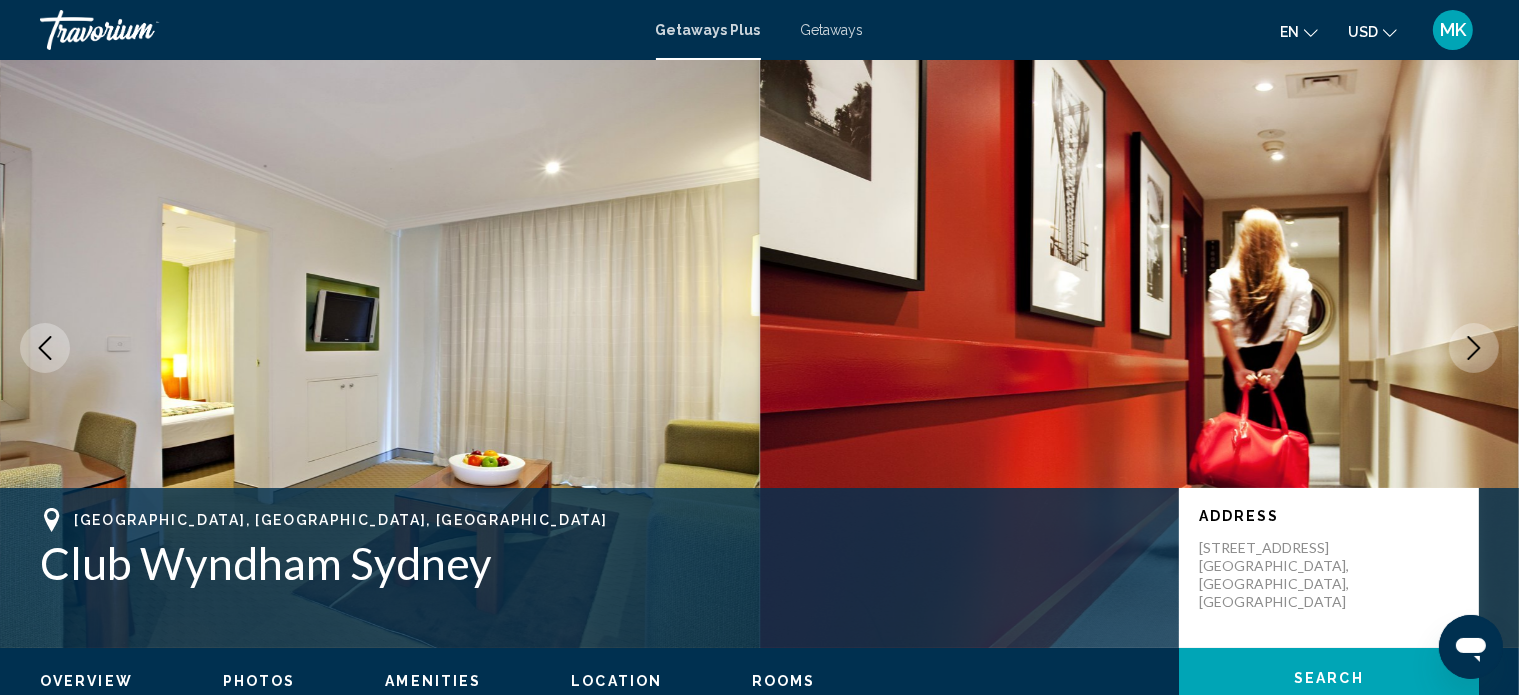 click 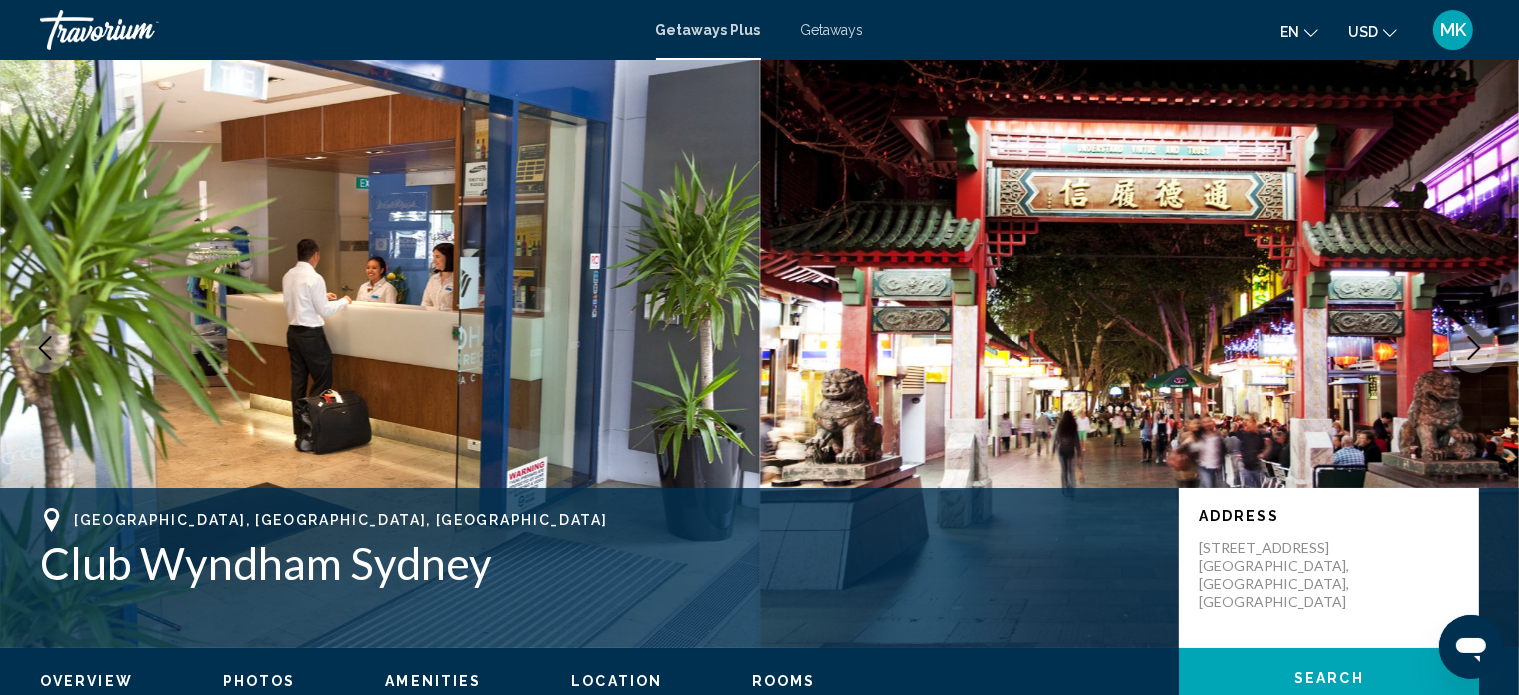 click 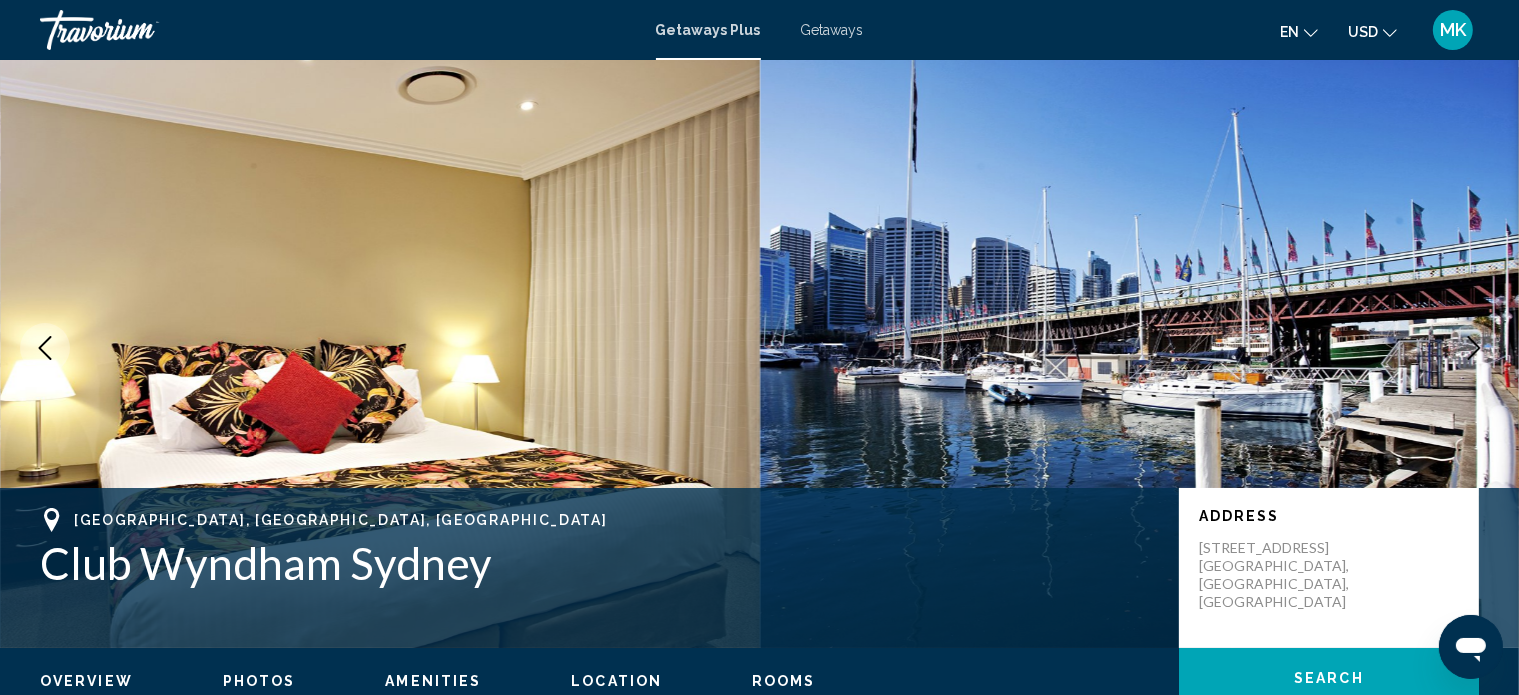 click 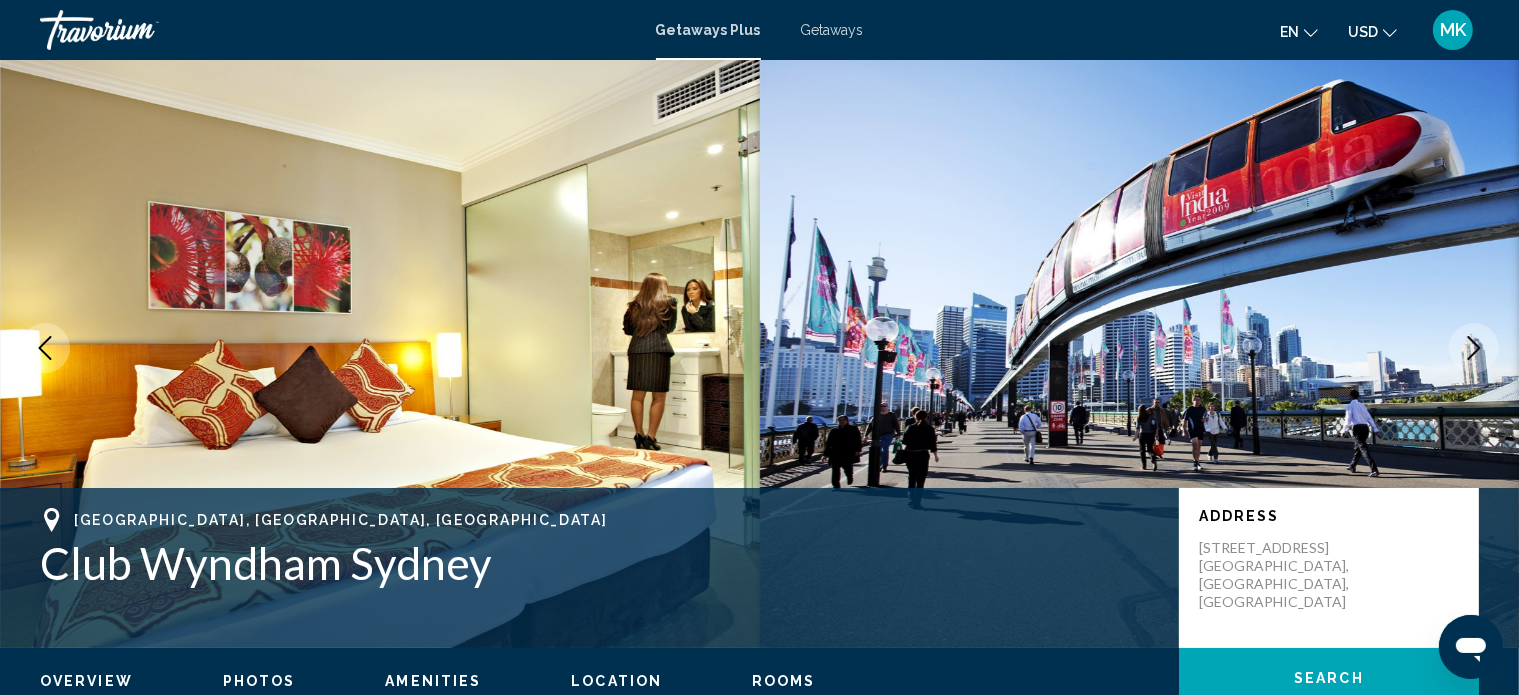 click 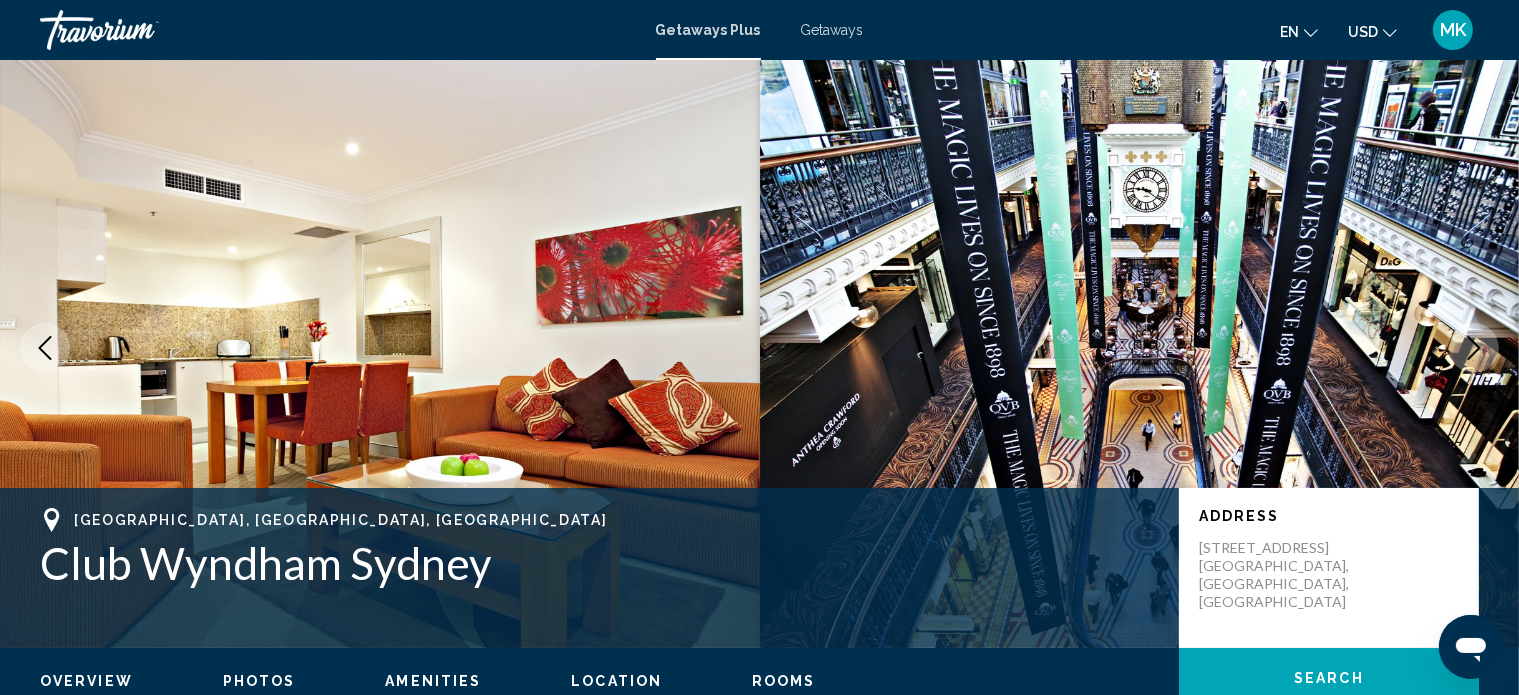 click 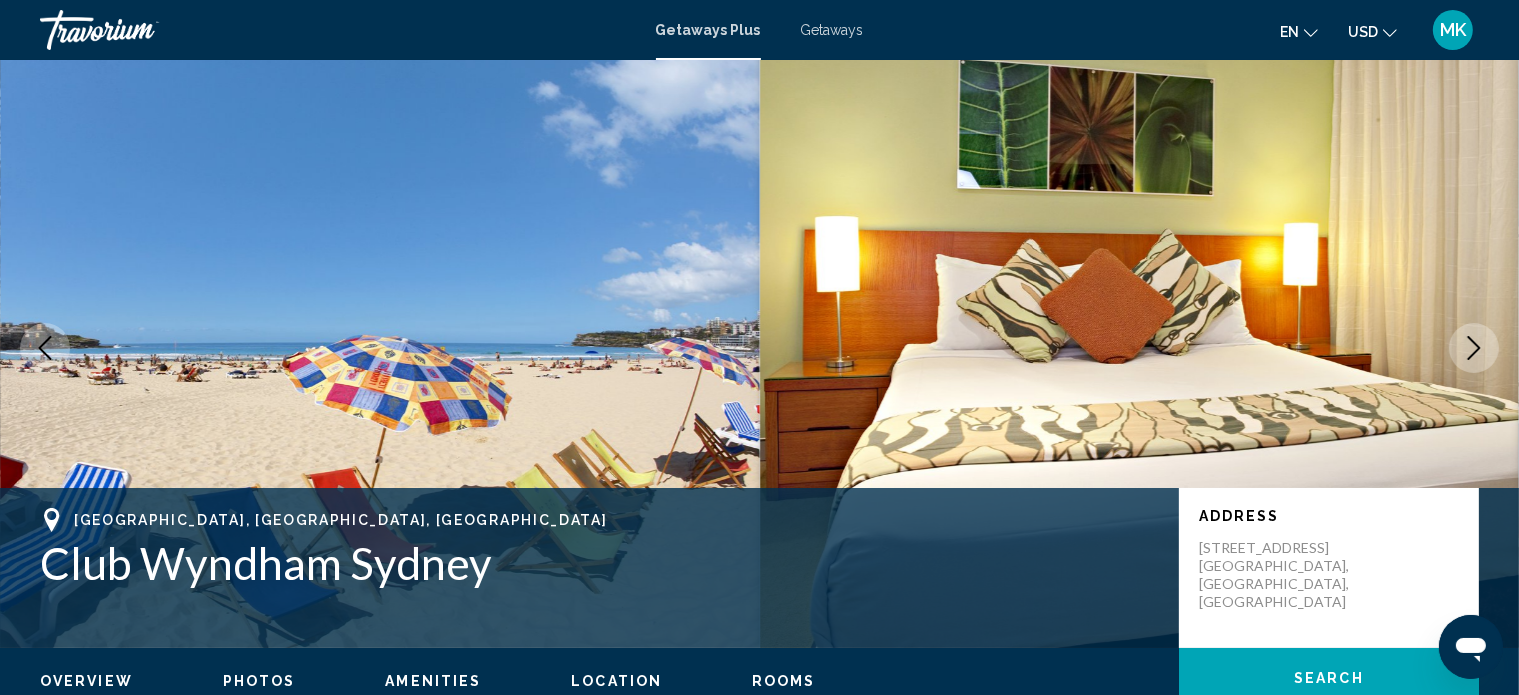 click 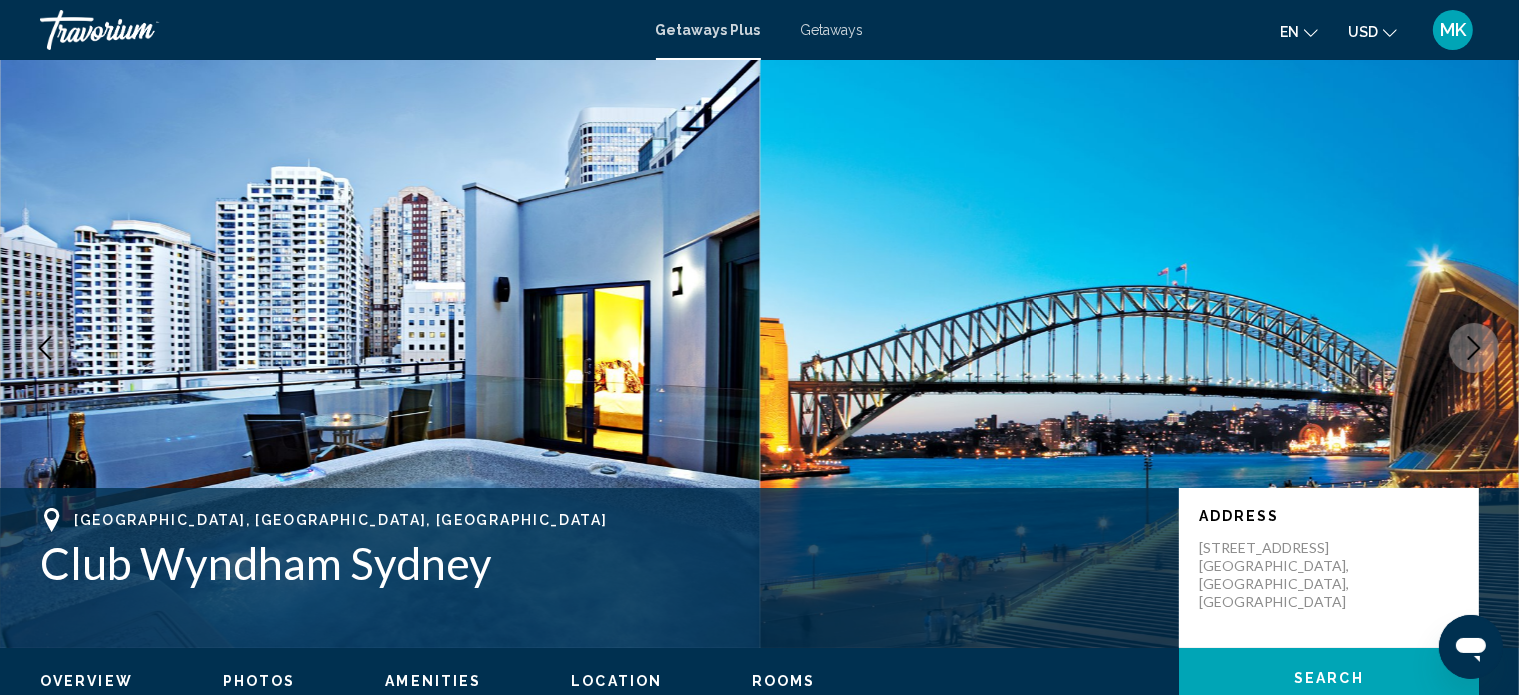 click 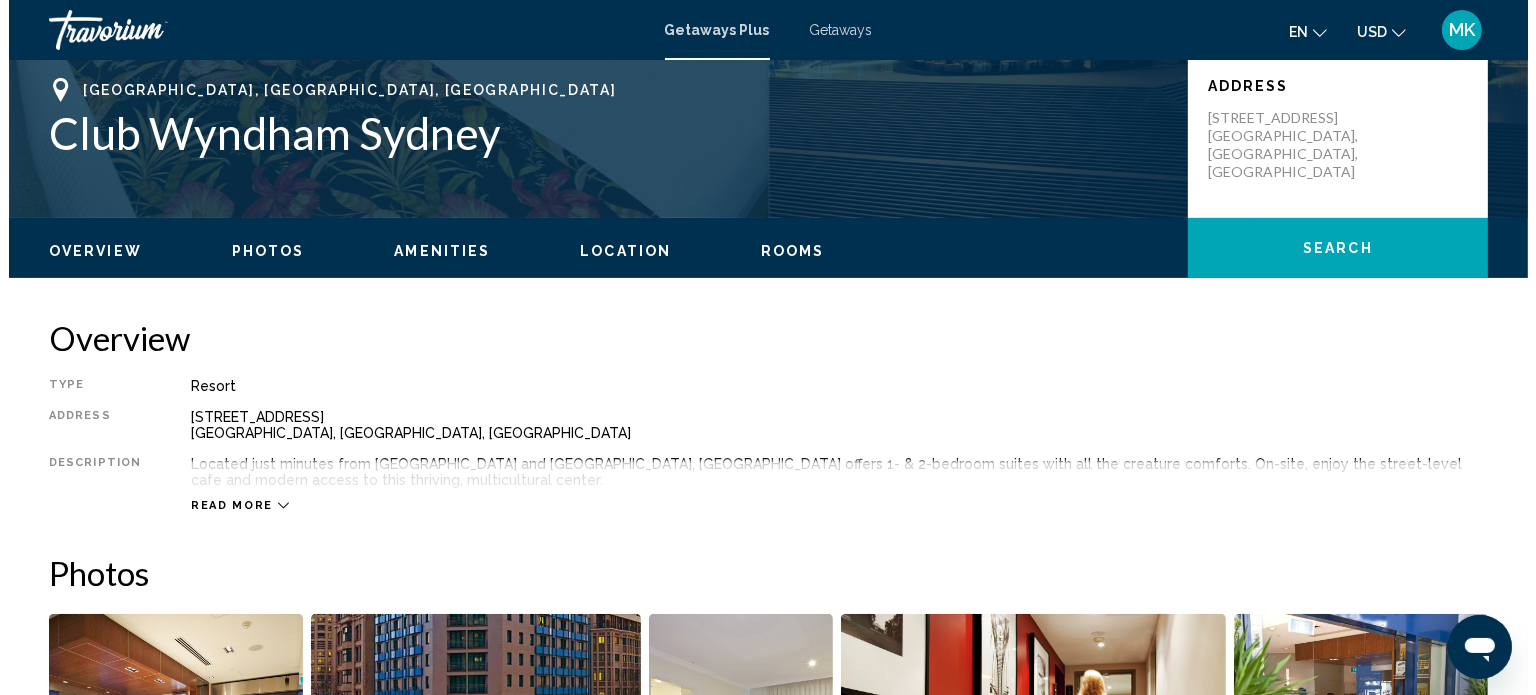 scroll, scrollTop: 0, scrollLeft: 0, axis: both 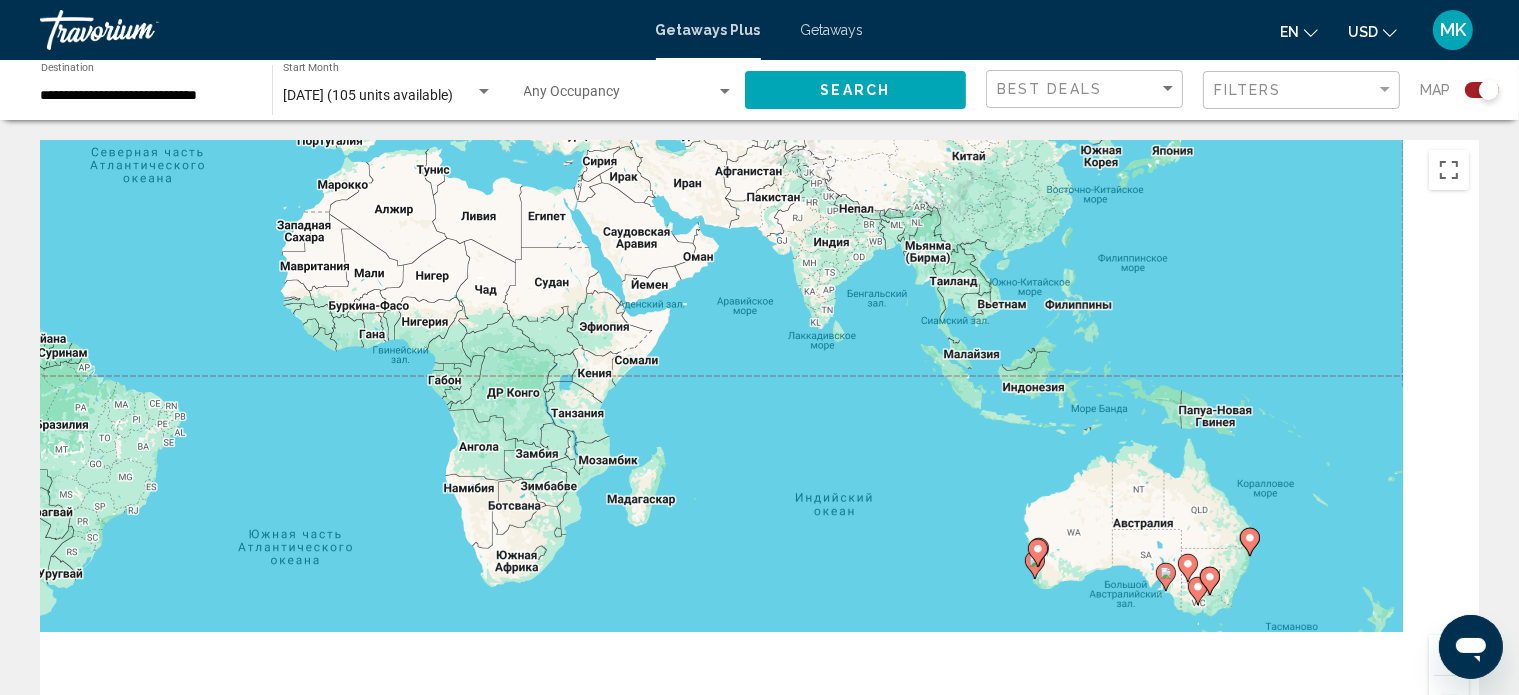 drag, startPoint x: 1123, startPoint y: 485, endPoint x: 535, endPoint y: 238, distance: 637.7719 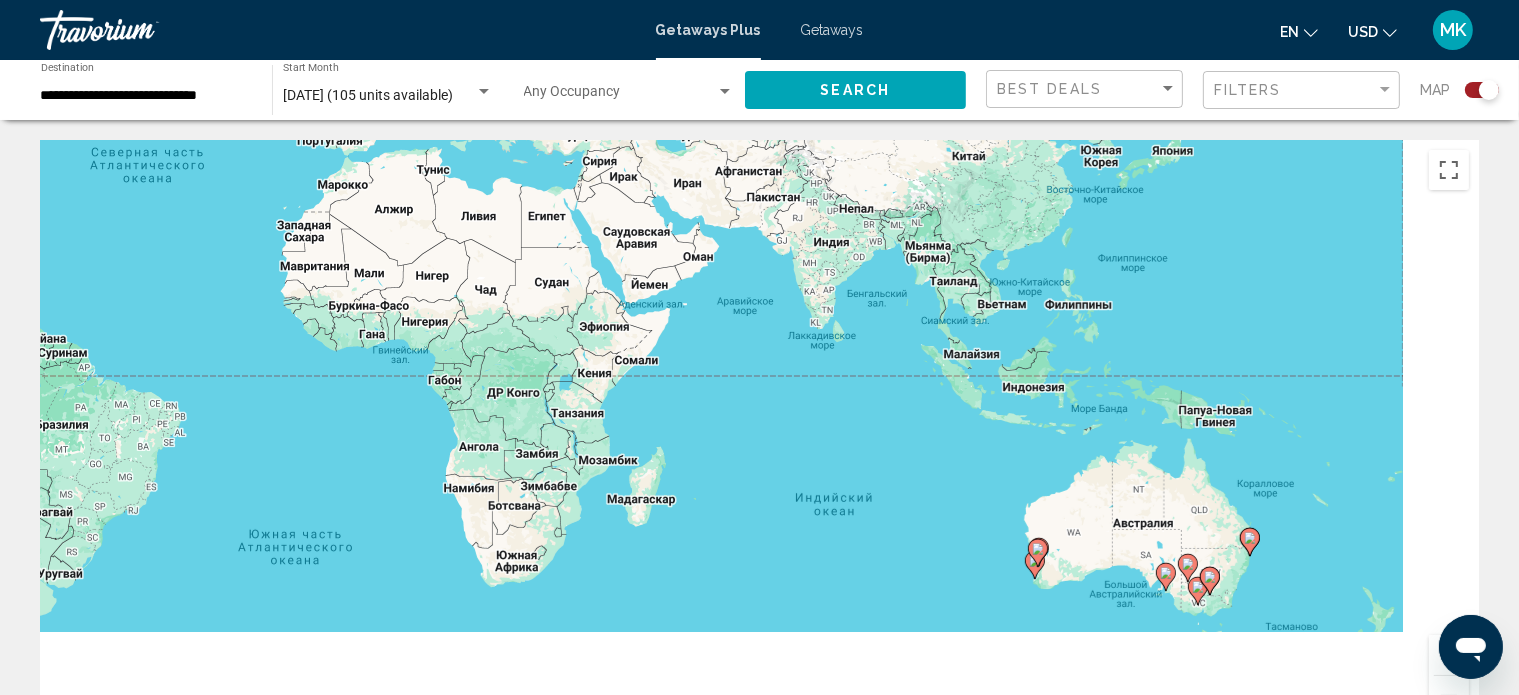 click on "Для навигации используйте клавиши со стрелками. Чтобы активировать перетаскивание с помощью клавиатуры, нажмите Alt + Ввод. После этого перемещайте маркер, используя клавиши со стрелками. Чтобы завершить перетаскивание, нажмите клавишу Ввод. Чтобы отменить действие, нажмите клавишу Esc." at bounding box center (759, 440) 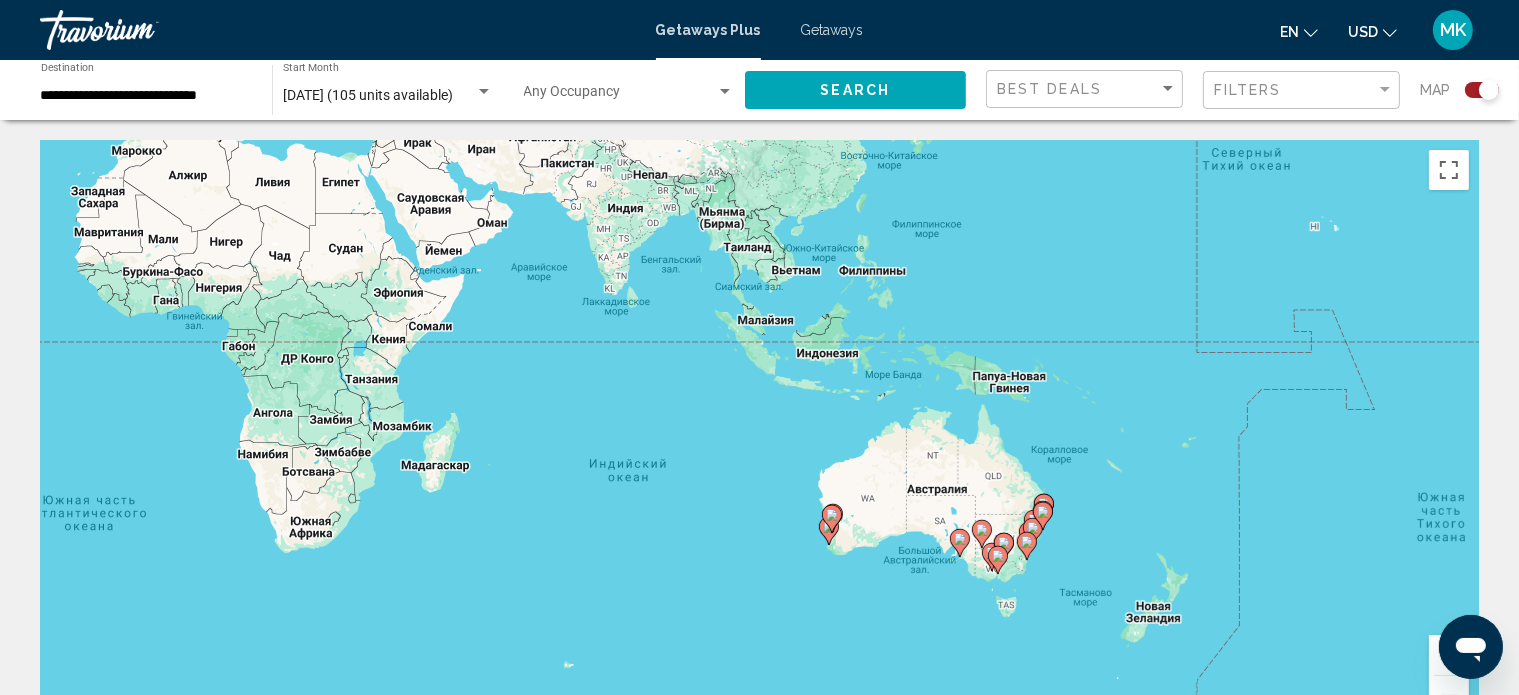 click at bounding box center [1027, 546] 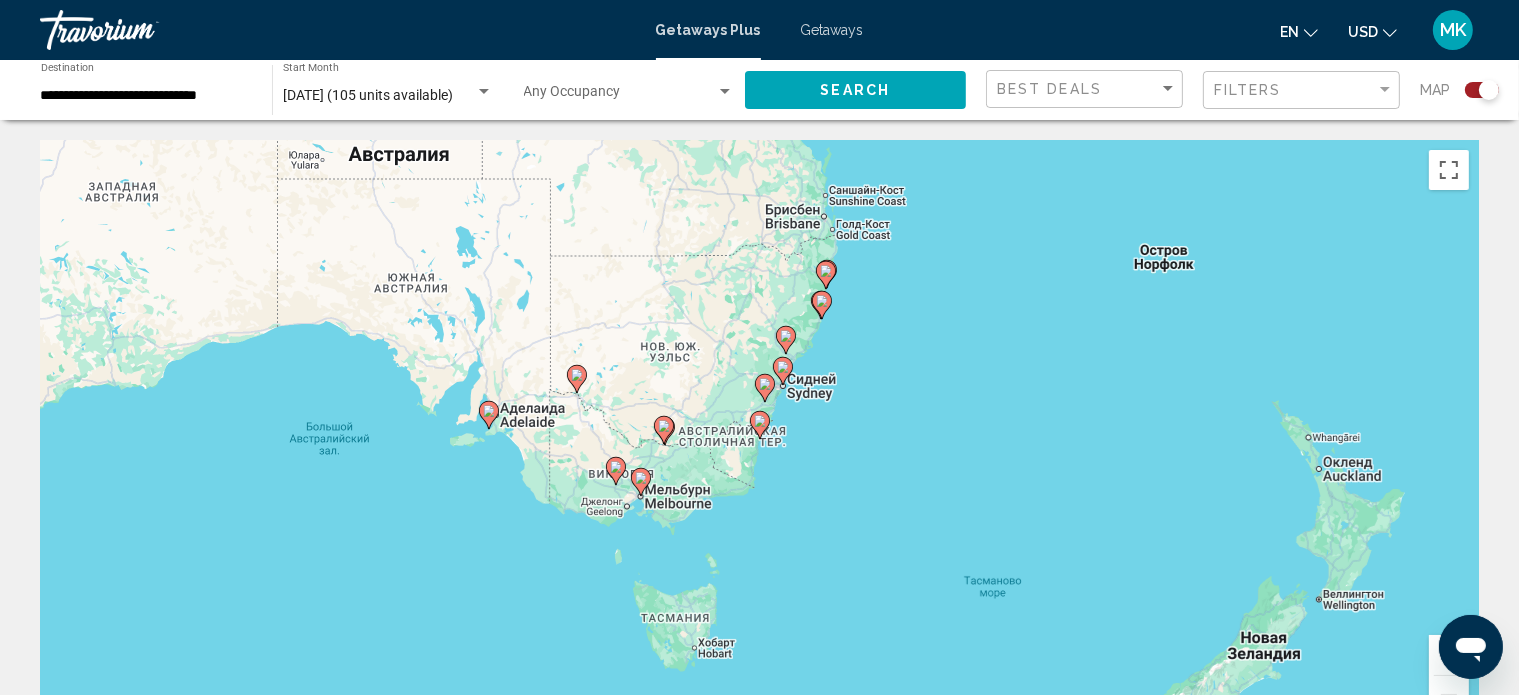 click 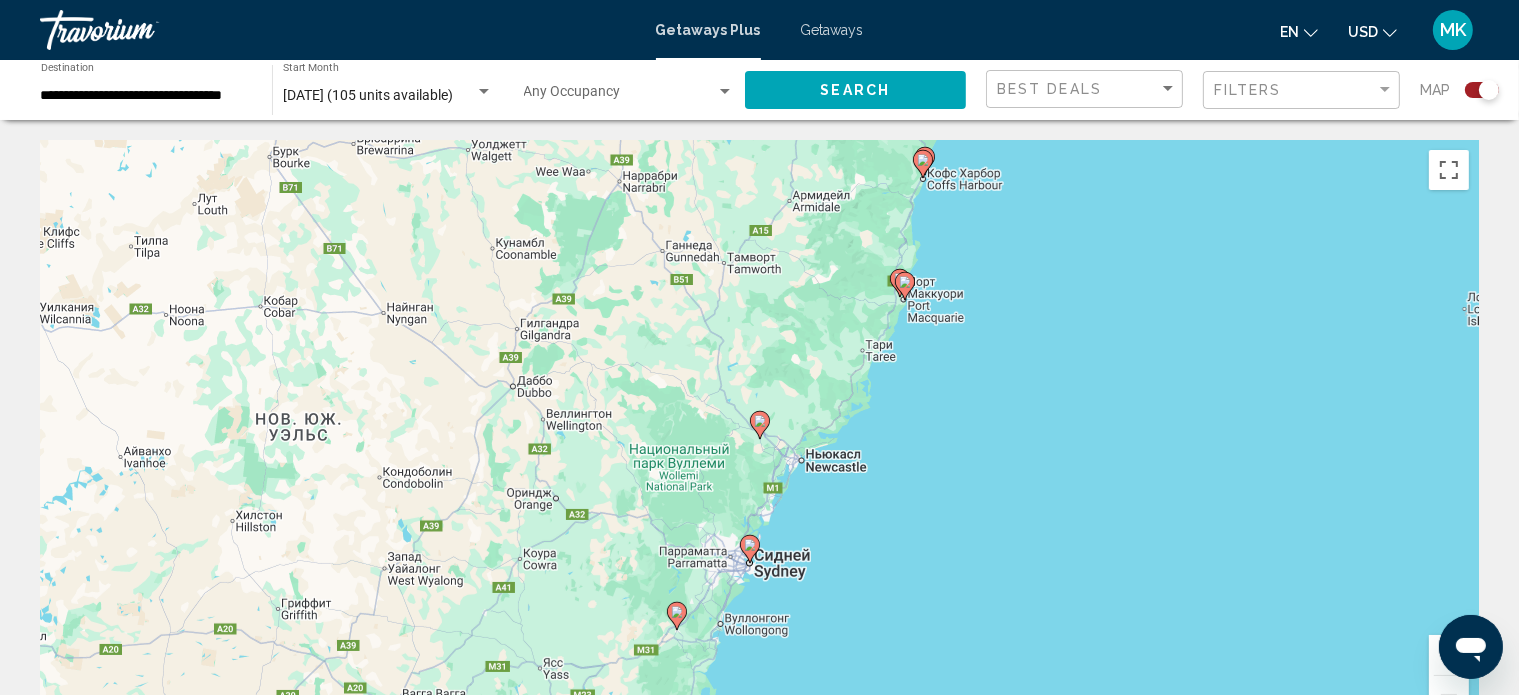 click 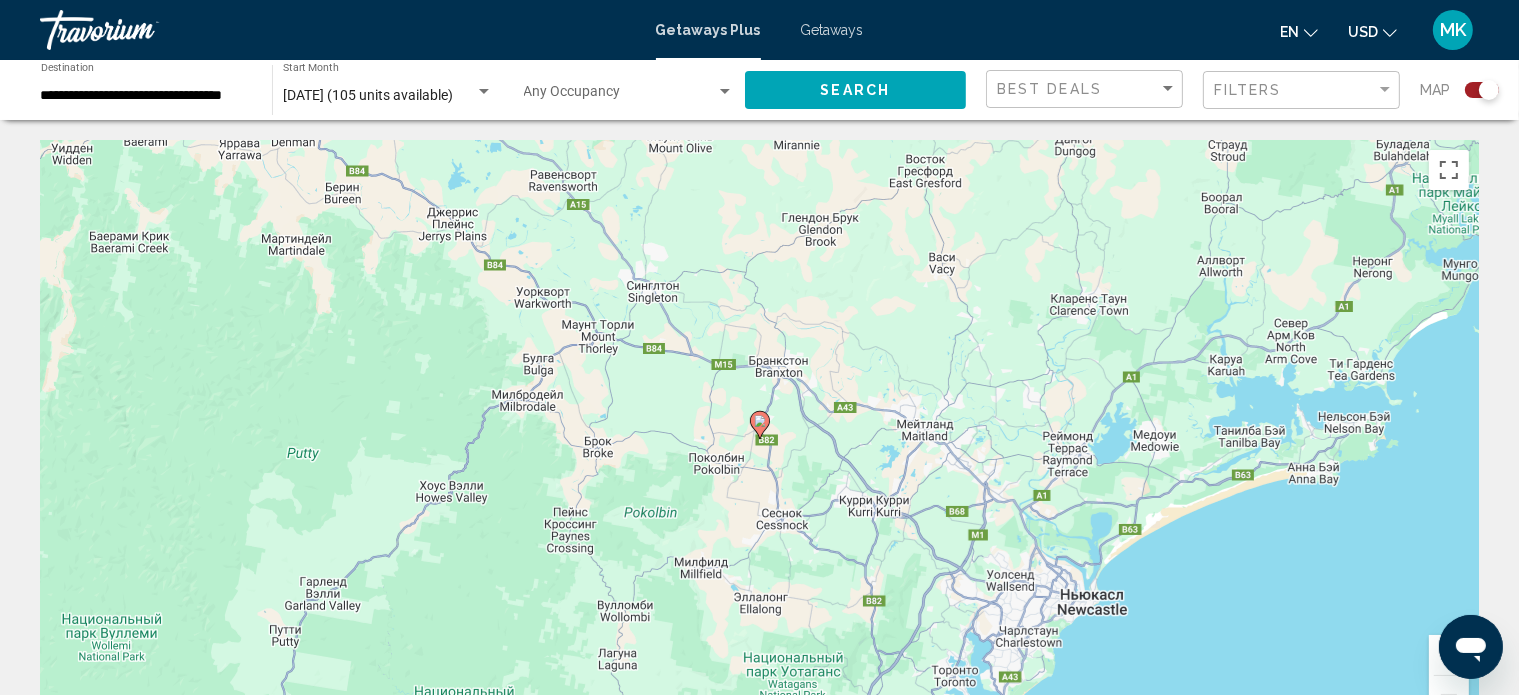 click 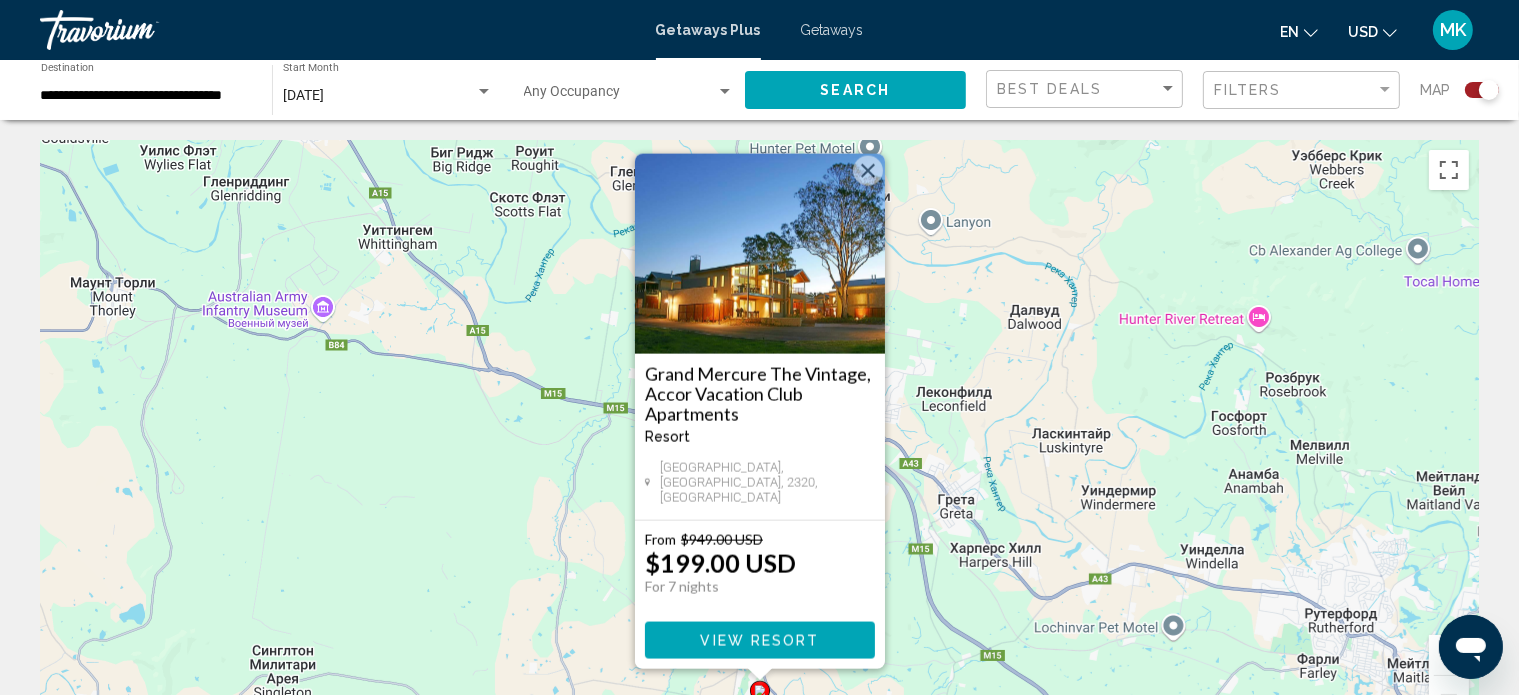 click at bounding box center [868, 171] 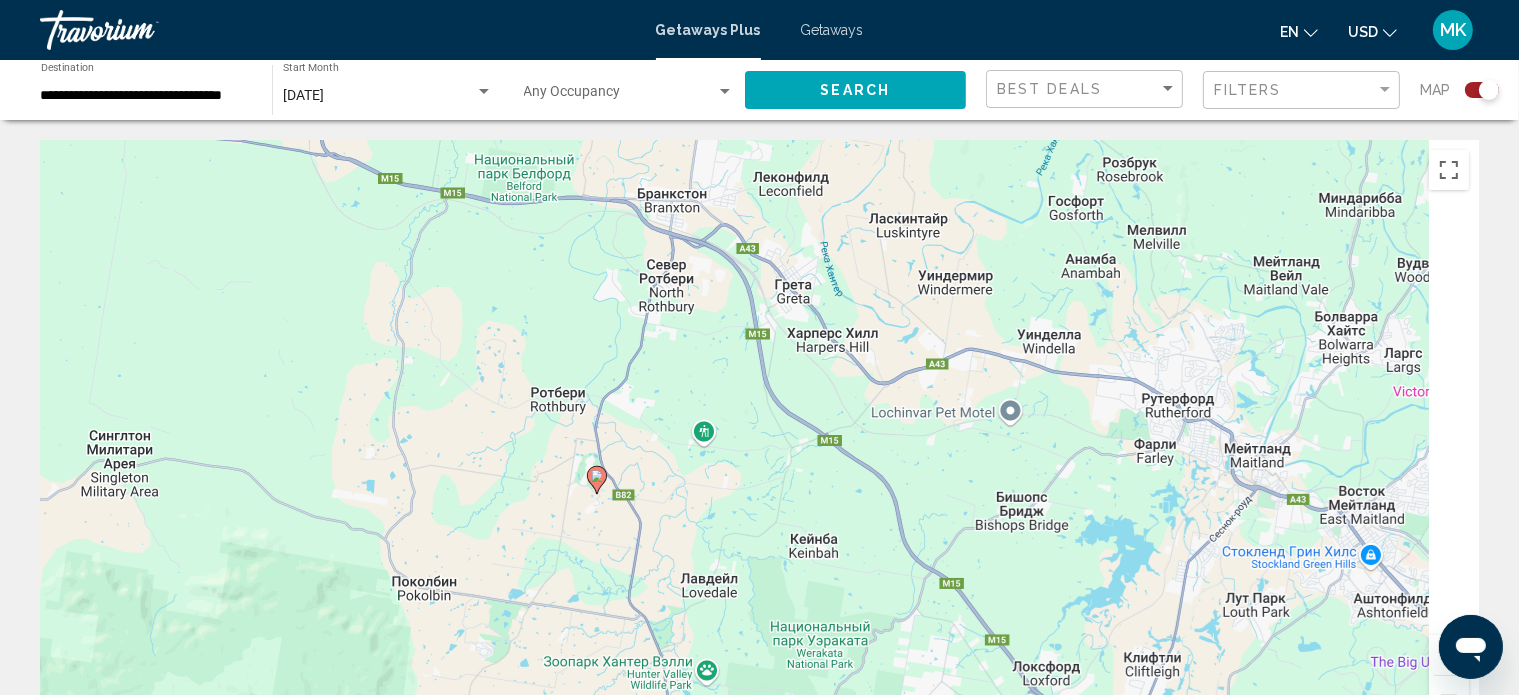 drag, startPoint x: 1389, startPoint y: 629, endPoint x: 1176, endPoint y: 387, distance: 322.3864 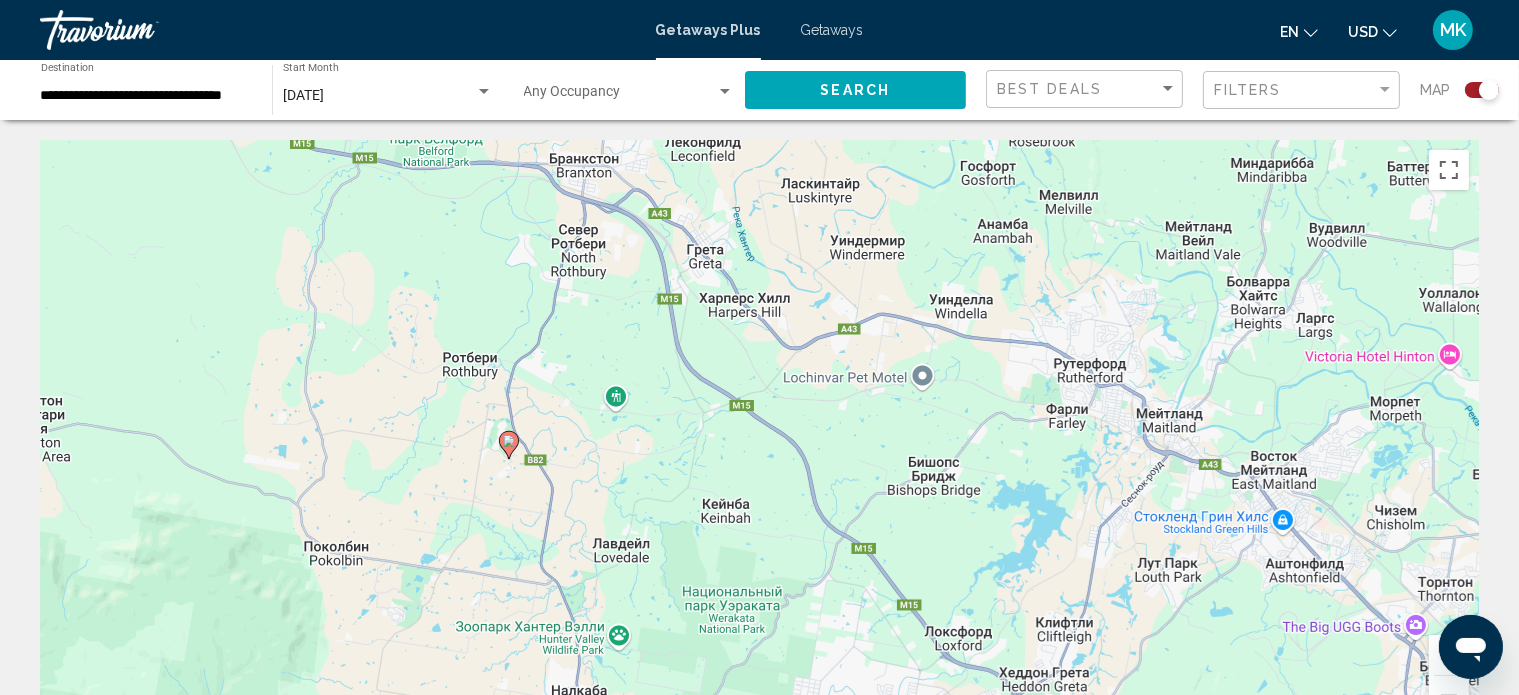 click at bounding box center (1449, 696) 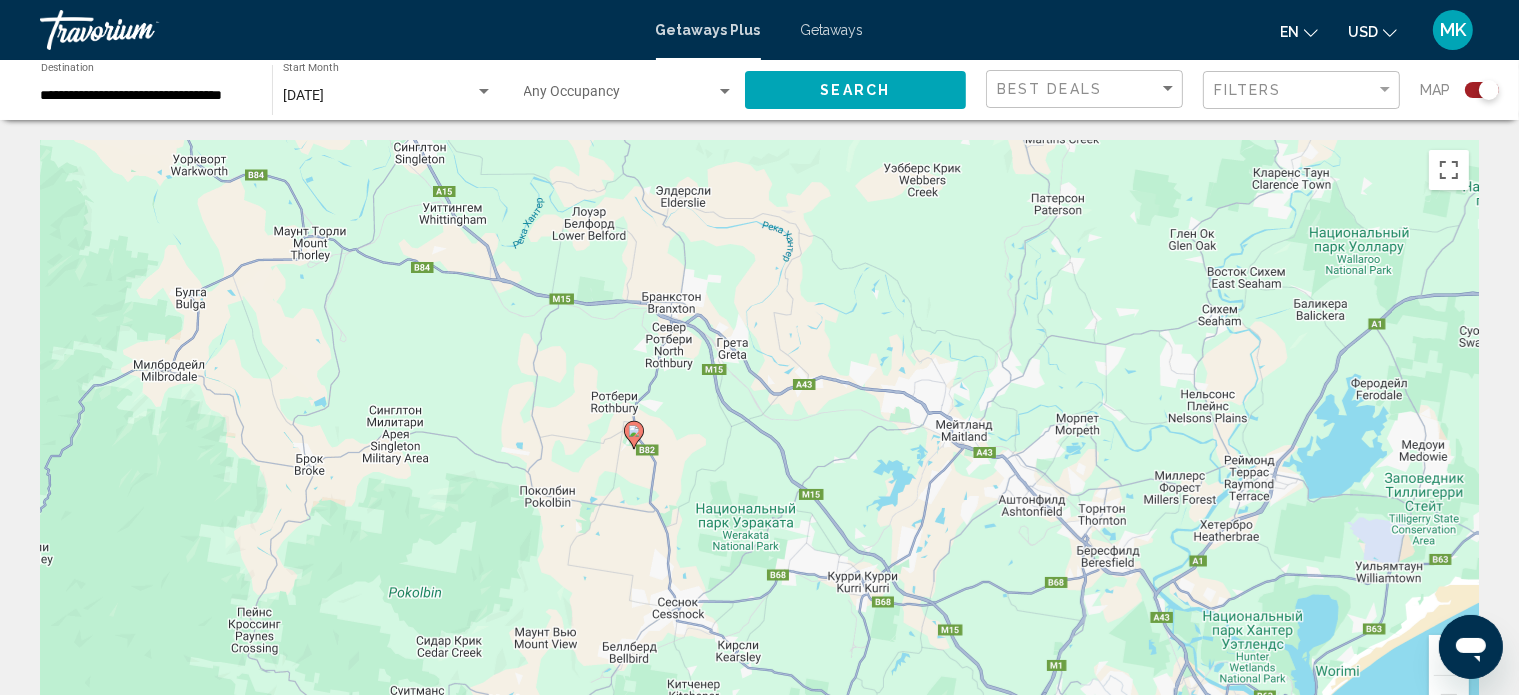 click at bounding box center (1449, 696) 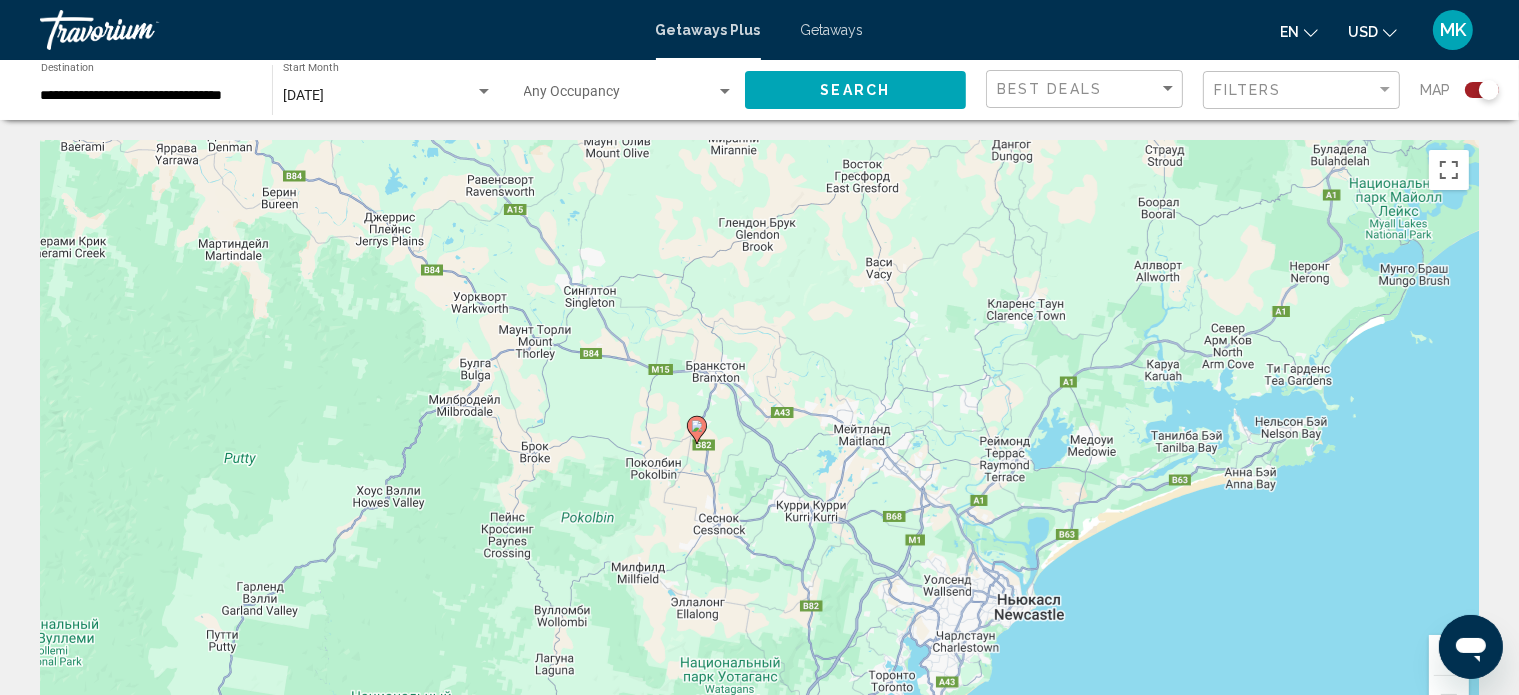 click at bounding box center [1449, 696] 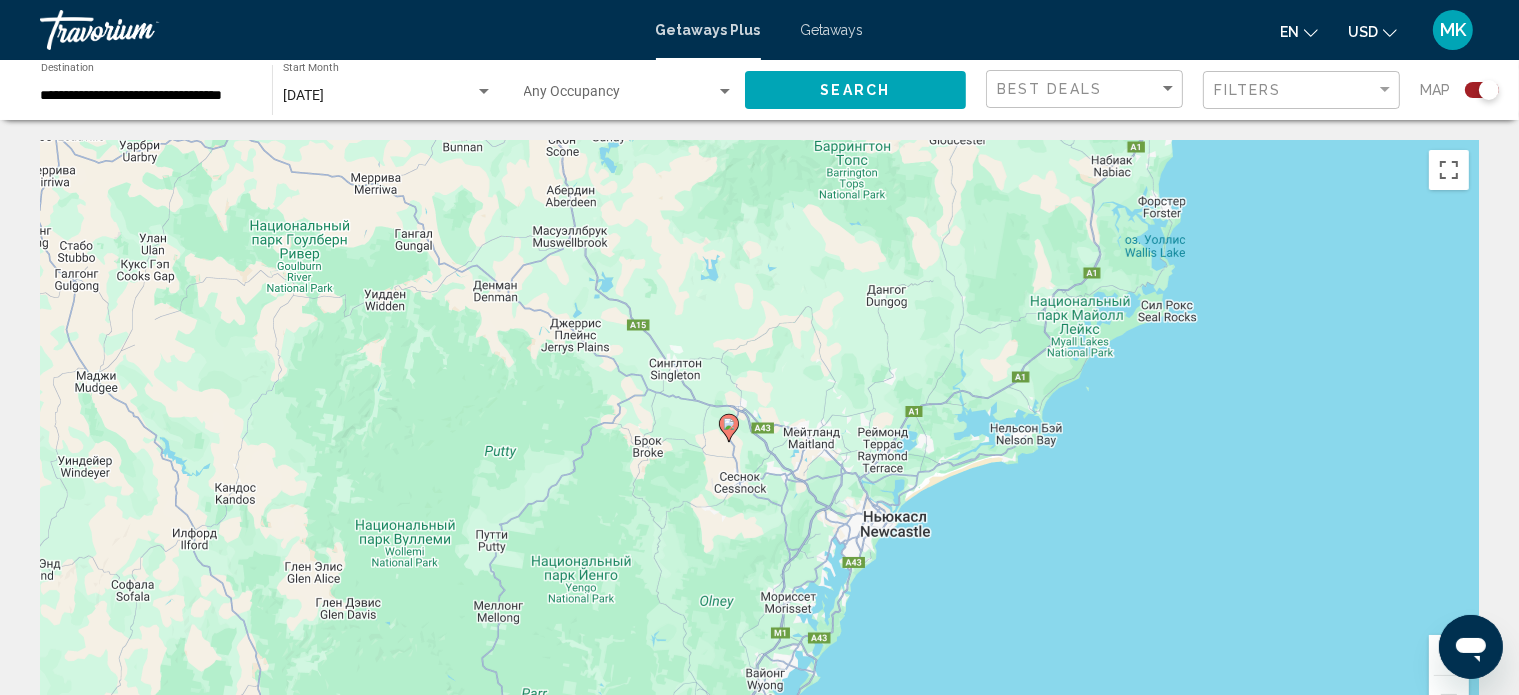 click at bounding box center (1449, 696) 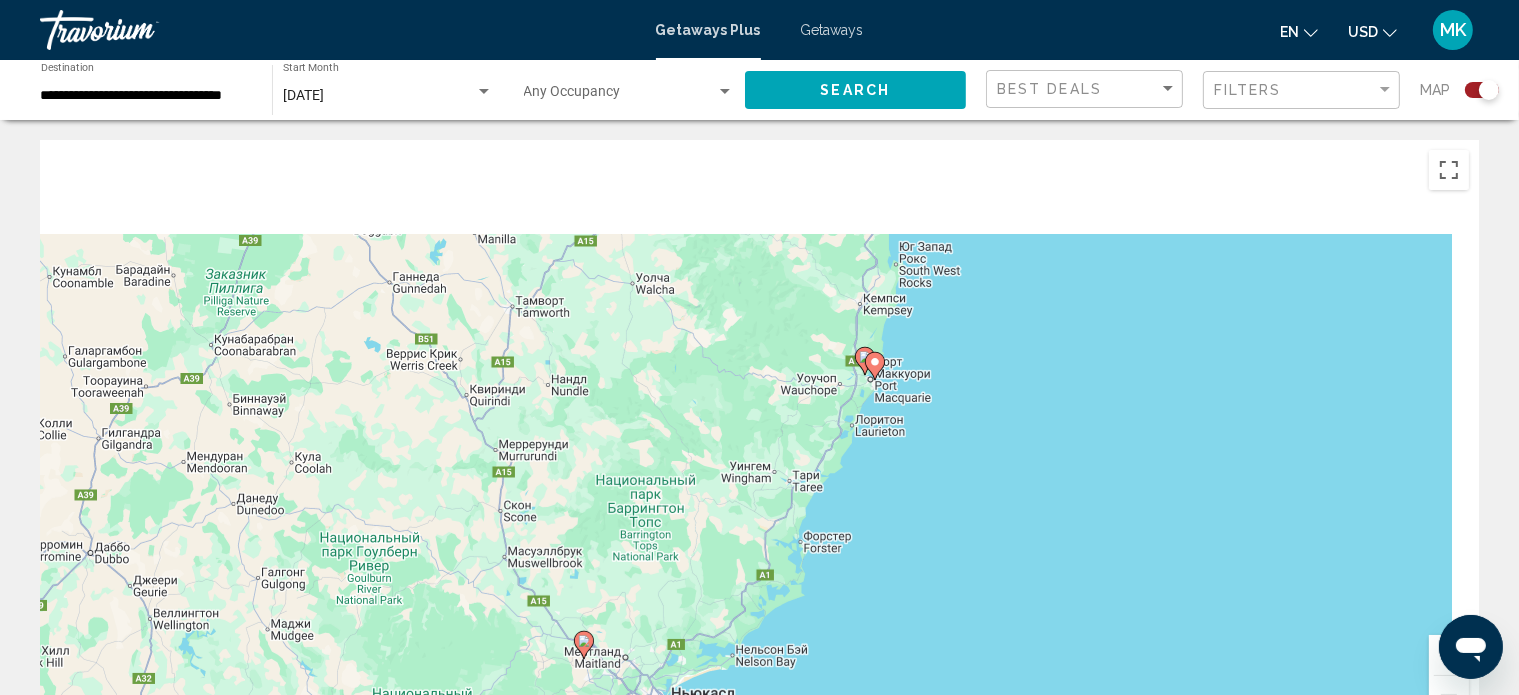 drag, startPoint x: 955, startPoint y: 329, endPoint x: 793, endPoint y: 547, distance: 271.60266 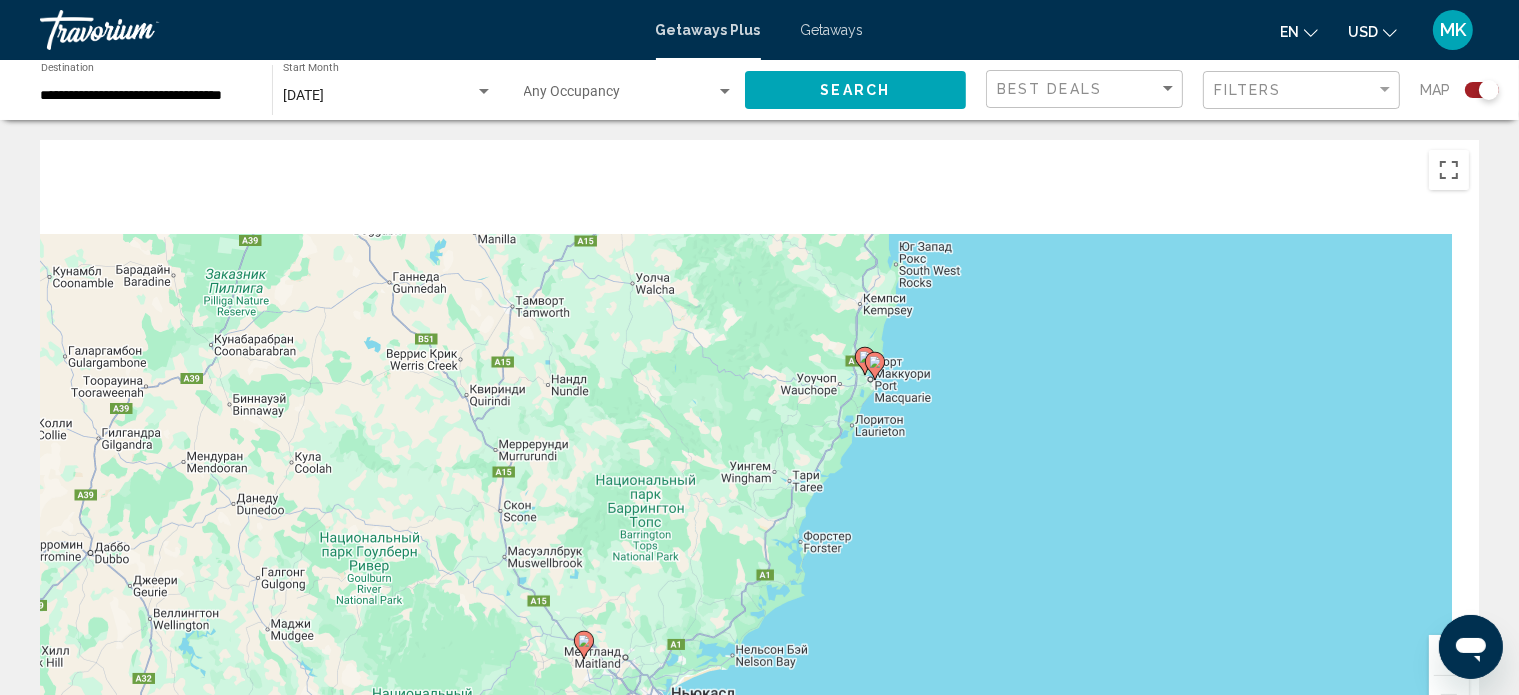 click on "Для навигации используйте клавиши со стрелками. Чтобы активировать перетаскивание с помощью клавиатуры, нажмите Alt + Ввод. После этого перемещайте маркер, используя клавиши со стрелками. Чтобы завершить перетаскивание, нажмите клавишу Ввод. Чтобы отменить действие, нажмите клавишу Esc." at bounding box center [759, 440] 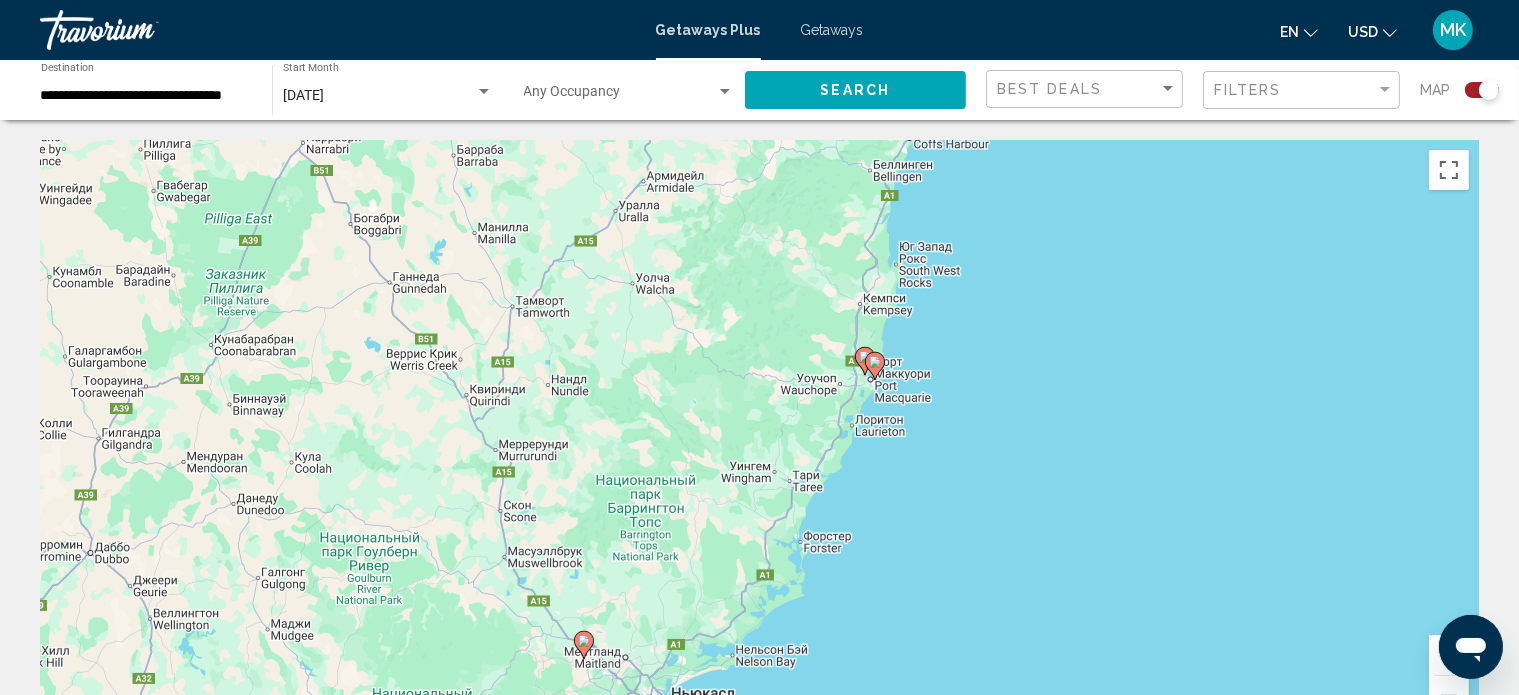 click at bounding box center (1449, 655) 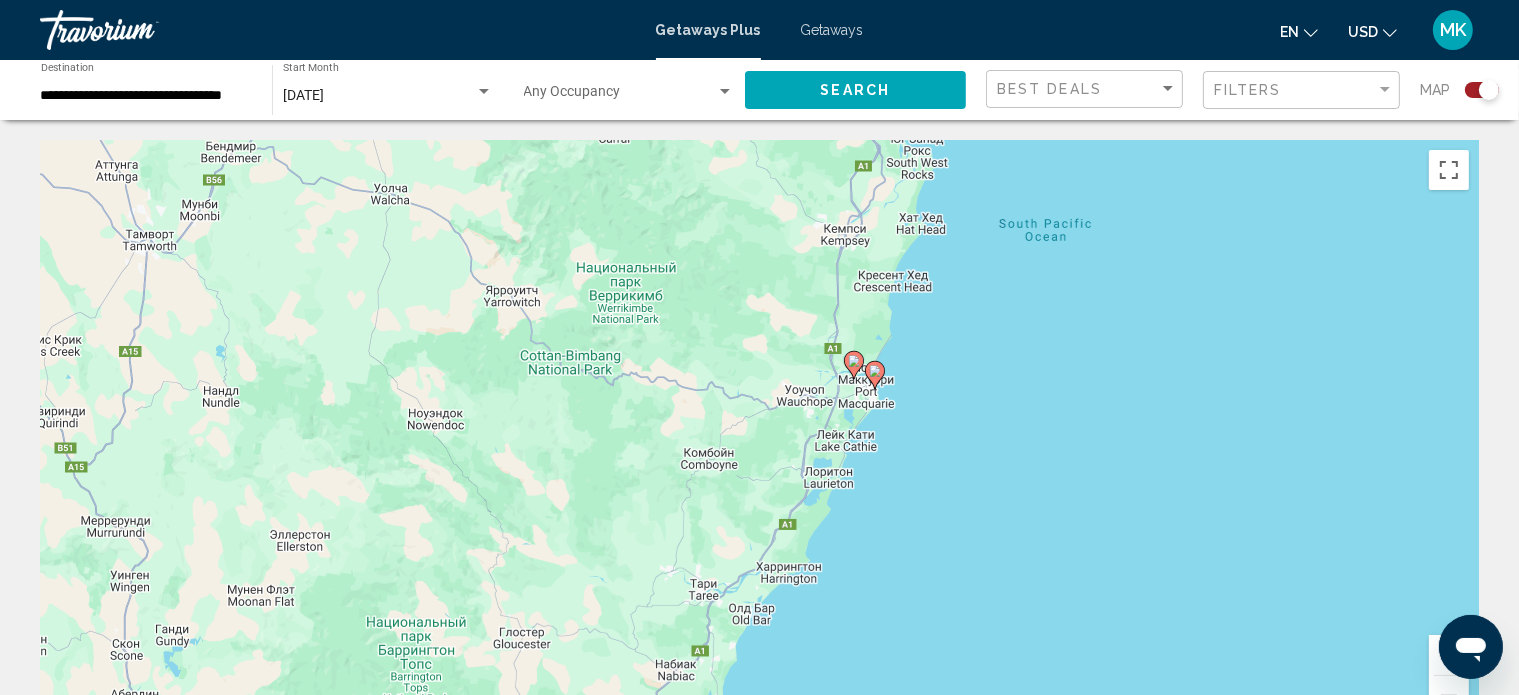 drag, startPoint x: 969, startPoint y: 393, endPoint x: 847, endPoint y: 463, distance: 140.65561 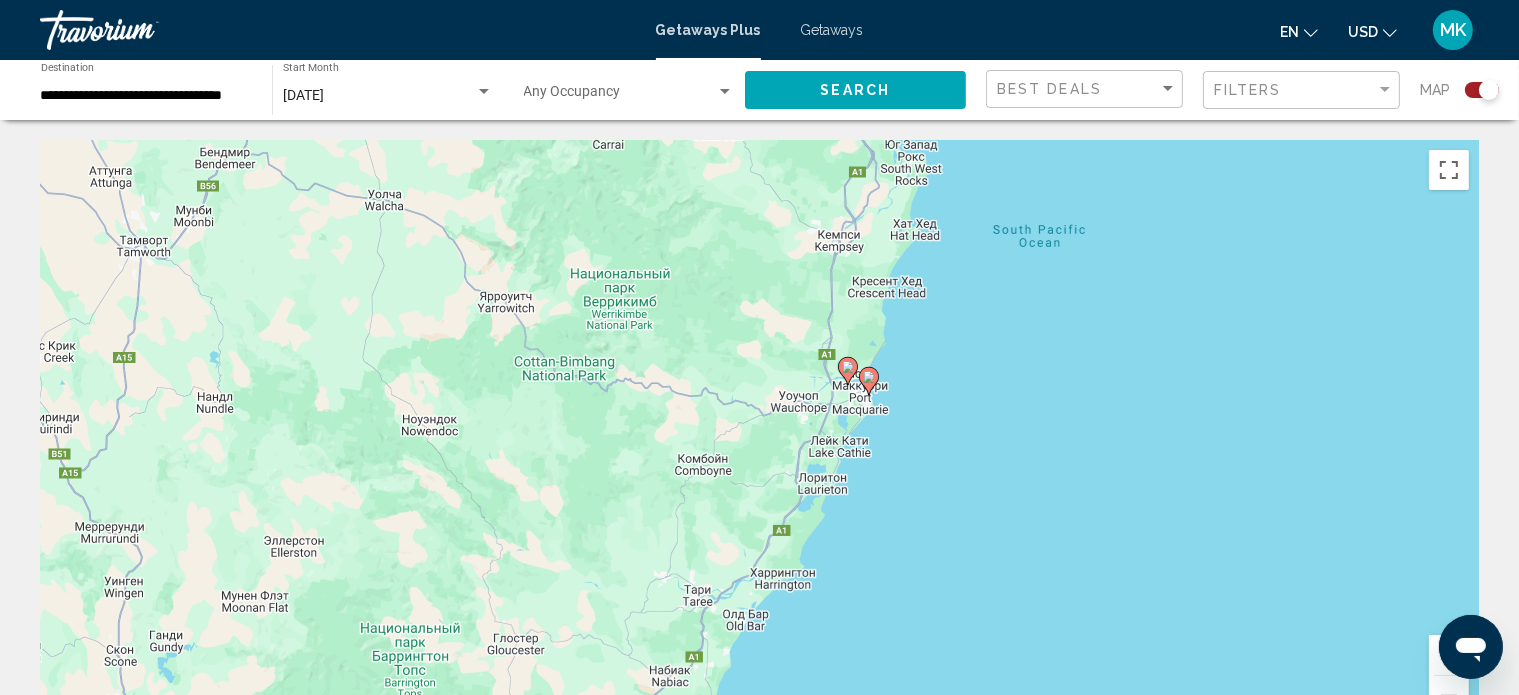 click 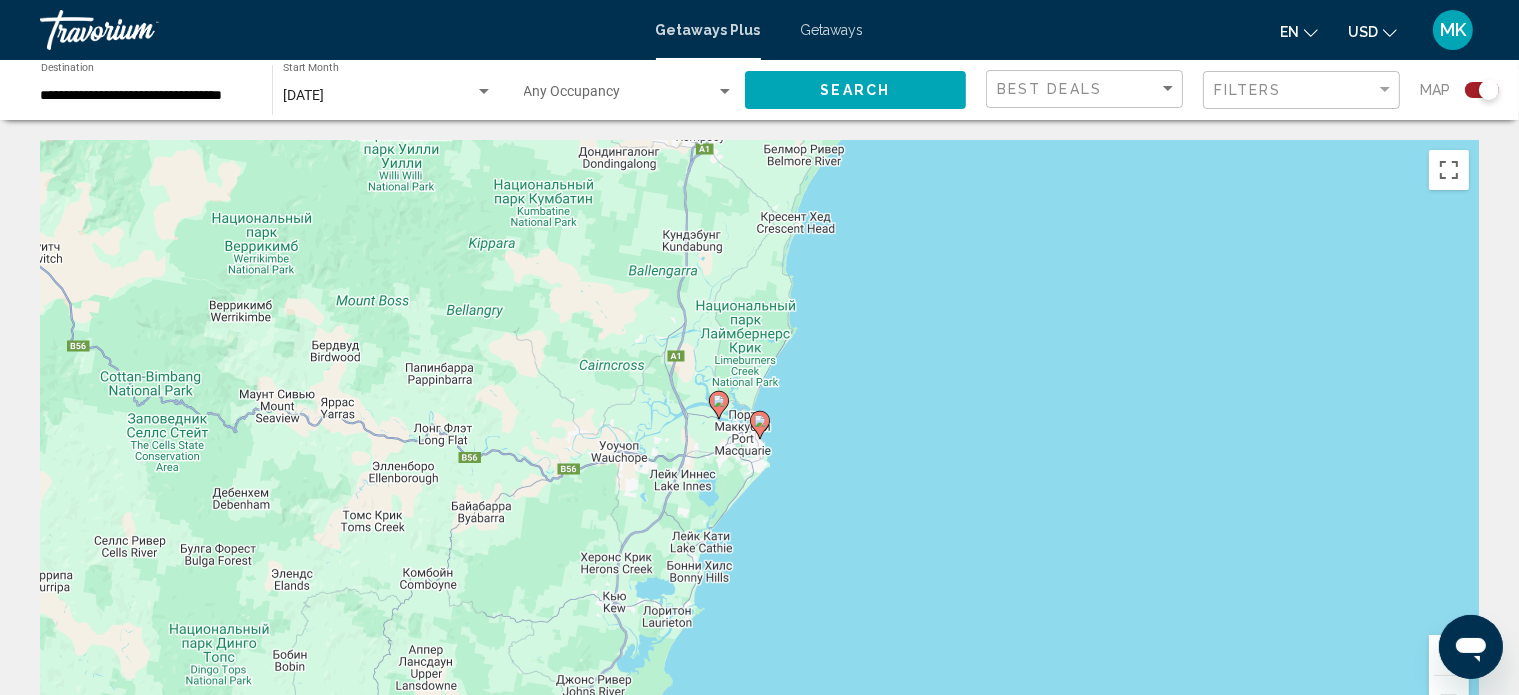click 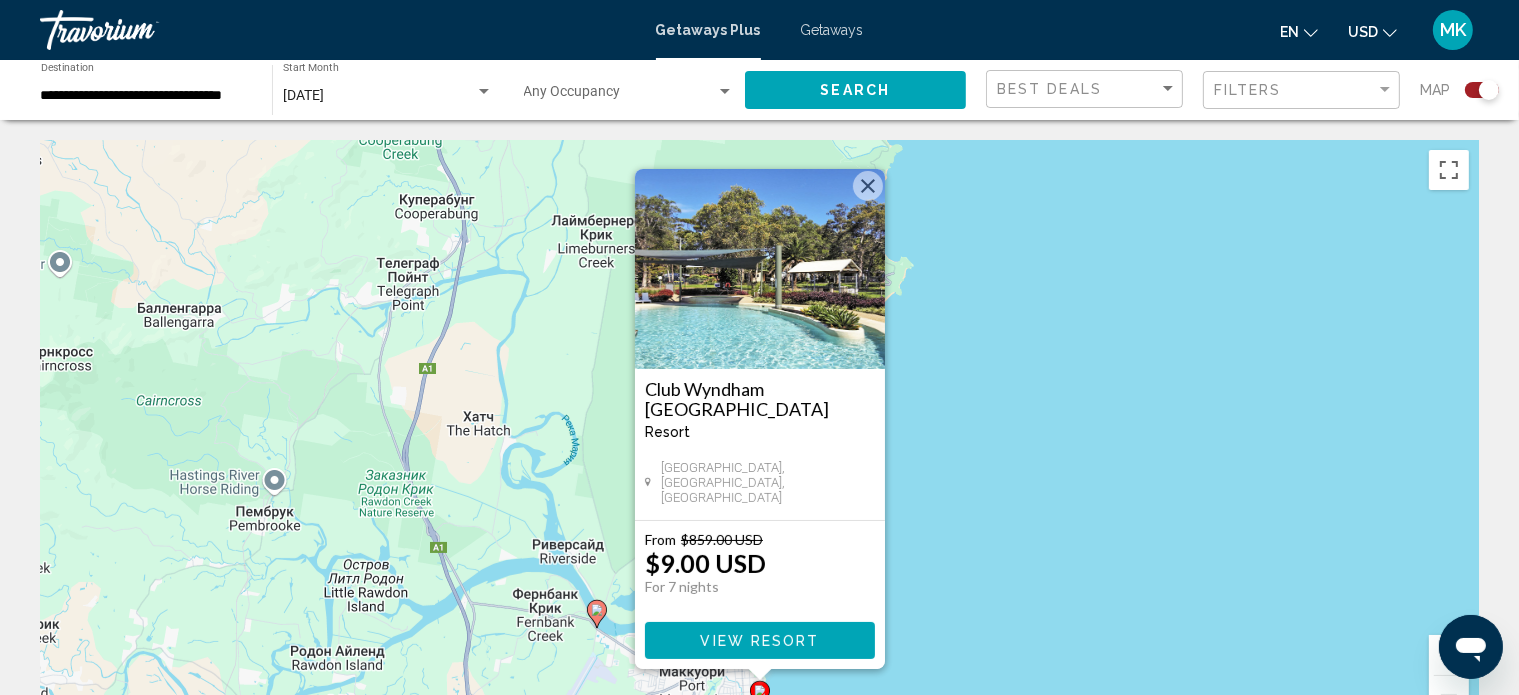 click on "View Resort" at bounding box center (759, 641) 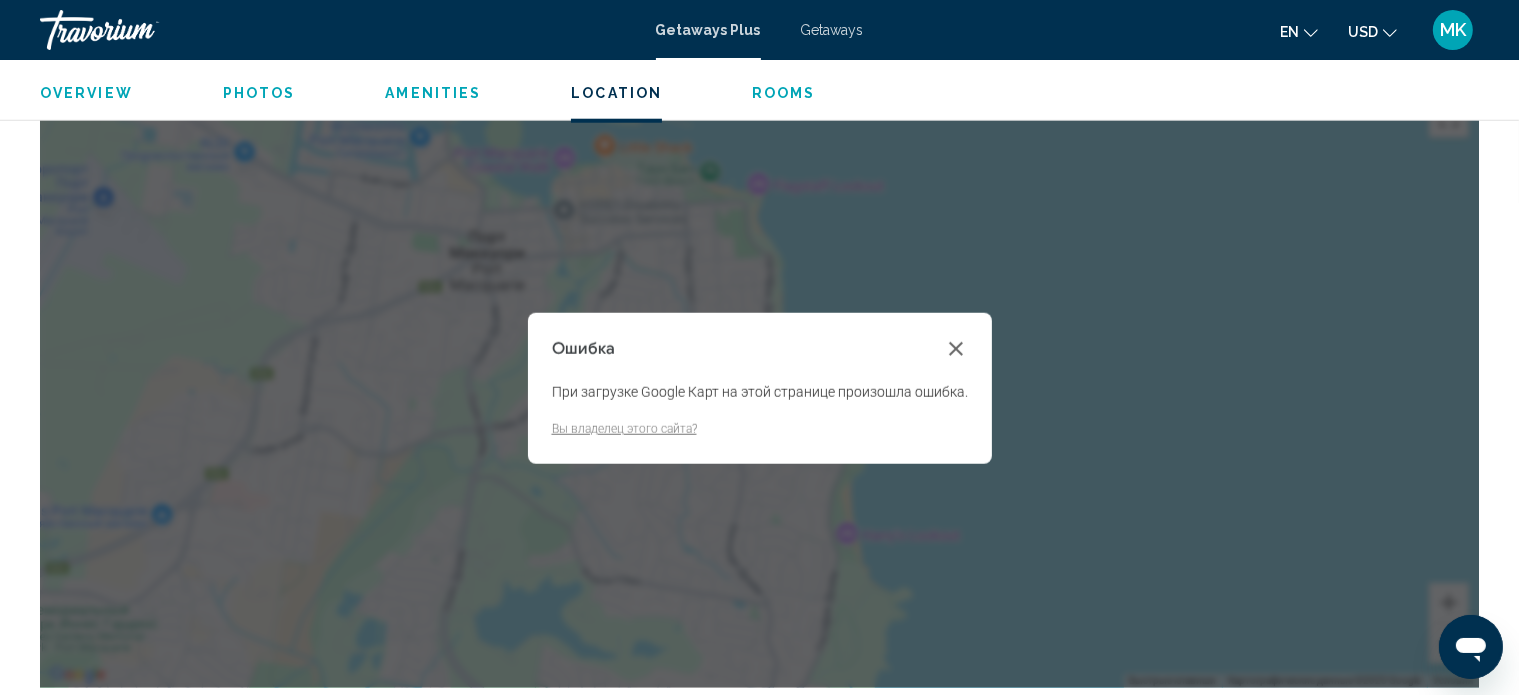 scroll, scrollTop: 0, scrollLeft: 0, axis: both 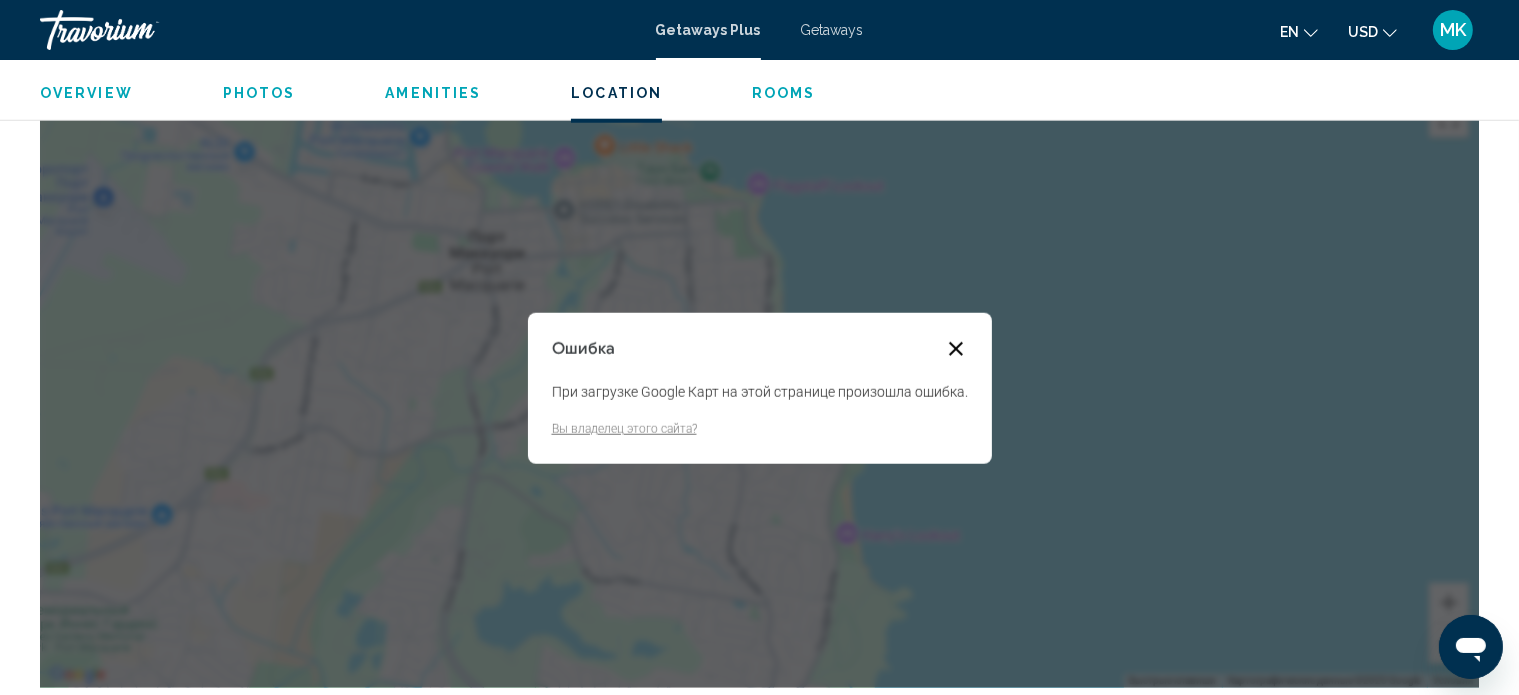 click at bounding box center (956, 349) 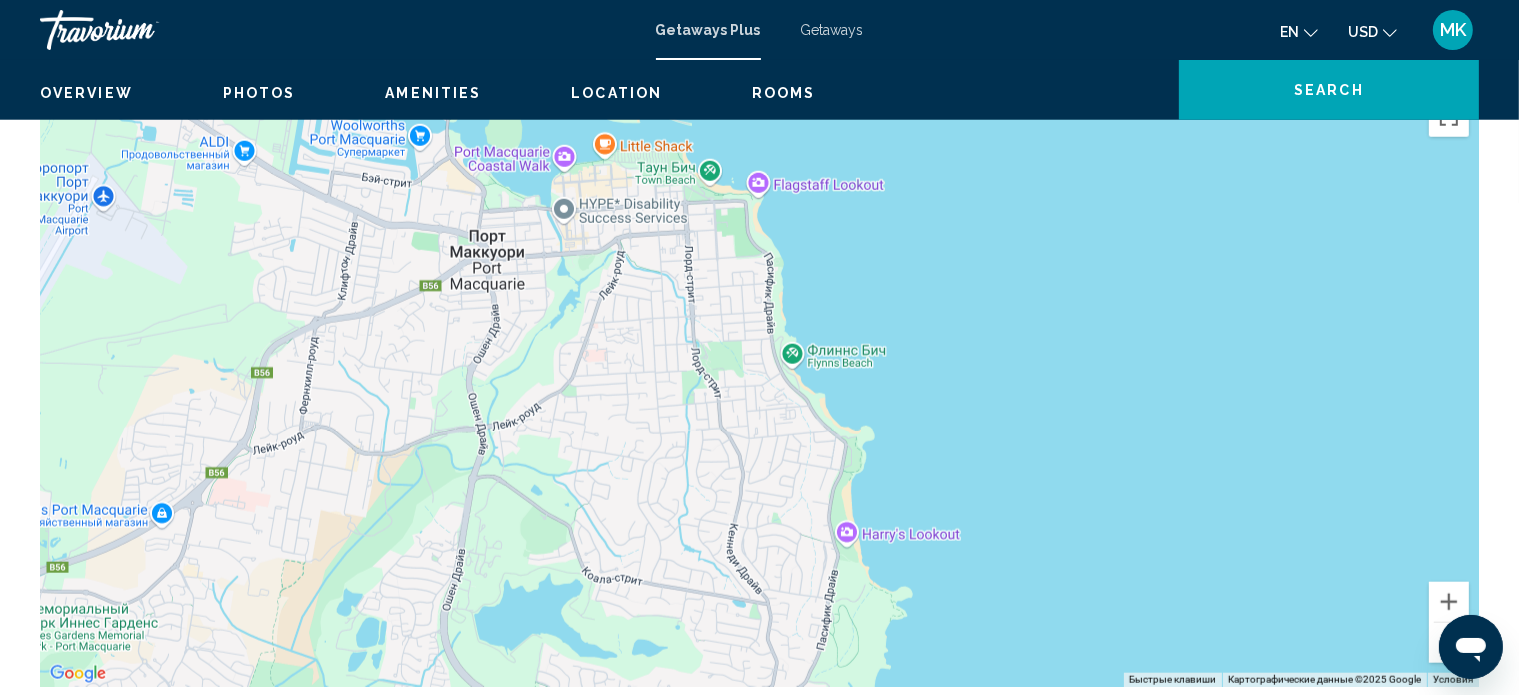 scroll, scrollTop: 12, scrollLeft: 0, axis: vertical 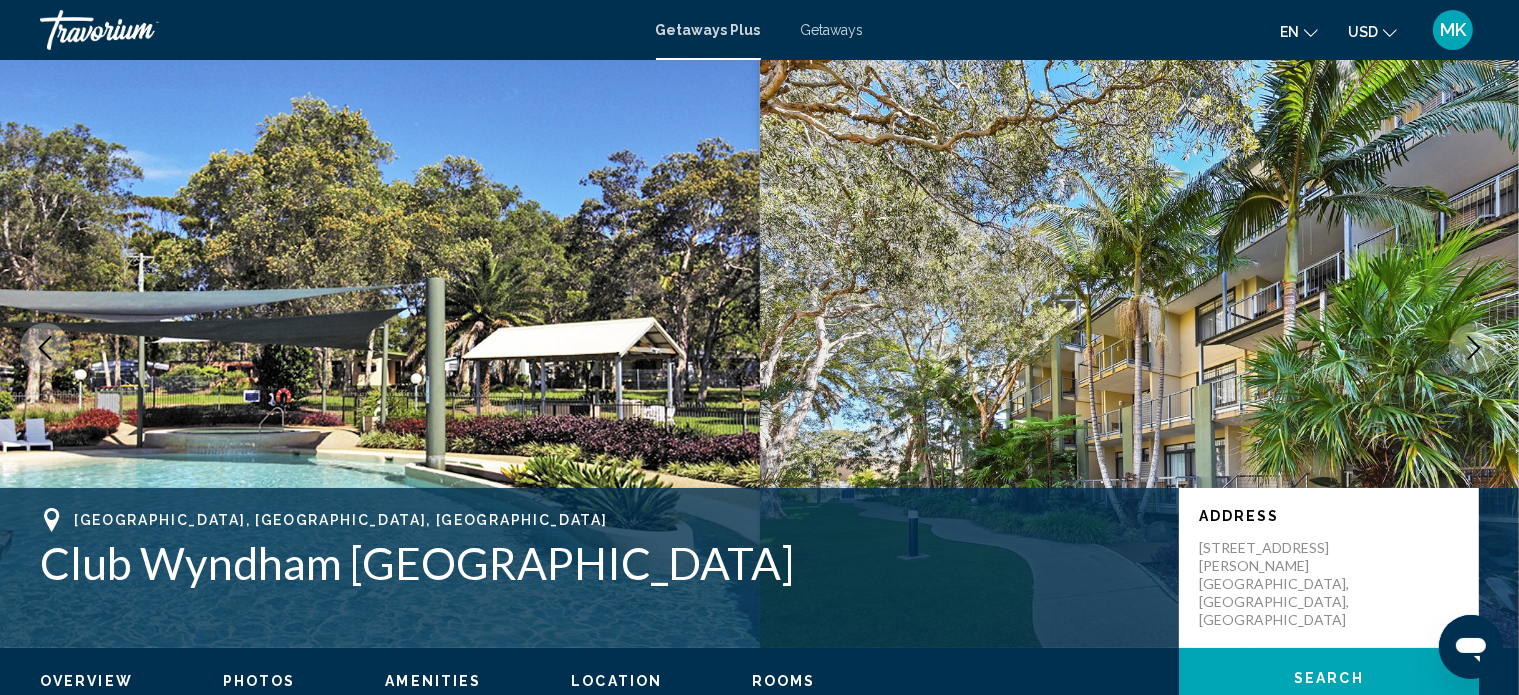 click 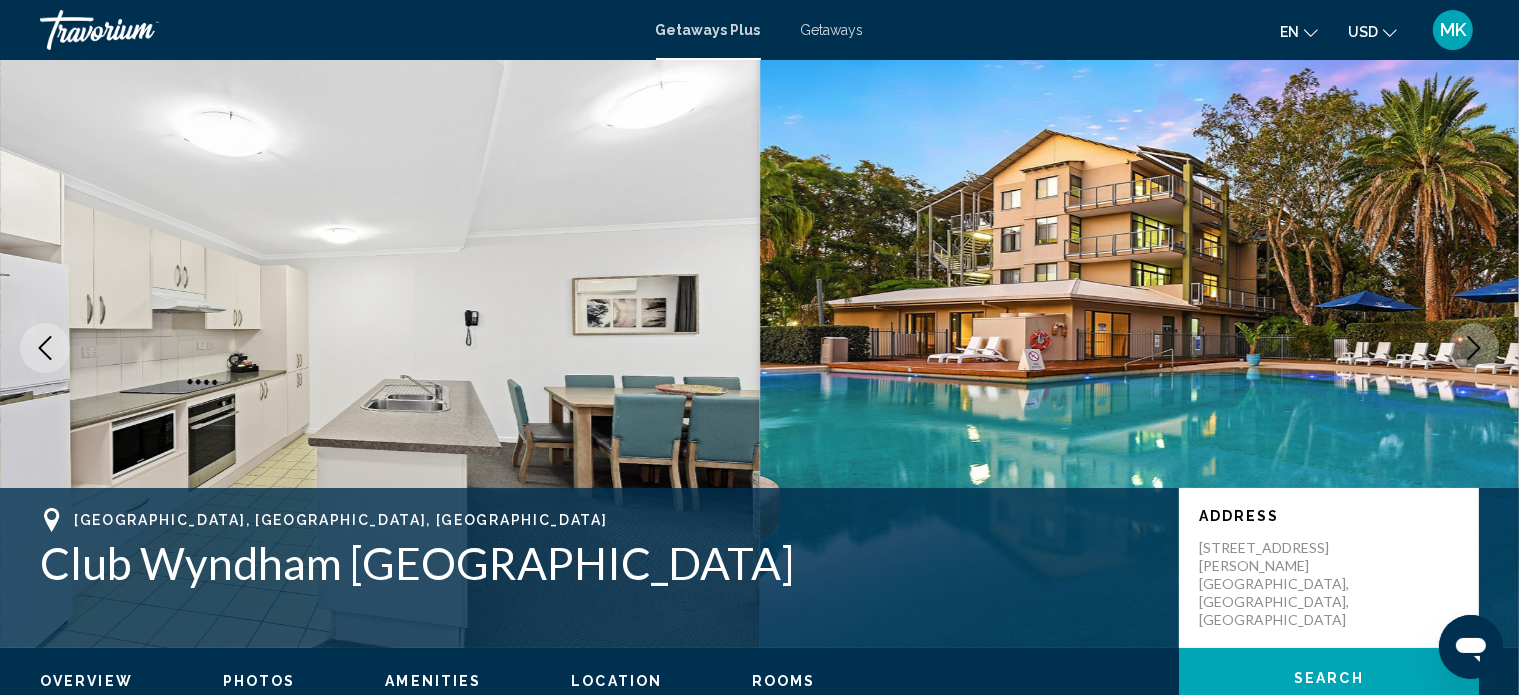 click 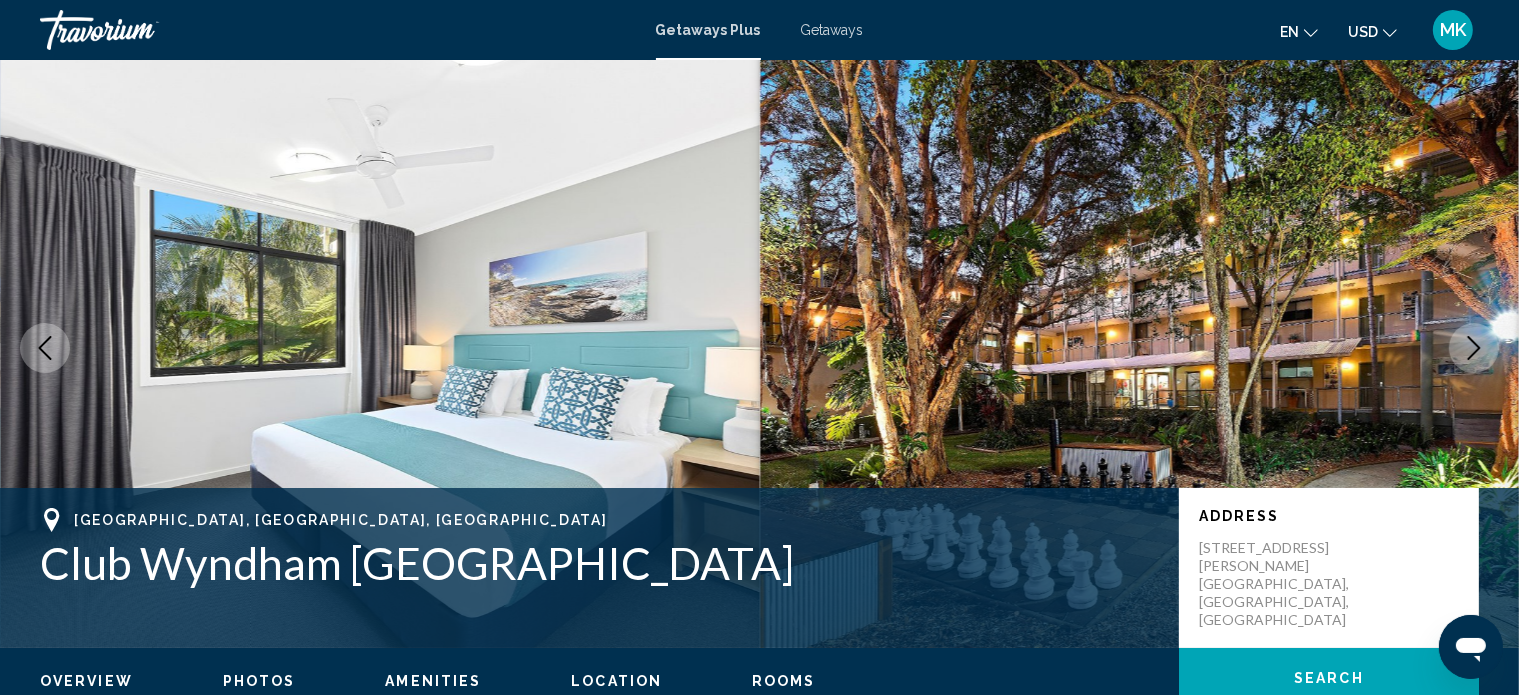 click 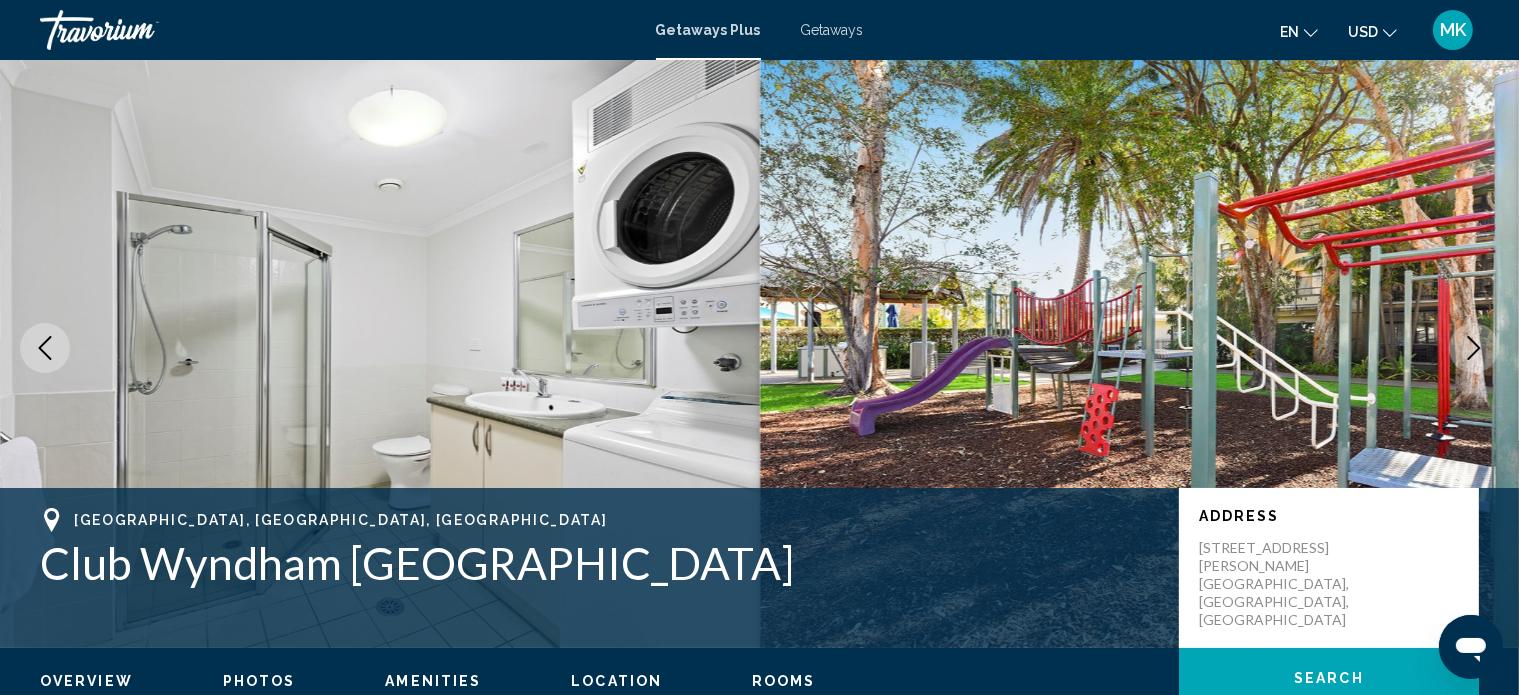 click 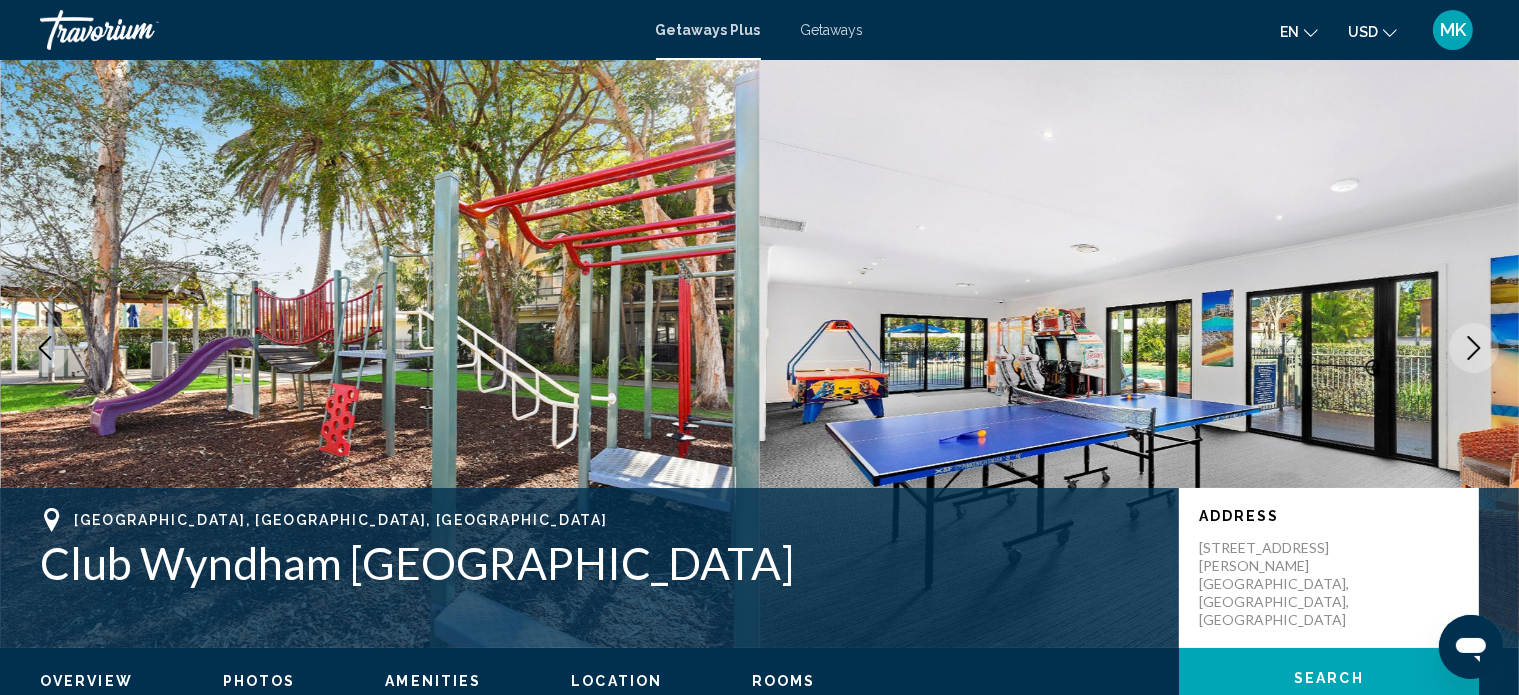 click 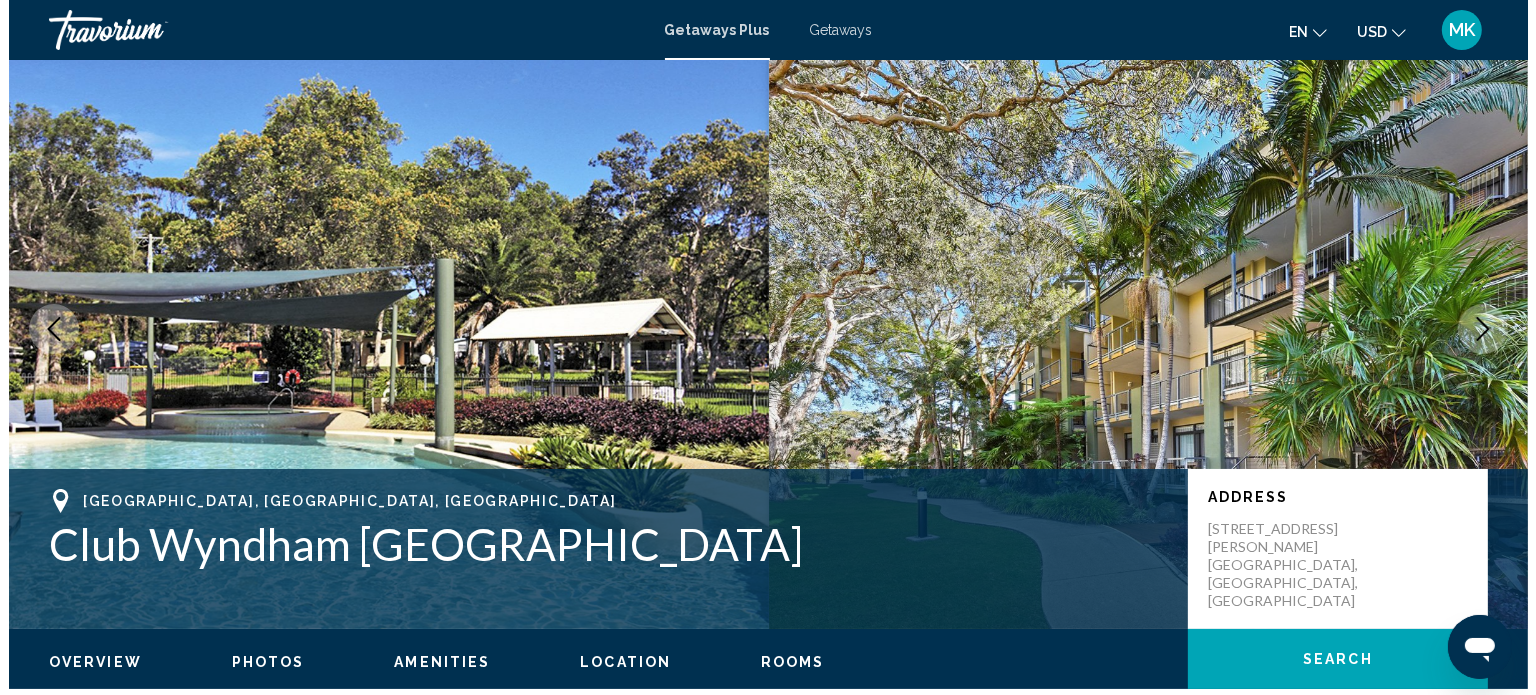 scroll, scrollTop: 0, scrollLeft: 0, axis: both 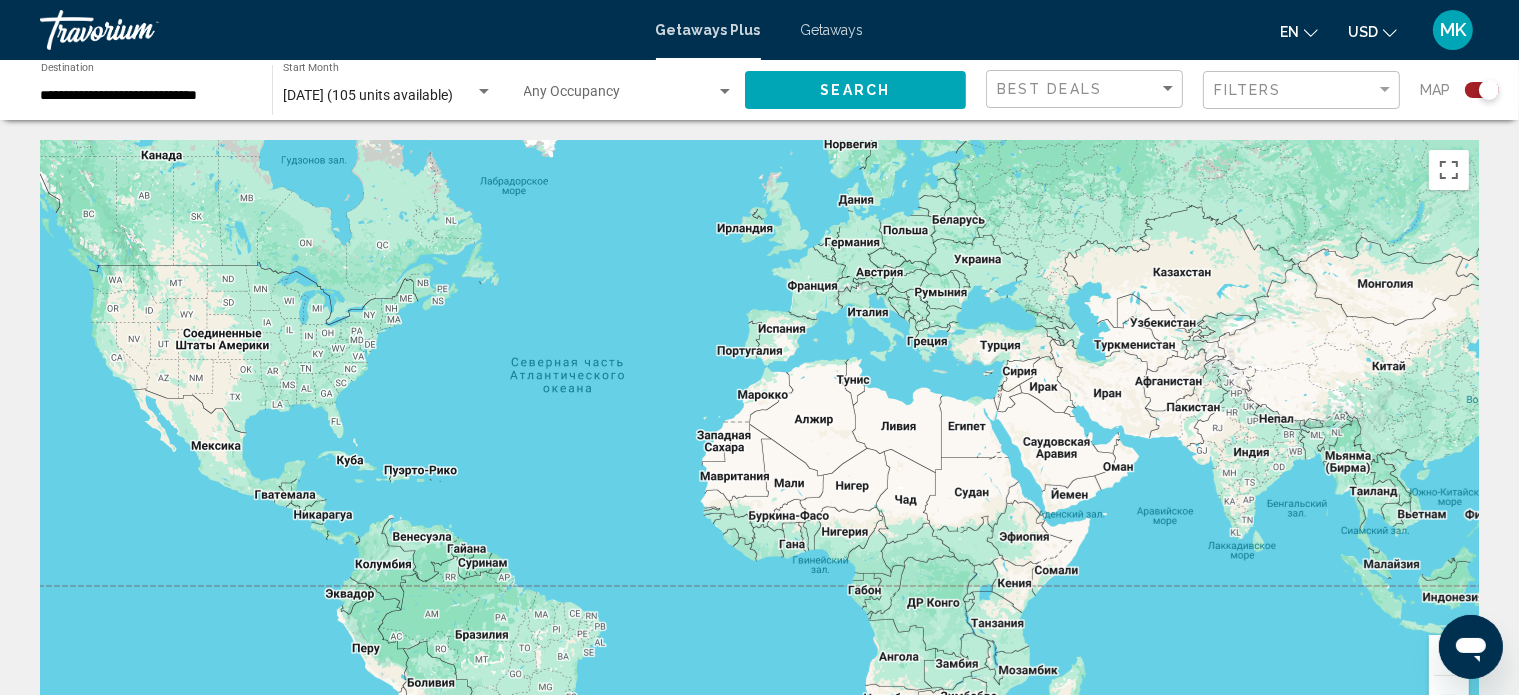 drag, startPoint x: 1324, startPoint y: 524, endPoint x: 736, endPoint y: 410, distance: 598.9491 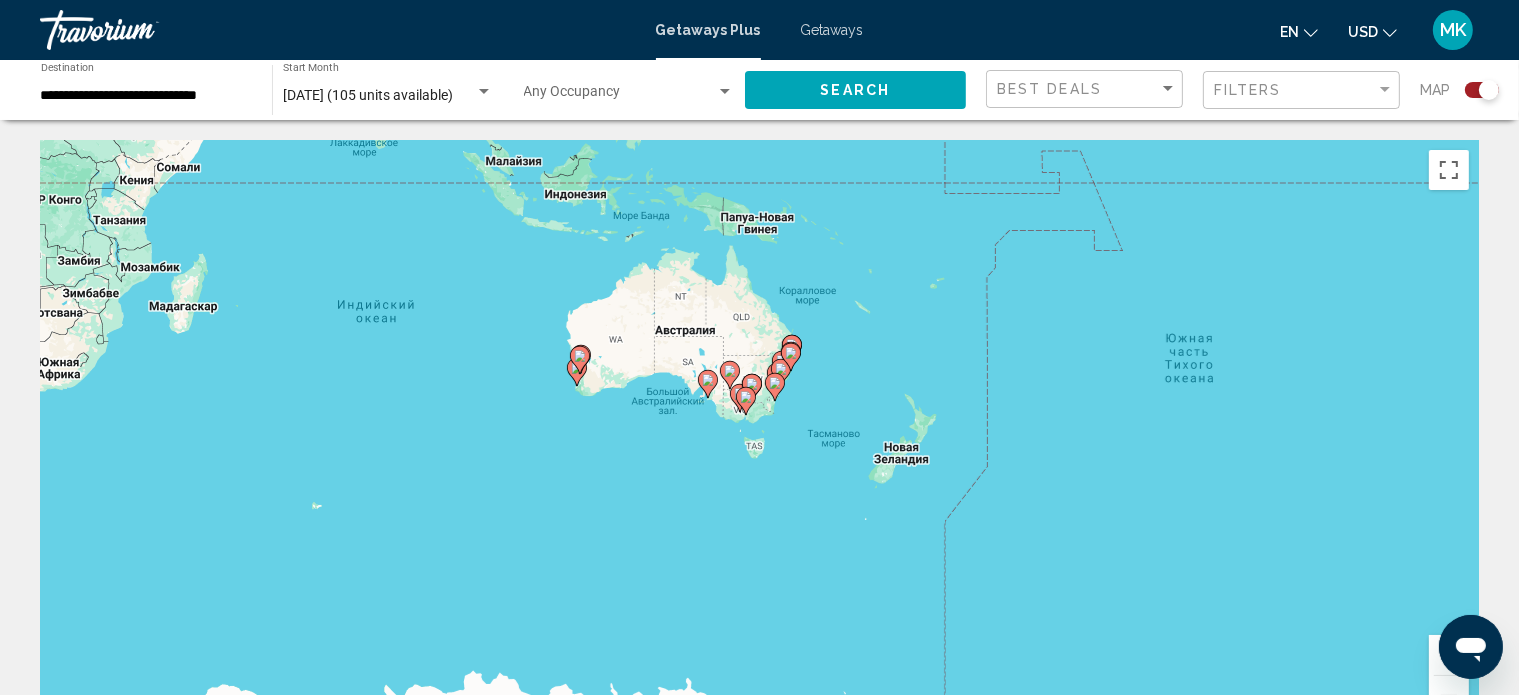drag, startPoint x: 850, startPoint y: 564, endPoint x: 656, endPoint y: 235, distance: 381.93848 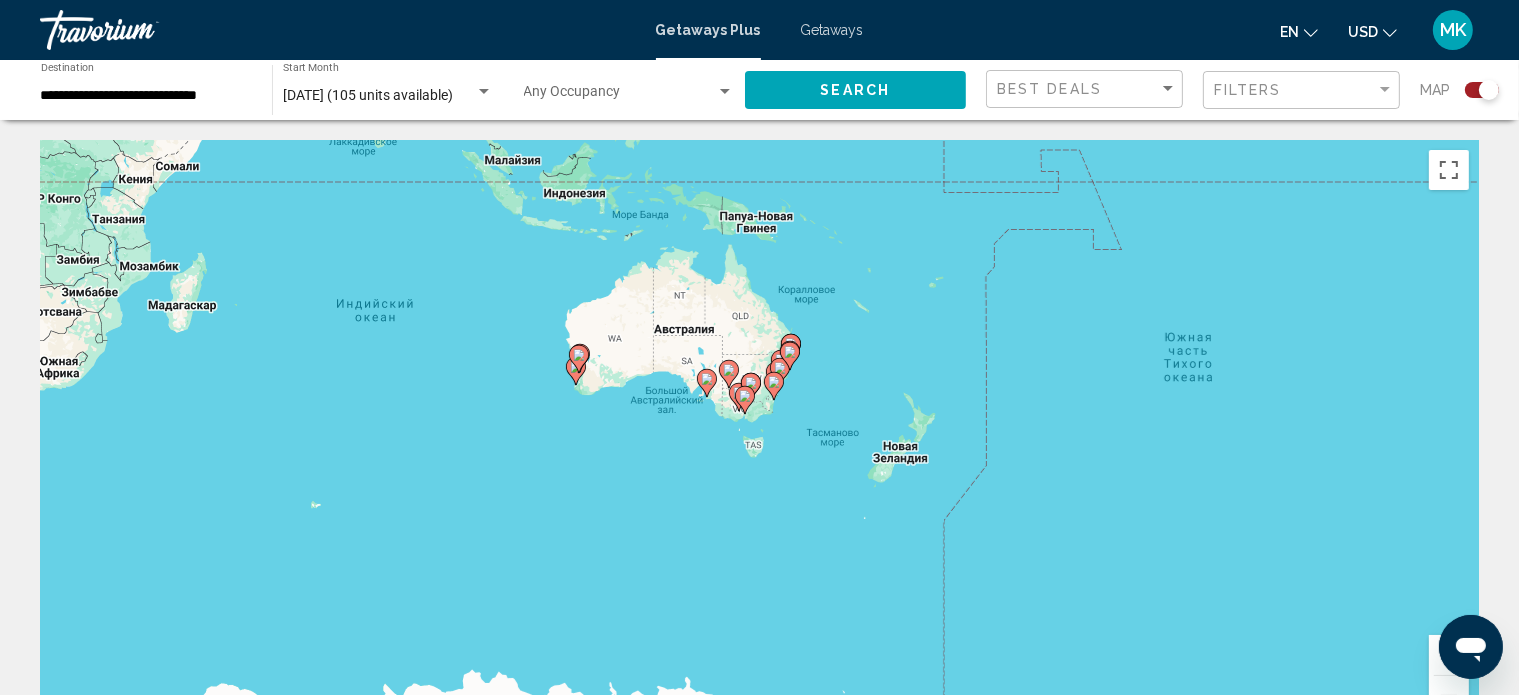 click at bounding box center [790, 356] 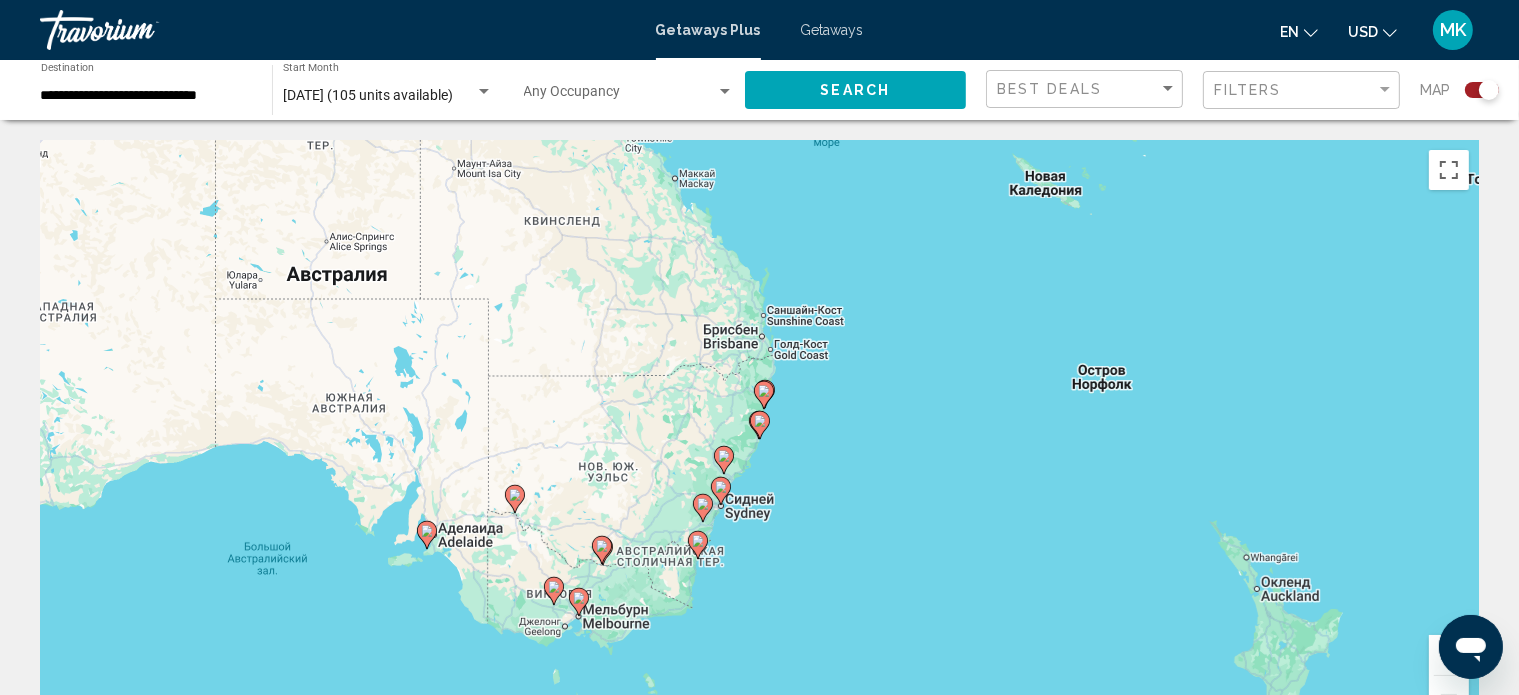 click on "Для навигации используйте клавиши со стрелками. Чтобы активировать перетаскивание с помощью клавиатуры, нажмите Alt + Ввод. После этого перемещайте маркер, используя клавиши со стрелками. Чтобы завершить перетаскивание, нажмите клавишу Ввод. Чтобы отменить действие, нажмите клавишу Esc." at bounding box center [759, 440] 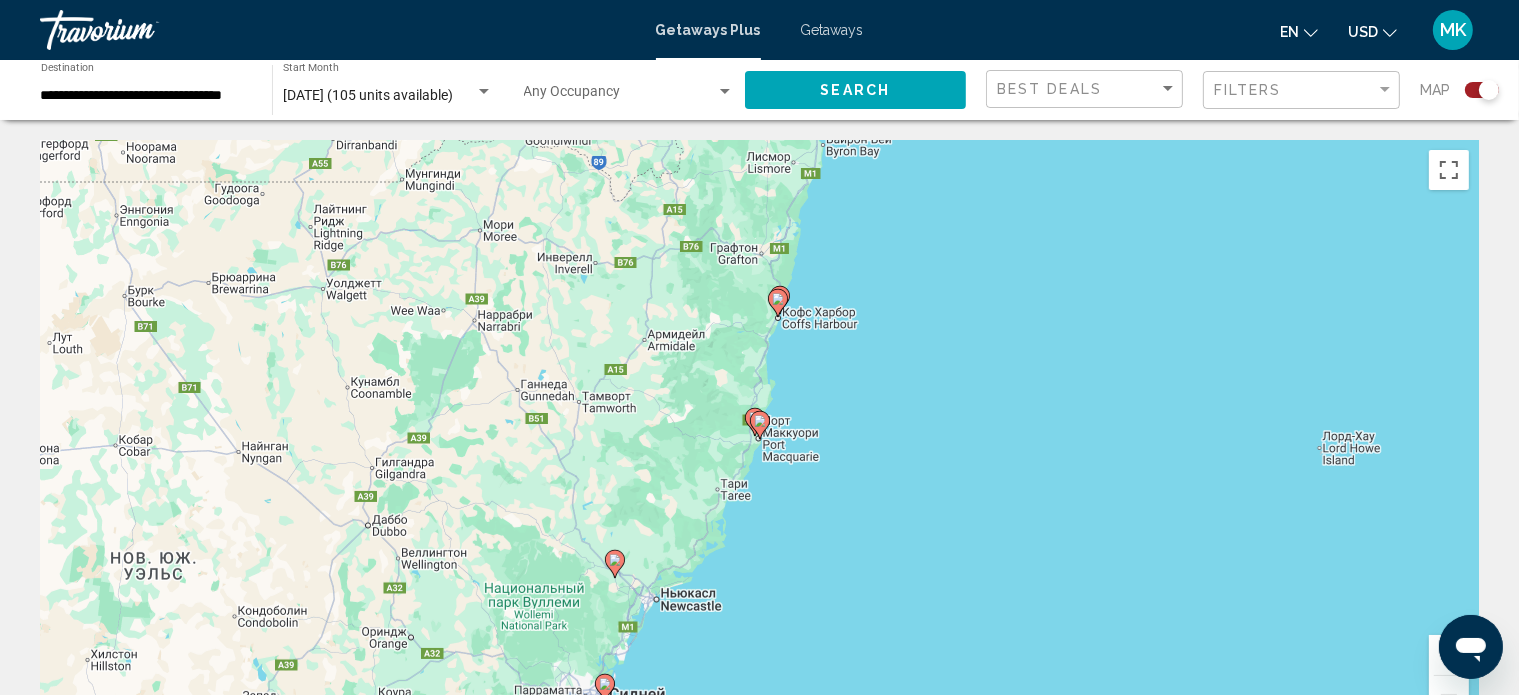 click 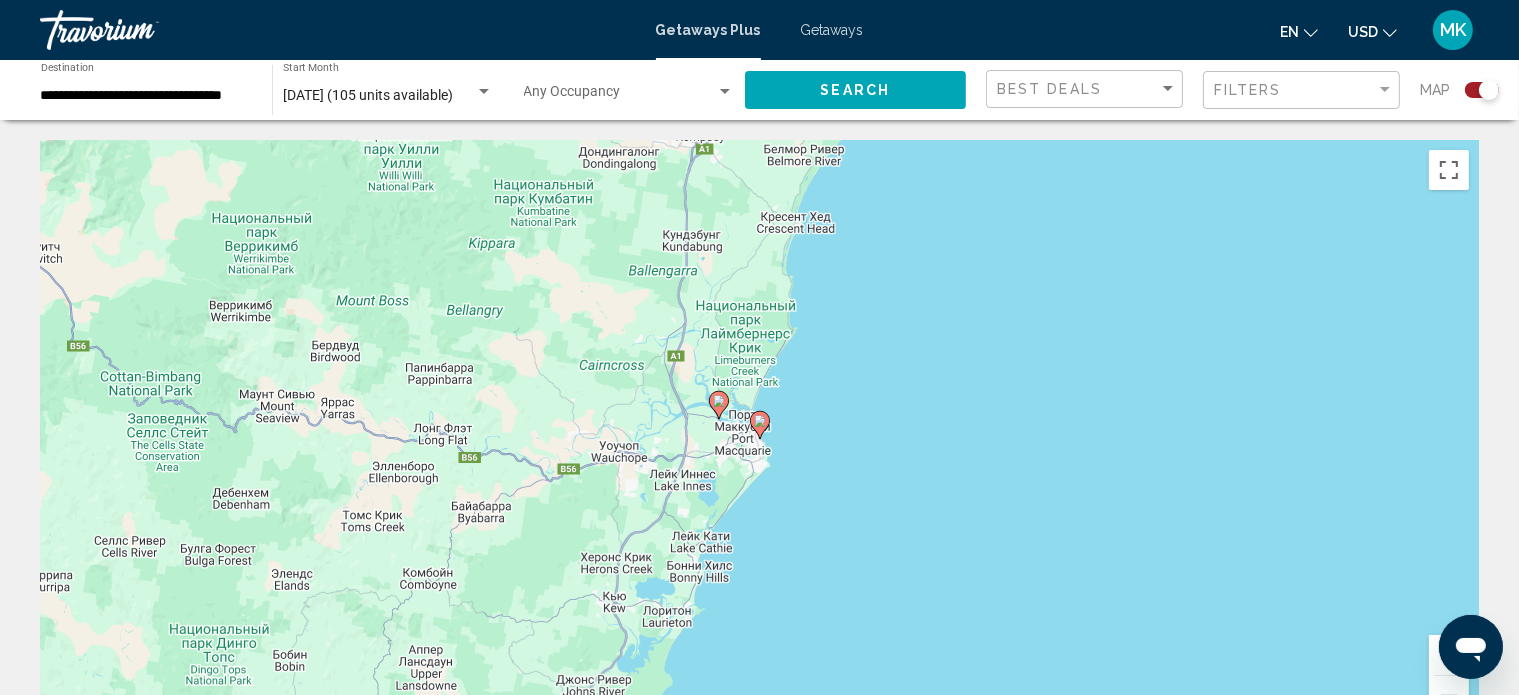click 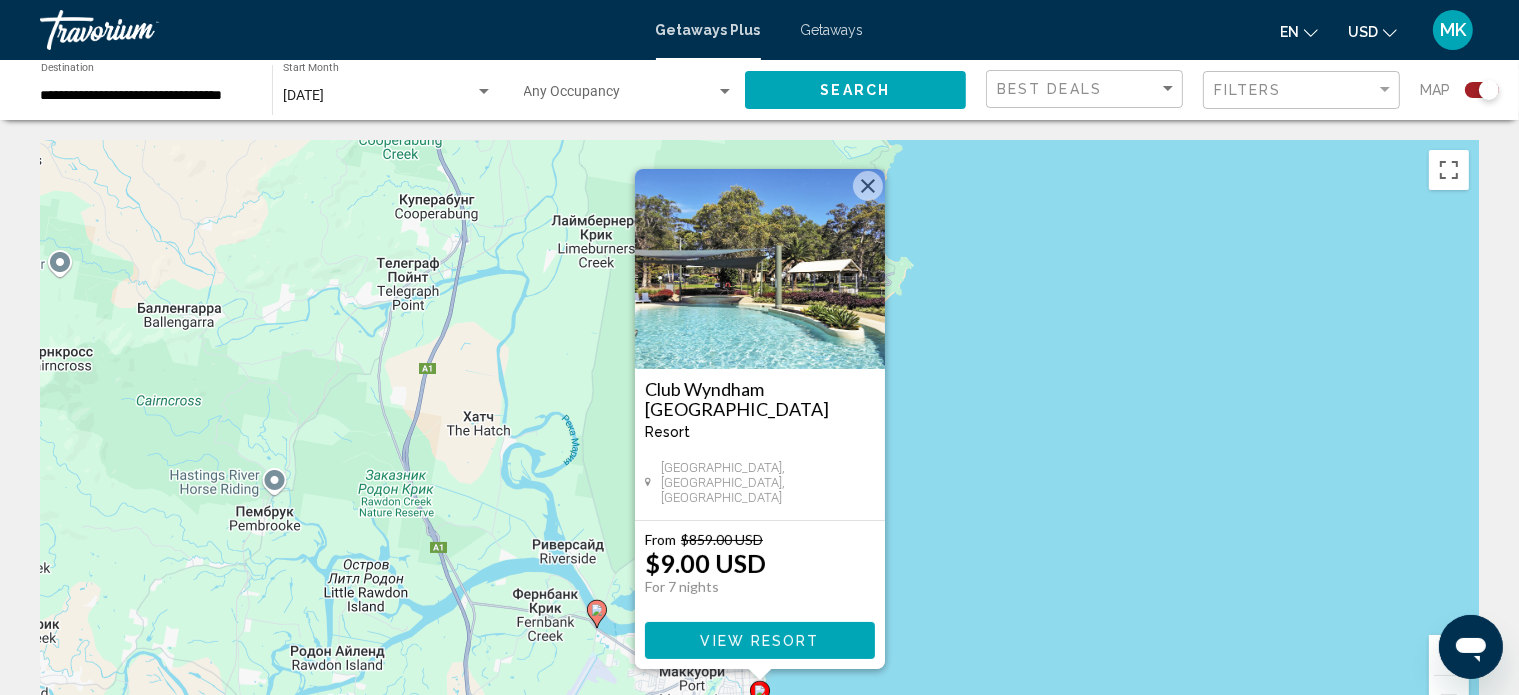 click 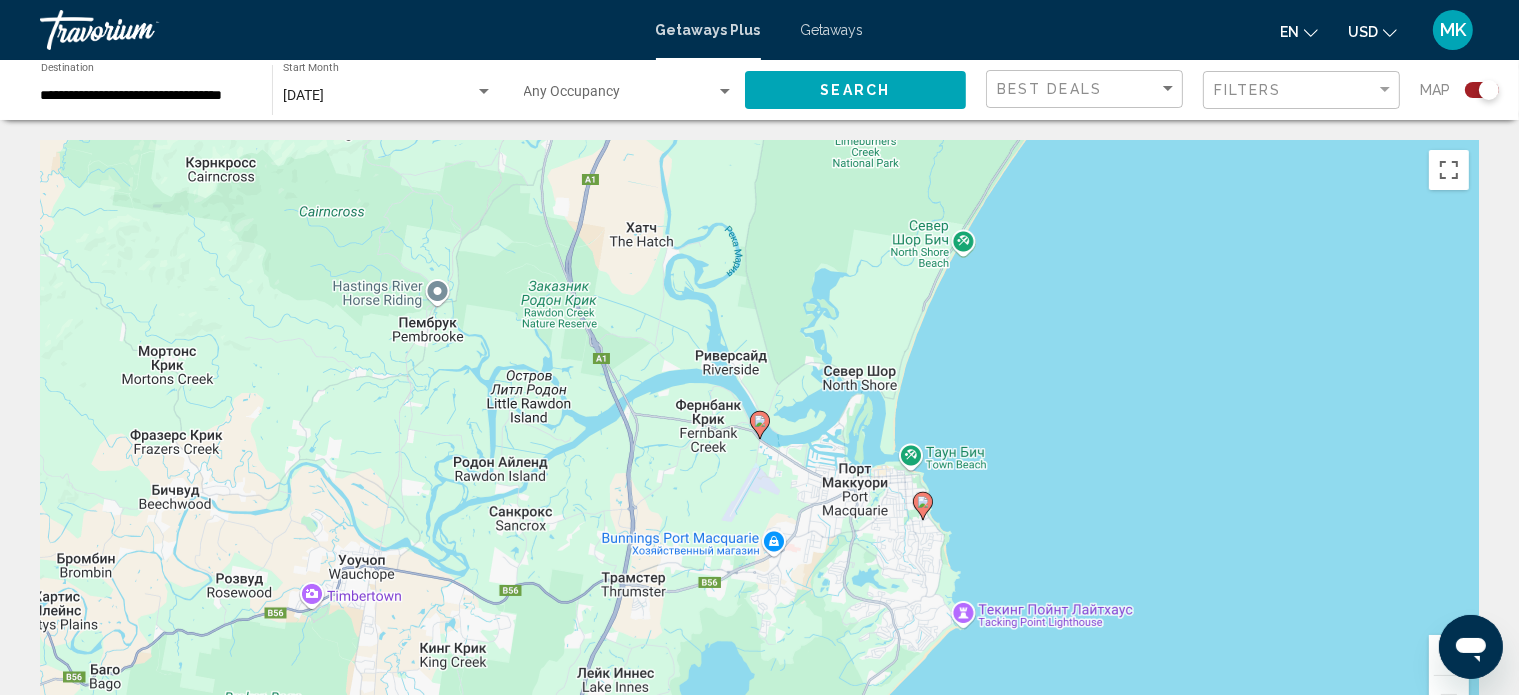 click 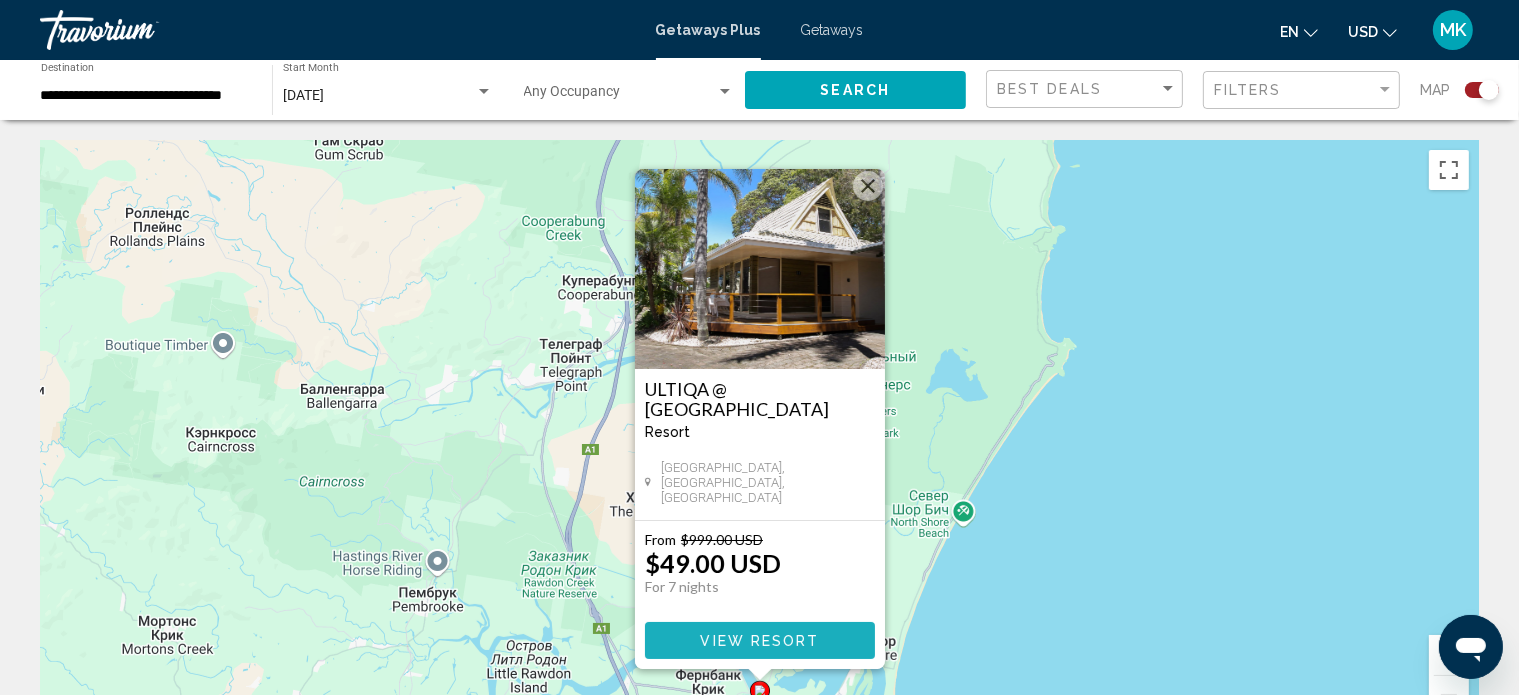 click on "View Resort" at bounding box center [759, 641] 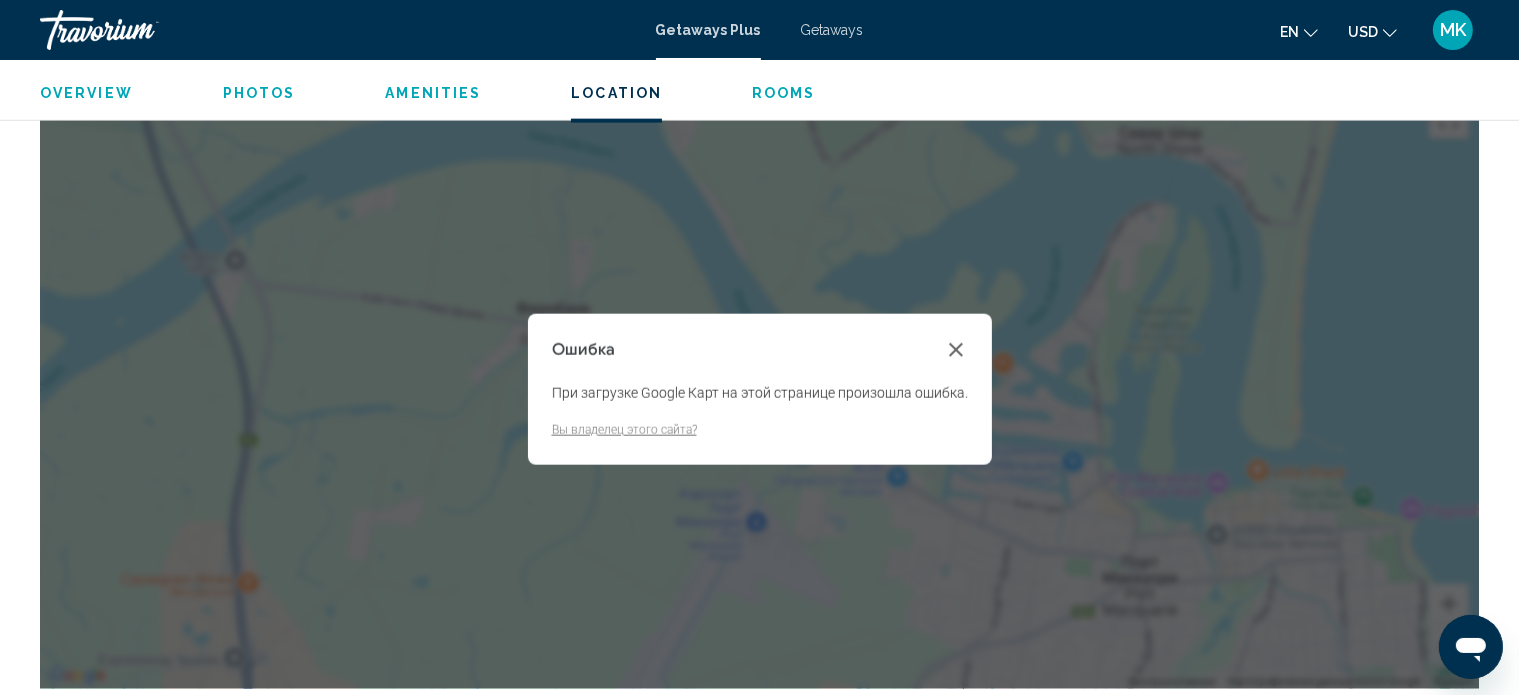 scroll, scrollTop: 0, scrollLeft: 0, axis: both 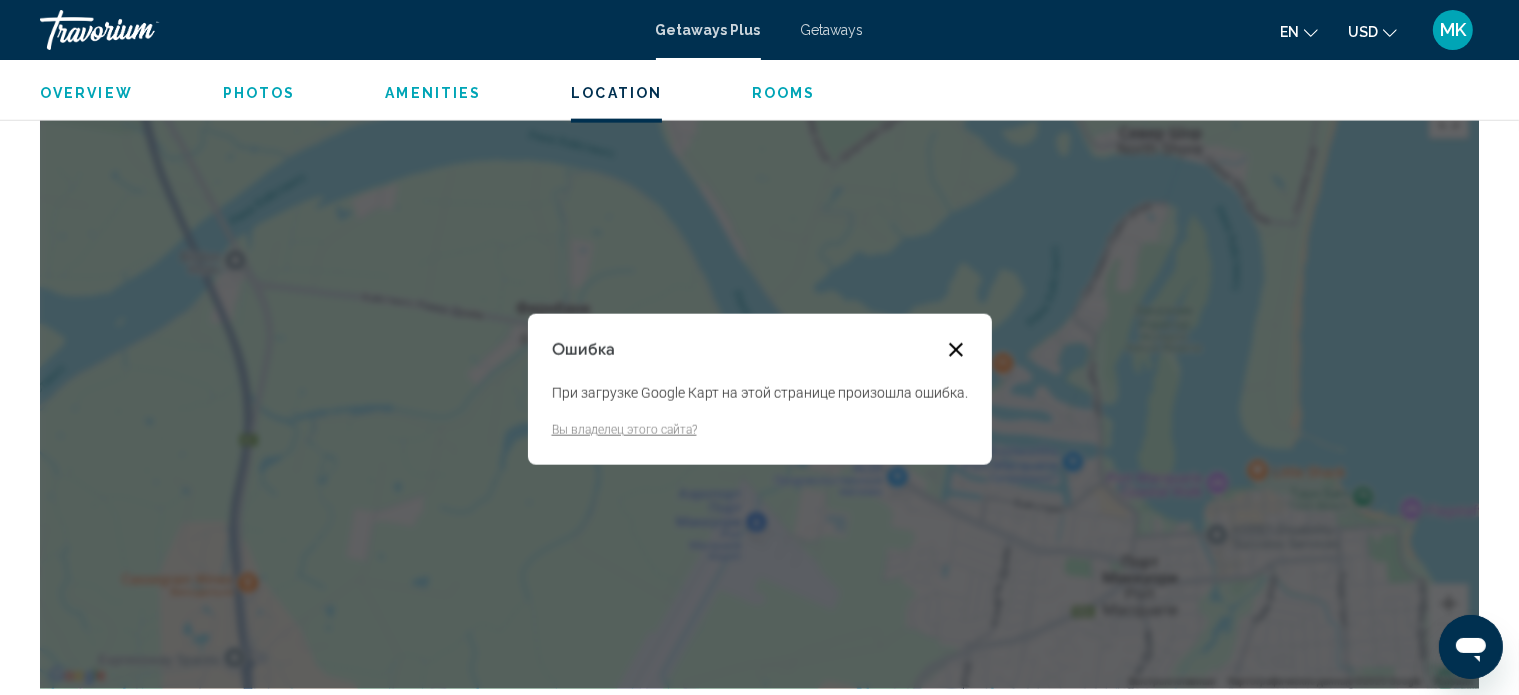 click at bounding box center (956, 350) 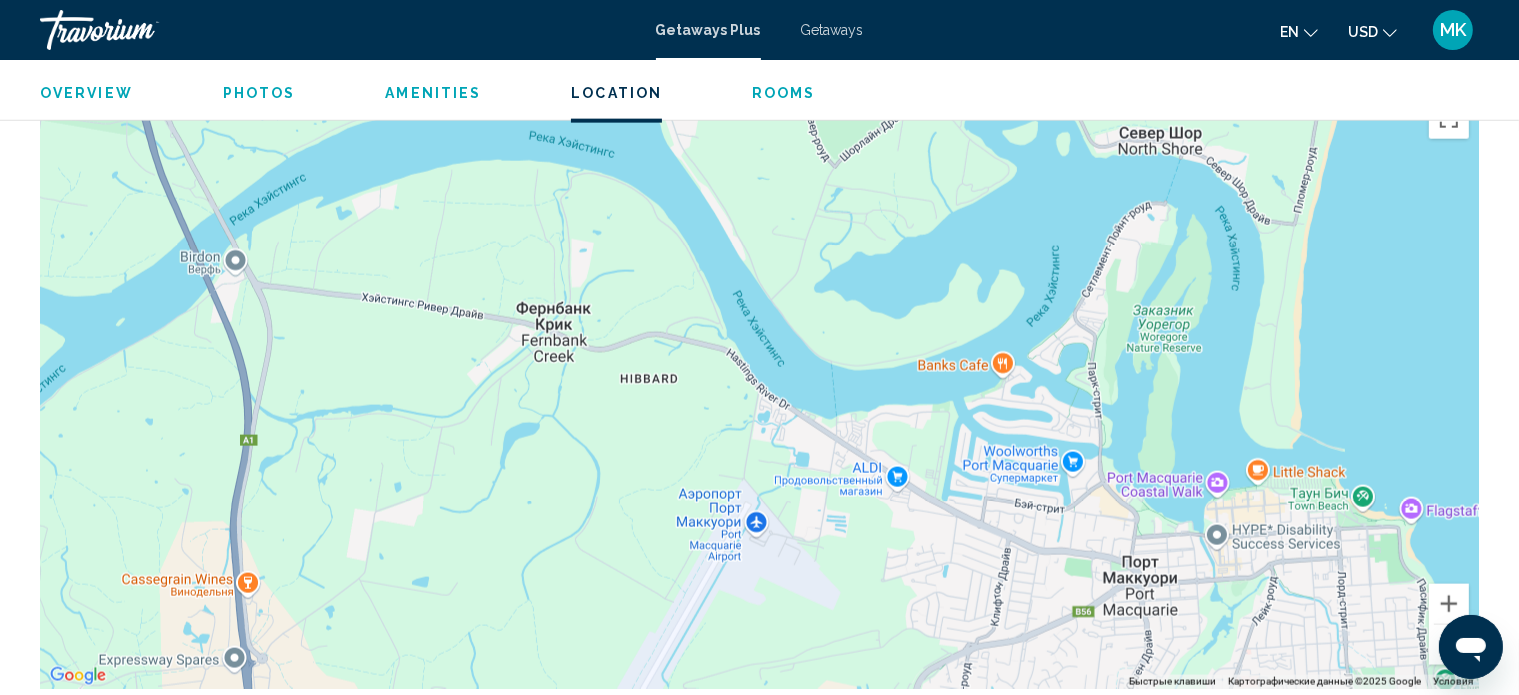scroll, scrollTop: 12, scrollLeft: 0, axis: vertical 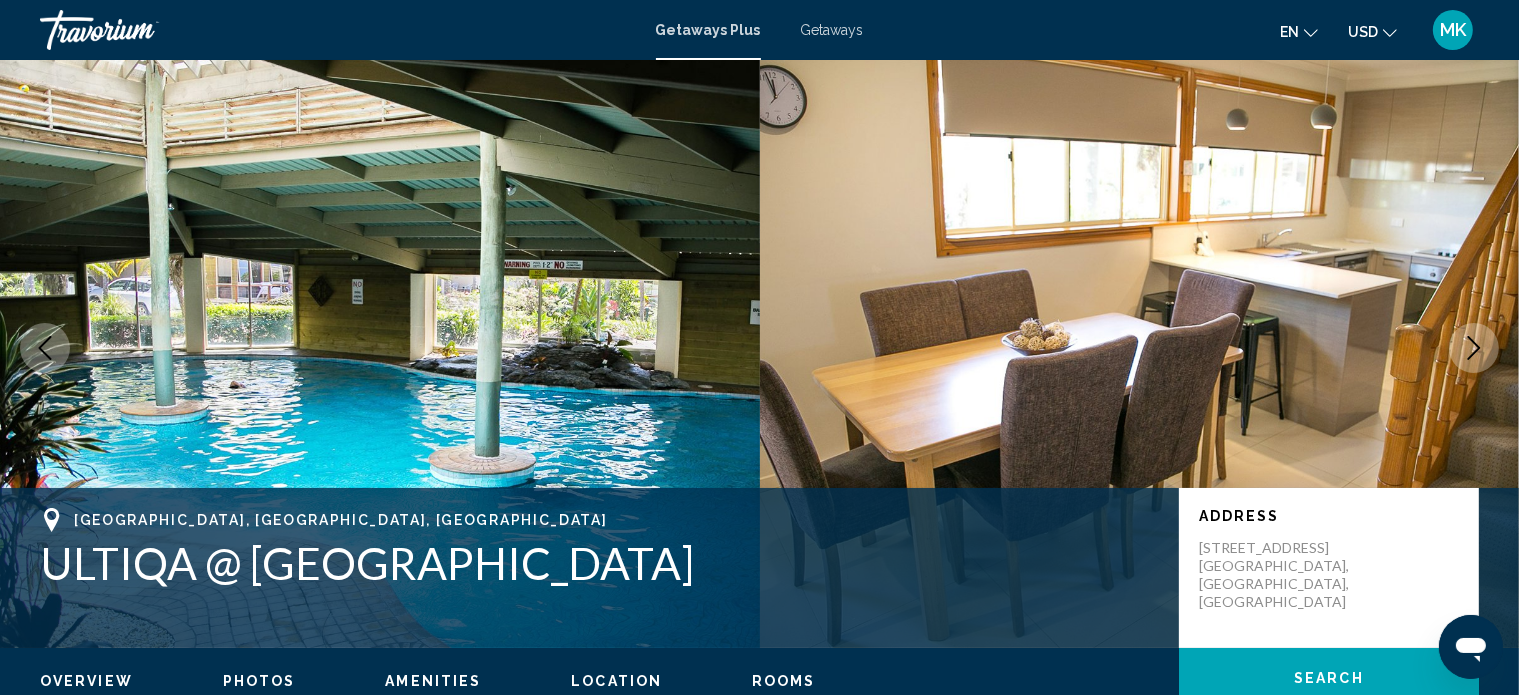click 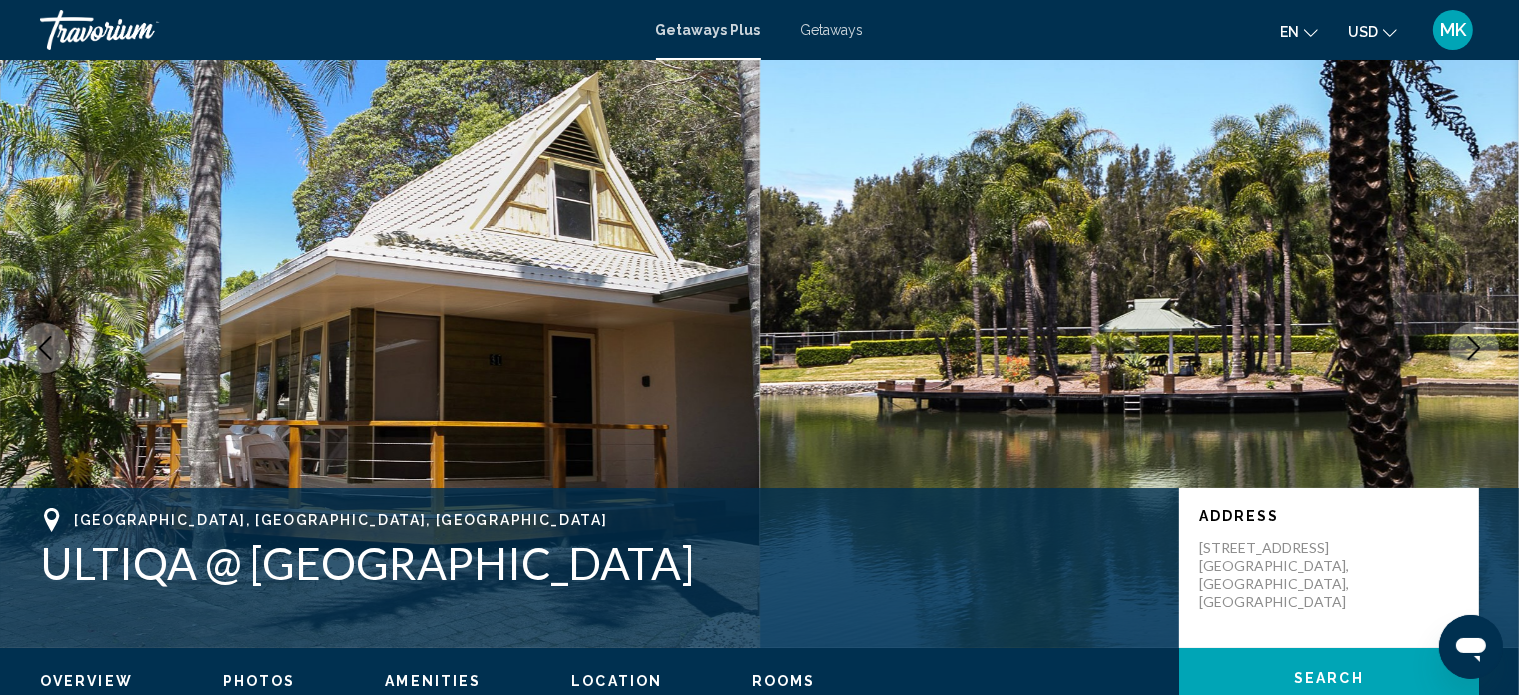 click 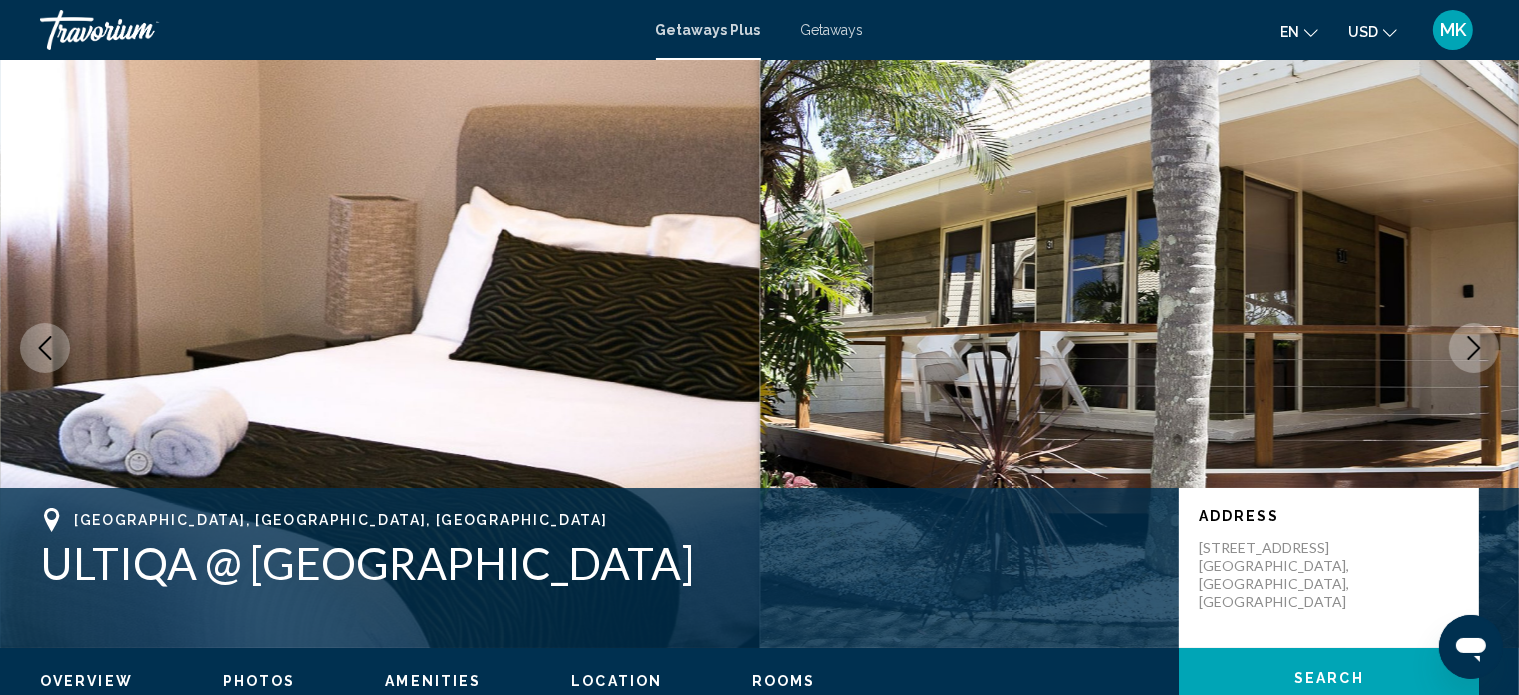 click 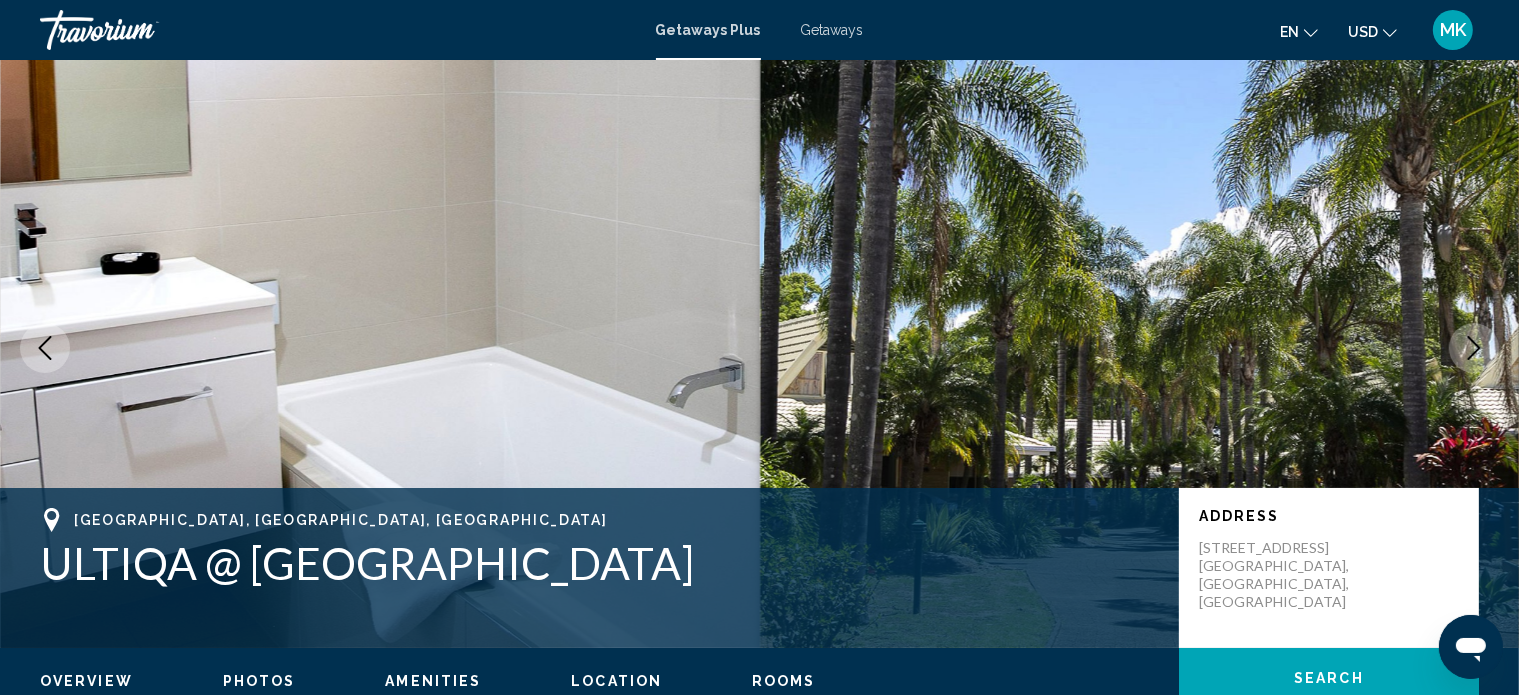 click 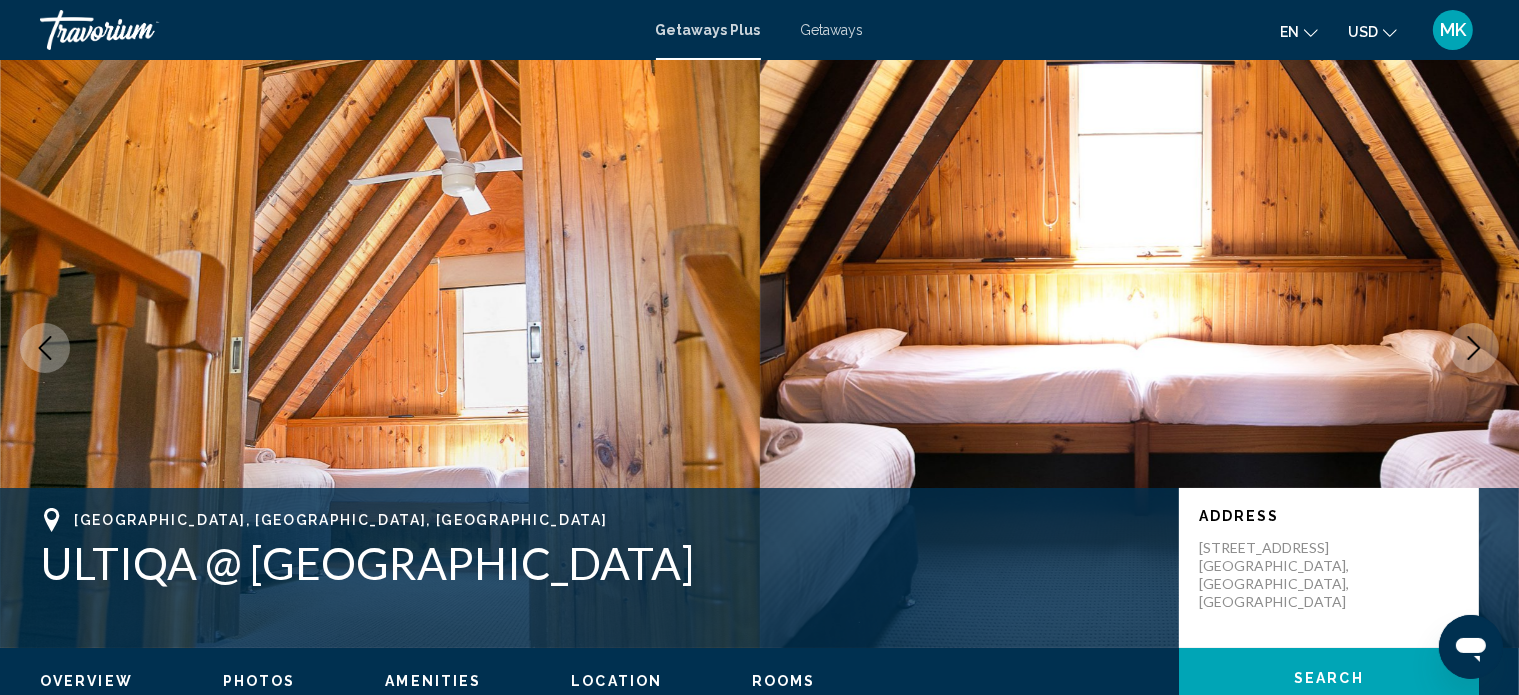 click 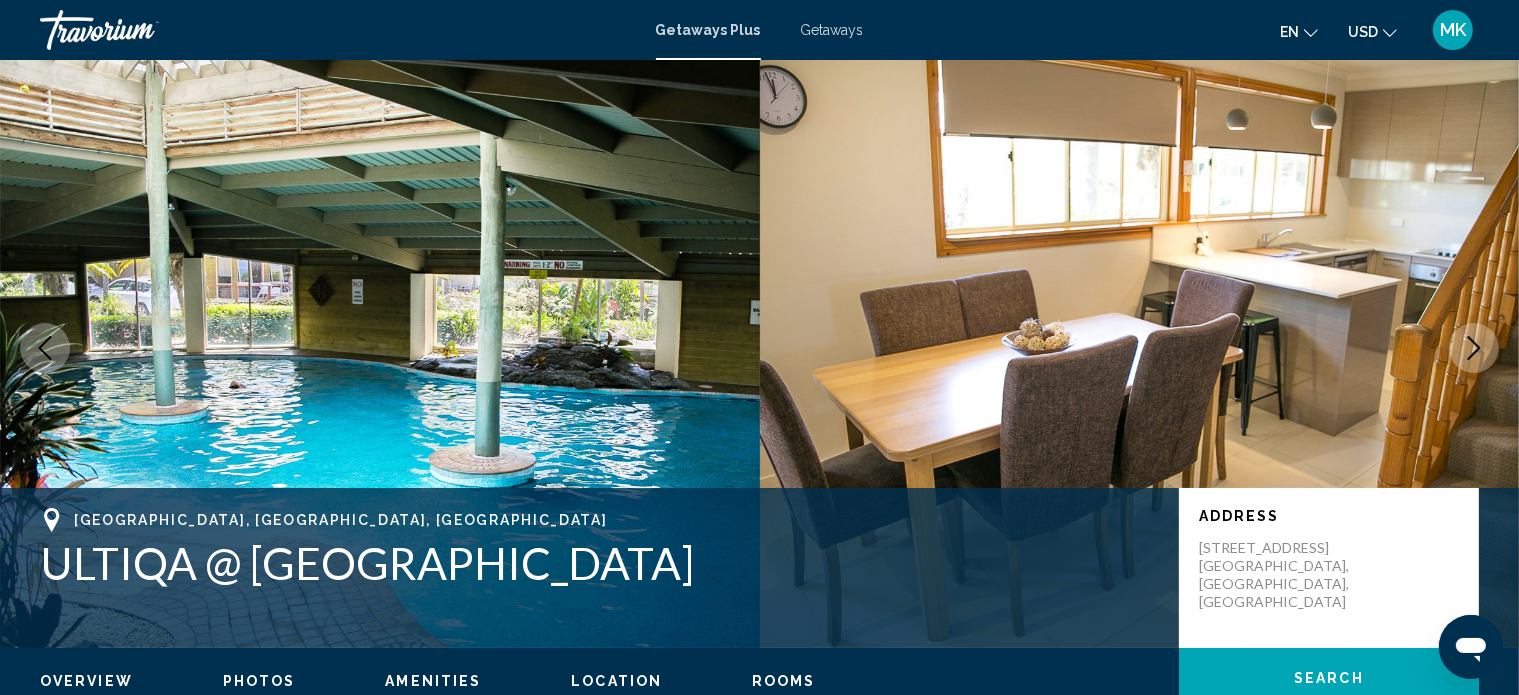 click 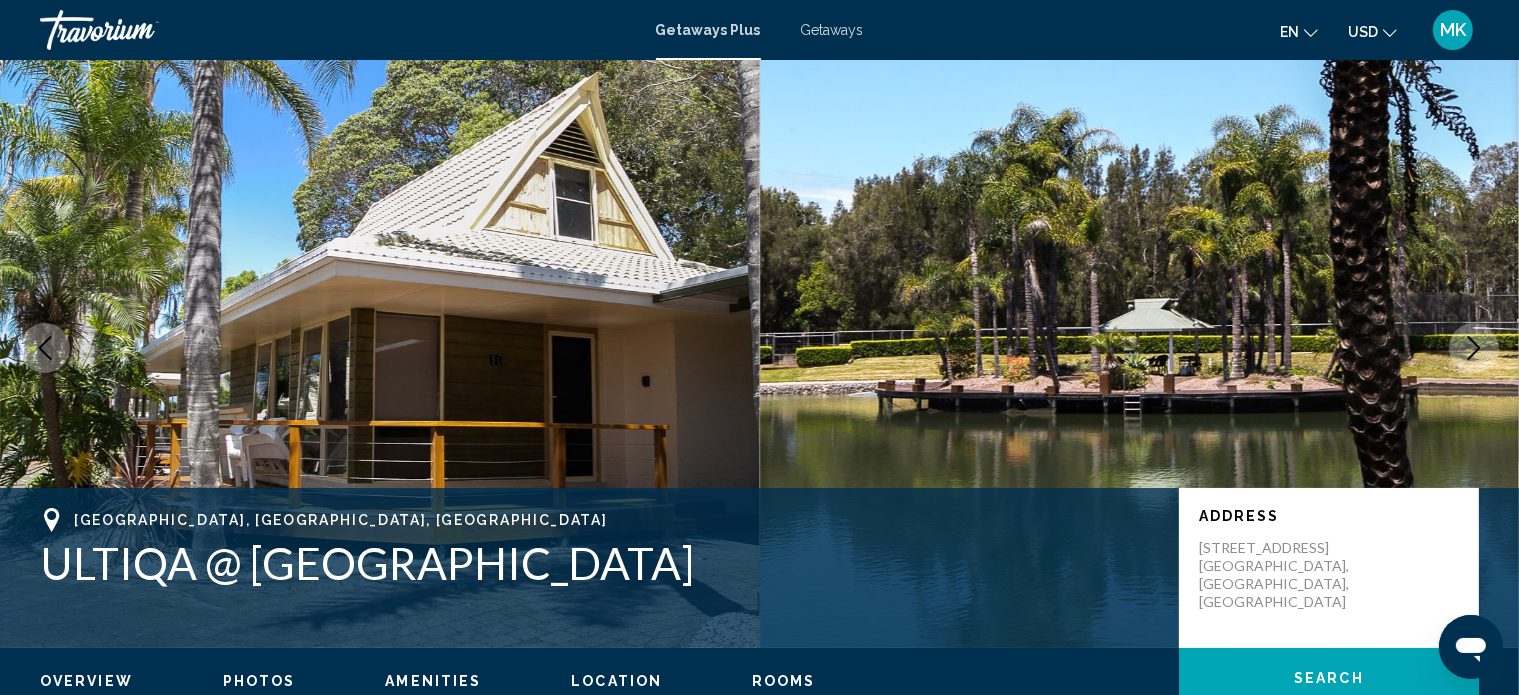 click 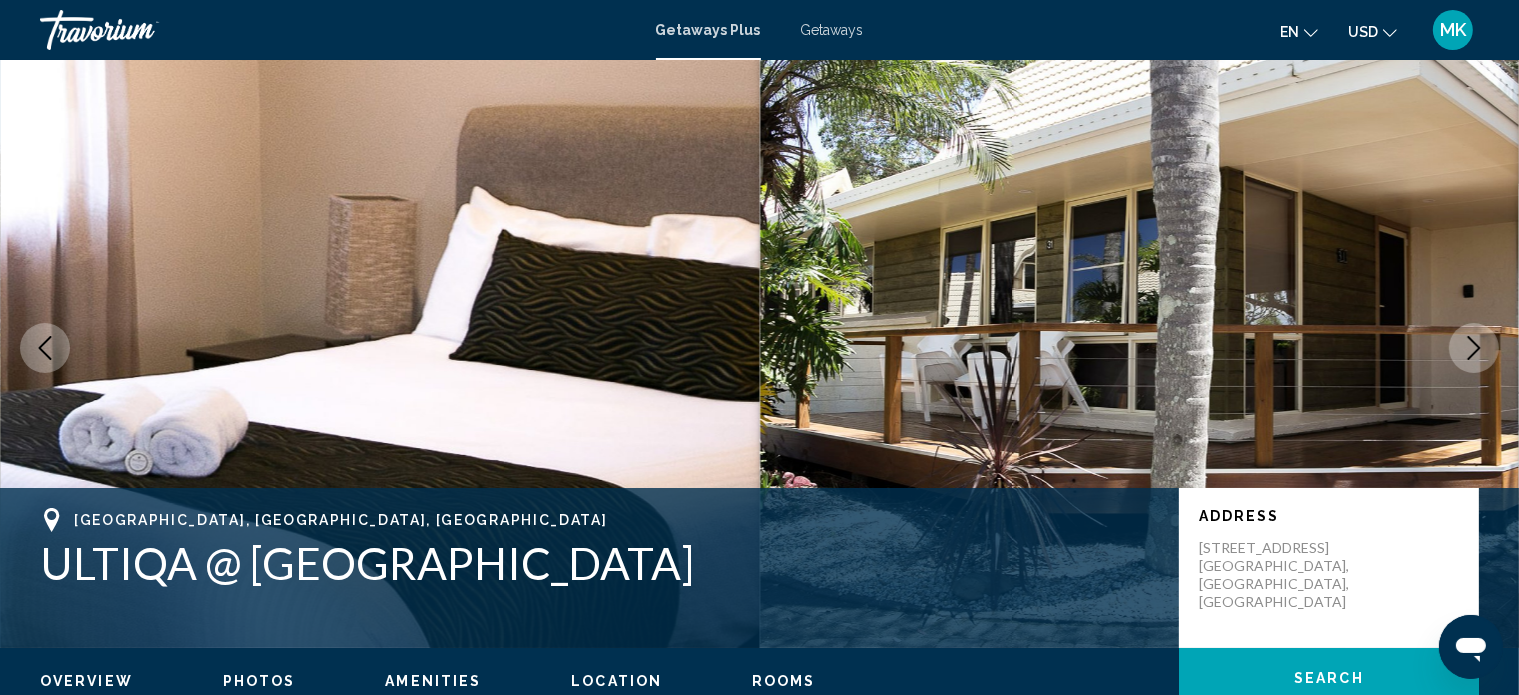 click 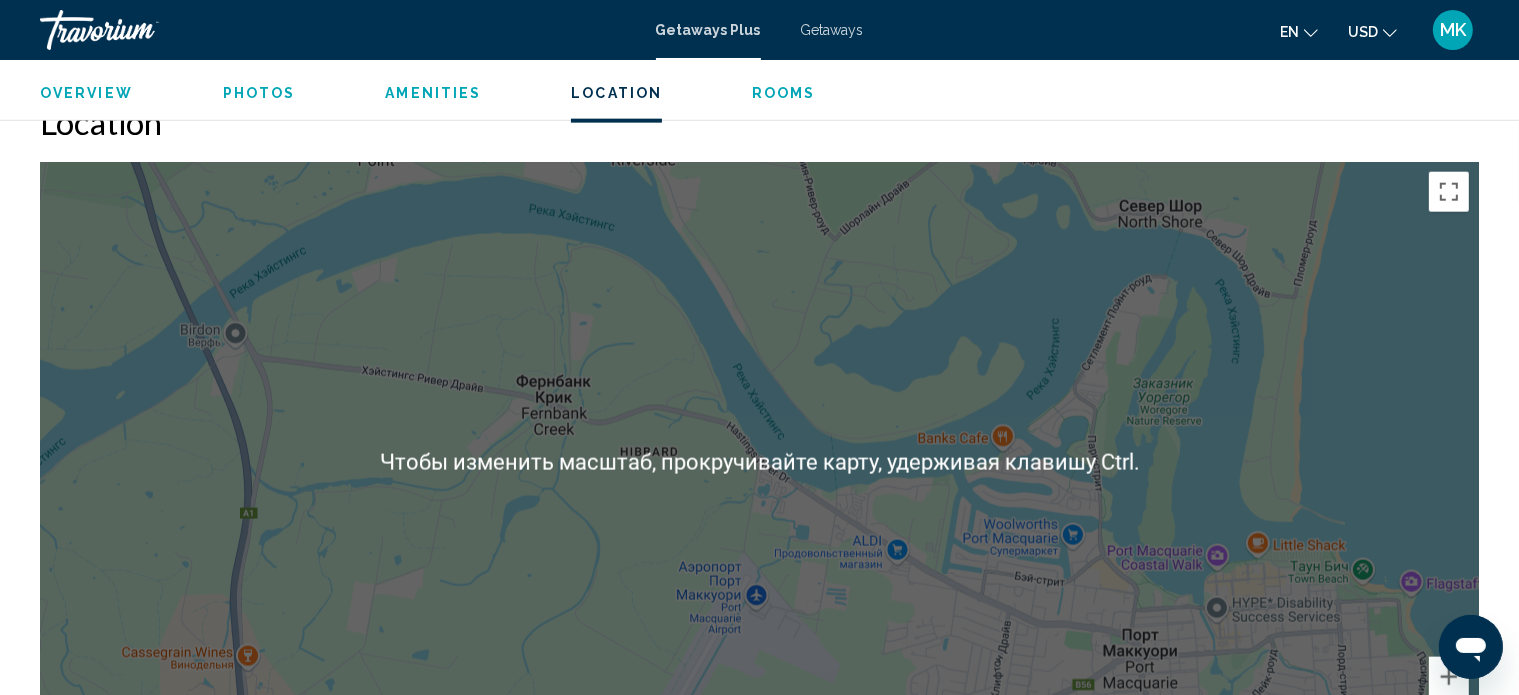 scroll, scrollTop: 2593, scrollLeft: 0, axis: vertical 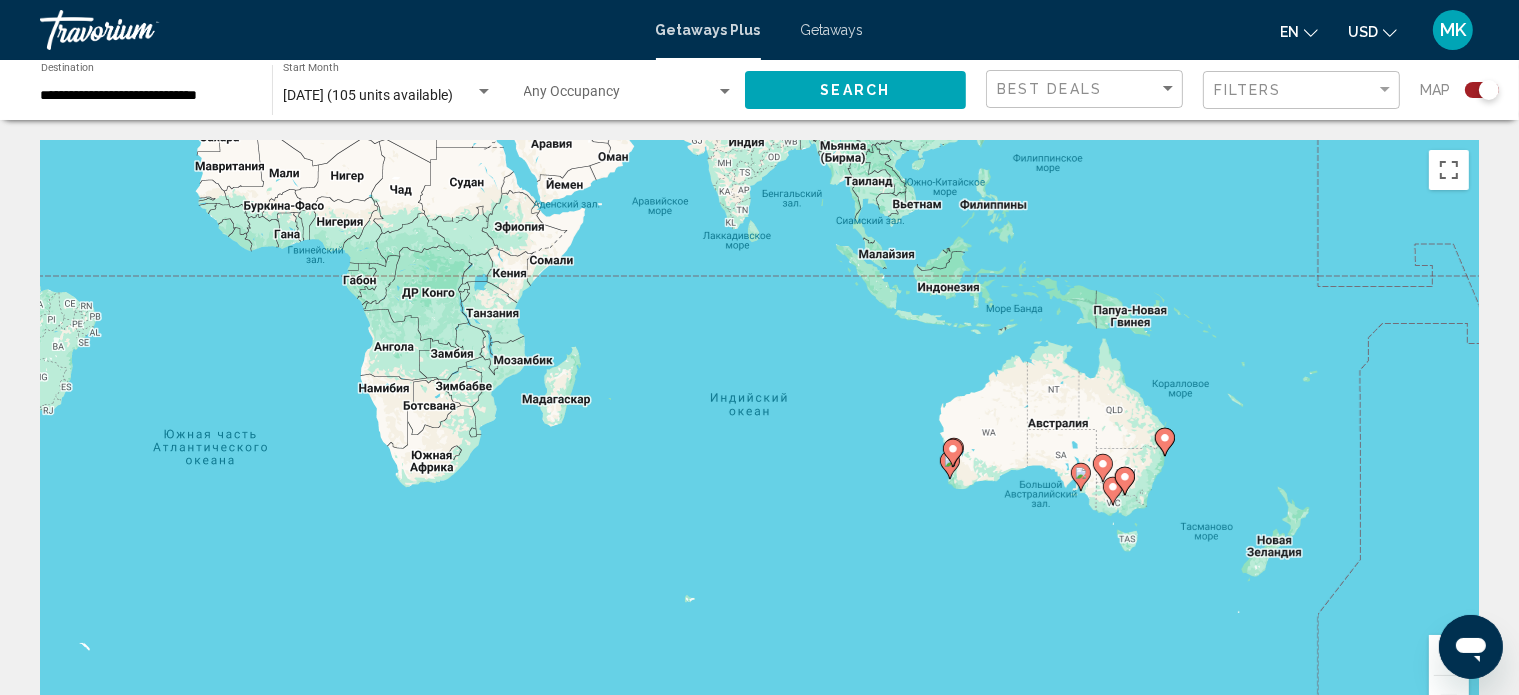 drag, startPoint x: 1300, startPoint y: 554, endPoint x: 654, endPoint y: 208, distance: 732.82465 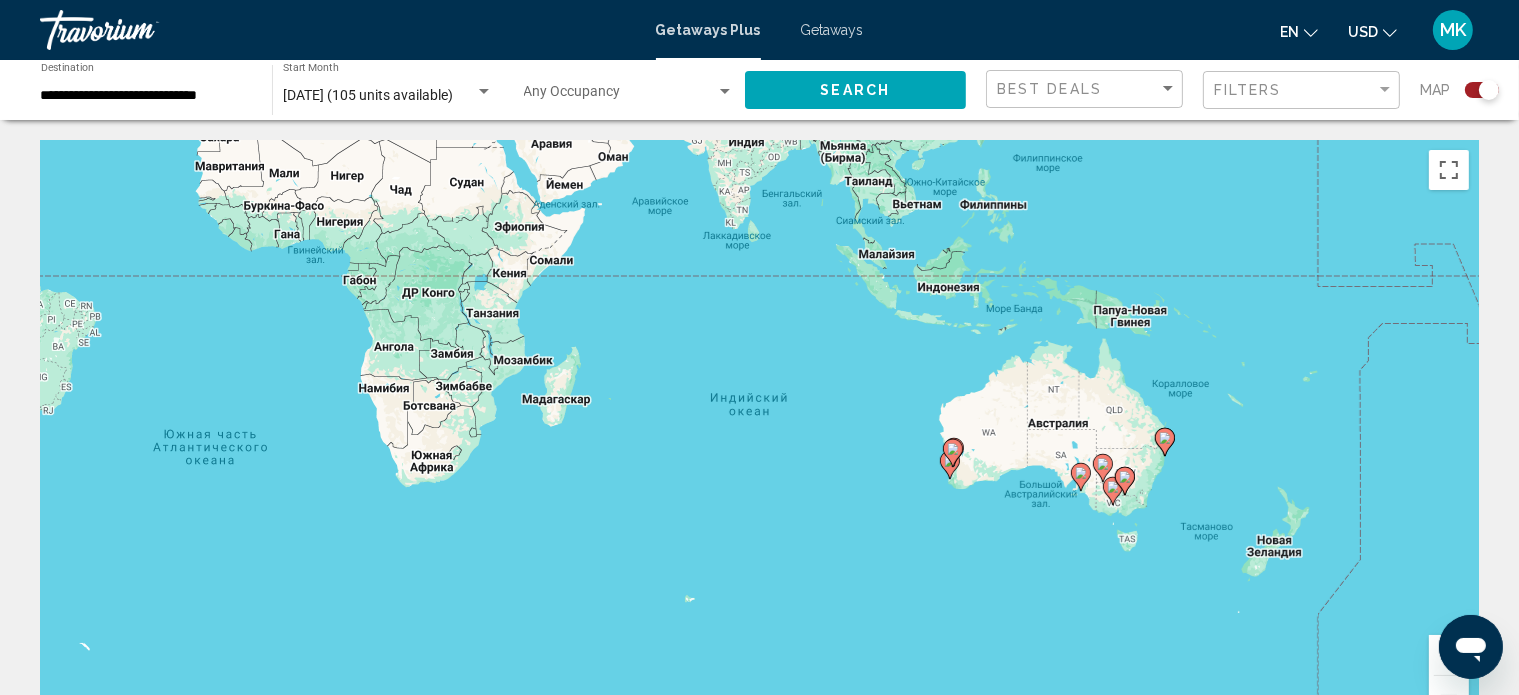 click on "Для навигации используйте клавиши со стрелками. Чтобы активировать перетаскивание с помощью клавиатуры, нажмите Alt + Ввод. После этого перемещайте маркер, используя клавиши со стрелками. Чтобы завершить перетаскивание, нажмите клавишу Ввод. Чтобы отменить действие, нажмите клавишу Esc." at bounding box center [759, 440] 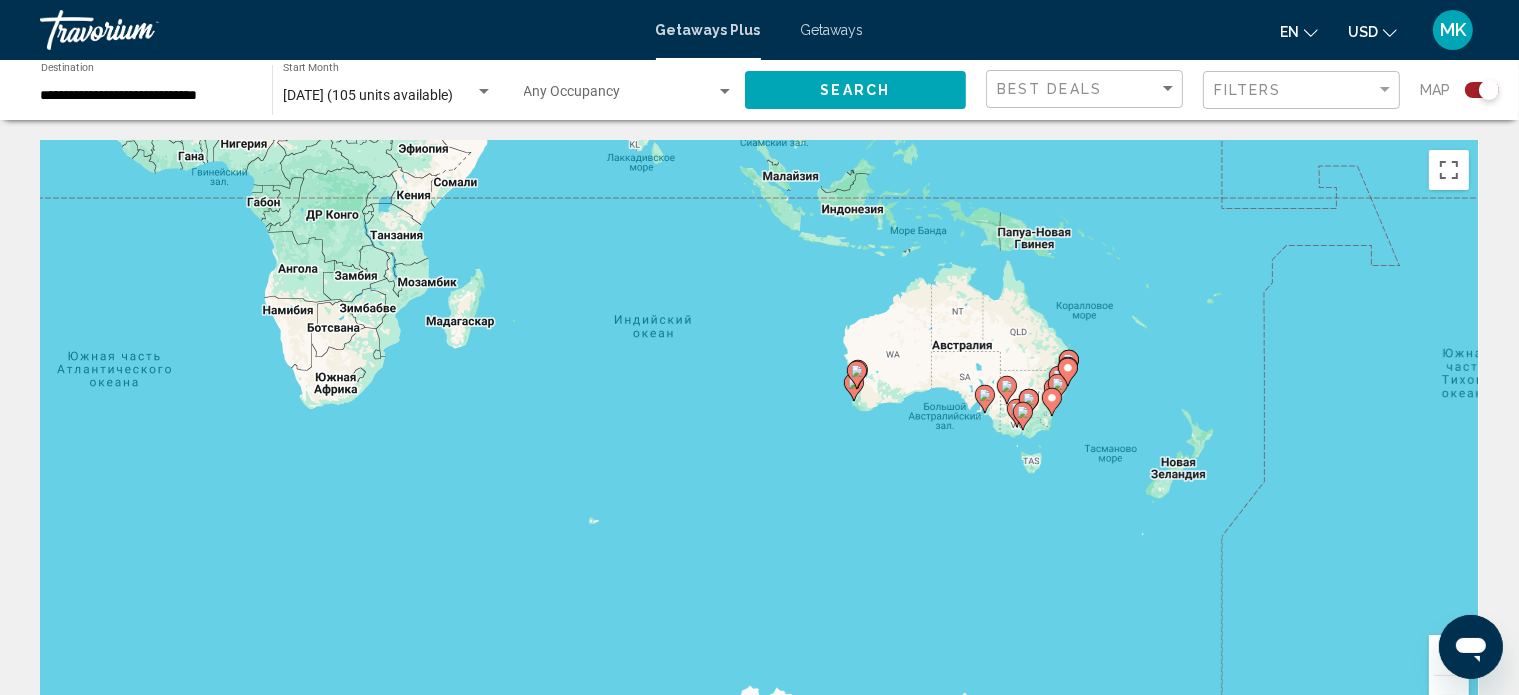 drag, startPoint x: 1134, startPoint y: 485, endPoint x: 971, endPoint y: 375, distance: 196.64435 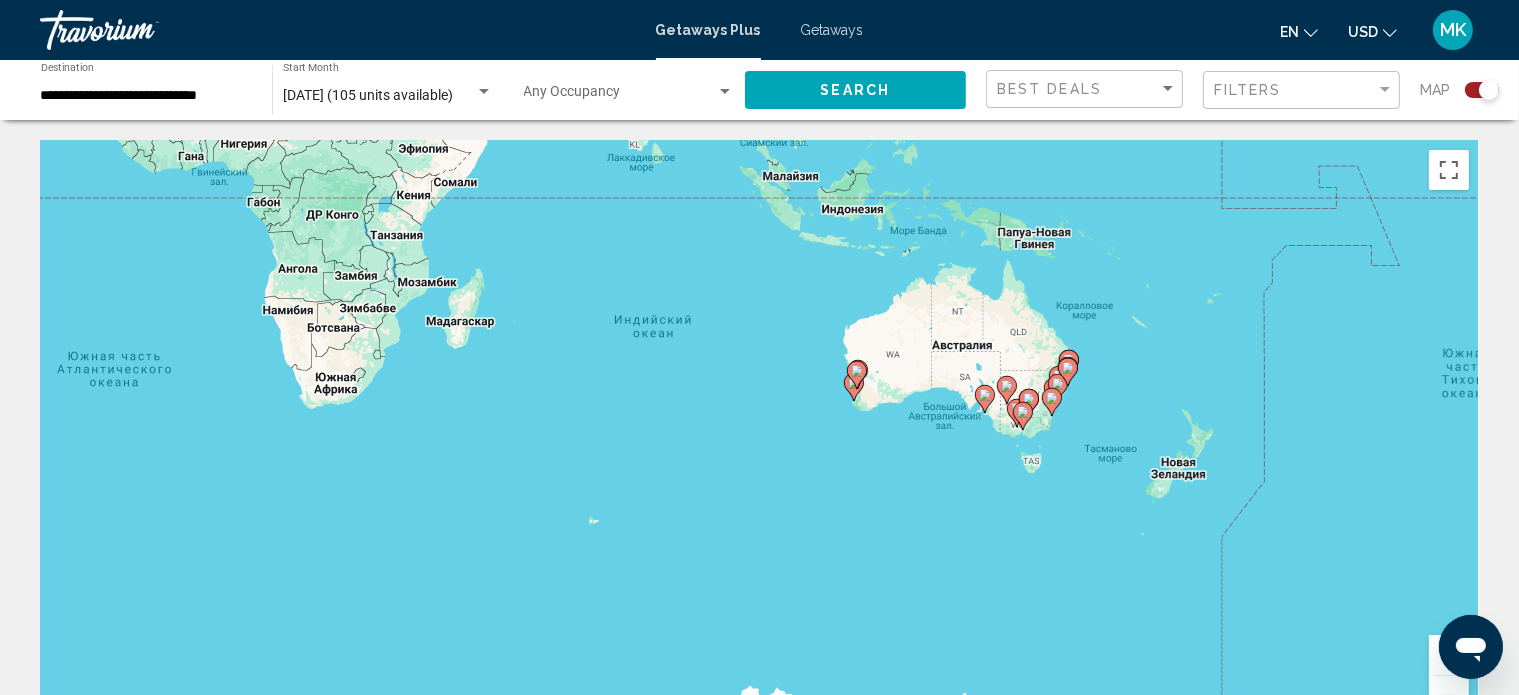click on "Для навигации используйте клавиши со стрелками. Чтобы активировать перетаскивание с помощью клавиатуры, нажмите Alt + Ввод. После этого перемещайте маркер, используя клавиши со стрелками. Чтобы завершить перетаскивание, нажмите клавишу Ввод. Чтобы отменить действие, нажмите клавишу Esc." at bounding box center (759, 440) 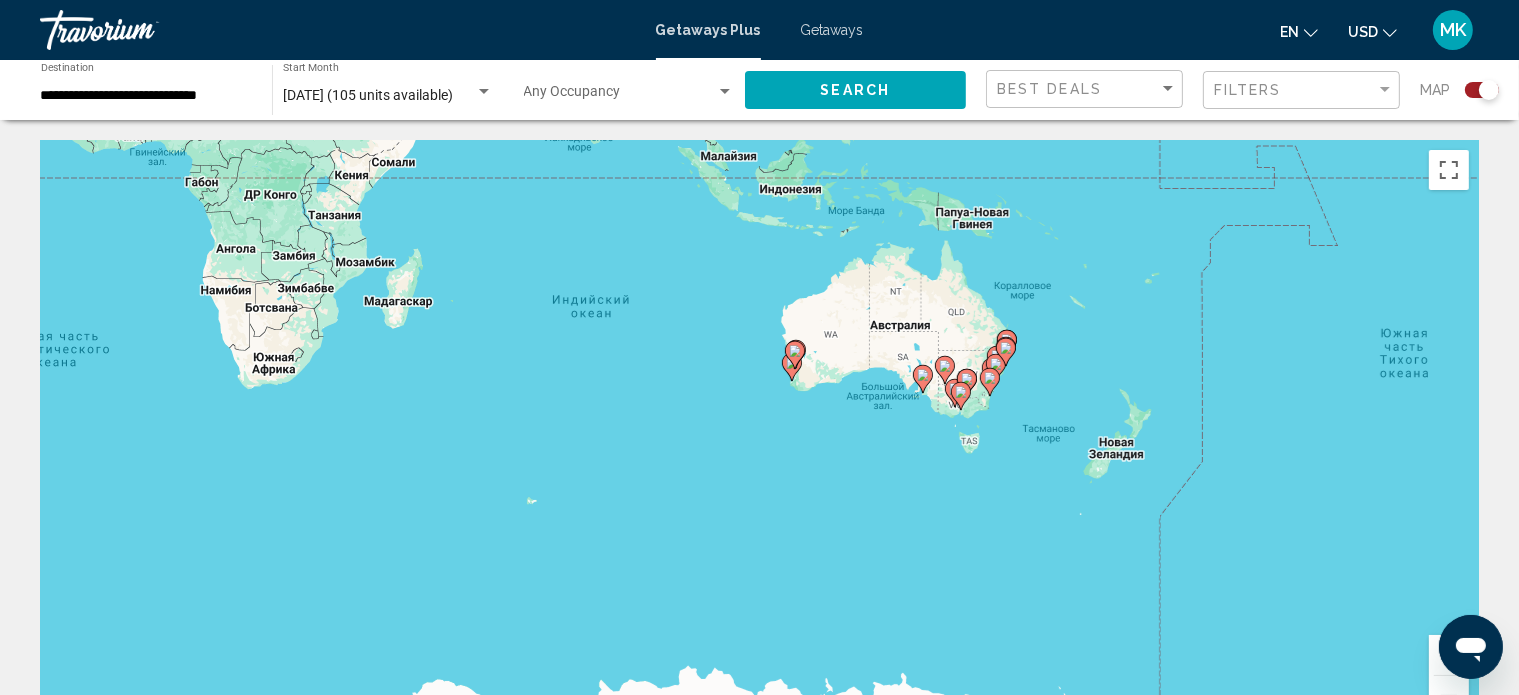 click 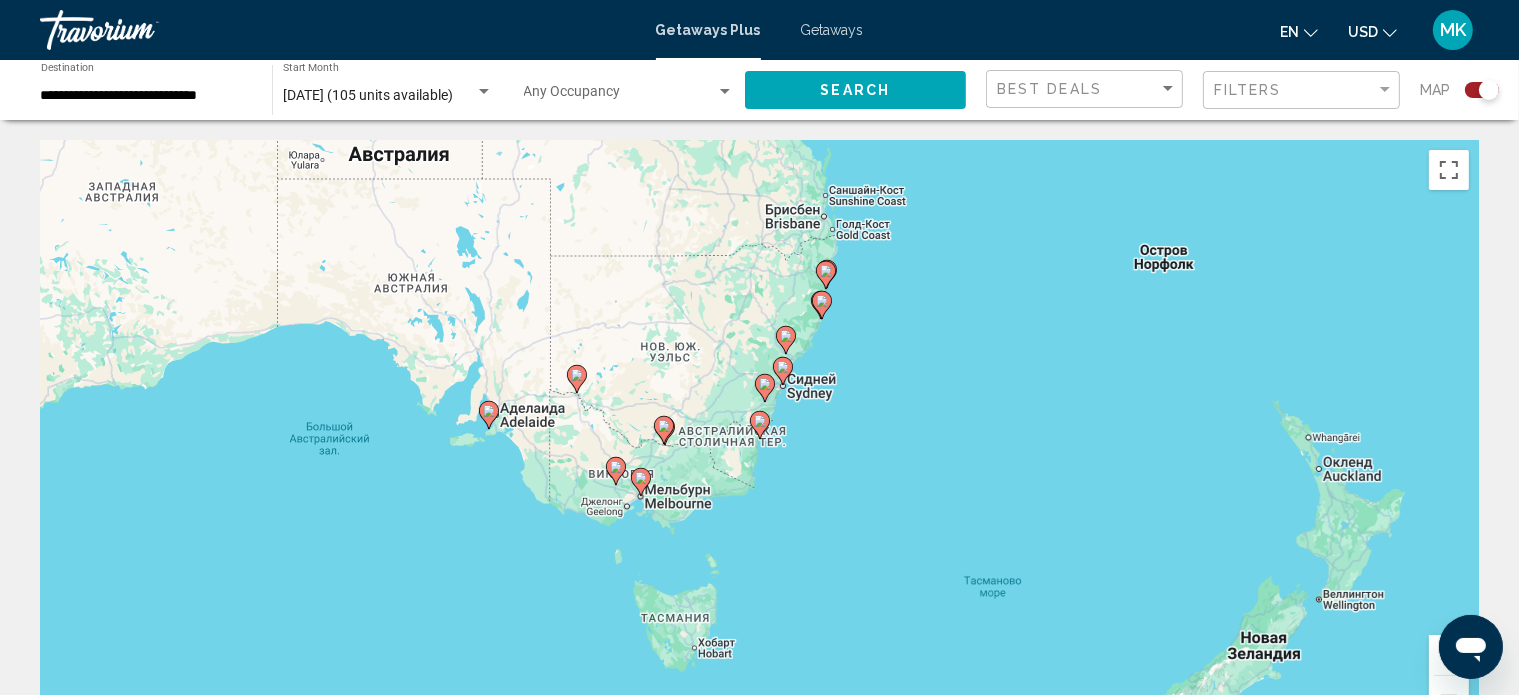 click at bounding box center (783, 371) 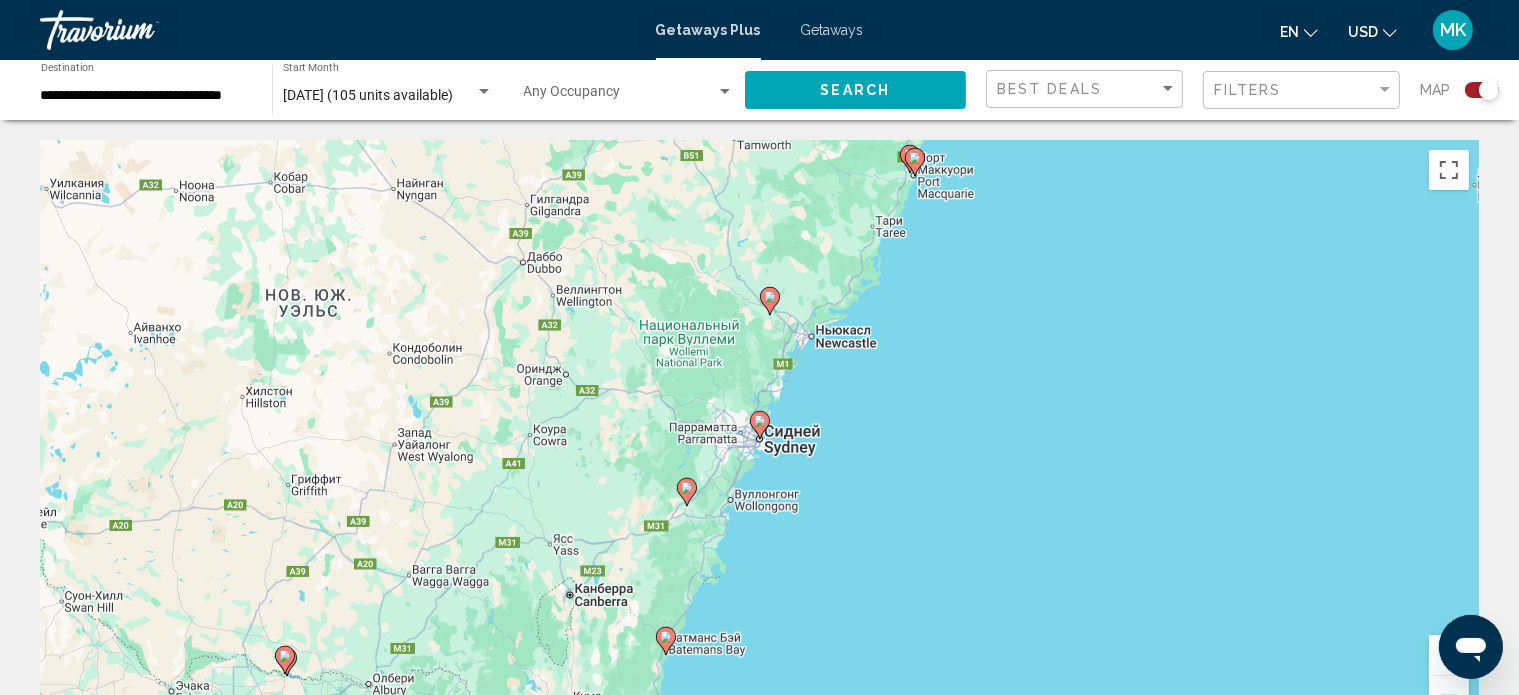 click 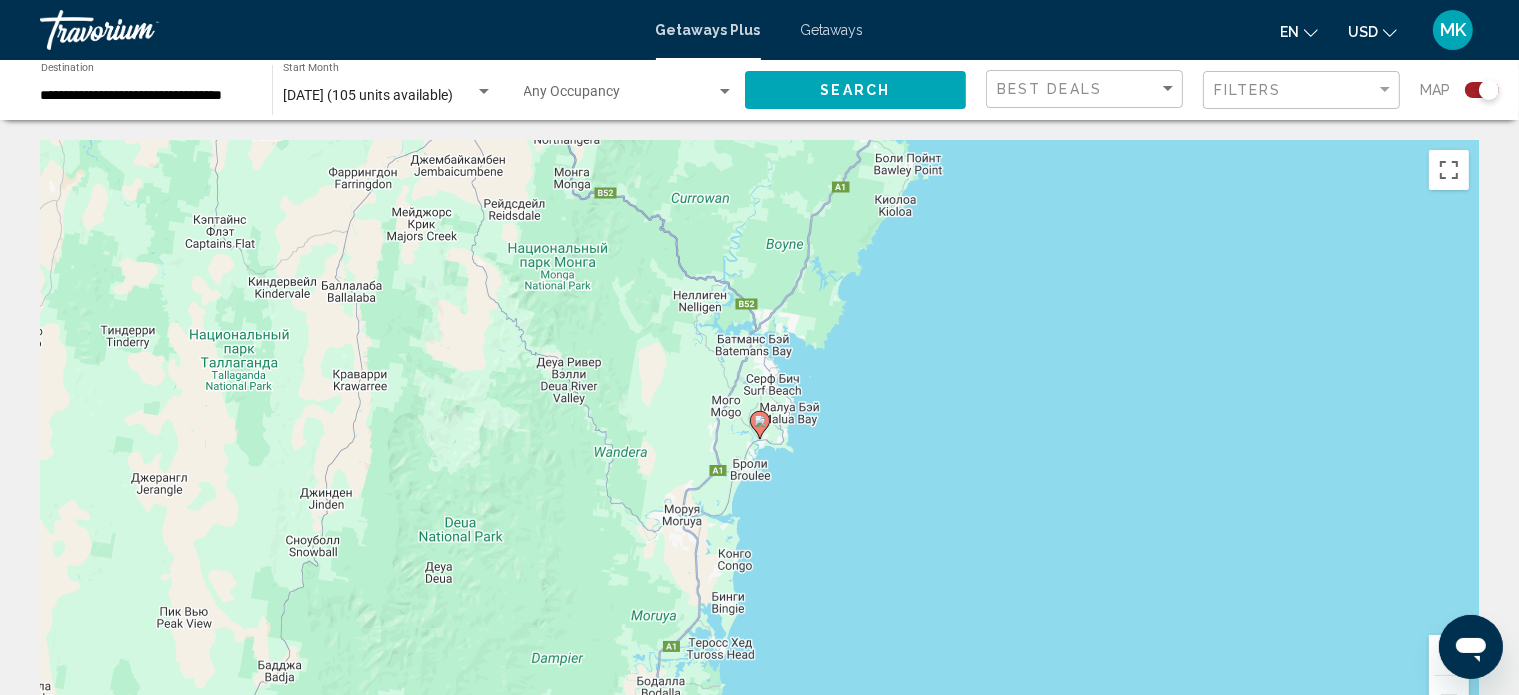 click at bounding box center [760, 425] 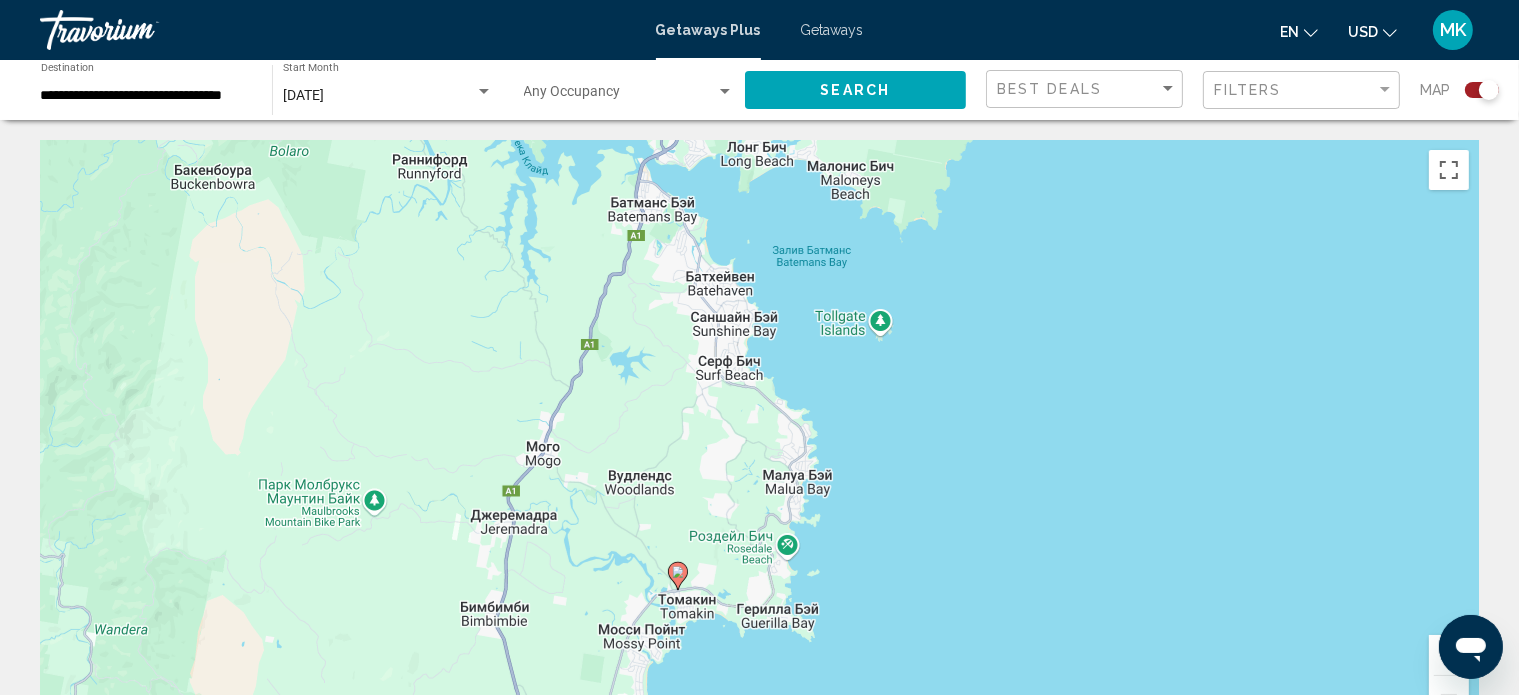 drag, startPoint x: 750, startPoint y: 633, endPoint x: 664, endPoint y: 497, distance: 160.90991 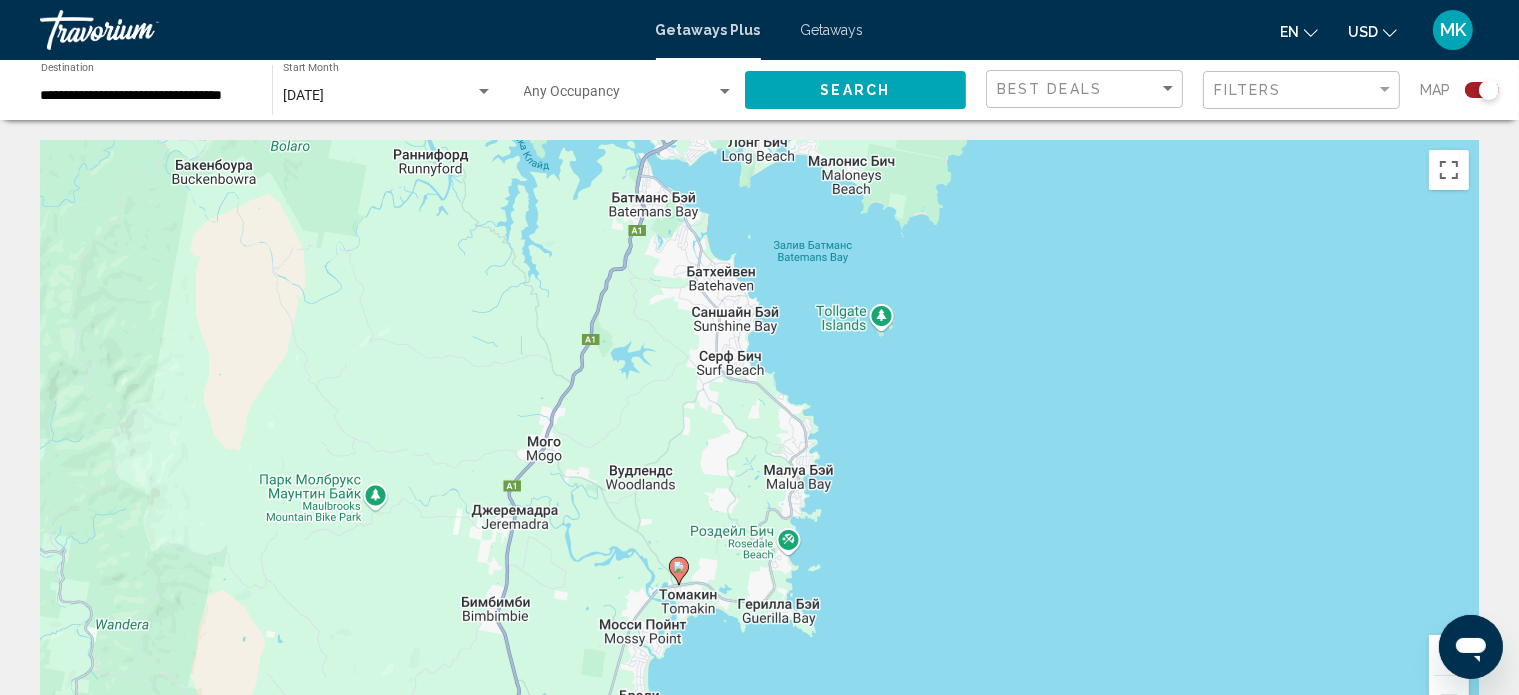 click on "Для навигации используйте клавиши со стрелками. Чтобы активировать перетаскивание с помощью клавиатуры, нажмите Alt + Ввод. После этого перемещайте маркер, используя клавиши со стрелками. Чтобы завершить перетаскивание, нажмите клавишу Ввод. Чтобы отменить действие, нажмите клавишу Esc." at bounding box center (759, 440) 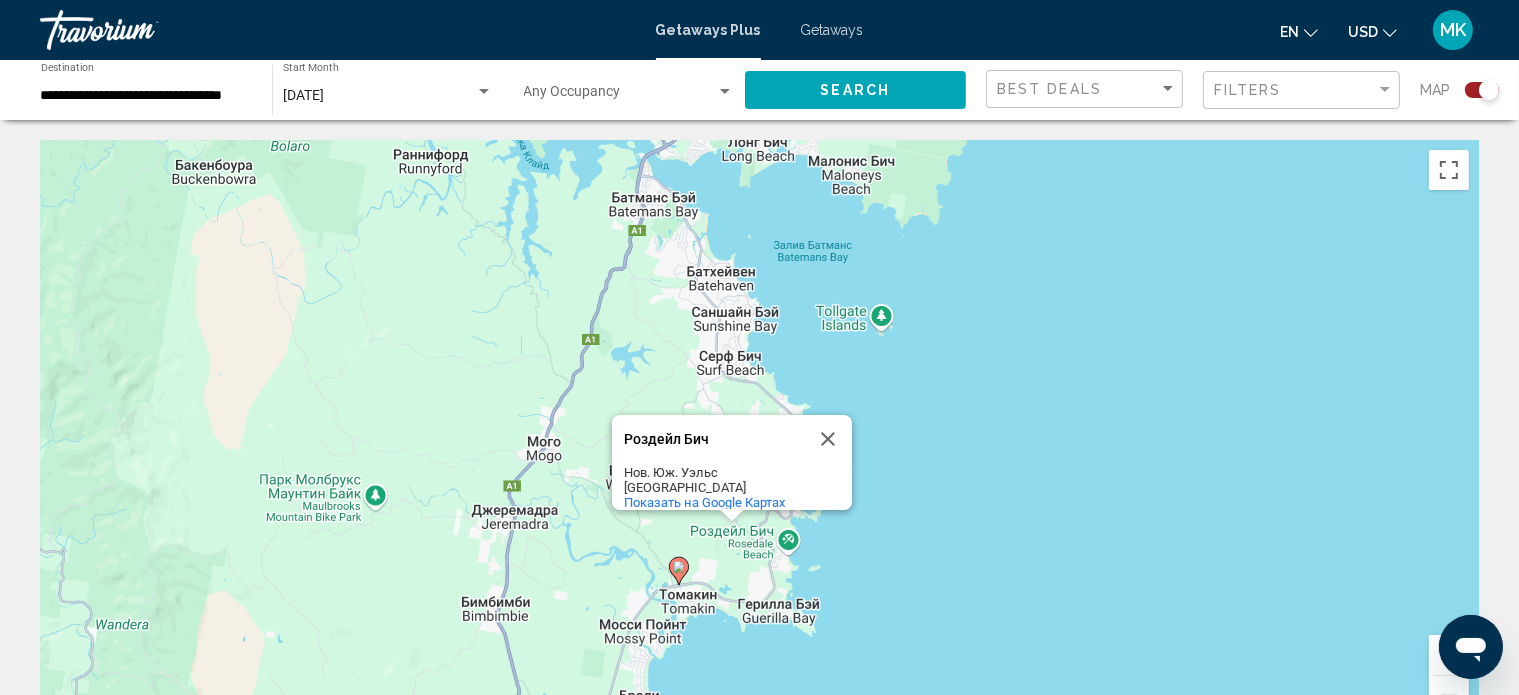 click 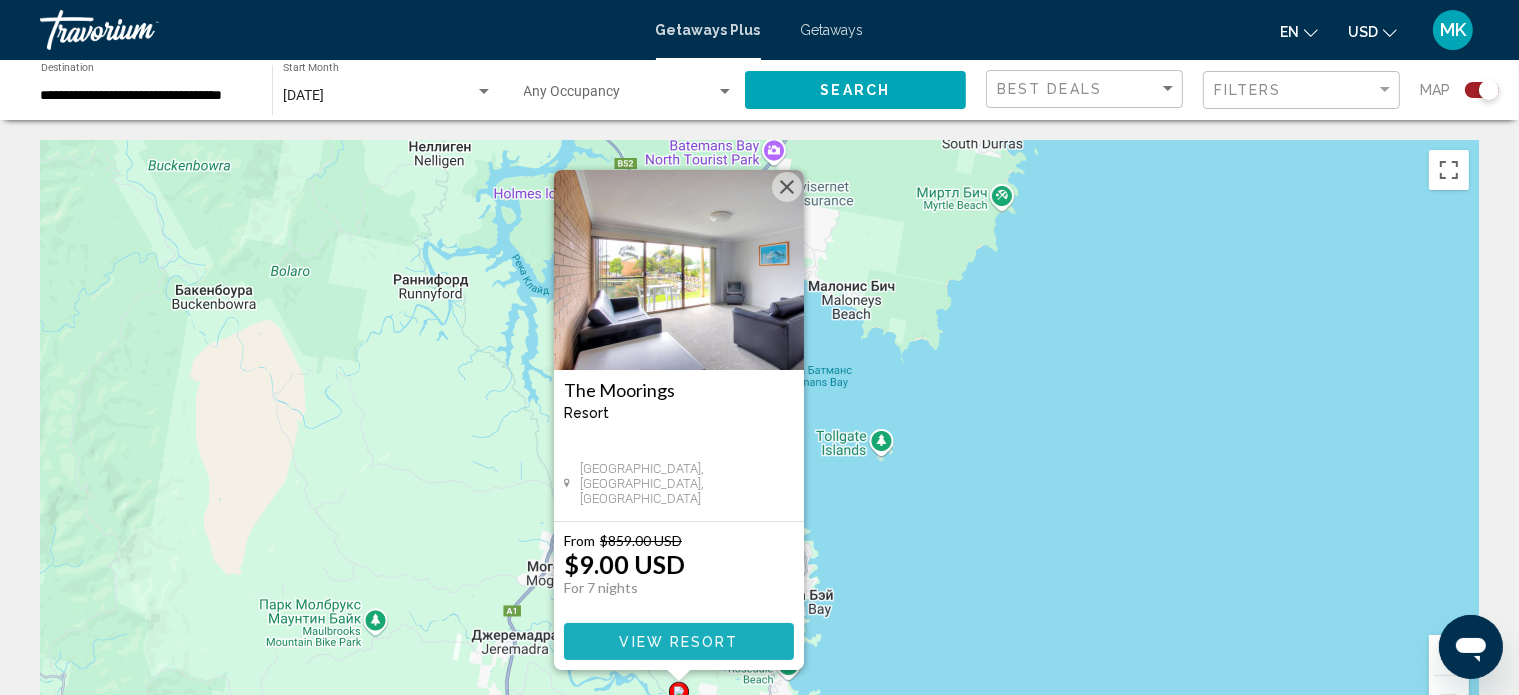 click on "View Resort" at bounding box center [678, 642] 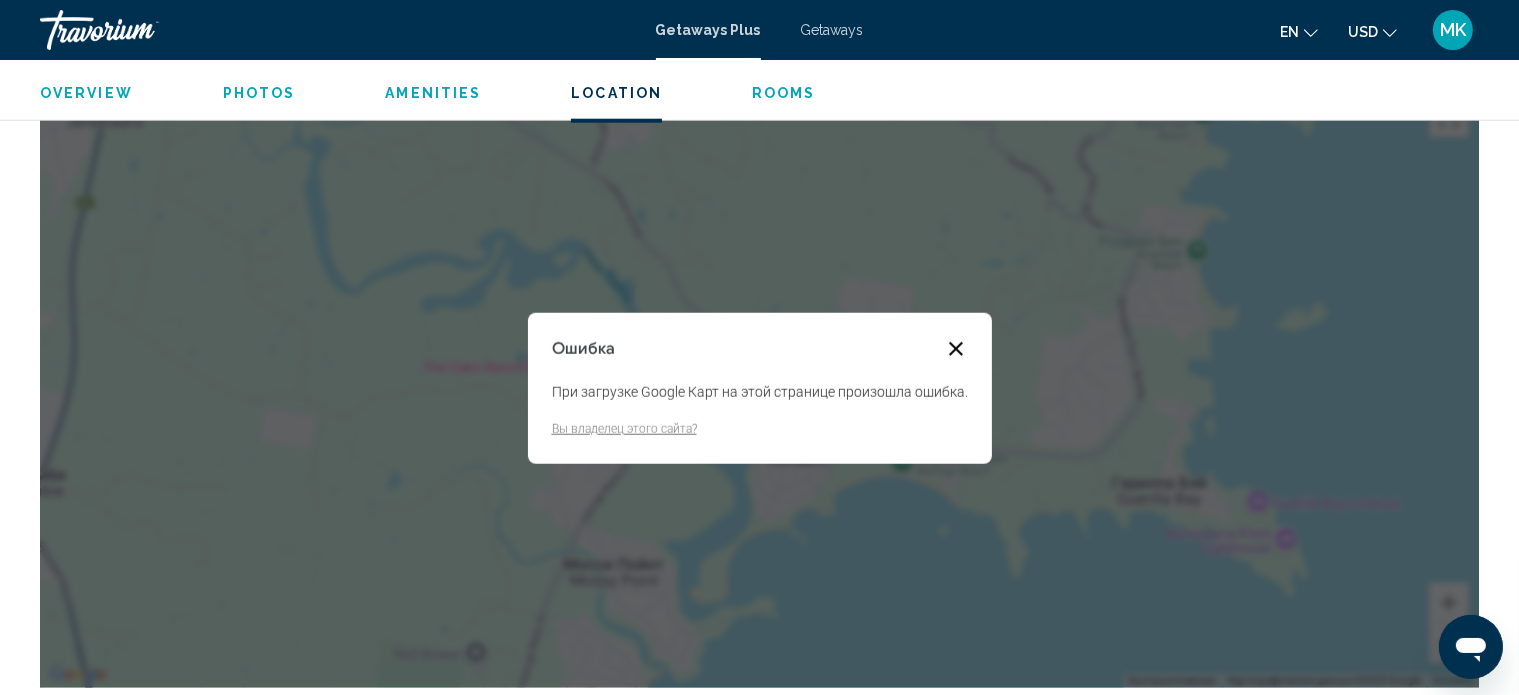 scroll, scrollTop: 0, scrollLeft: 0, axis: both 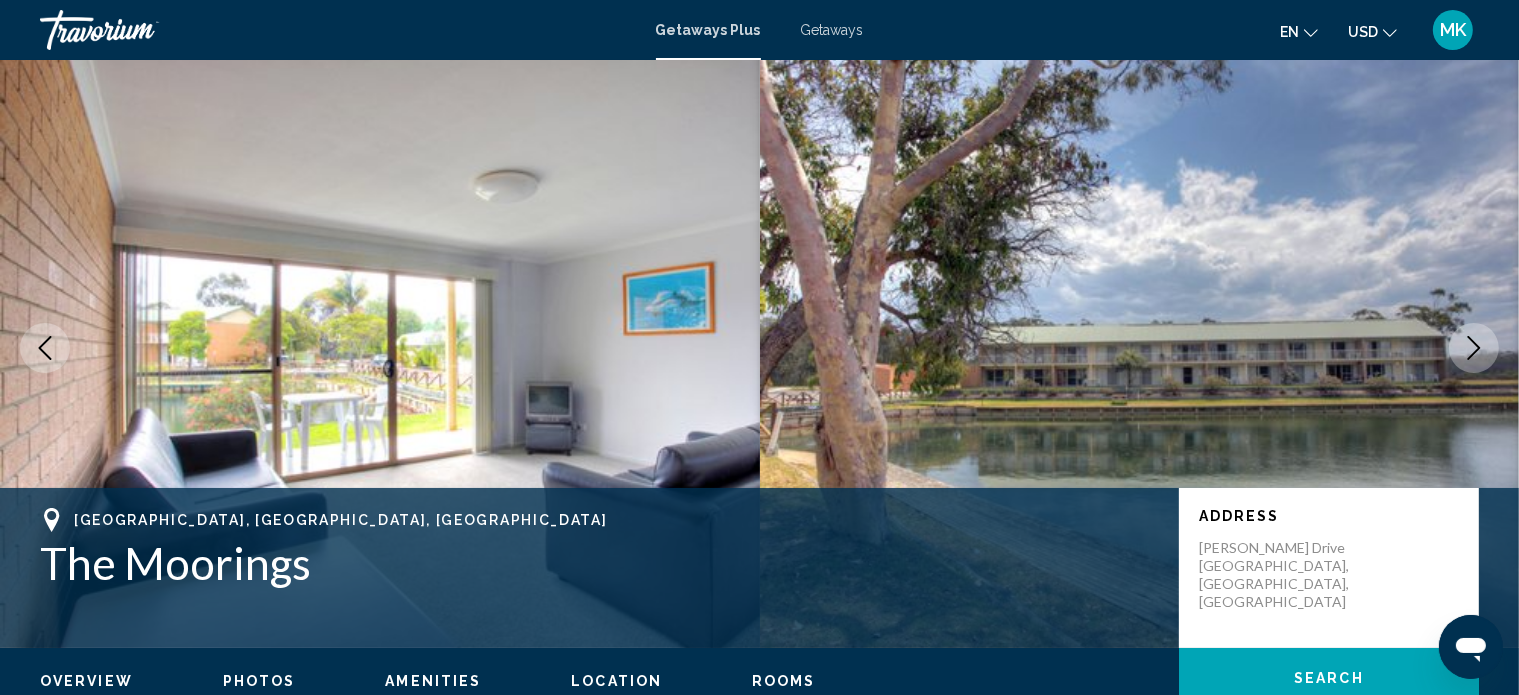 click at bounding box center [1474, 348] 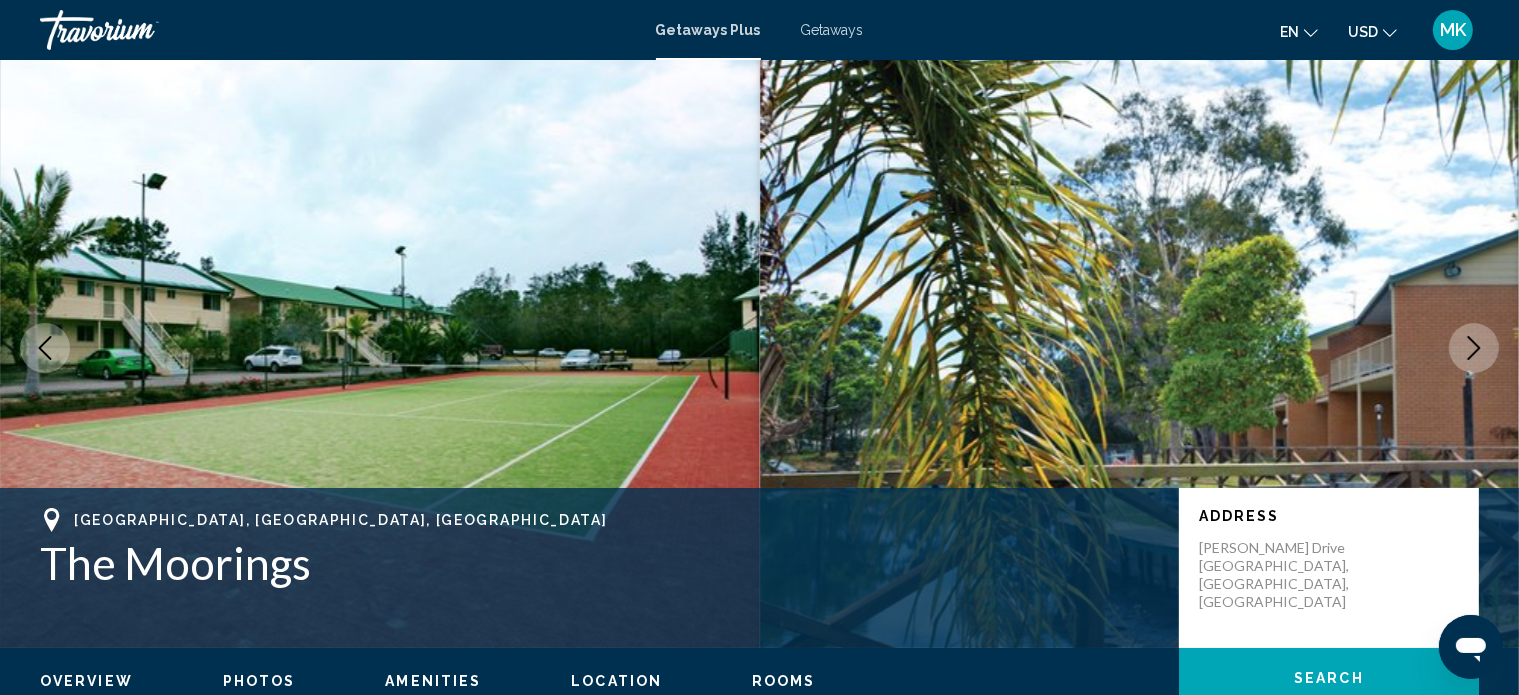 click at bounding box center [1474, 348] 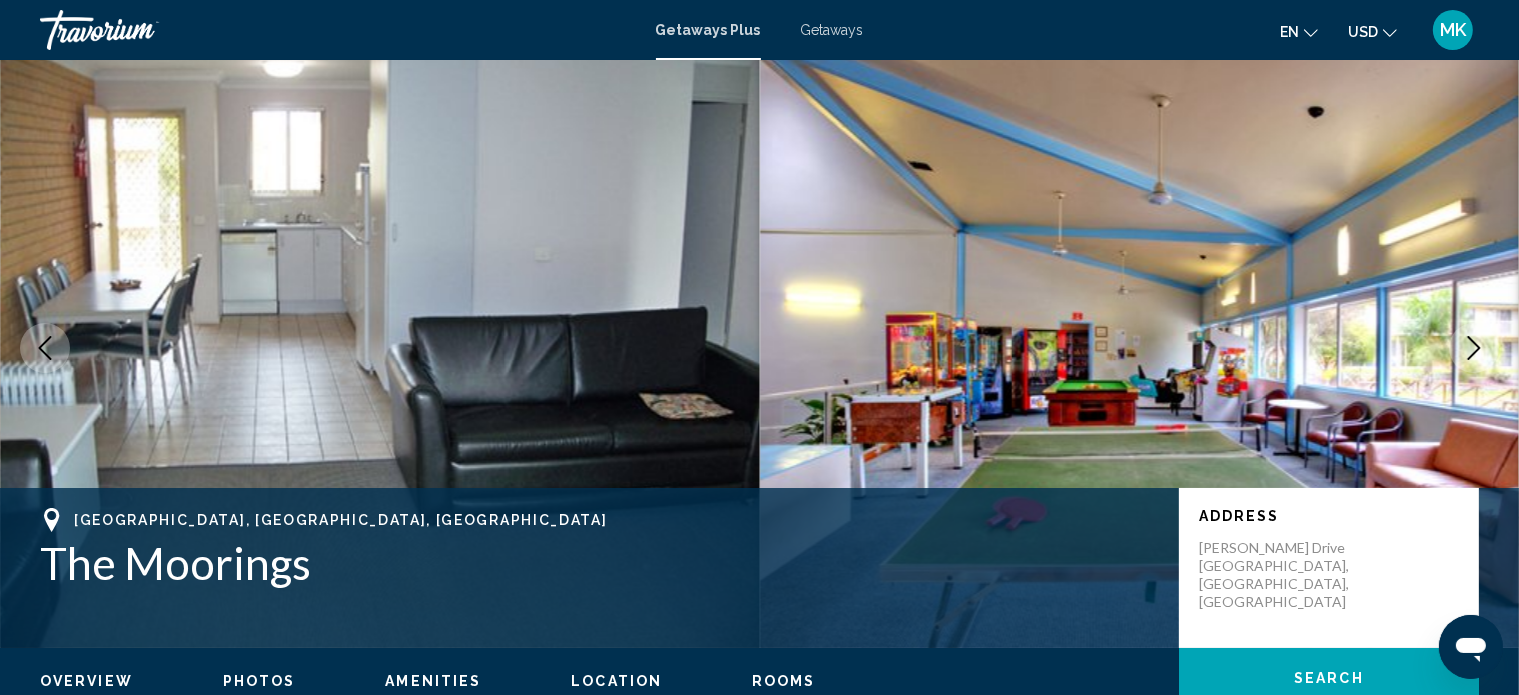 click at bounding box center (1474, 348) 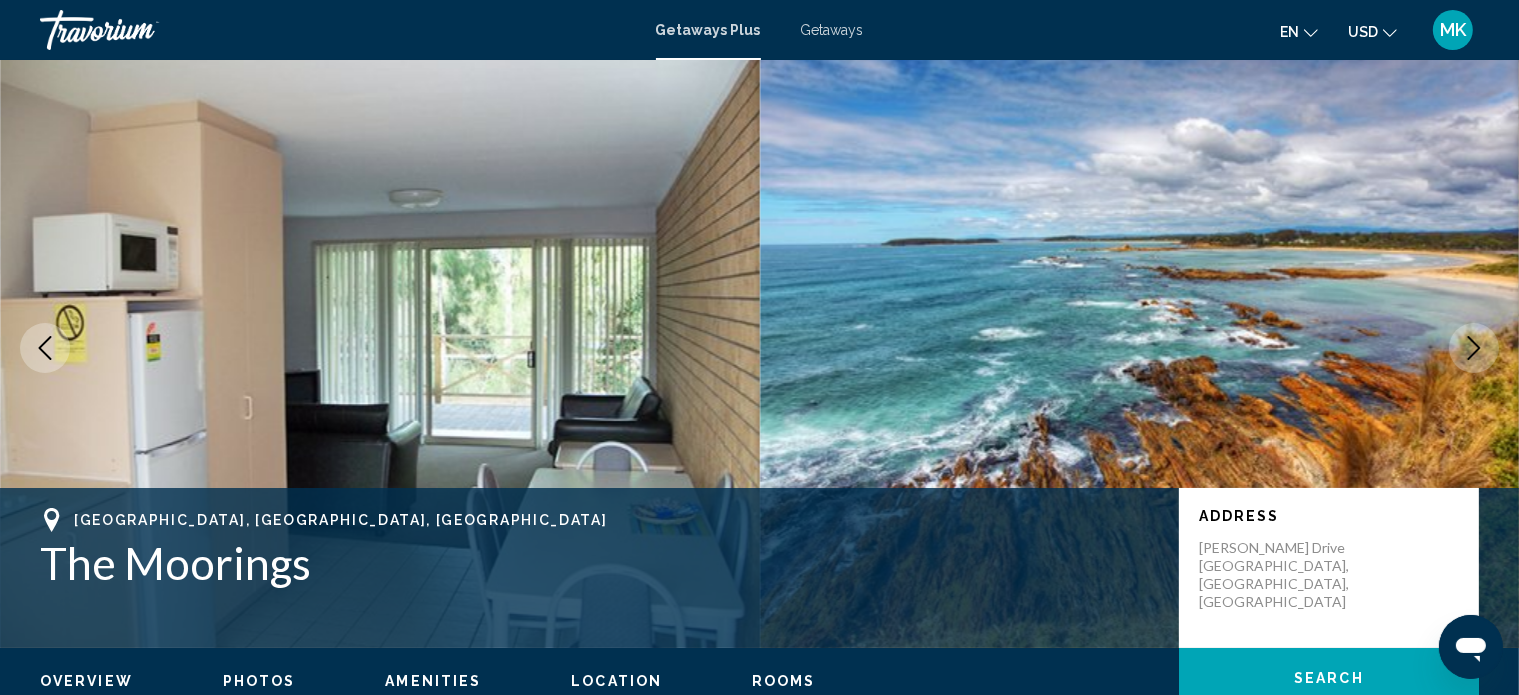 click at bounding box center [1474, 348] 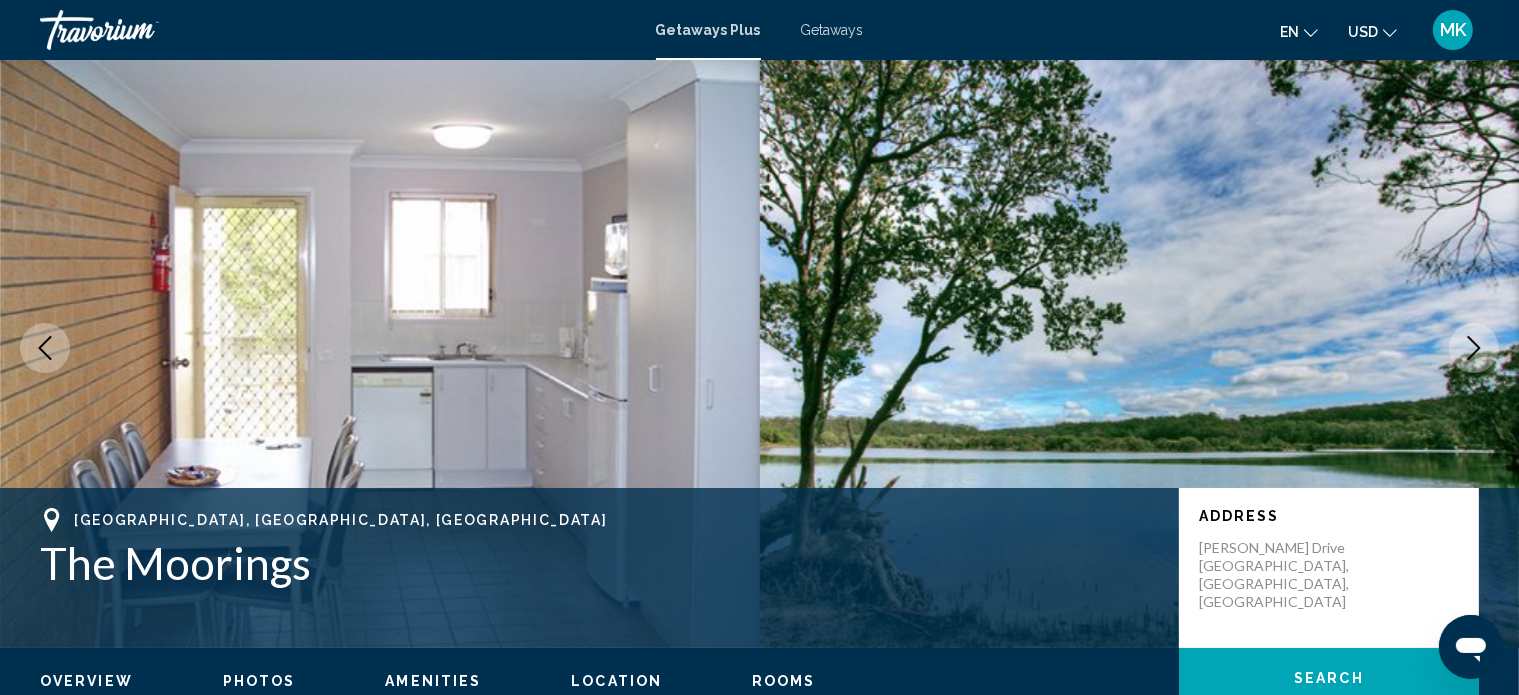 click at bounding box center (1474, 348) 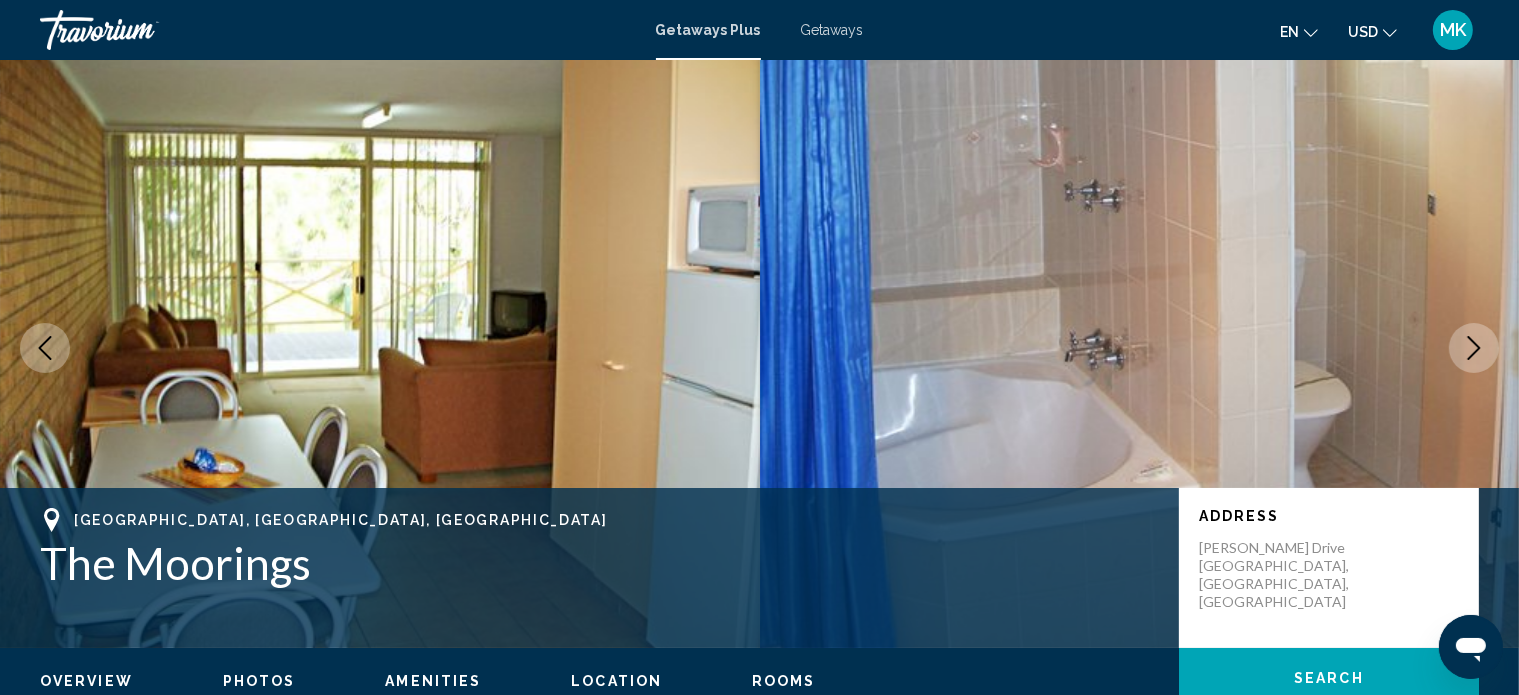 click at bounding box center (1474, 348) 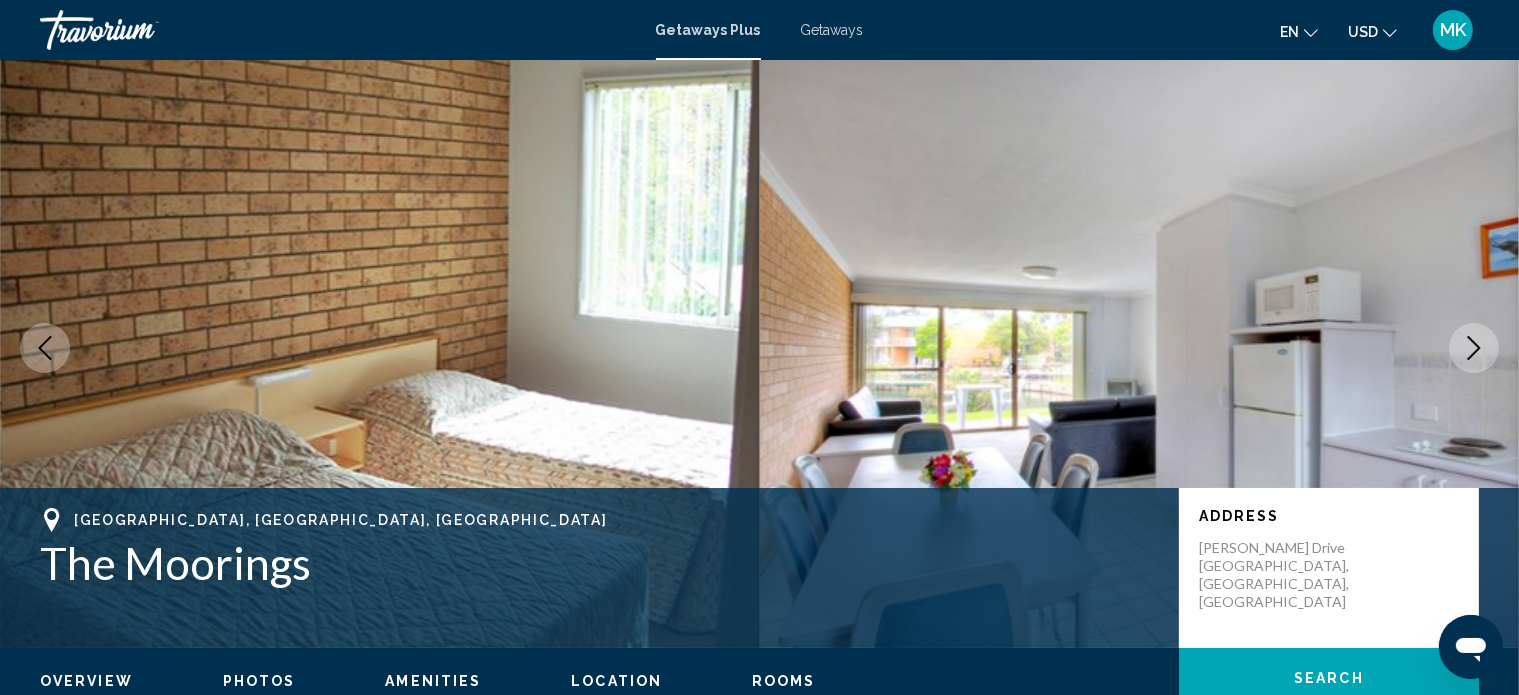 click at bounding box center (1474, 348) 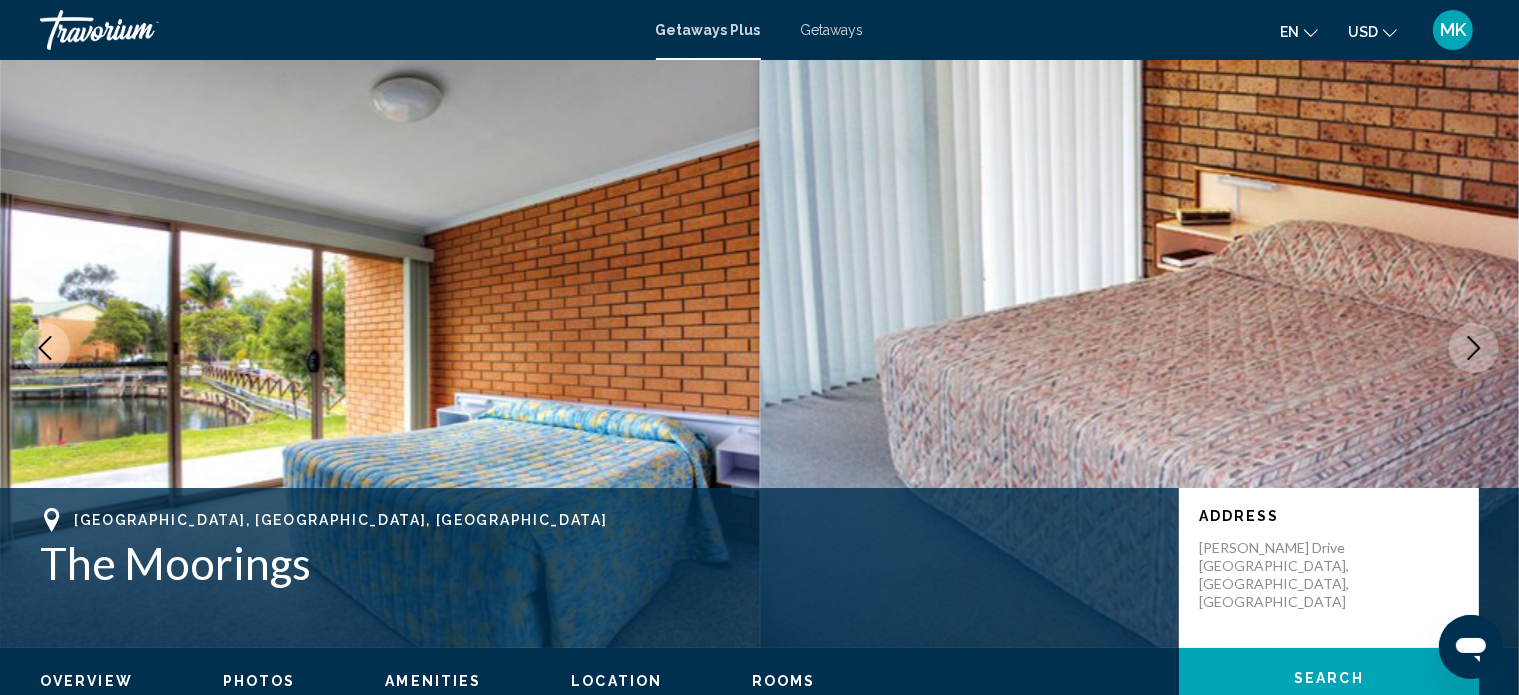click at bounding box center [1474, 348] 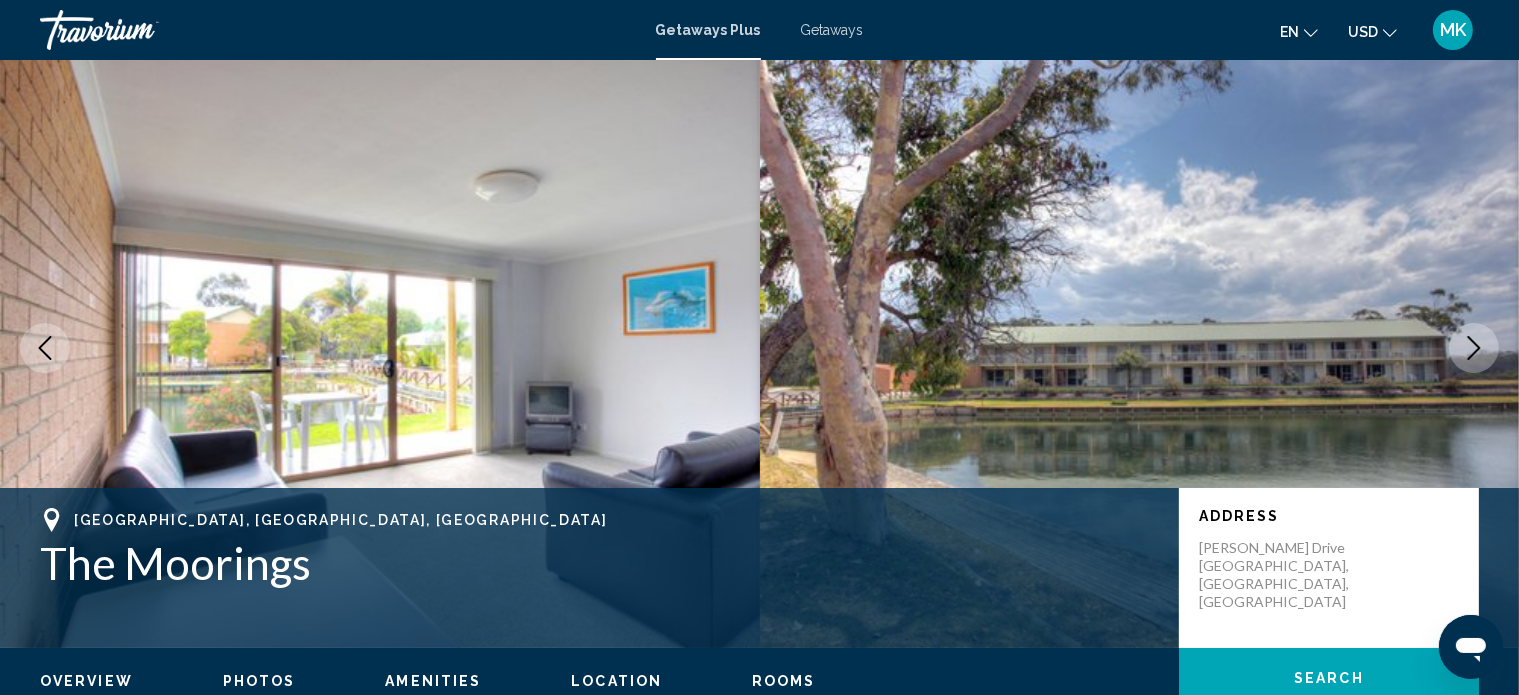 click at bounding box center (1474, 348) 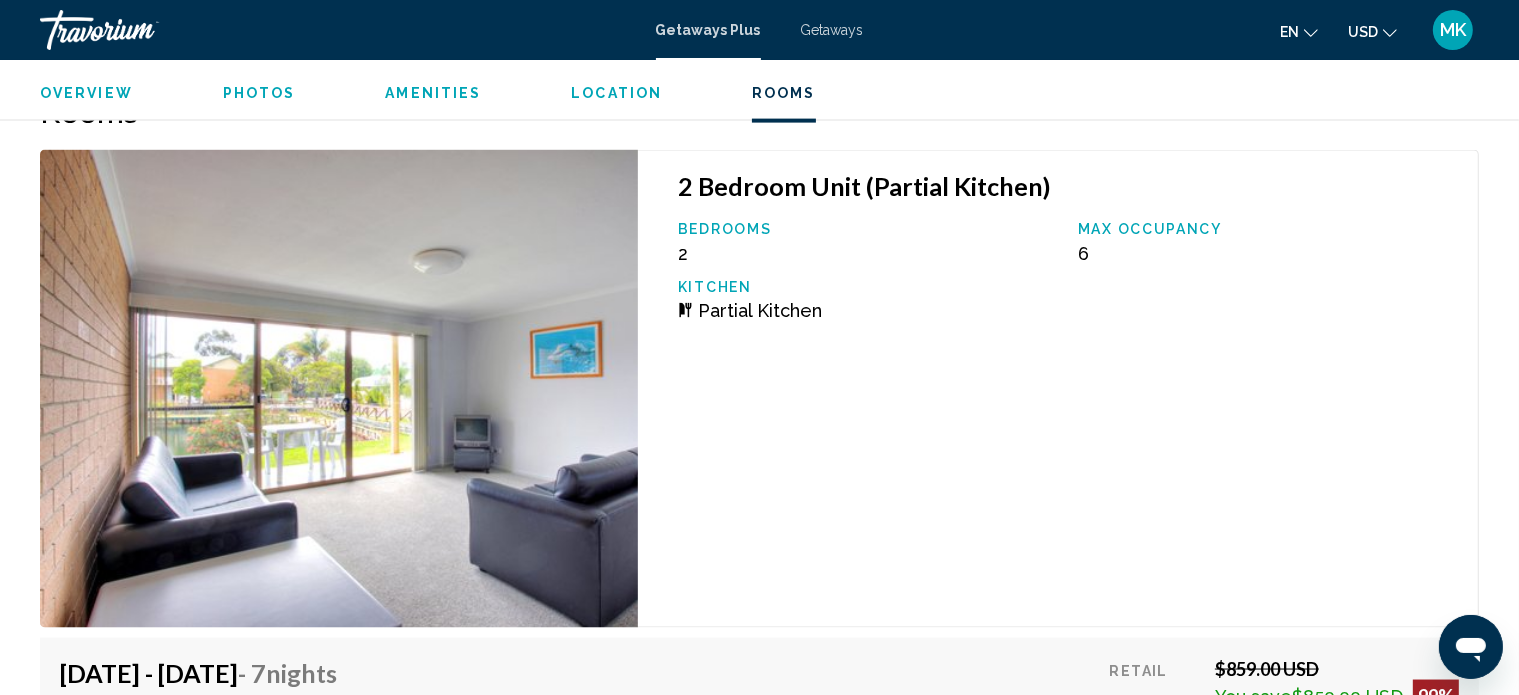 scroll, scrollTop: 2875, scrollLeft: 0, axis: vertical 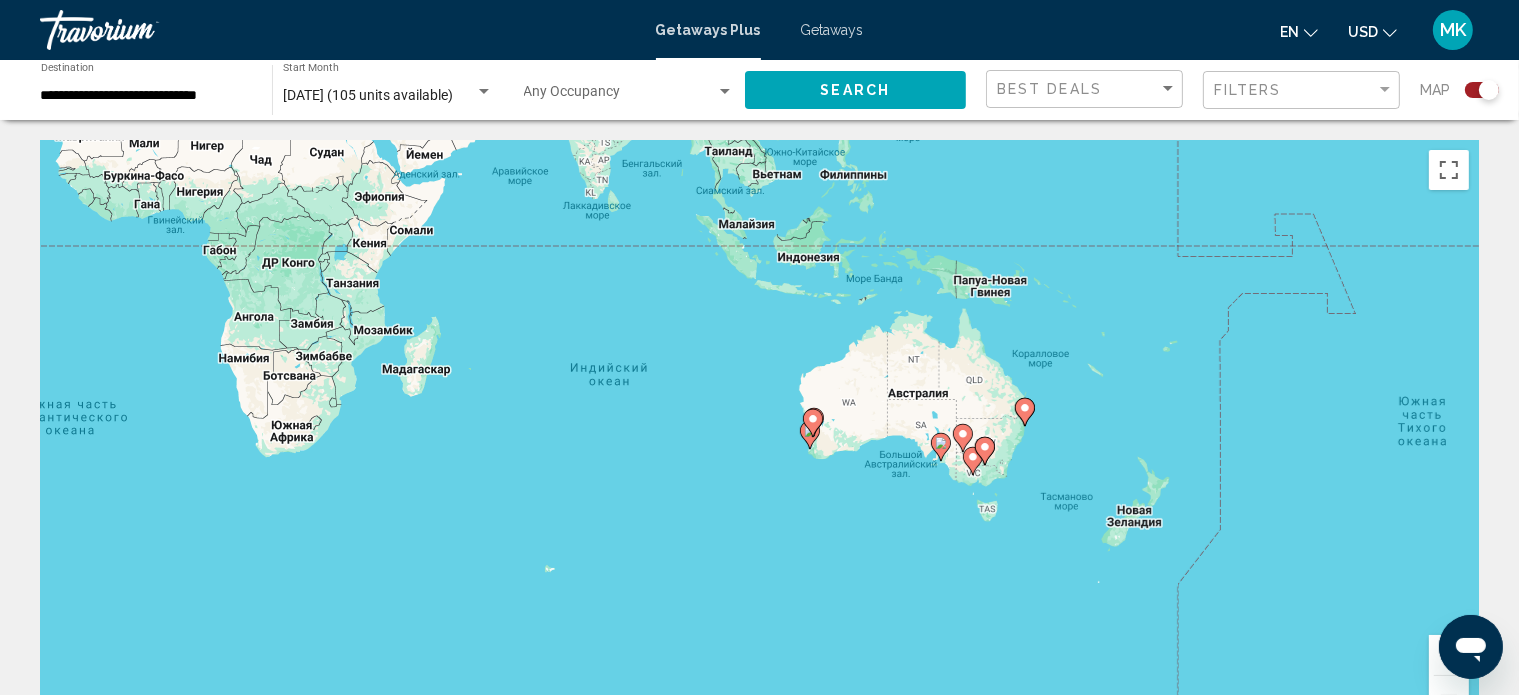 drag, startPoint x: 1260, startPoint y: 494, endPoint x: 471, endPoint y: 123, distance: 871.8727 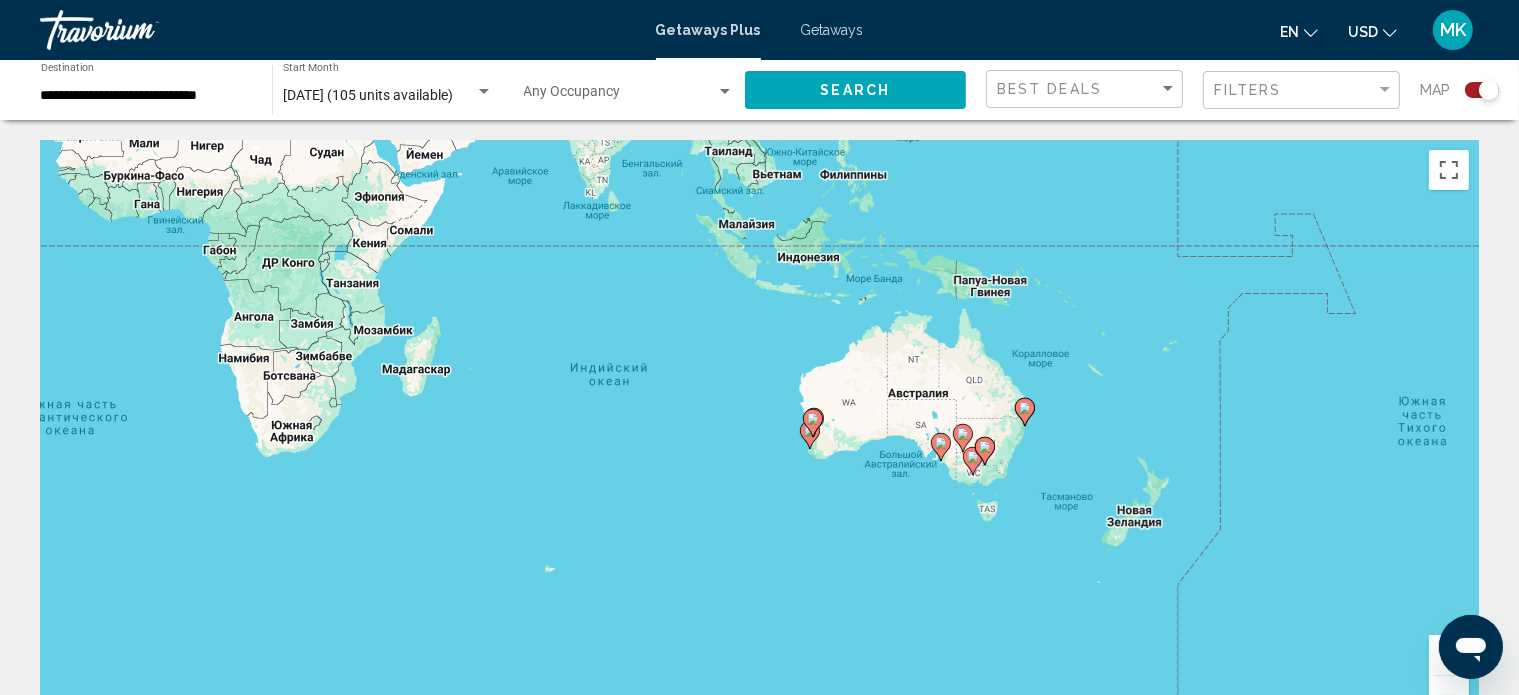 click on "**********" at bounding box center [759, 1819] 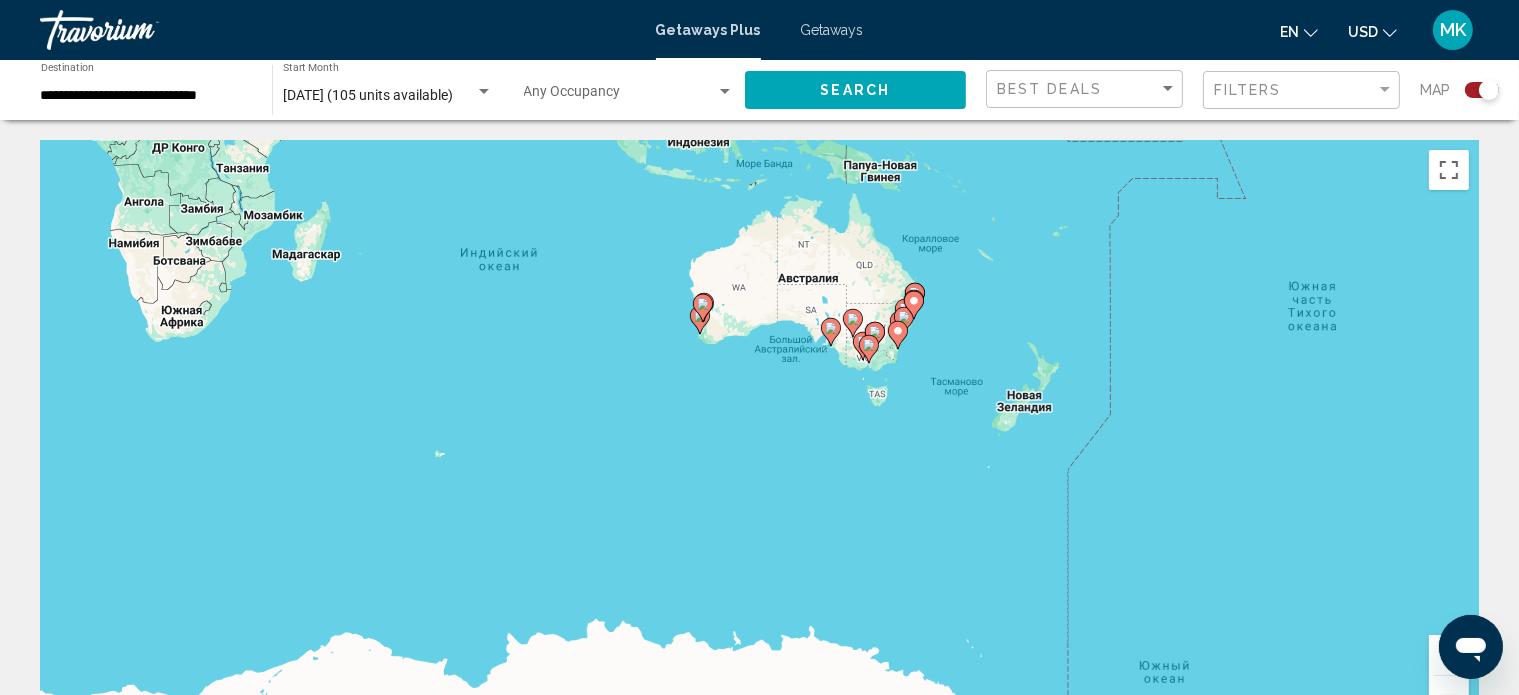drag, startPoint x: 918, startPoint y: 477, endPoint x: 811, endPoint y: 357, distance: 160.77625 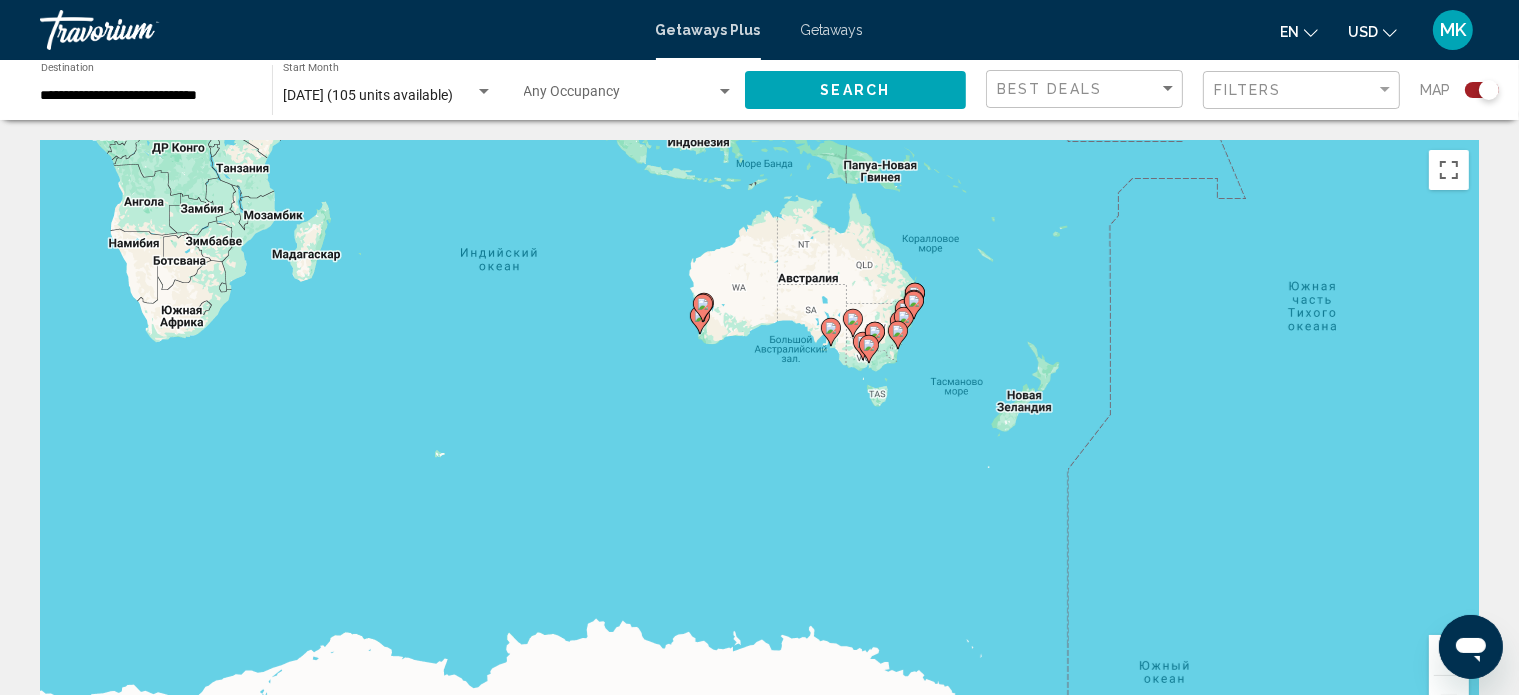 click on "Для навигации используйте клавиши со стрелками. Чтобы активировать перетаскивание с помощью клавиатуры, нажмите Alt + Ввод. После этого перемещайте маркер, используя клавиши со стрелками. Чтобы завершить перетаскивание, нажмите клавишу Ввод. Чтобы отменить действие, нажмите клавишу Esc." at bounding box center (759, 440) 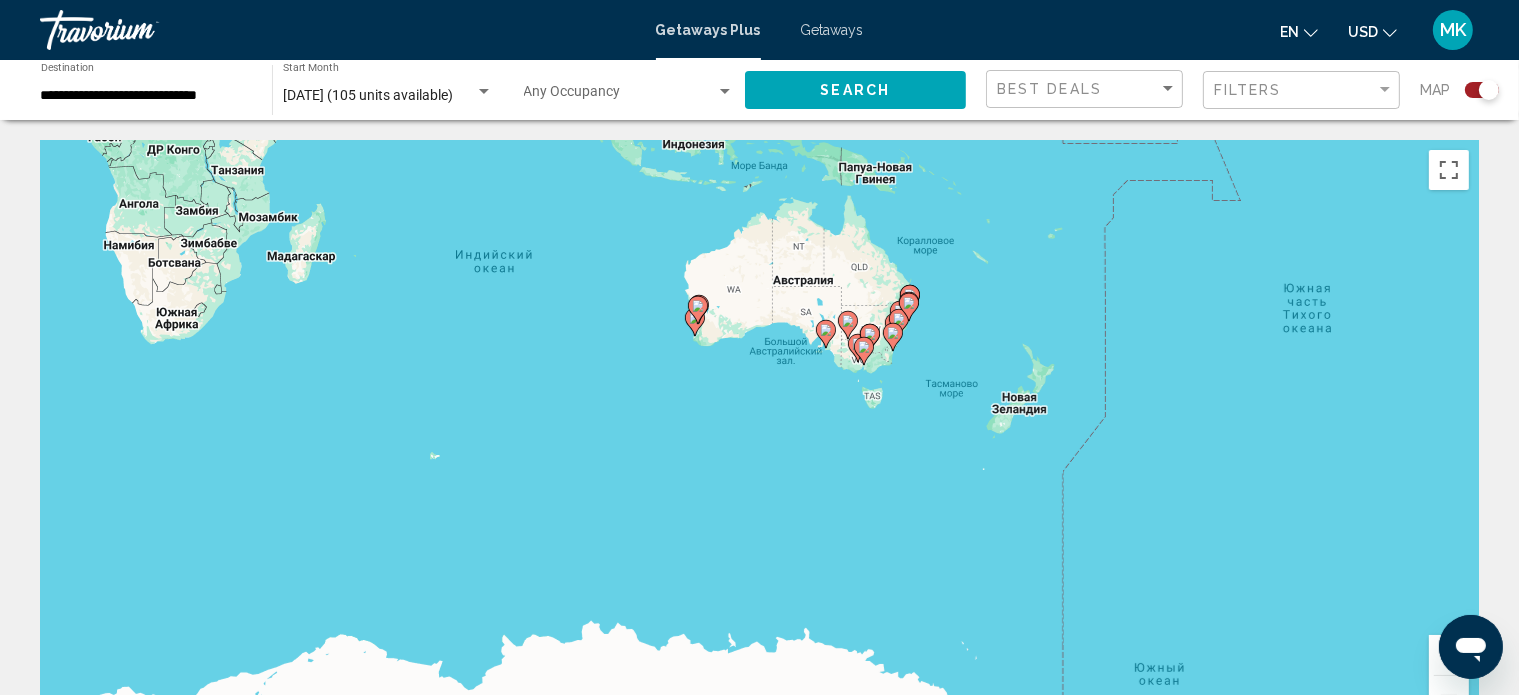 click at bounding box center (893, 337) 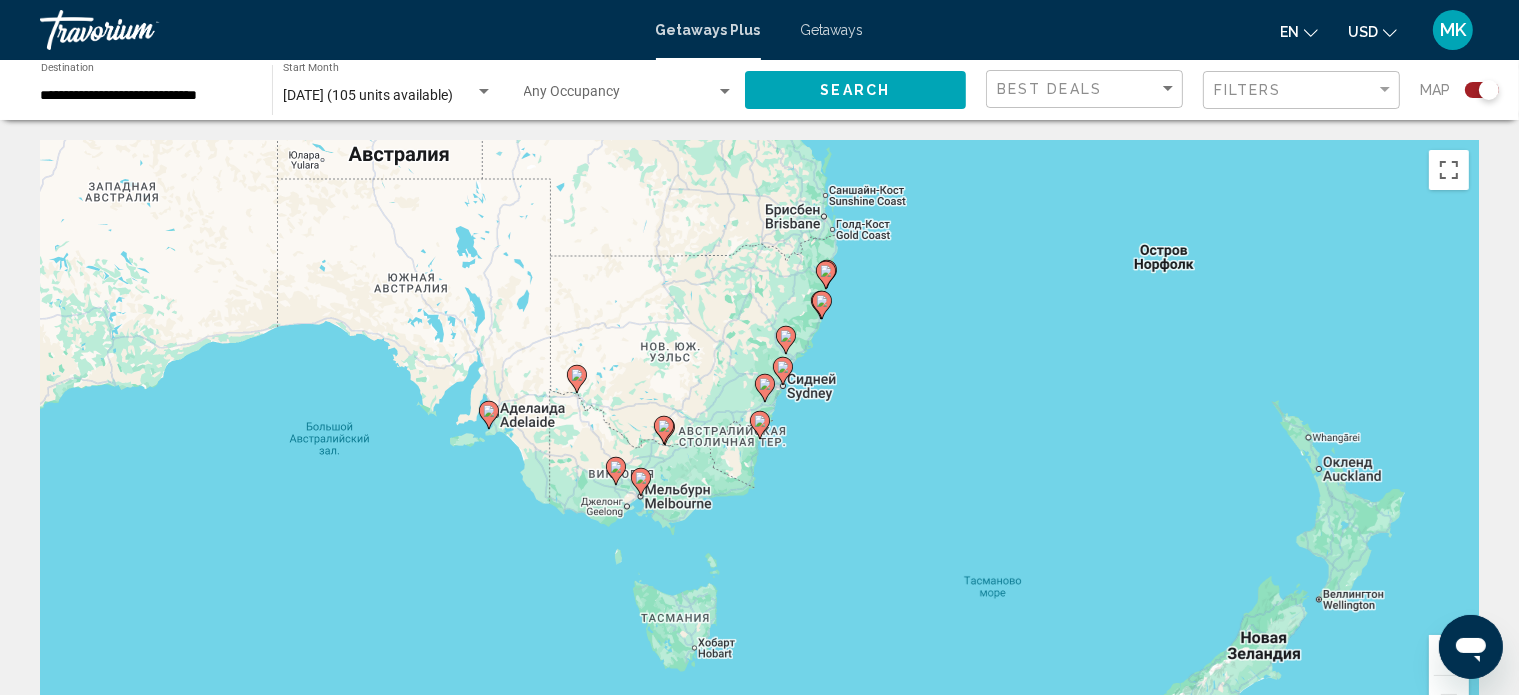 click on "Для навигации используйте клавиши со стрелками. Чтобы активировать перетаскивание с помощью клавиатуры, нажмите Alt + Ввод. После этого перемещайте маркер, используя клавиши со стрелками. Чтобы завершить перетаскивание, нажмите клавишу Ввод. Чтобы отменить действие, нажмите клавишу Esc." at bounding box center (759, 440) 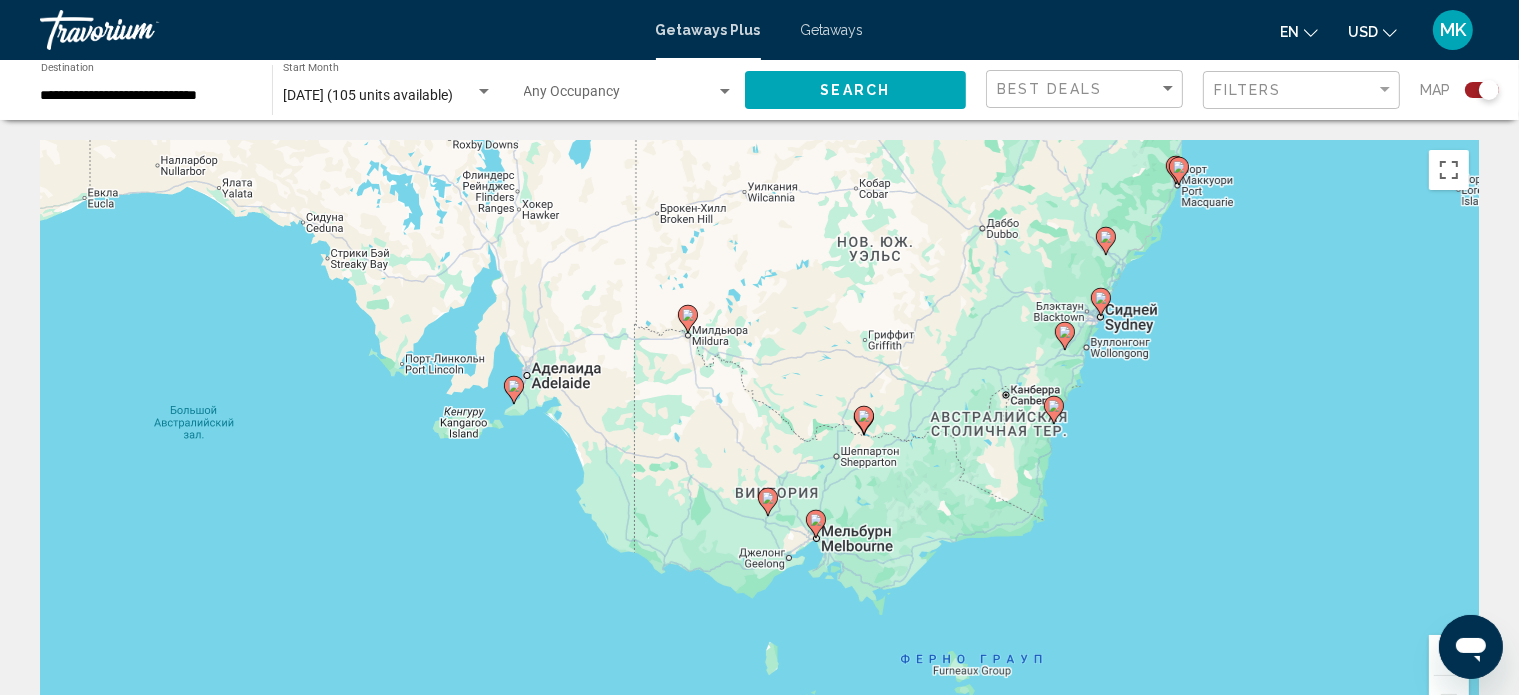 click 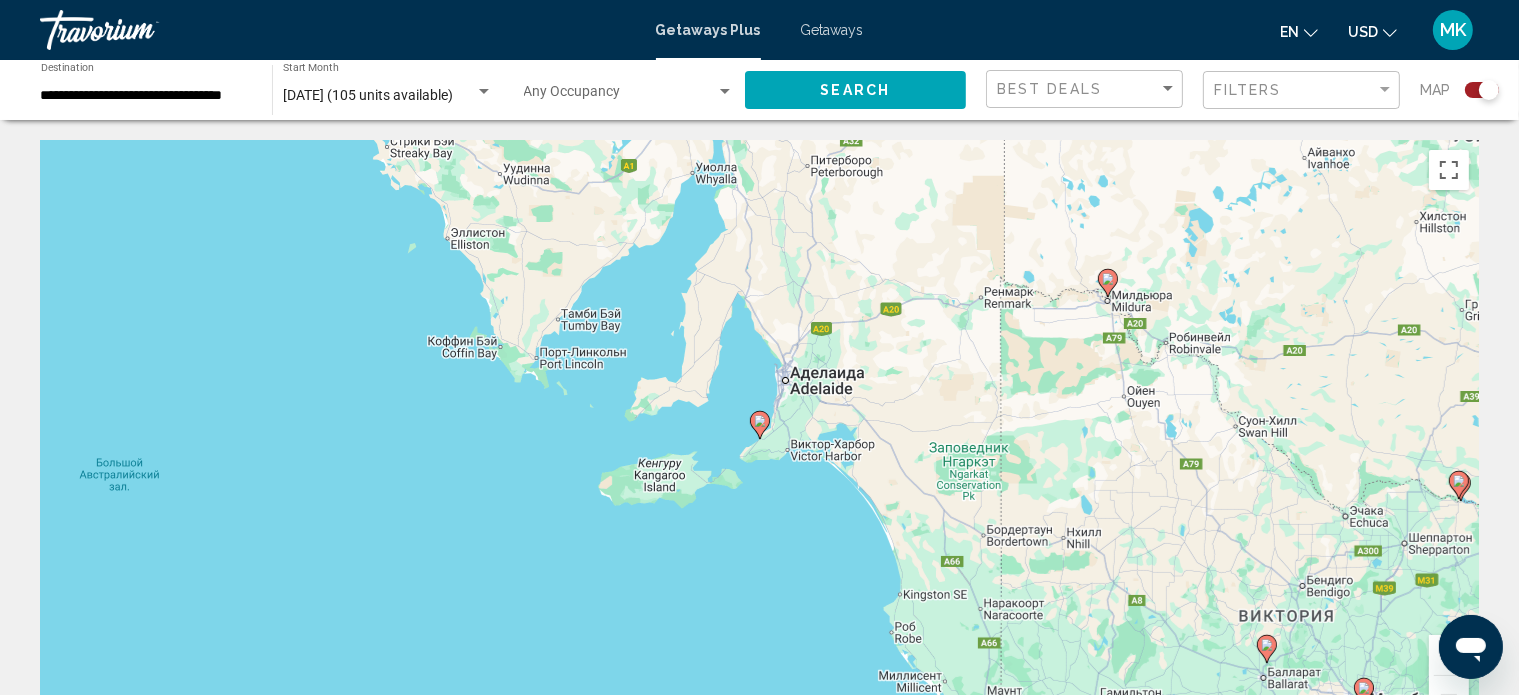 click at bounding box center (760, 425) 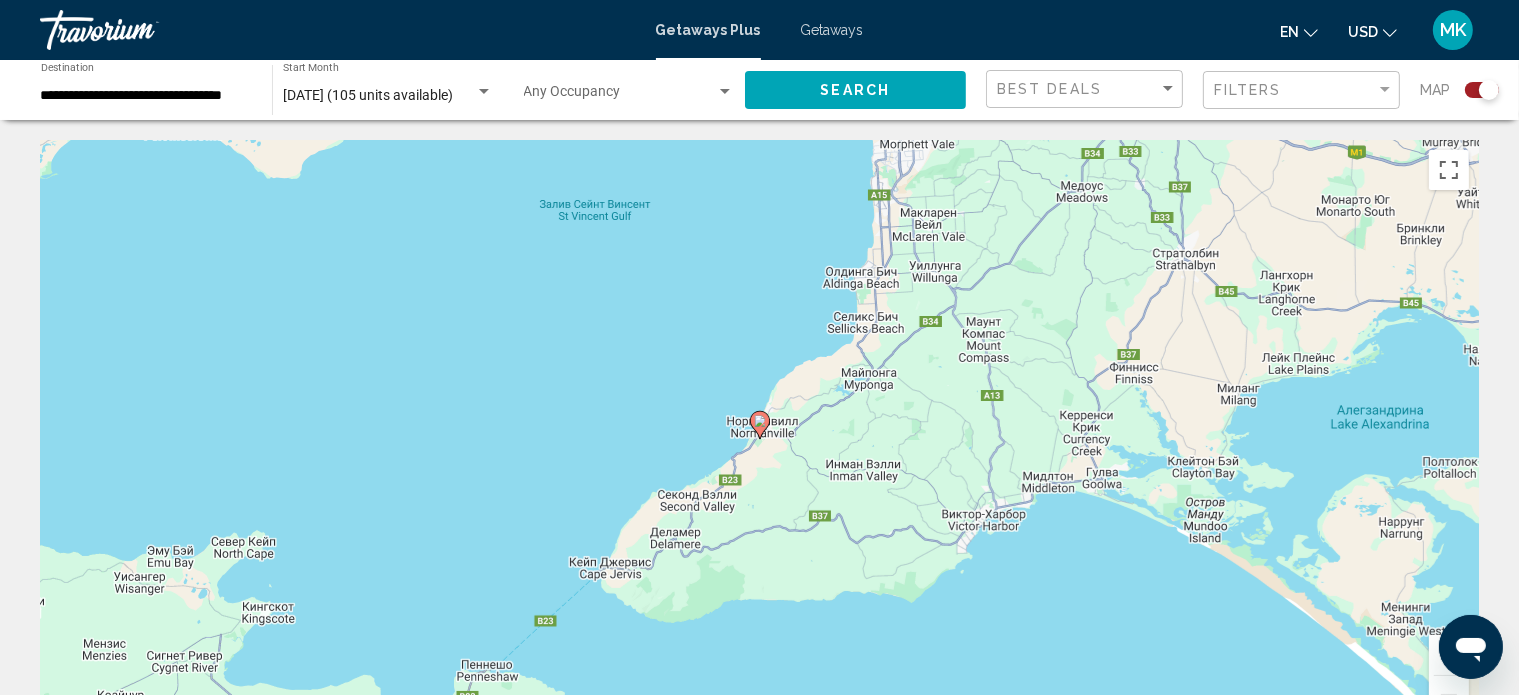 click at bounding box center (760, 425) 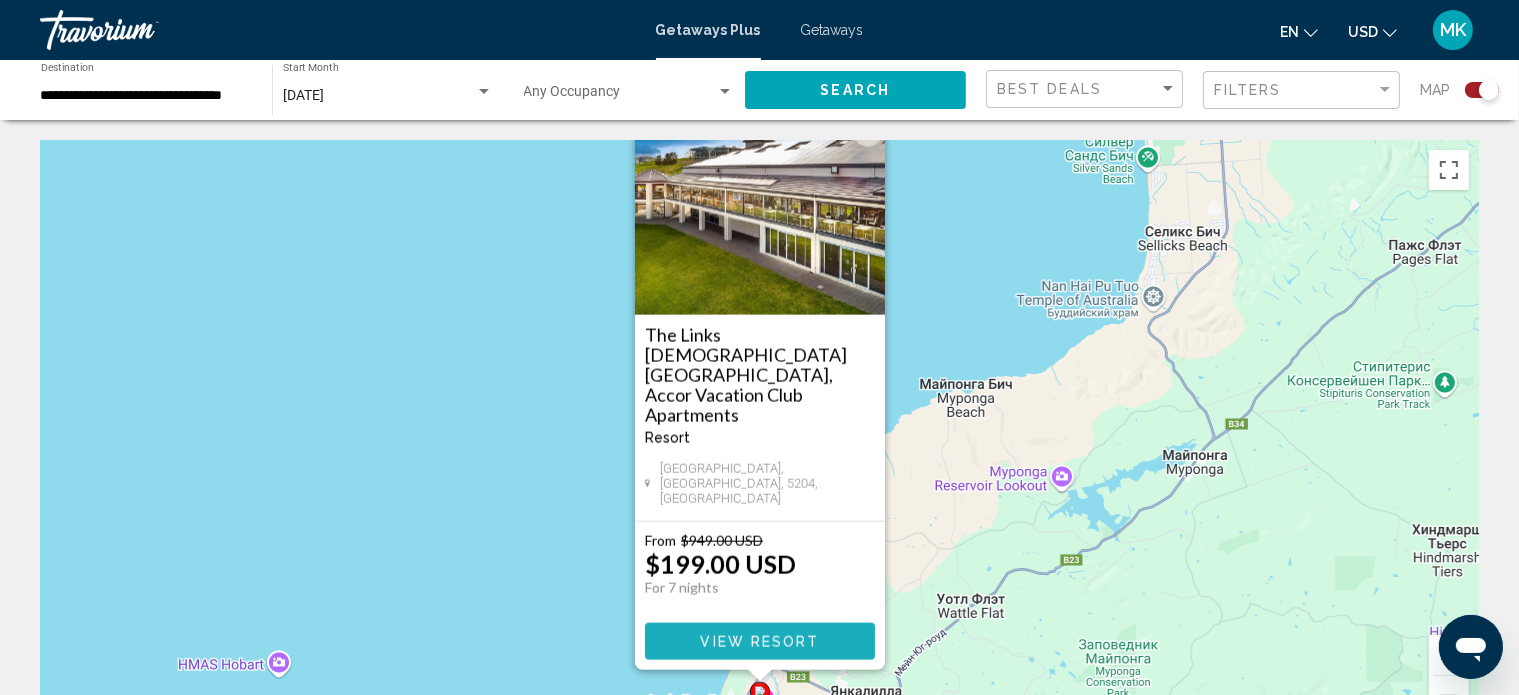 click on "View Resort" at bounding box center [759, 642] 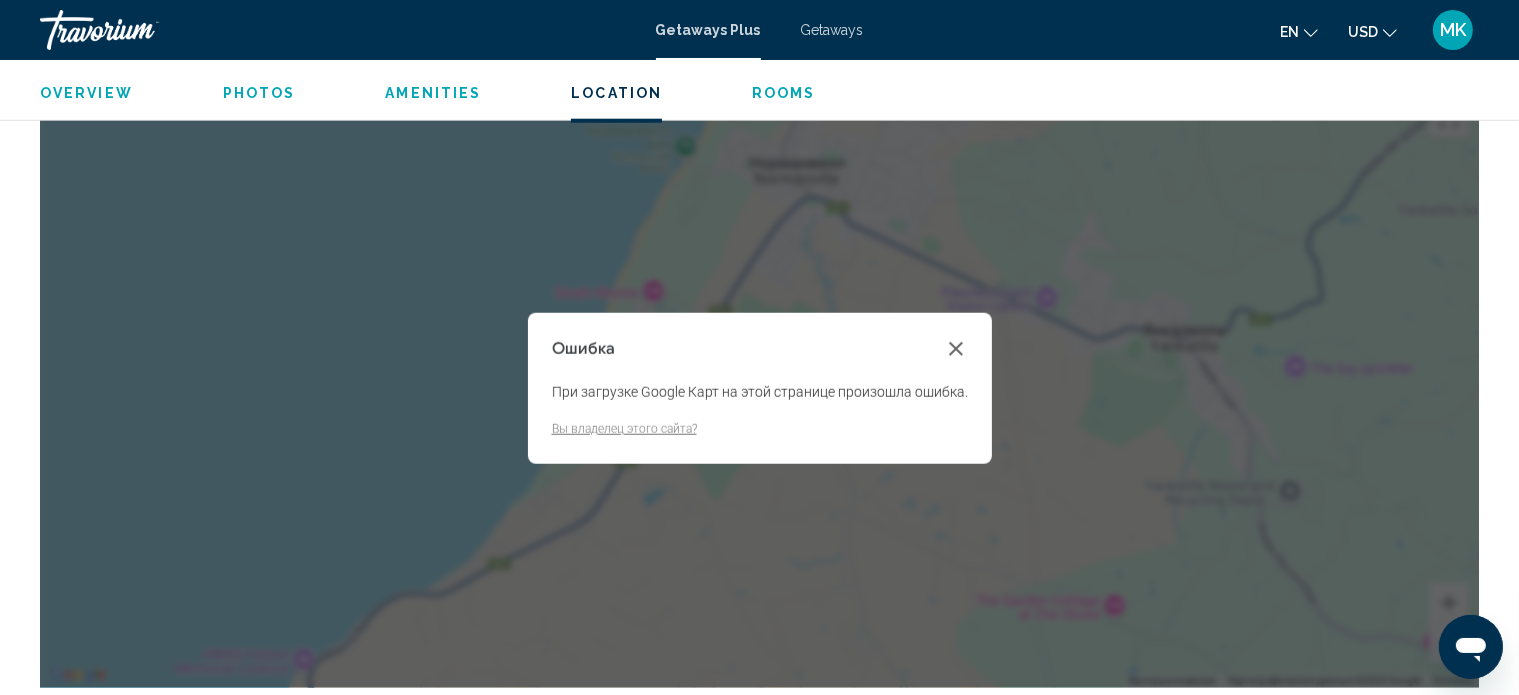 scroll, scrollTop: 0, scrollLeft: 0, axis: both 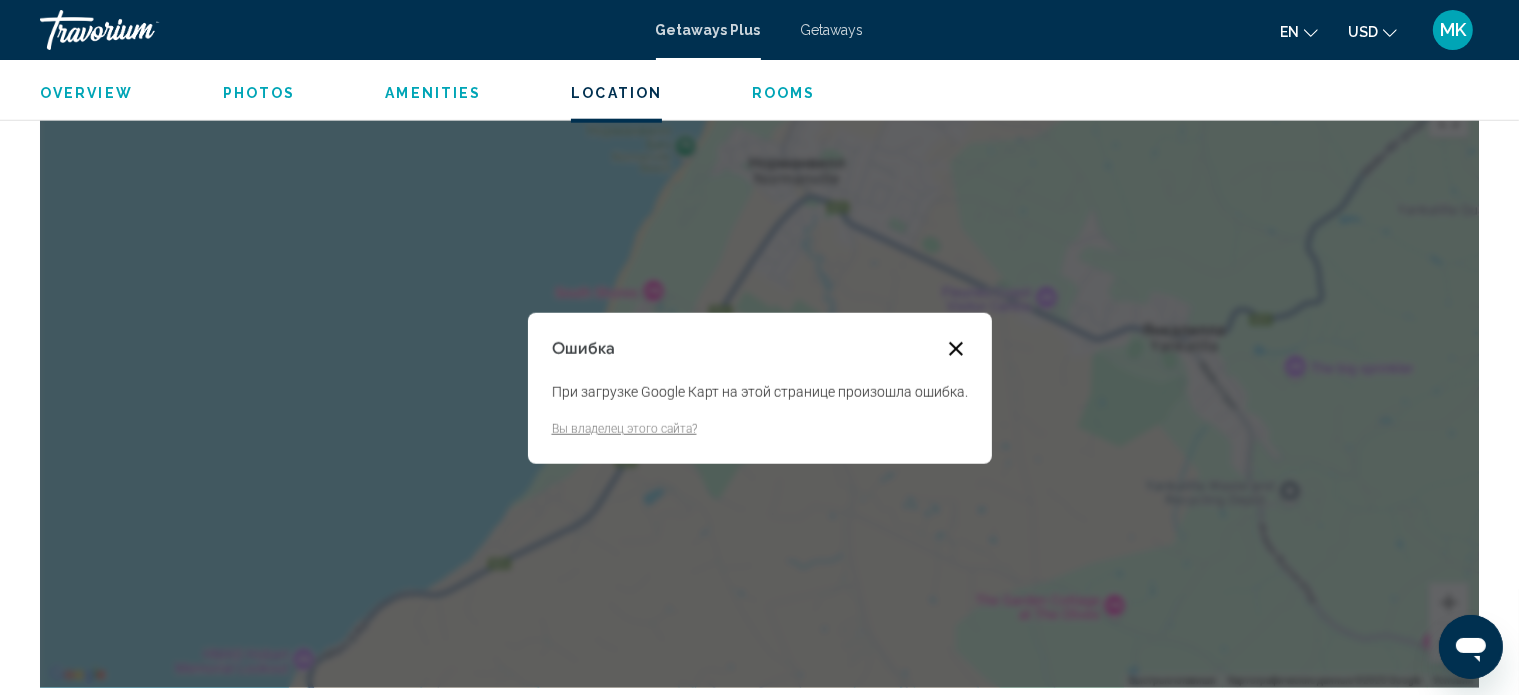 click at bounding box center [956, 349] 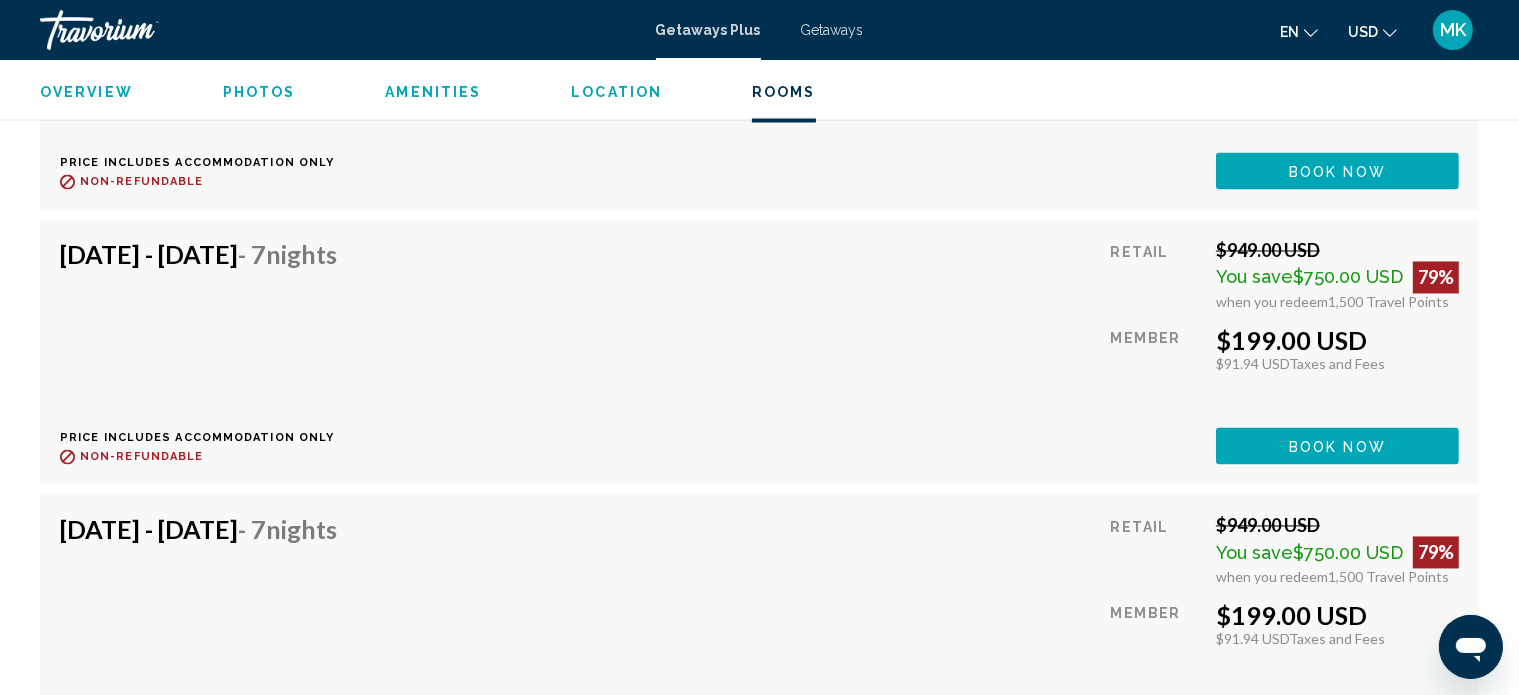 scroll, scrollTop: 3736, scrollLeft: 0, axis: vertical 